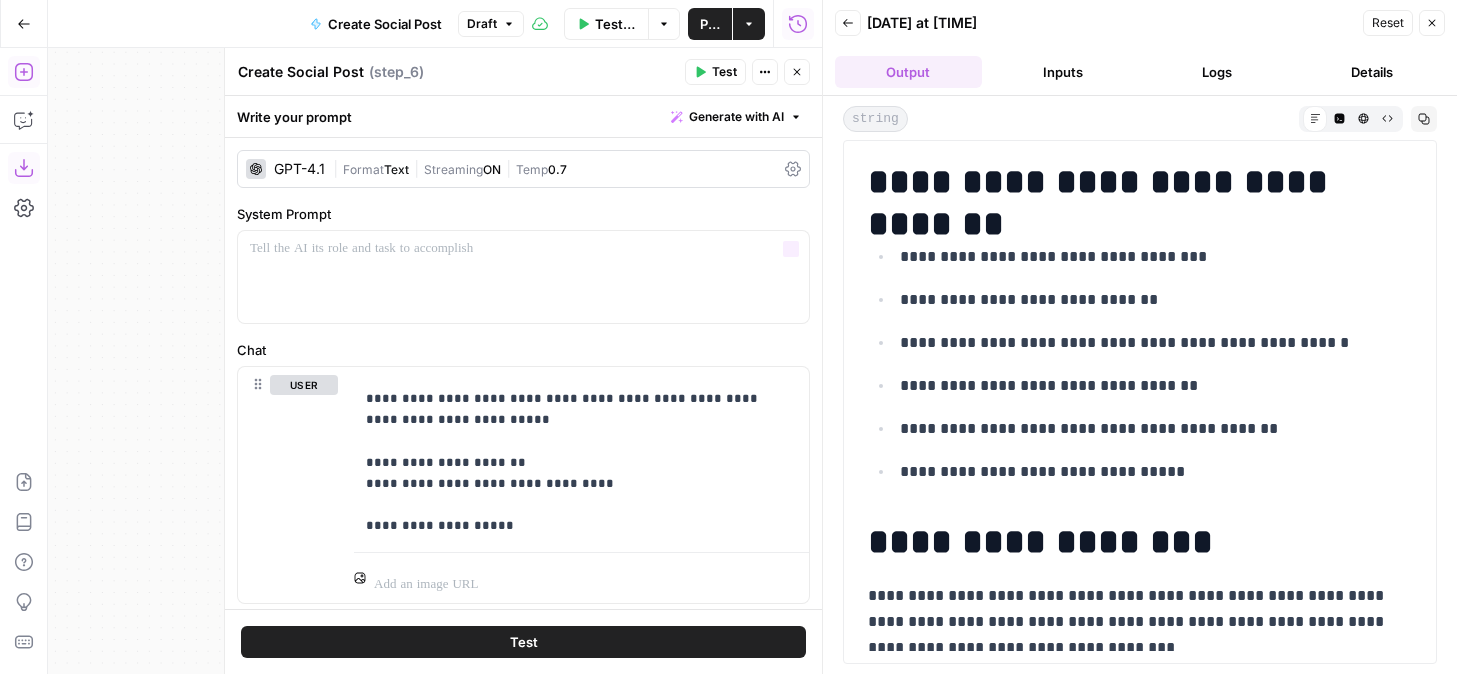 scroll, scrollTop: 0, scrollLeft: 0, axis: both 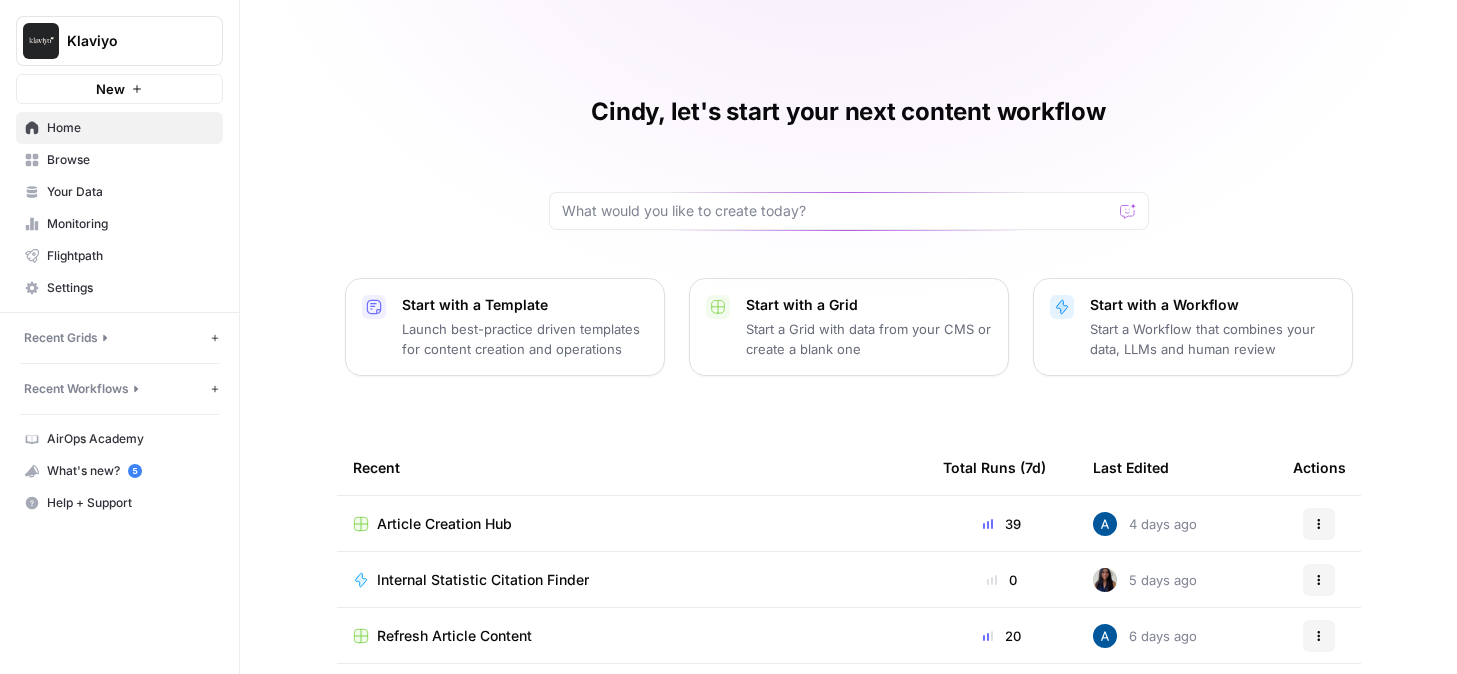 click on "Your Data" at bounding box center [130, 192] 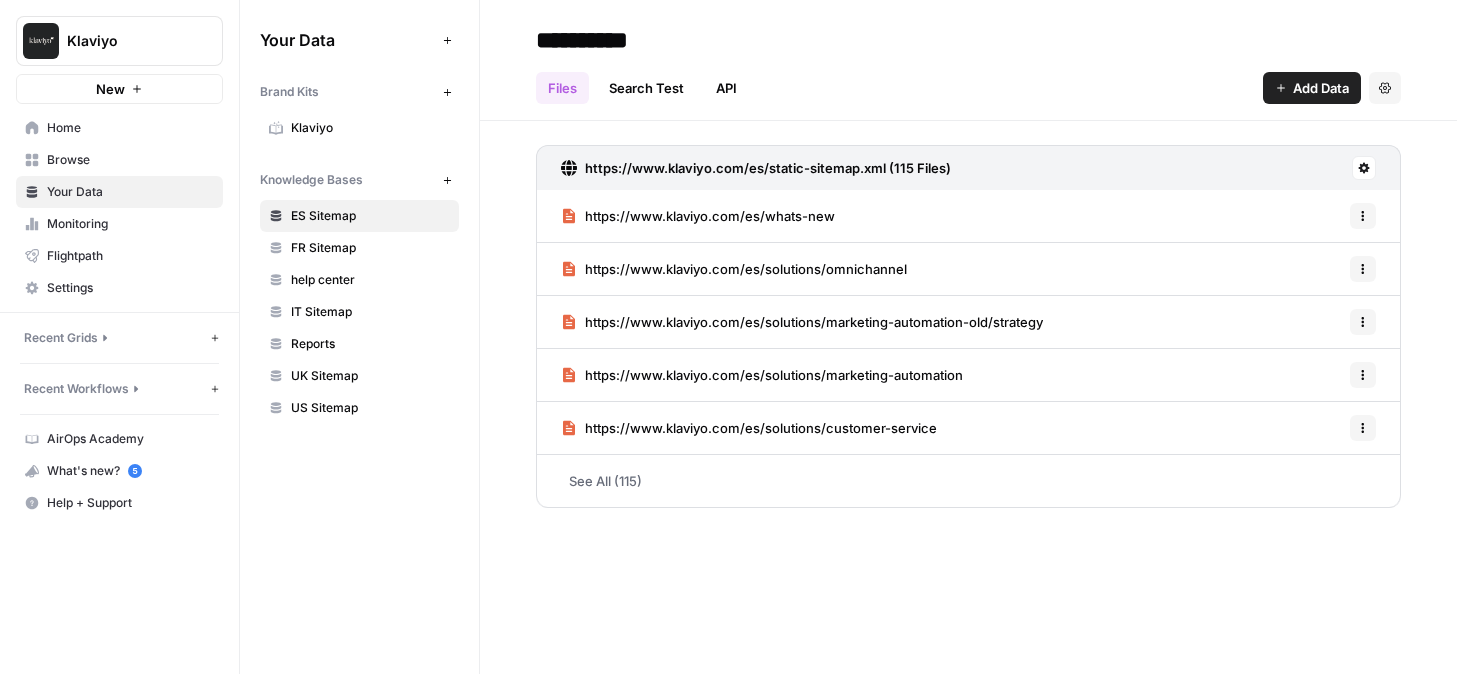 click on "help center" at bounding box center [370, 280] 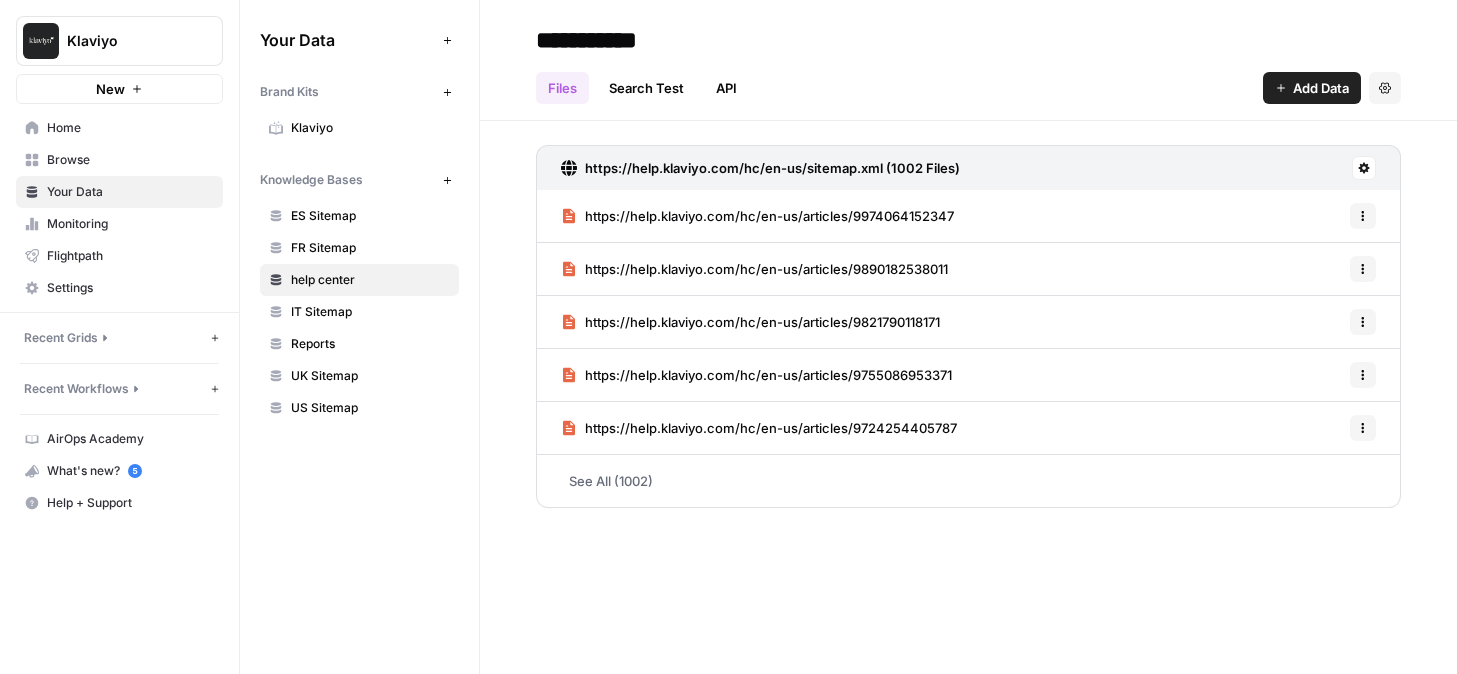 click on "**********" at bounding box center (688, 40) 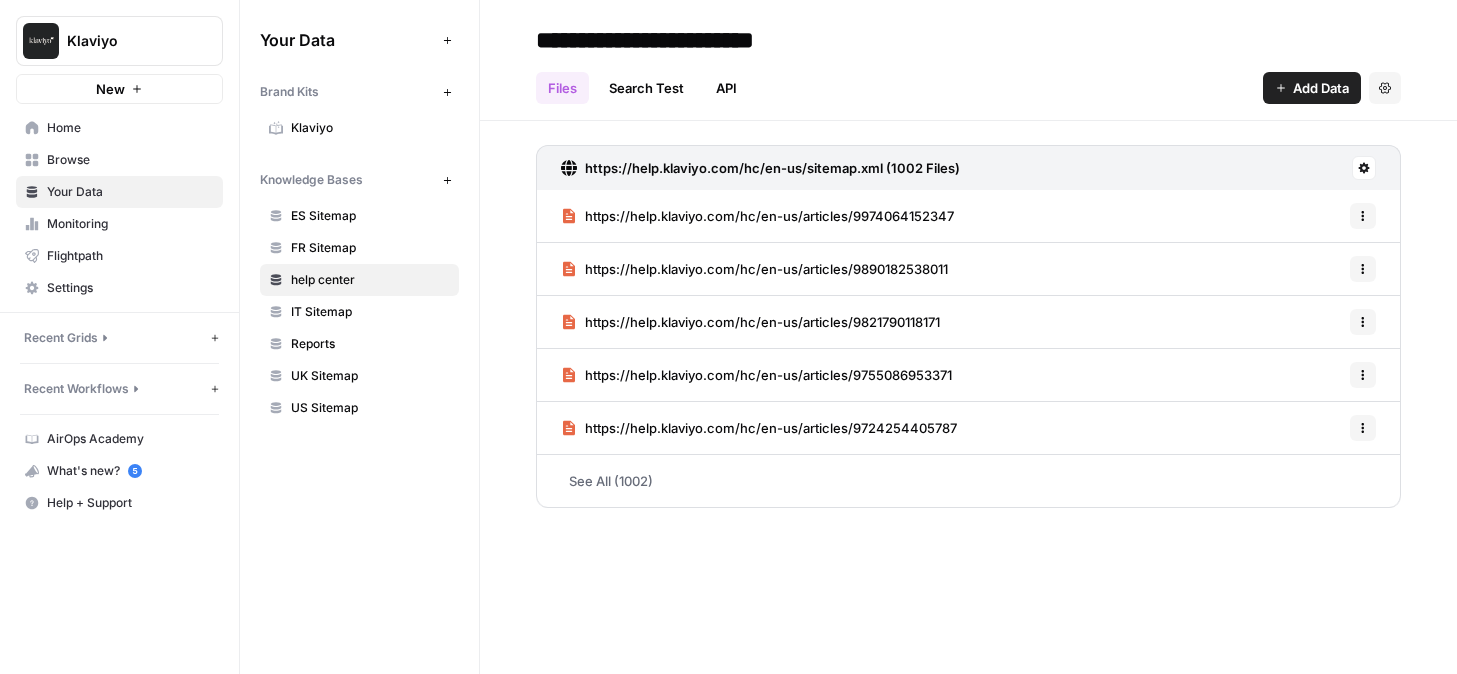 type on "**********" 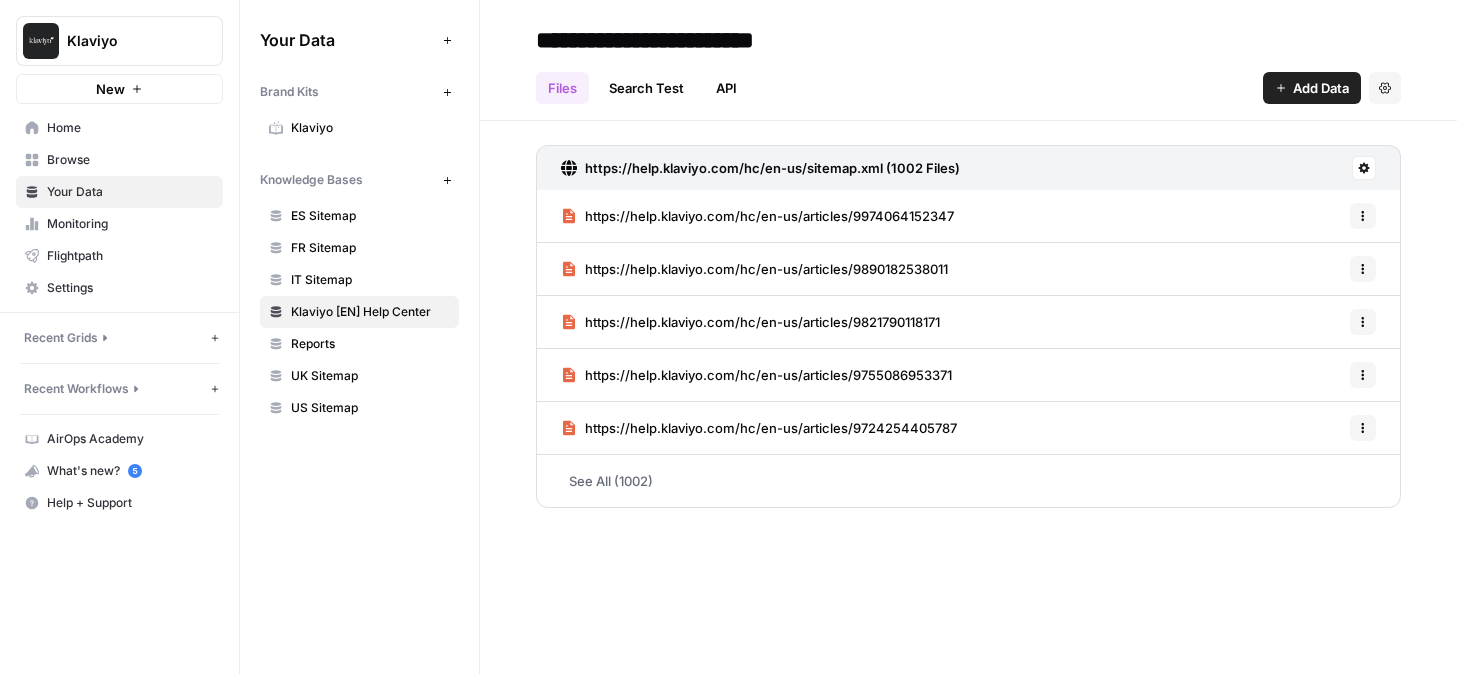 click 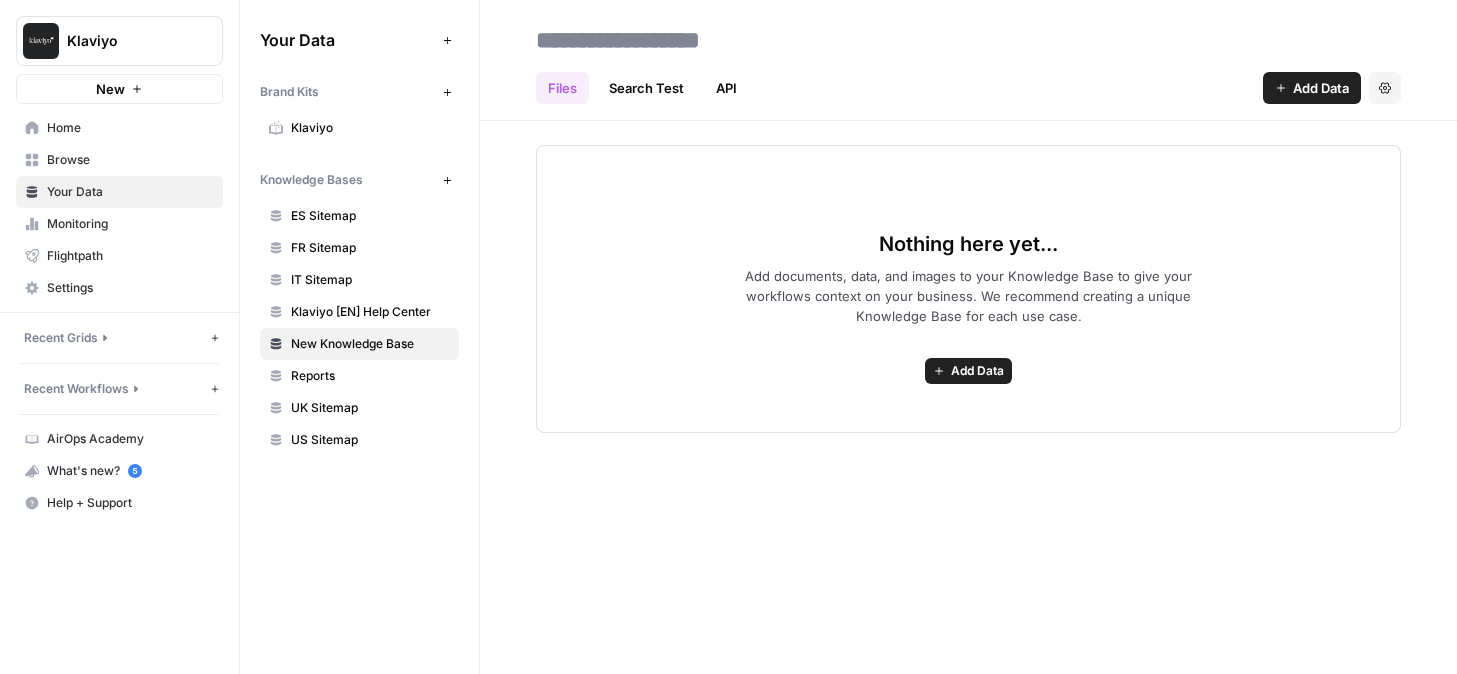 click at bounding box center (688, 40) 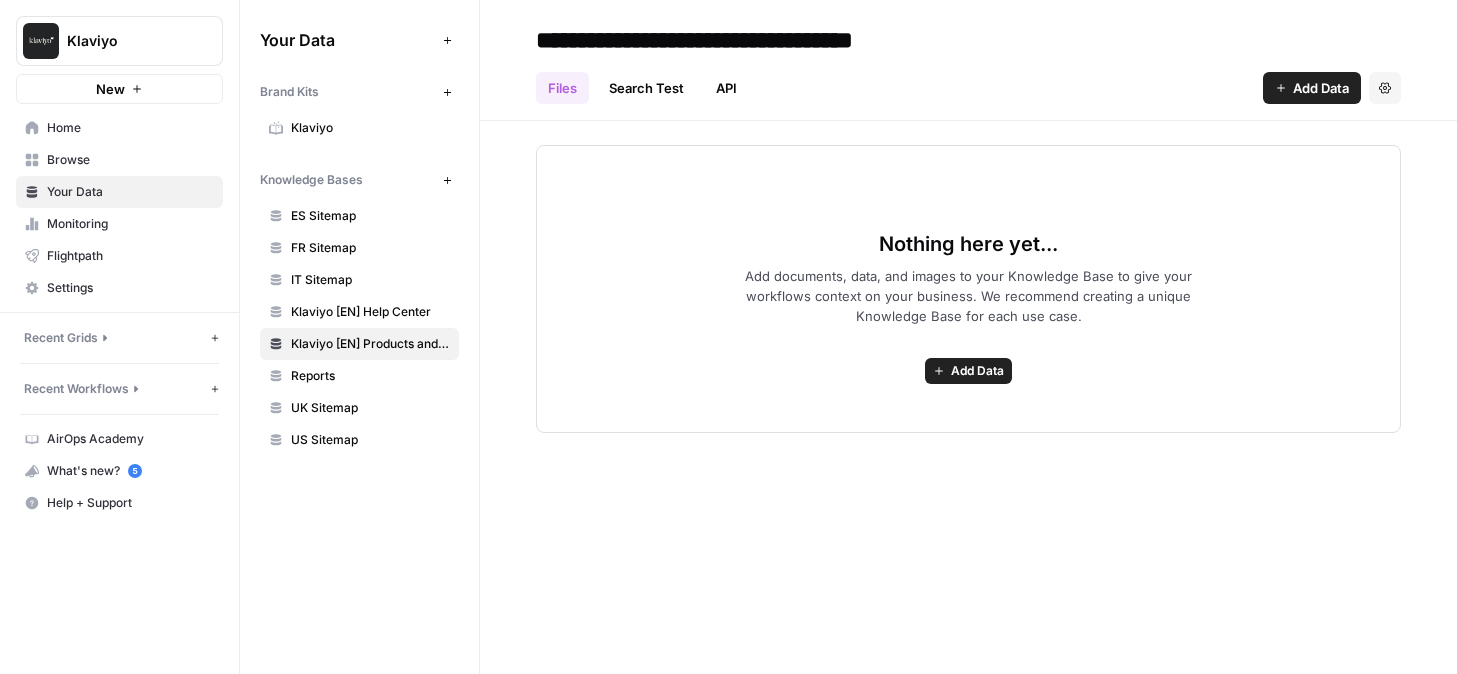 type on "**********" 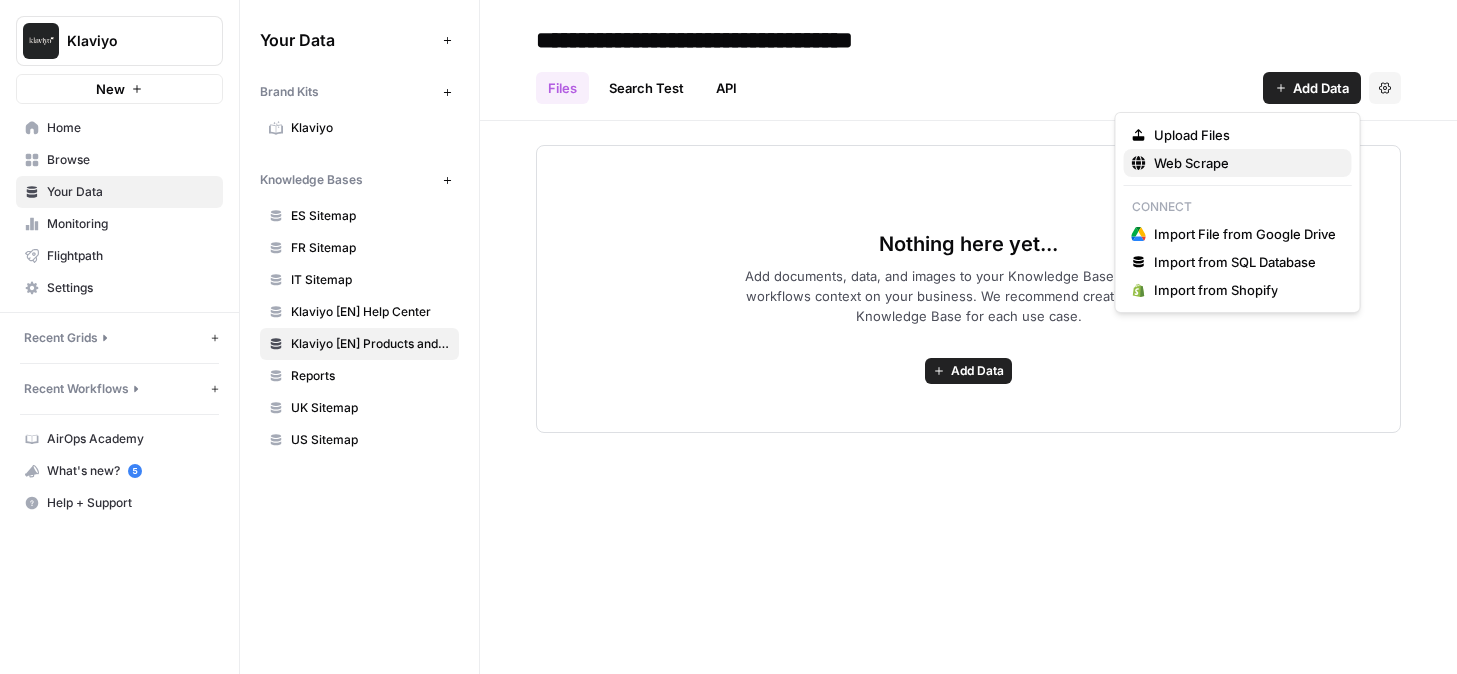 click on "Web Scrape" at bounding box center (1238, 163) 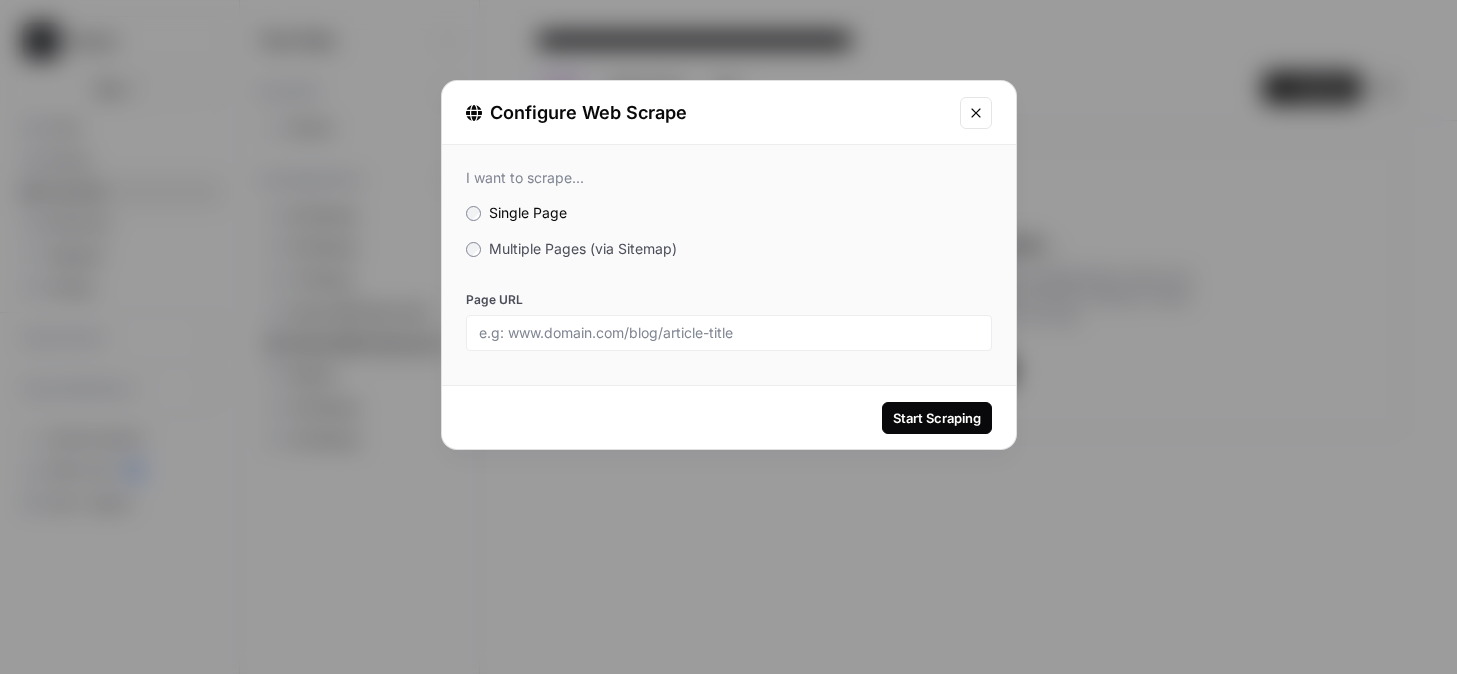 click on "I want to scrape... Single Page Multiple Pages (via Sitemap) Page URL" at bounding box center [729, 260] 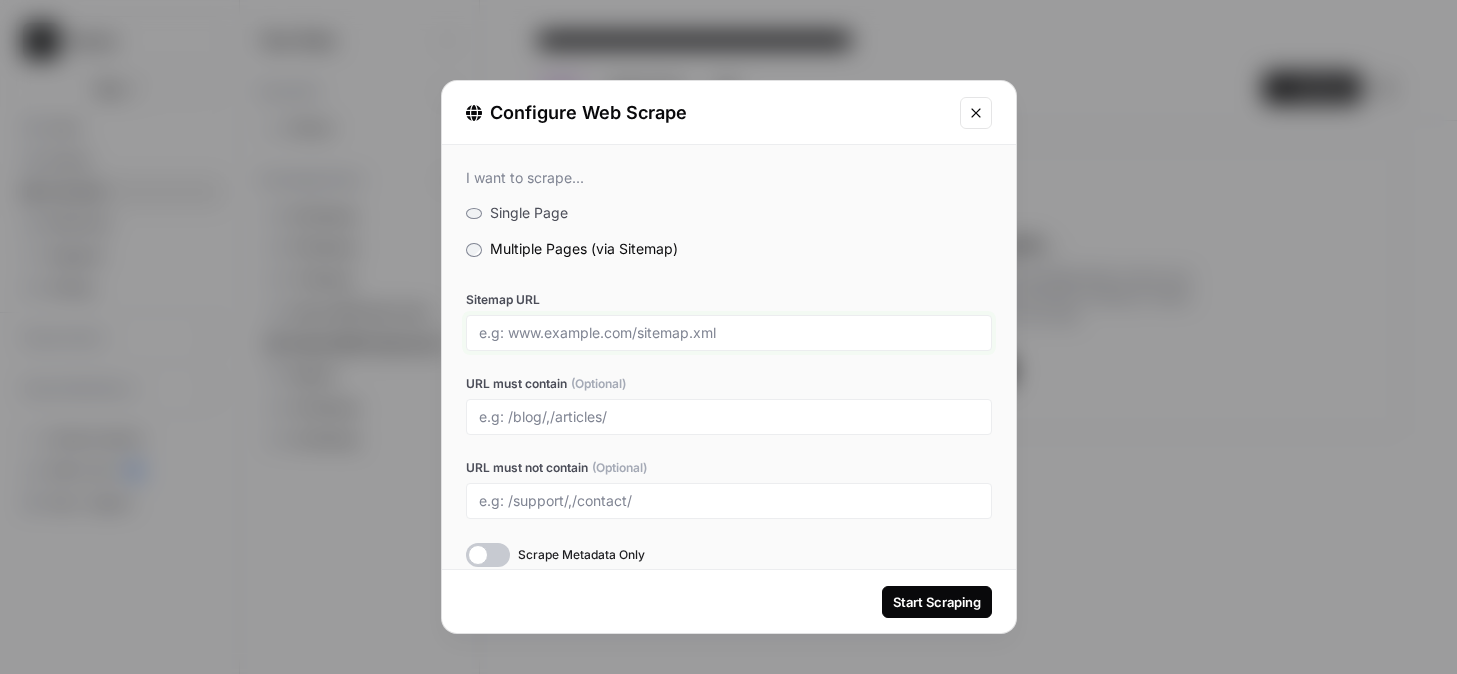 click on "Sitemap URL" at bounding box center (729, 333) 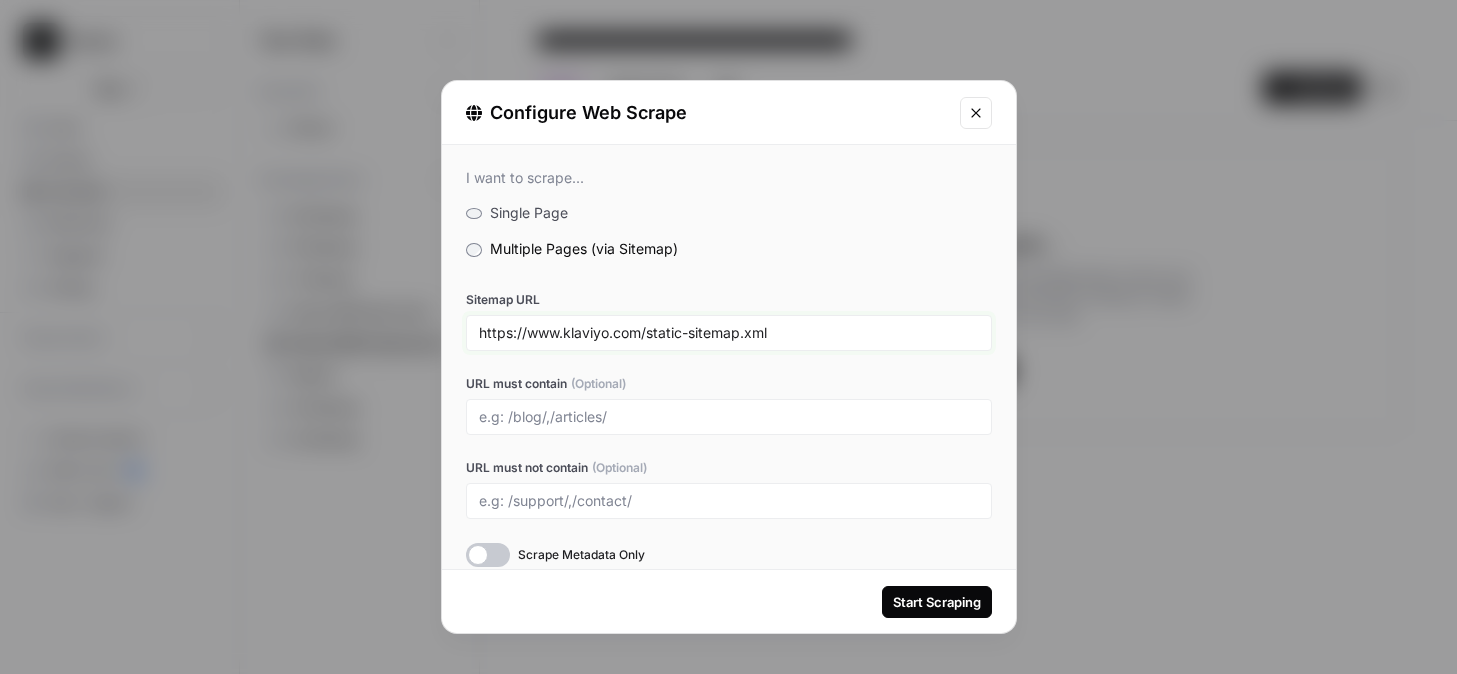 scroll, scrollTop: 21, scrollLeft: 0, axis: vertical 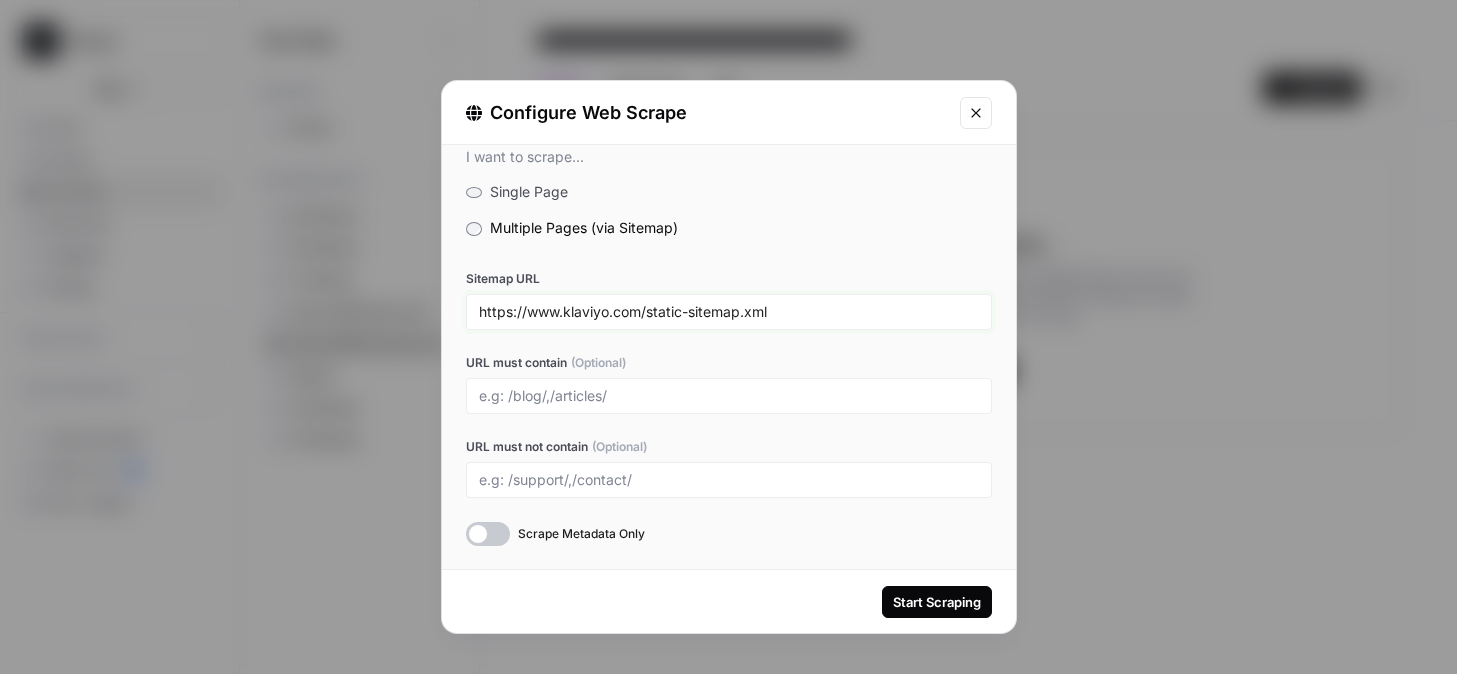 type on "https://www.klaviyo.com/static-sitemap.xml" 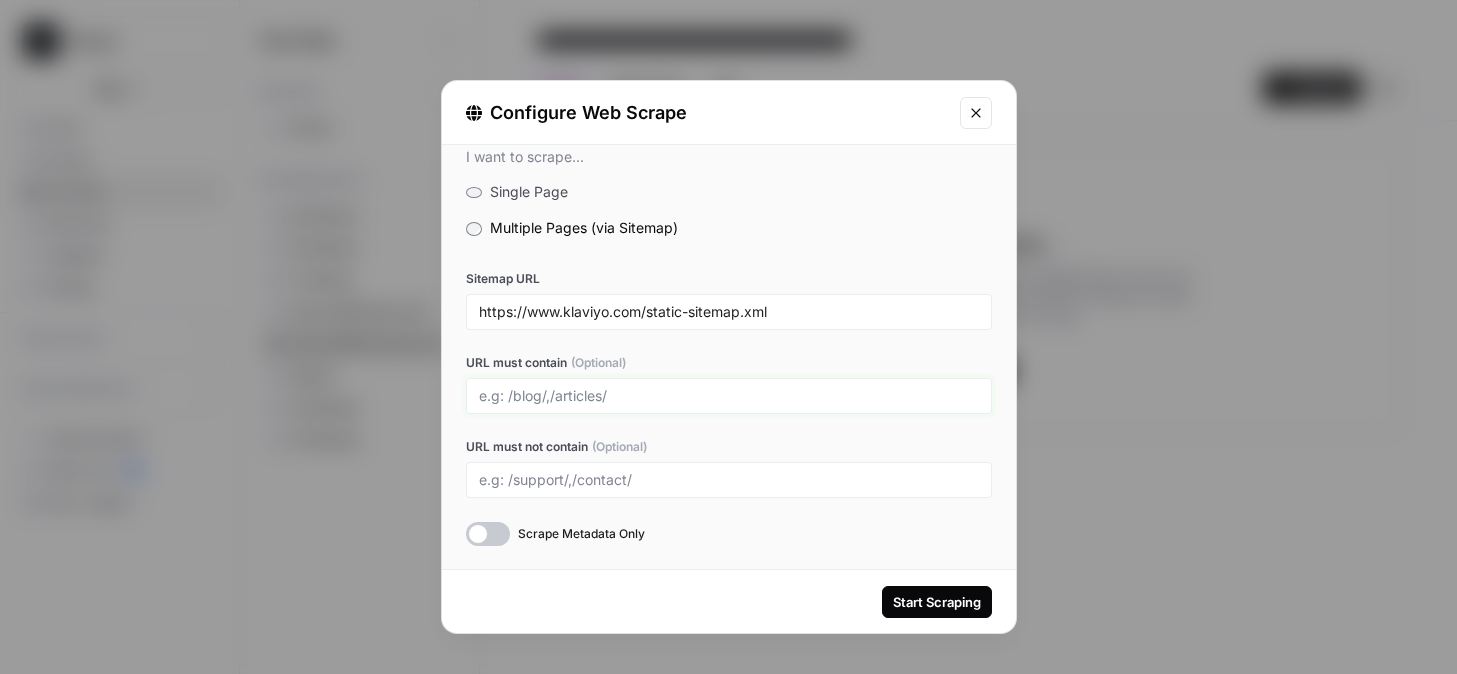 click on "URL must contain (Optional)" at bounding box center [729, 396] 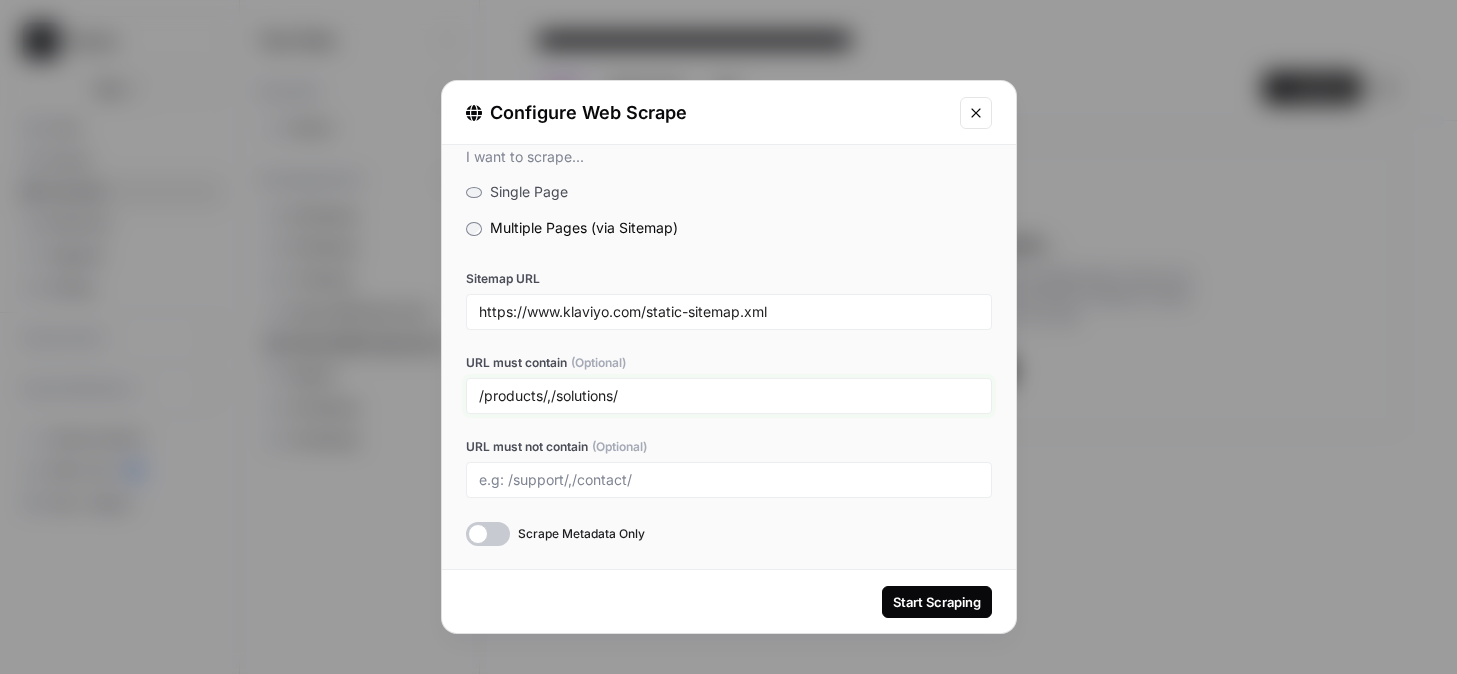 type on "/products/,/solutions/" 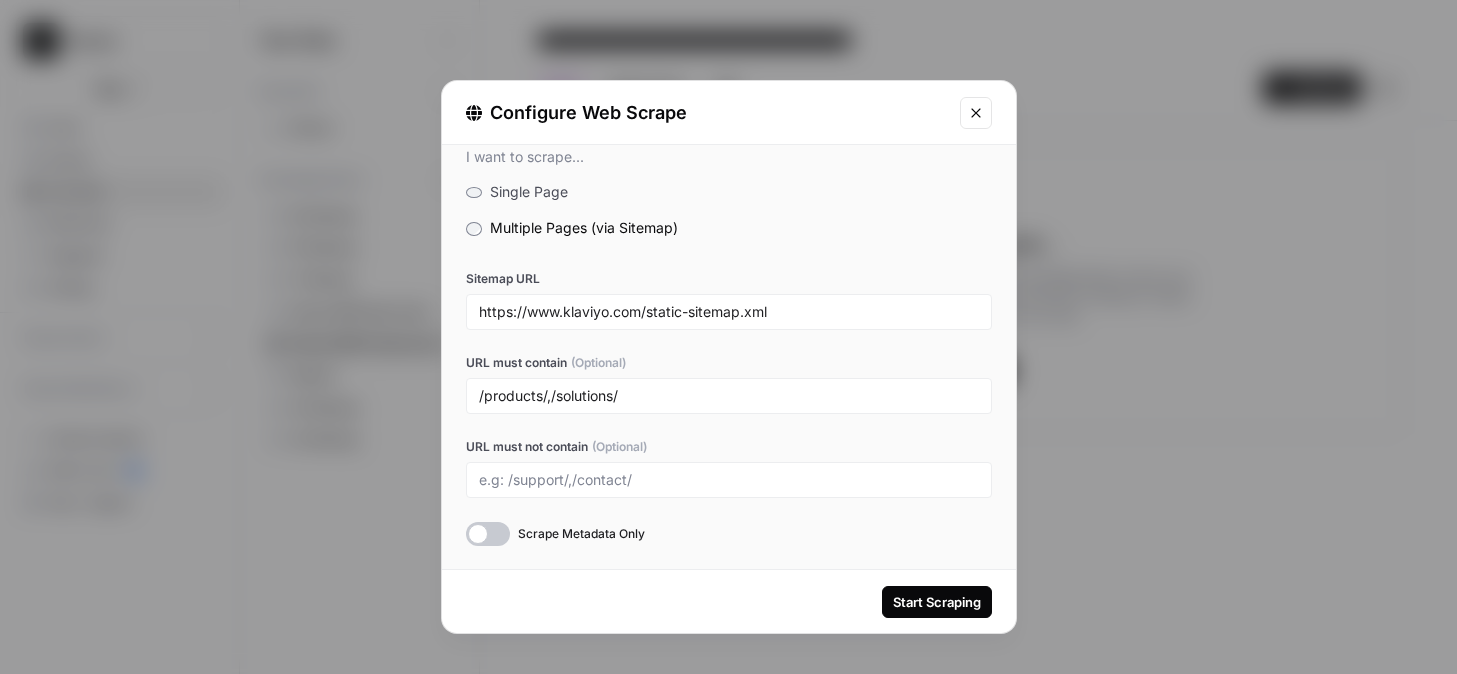 click on "Start Scraping" at bounding box center (937, 602) 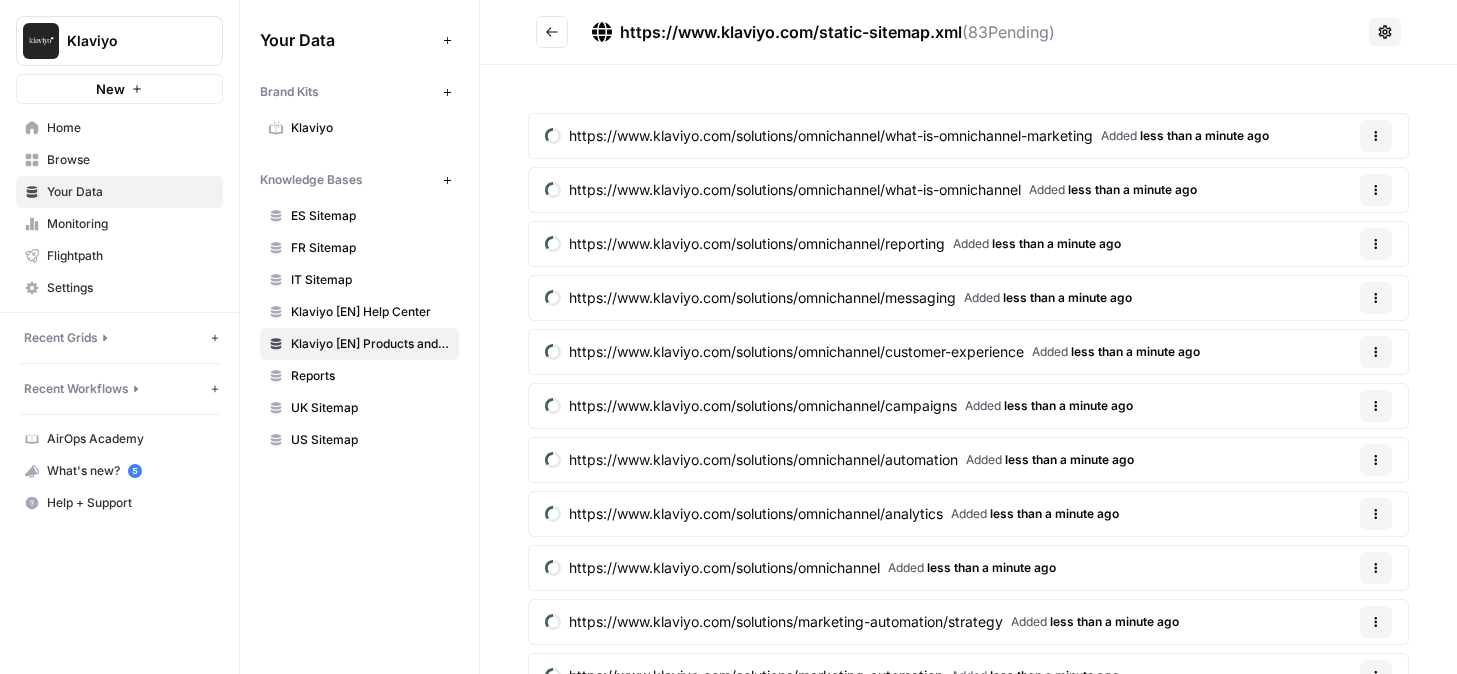 click 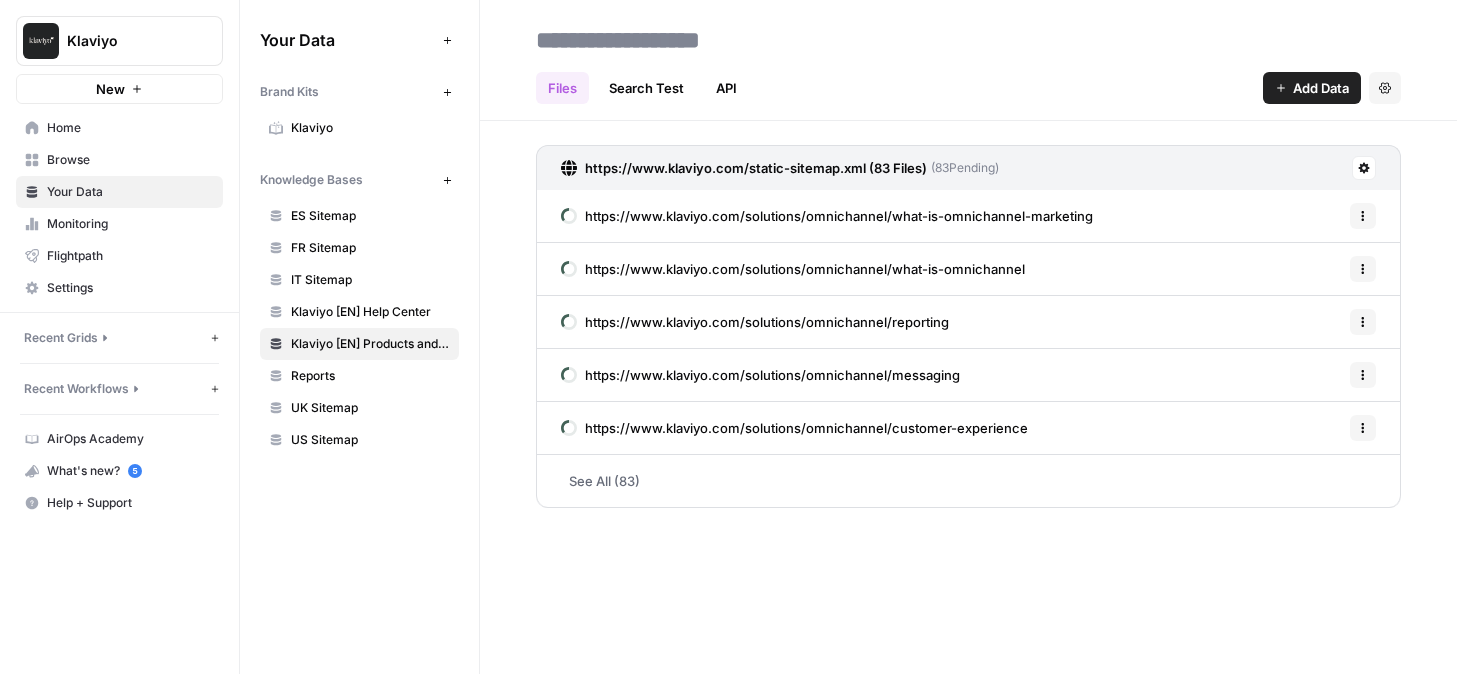 click on "Reports" at bounding box center (359, 376) 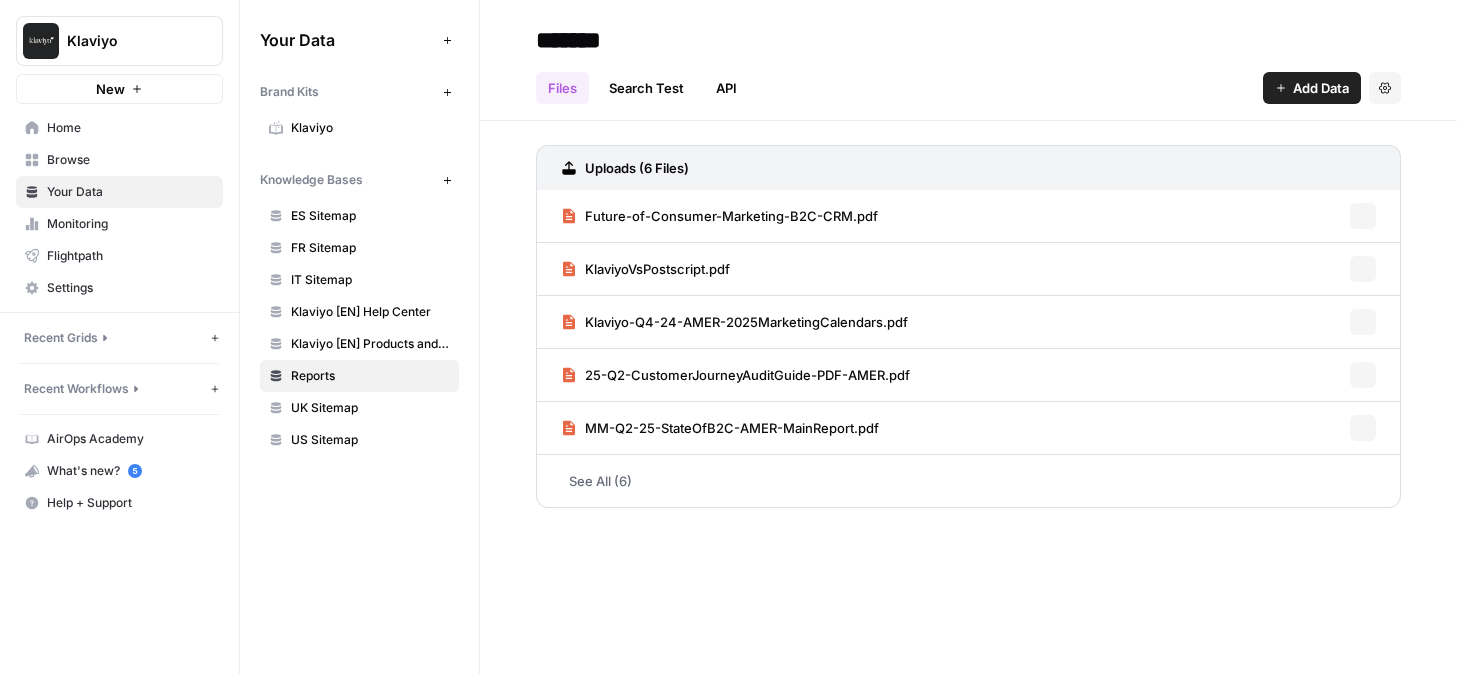 click 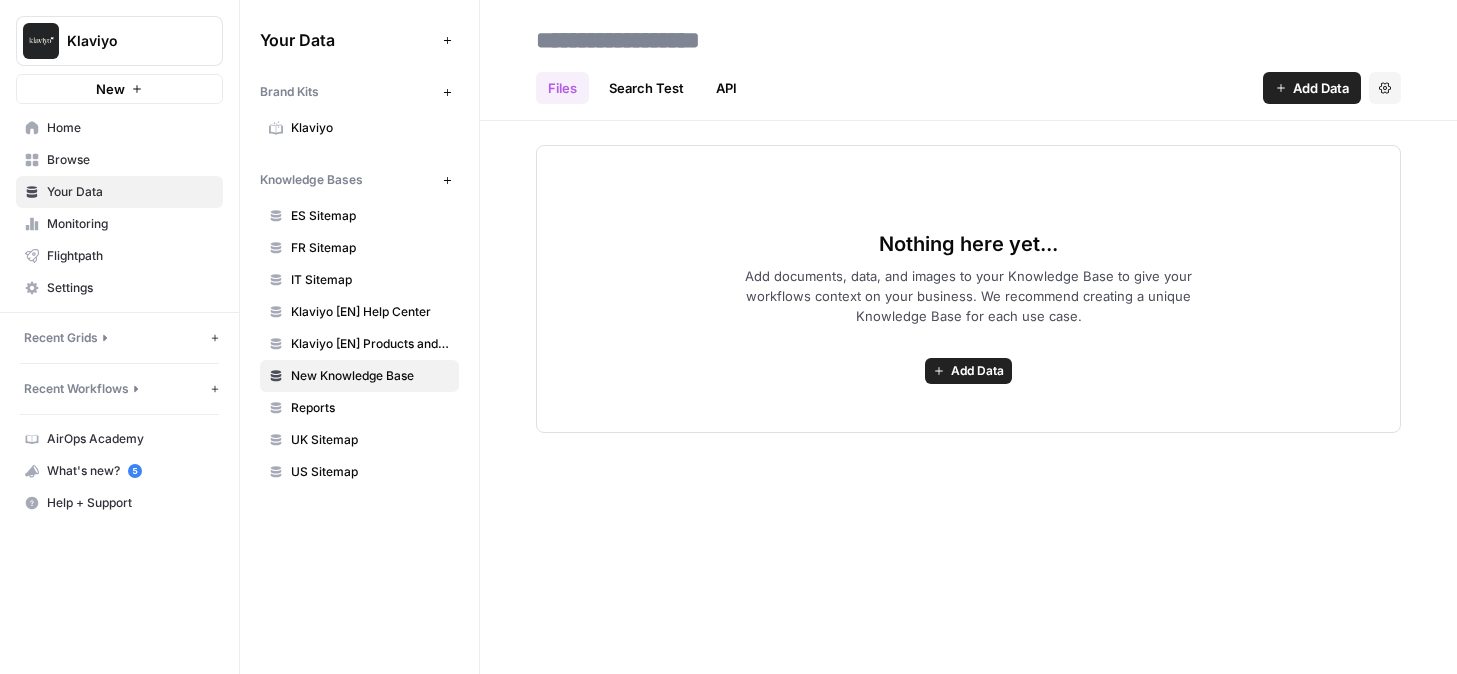 click at bounding box center (688, 40) 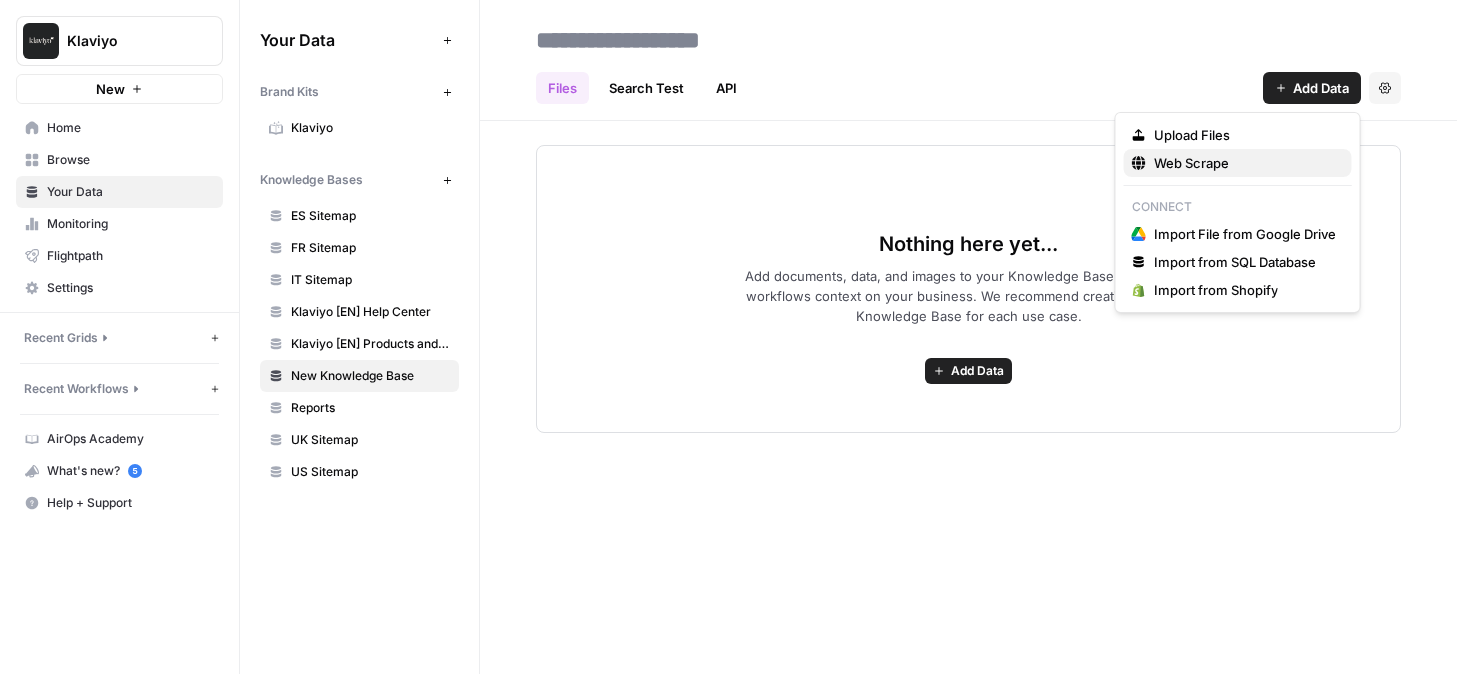 click on "Web Scrape" at bounding box center (1238, 163) 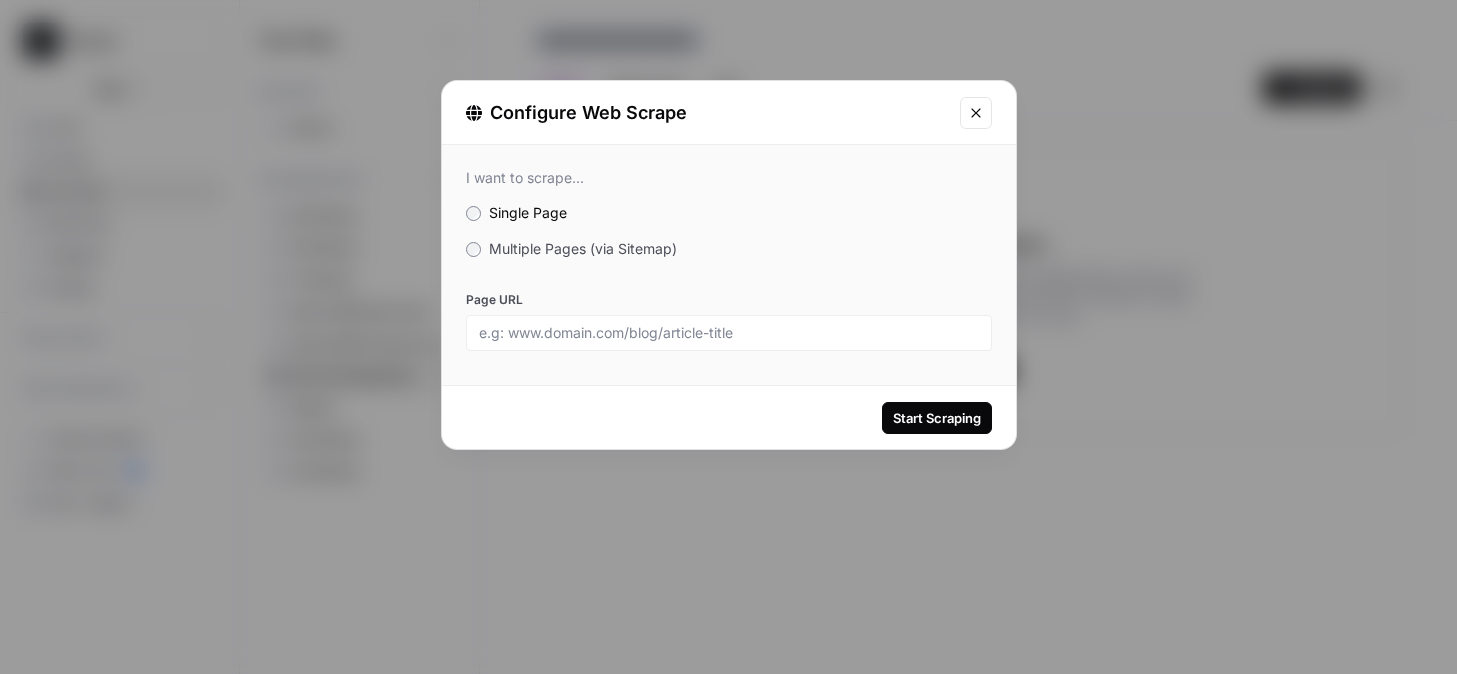 click on "Multiple Pages (via Sitemap)" at bounding box center (583, 248) 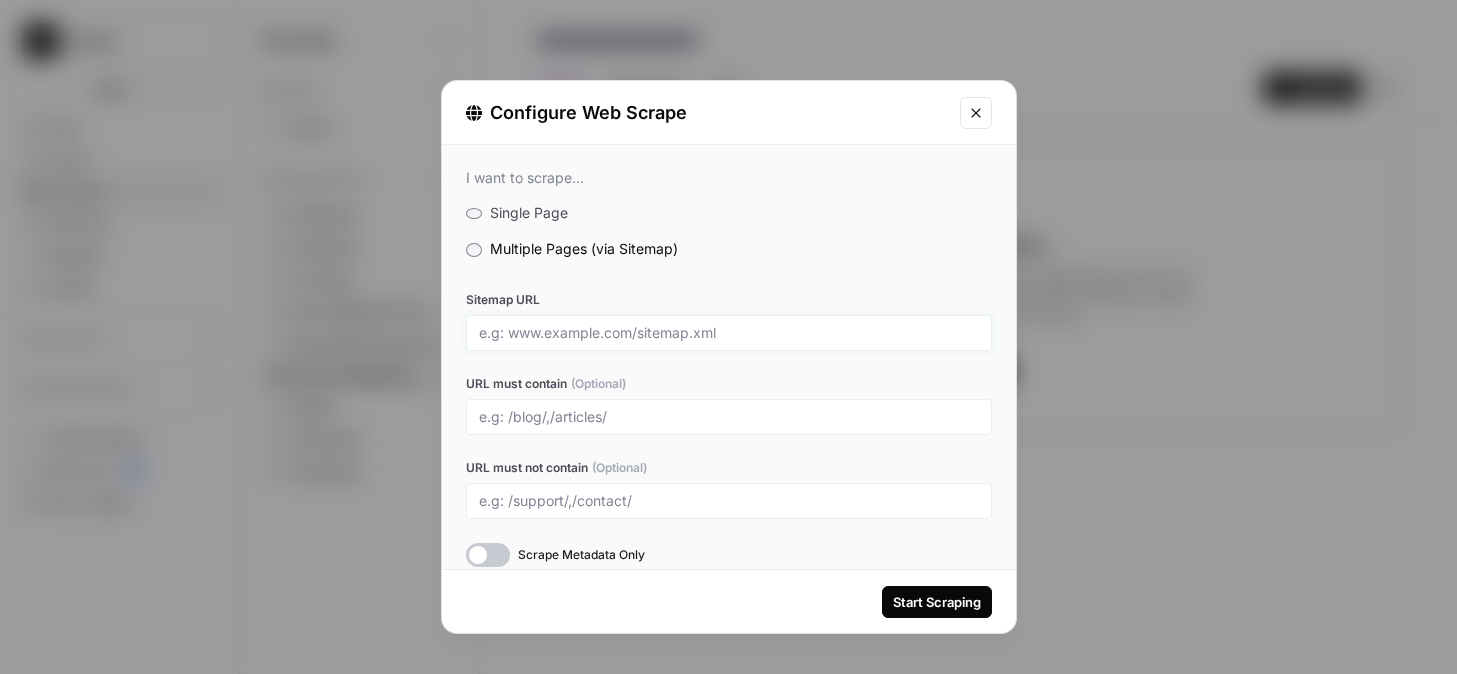 click on "Sitemap URL" at bounding box center (729, 333) 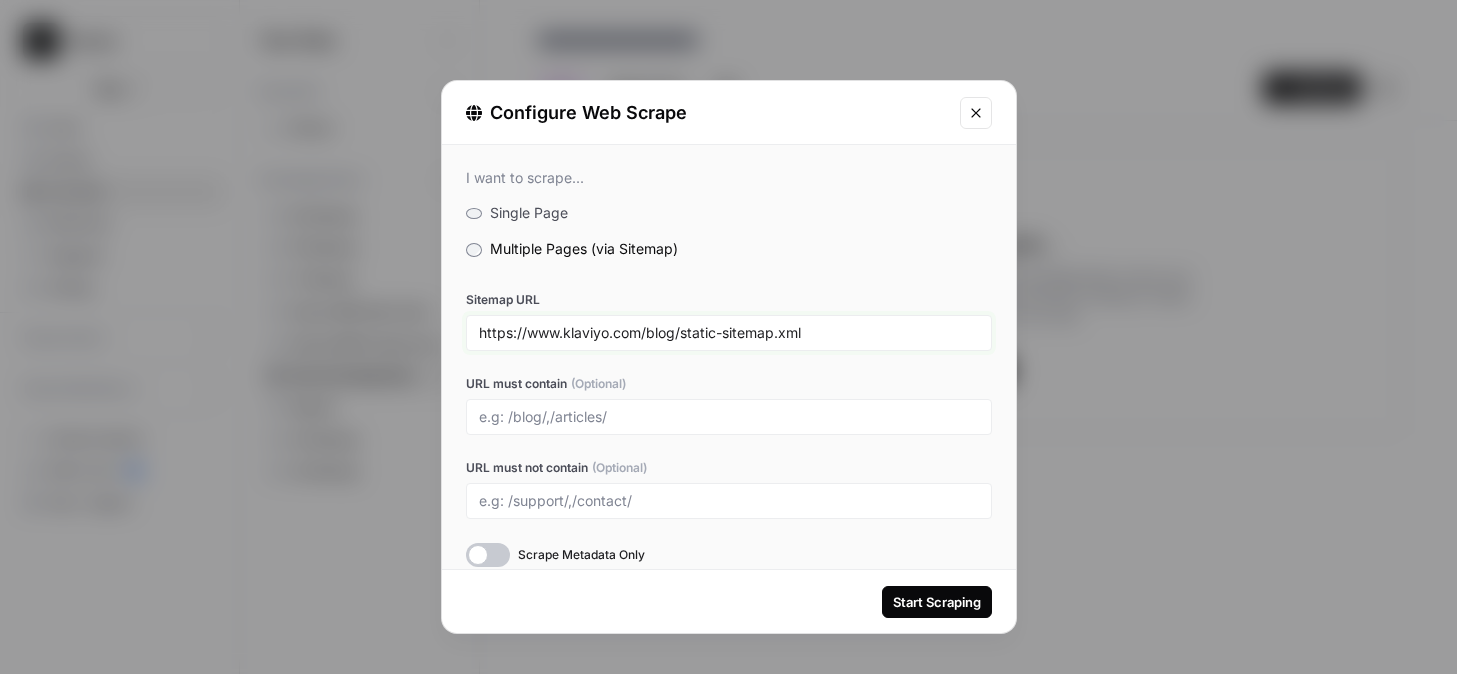 type on "https://www.klaviyo.com/blog/static-sitemap.xml" 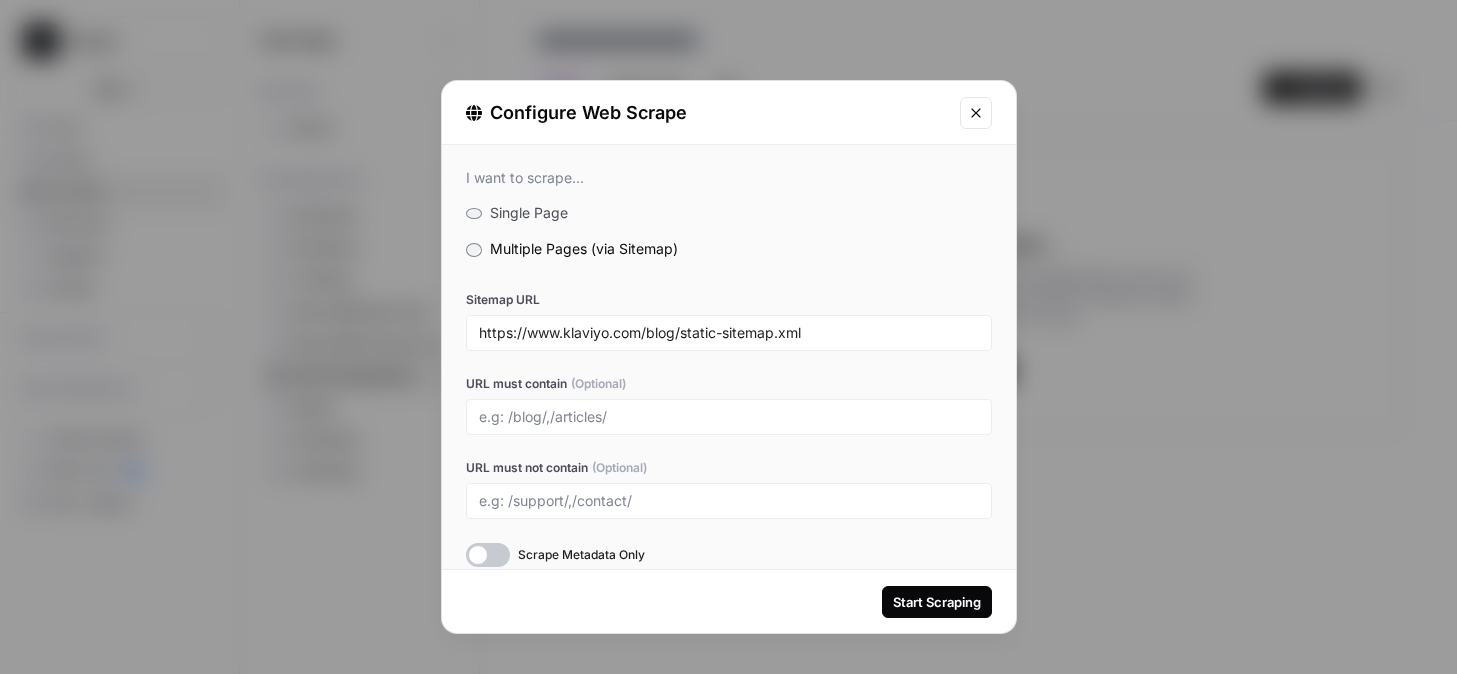 click at bounding box center (488, 555) 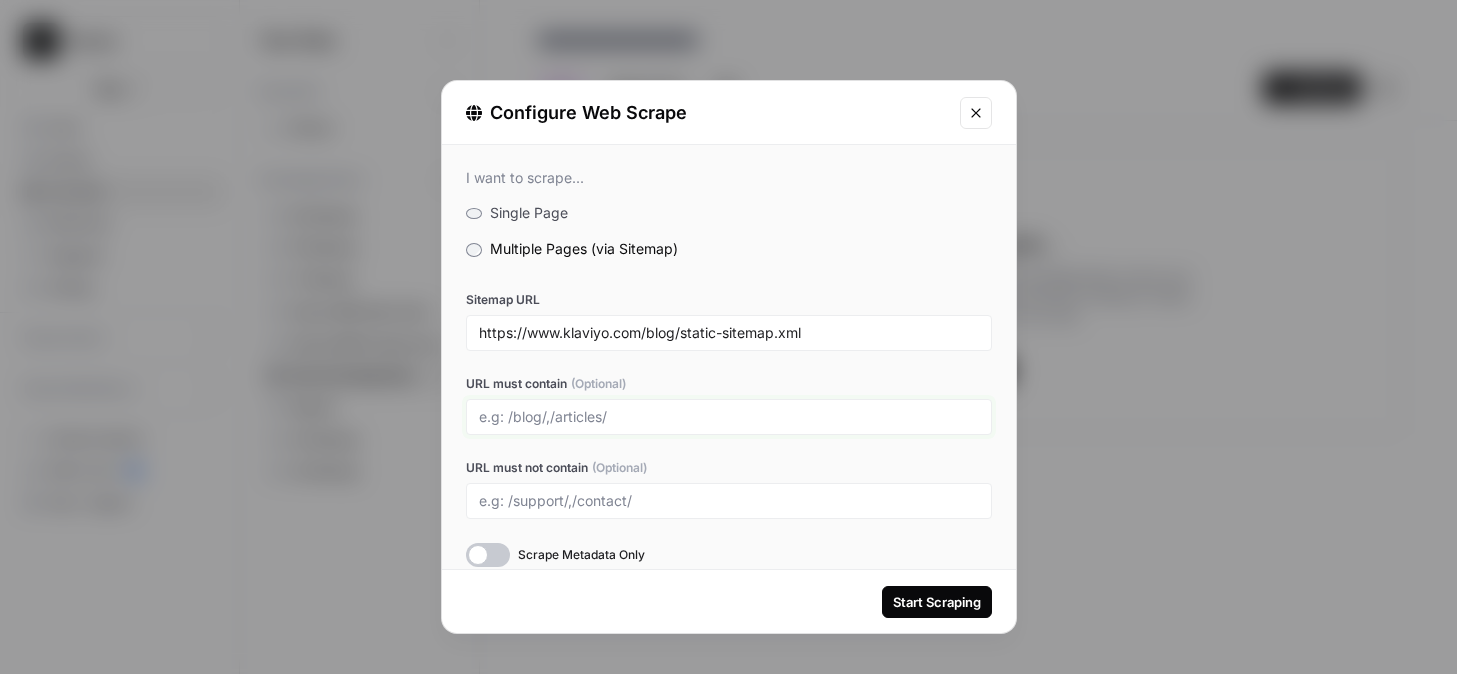 click on "URL must contain (Optional)" at bounding box center [729, 417] 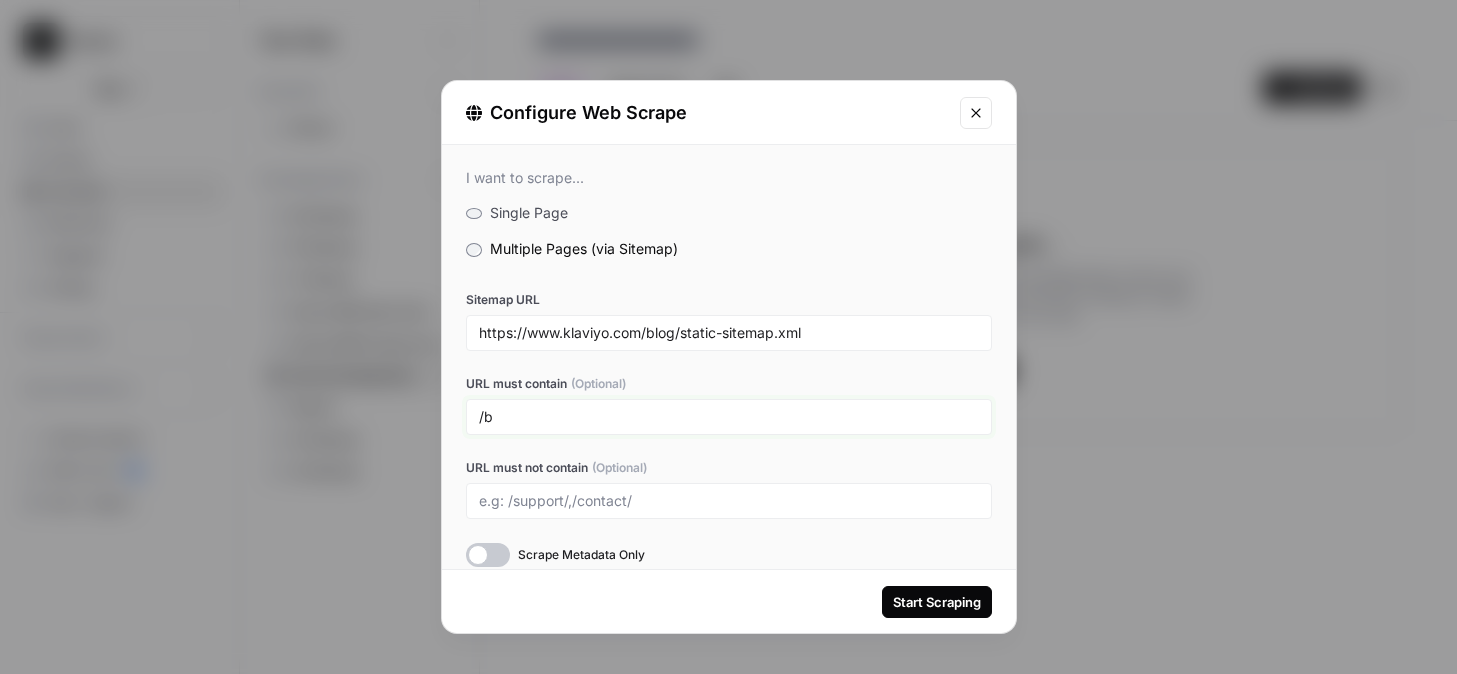 type on "/" 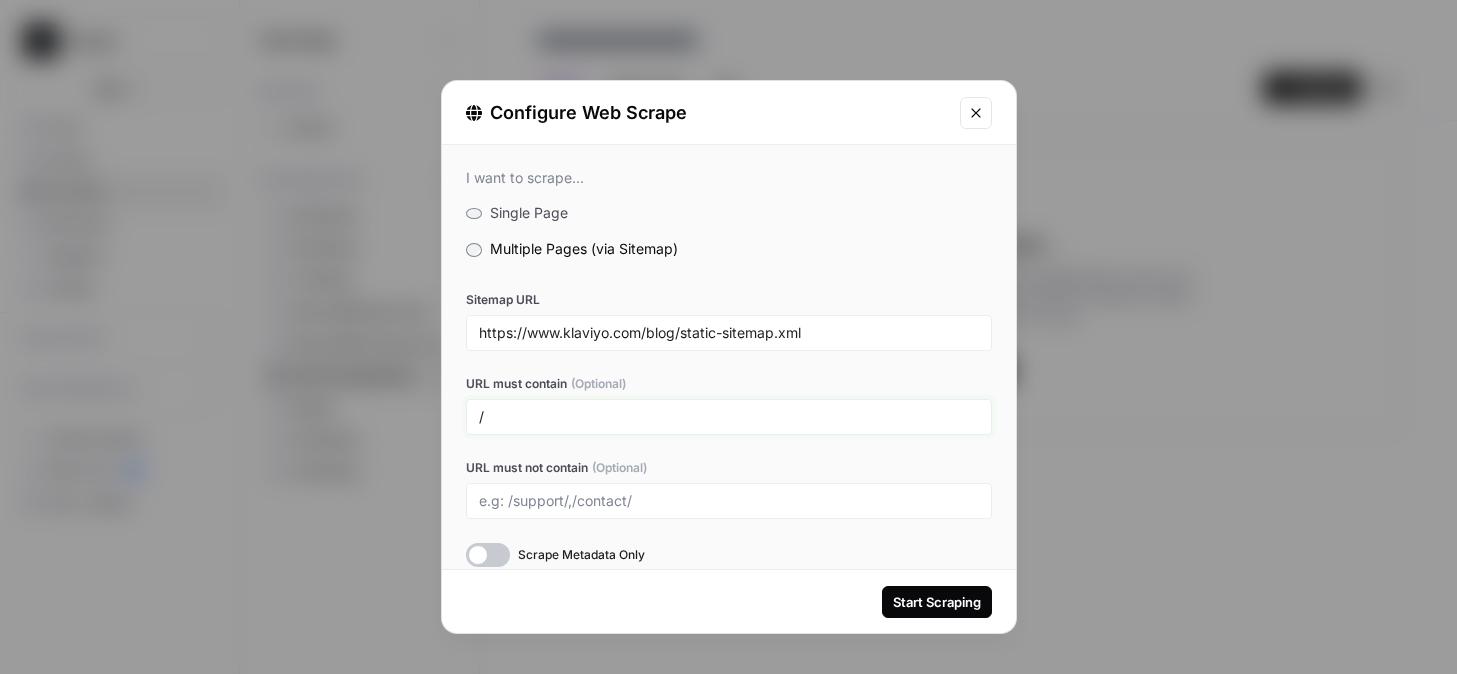 type 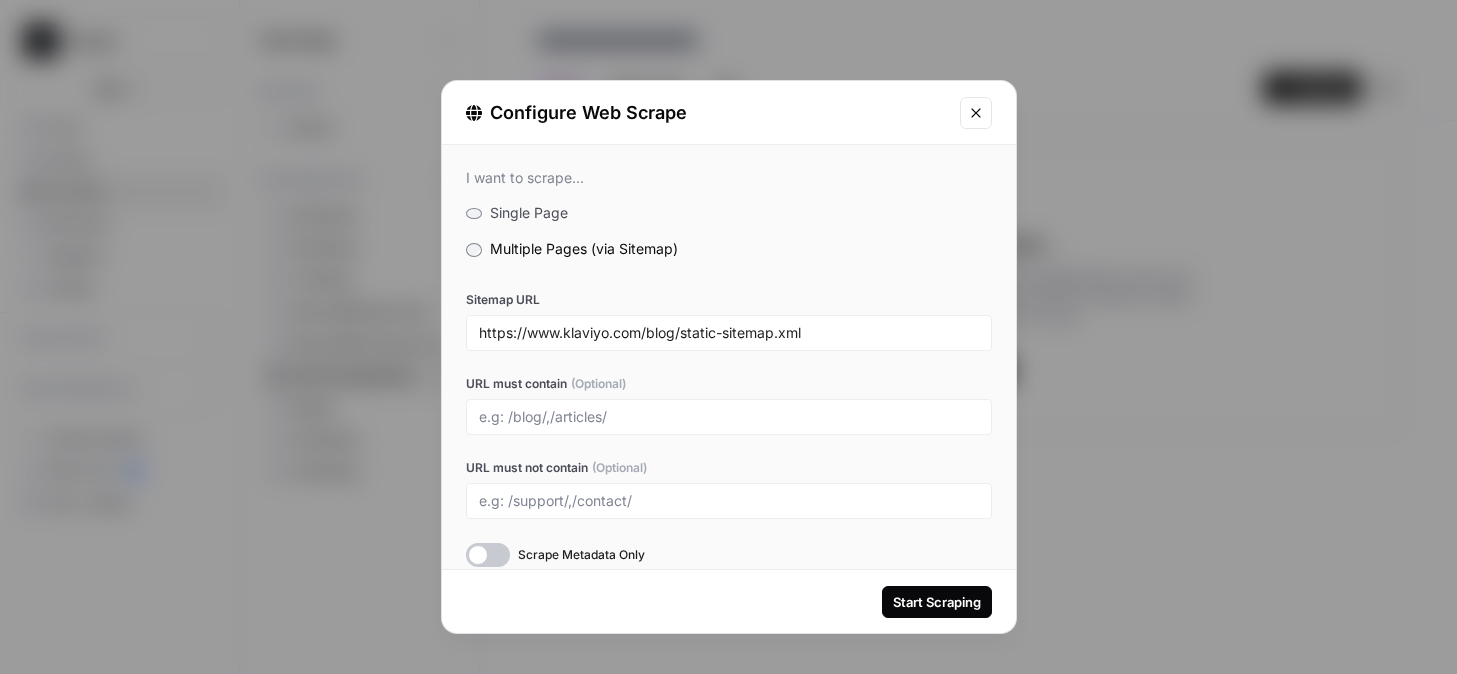 click at bounding box center [729, 501] 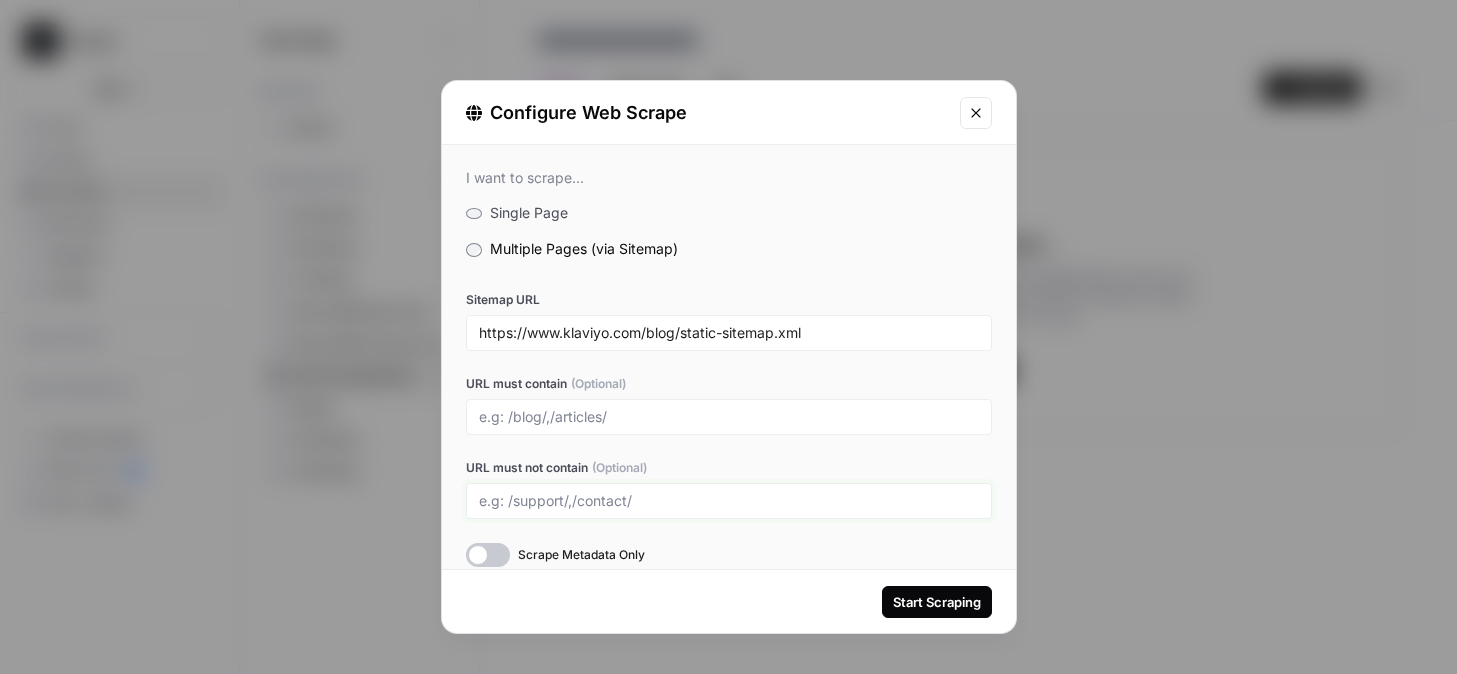 click on "URL must not contain (Optional)" at bounding box center (729, 501) 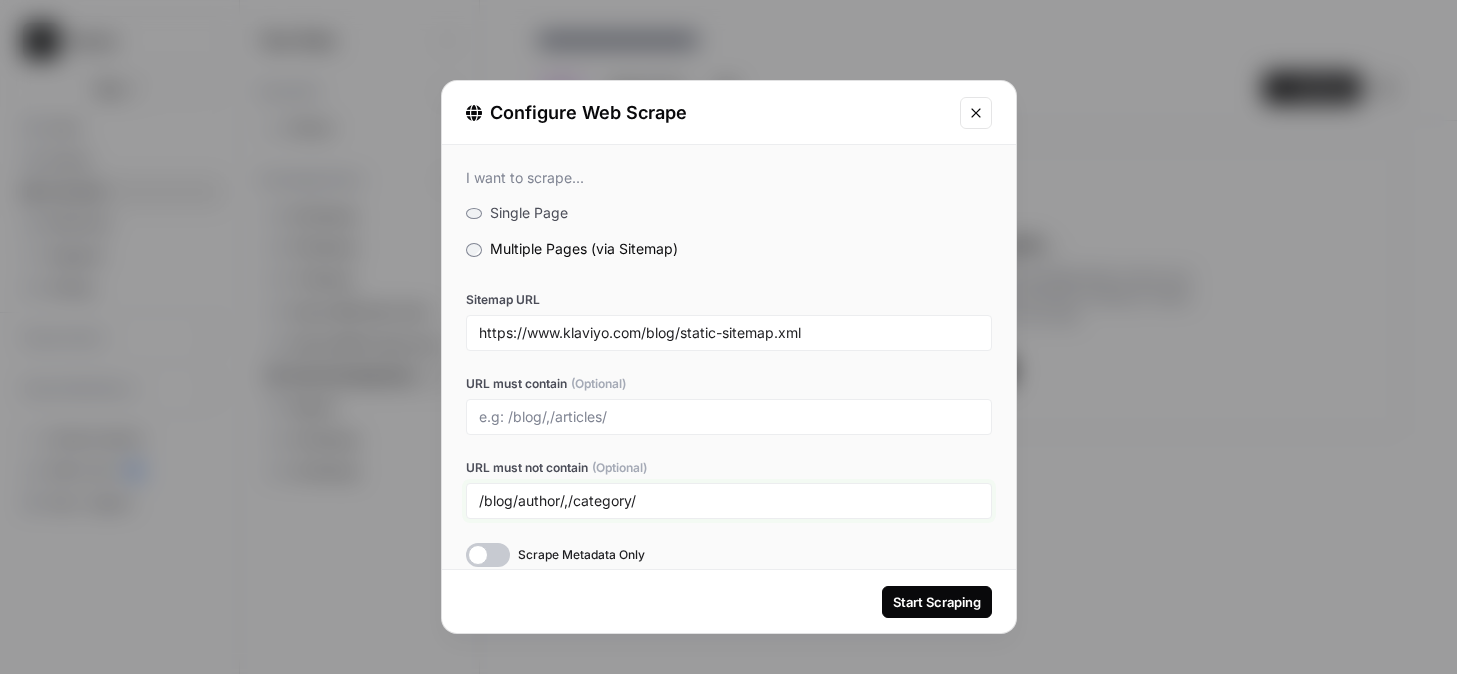 click on "/blog/author/,/category/" at bounding box center (729, 501) 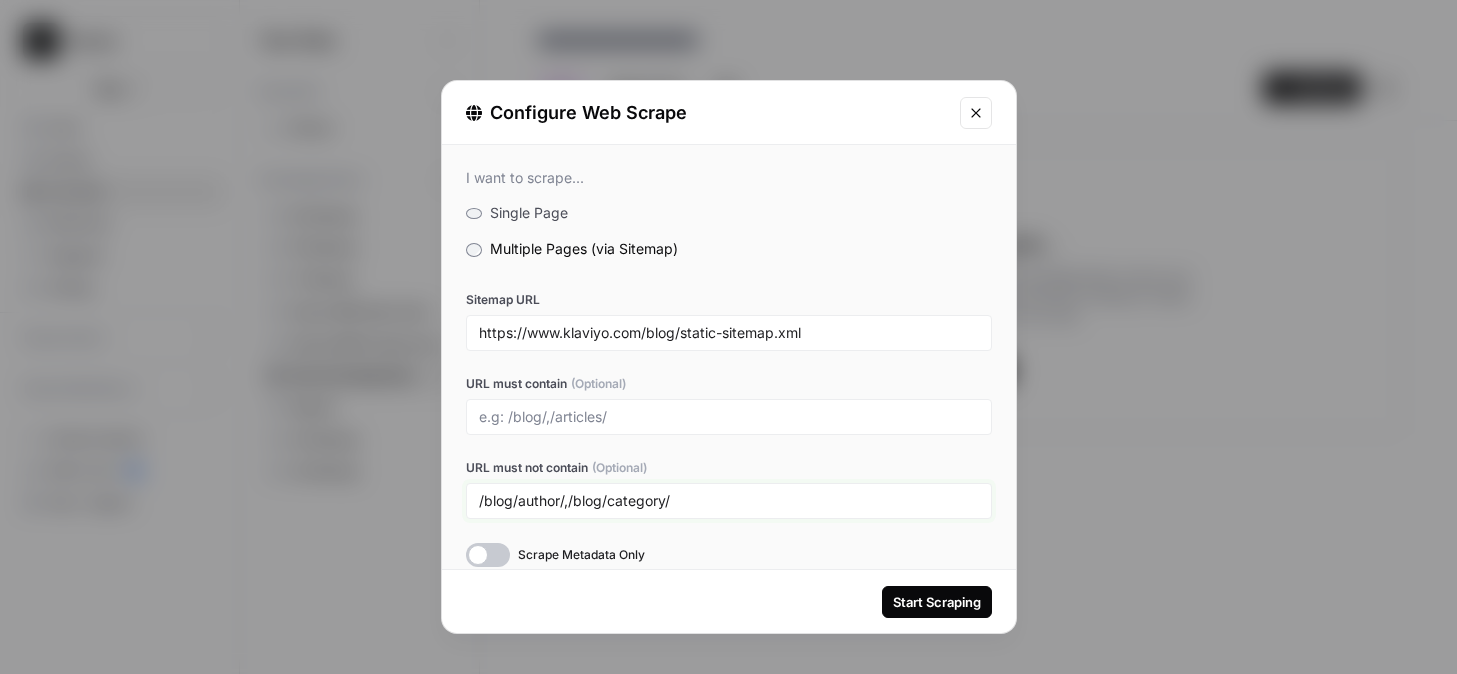 scroll, scrollTop: 21, scrollLeft: 0, axis: vertical 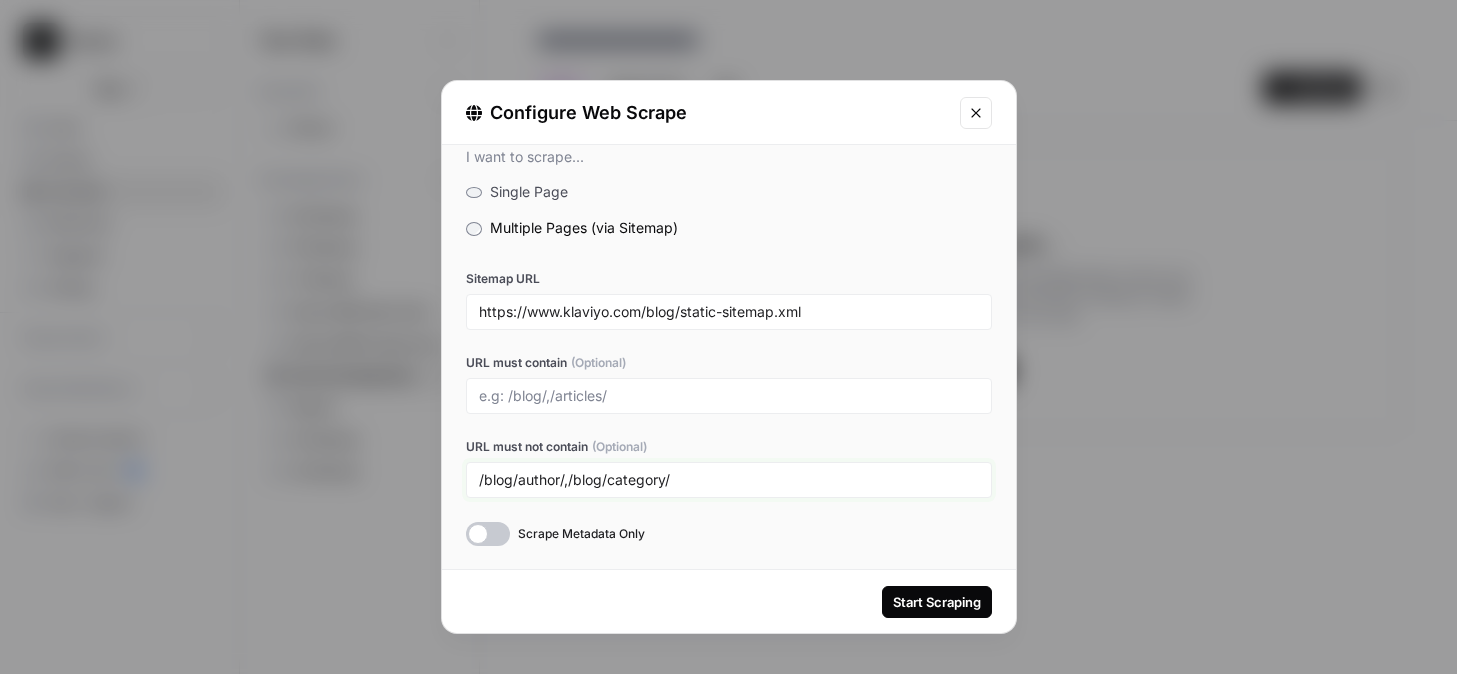 type on "/blog/author/,/blog/category/" 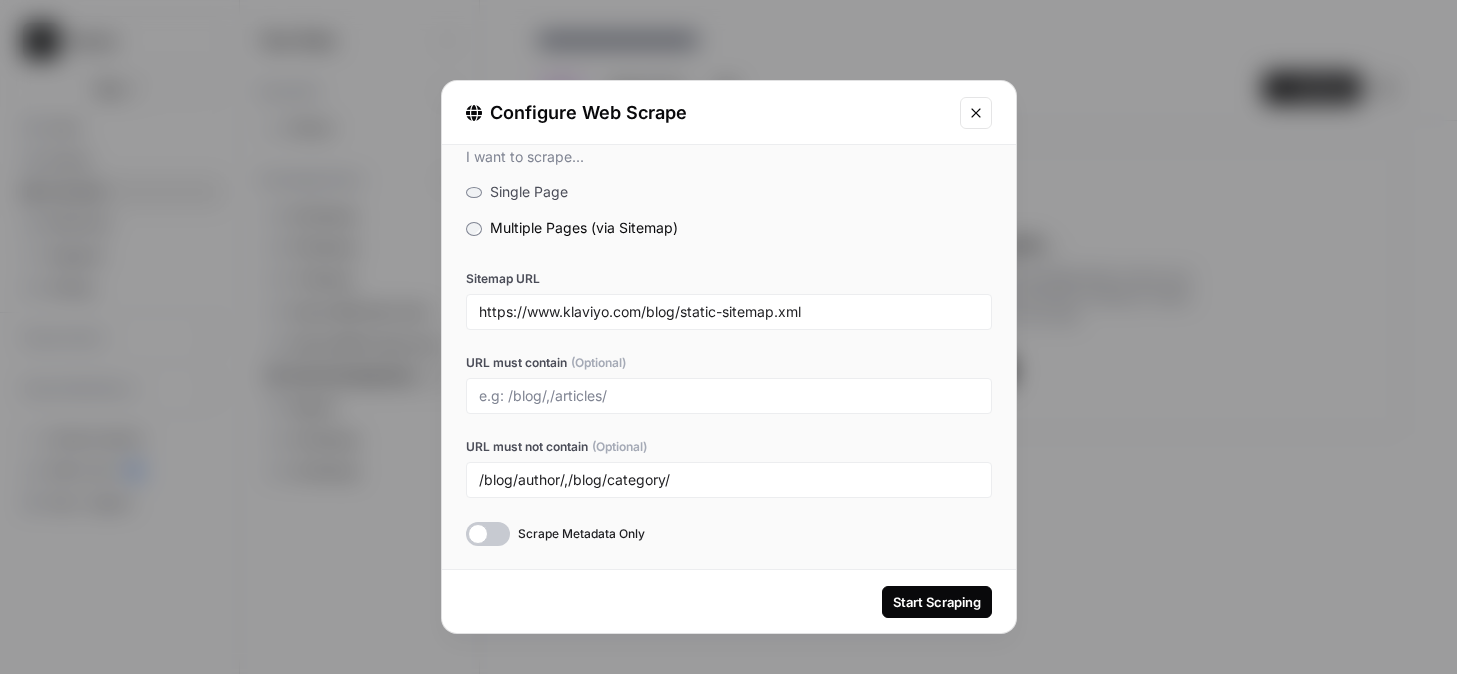 click on "Start Scraping" at bounding box center (937, 602) 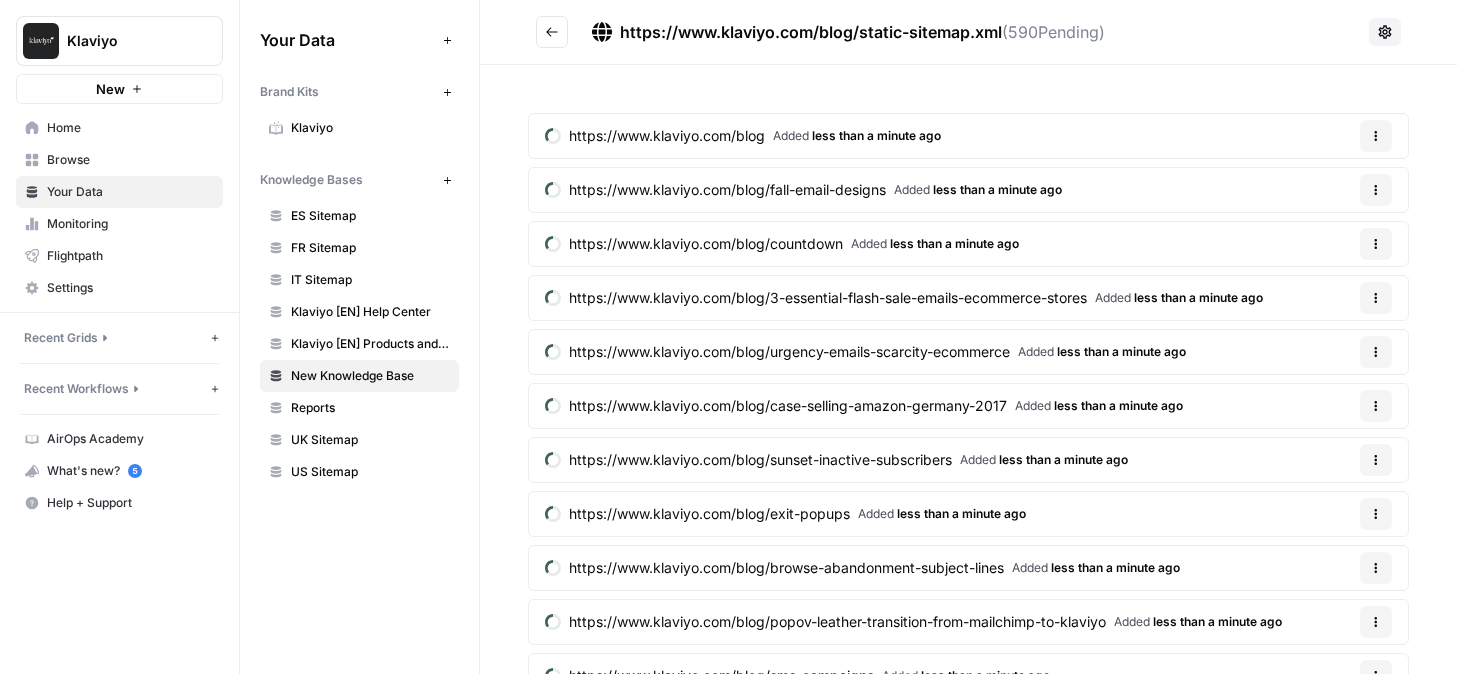 click at bounding box center (552, 32) 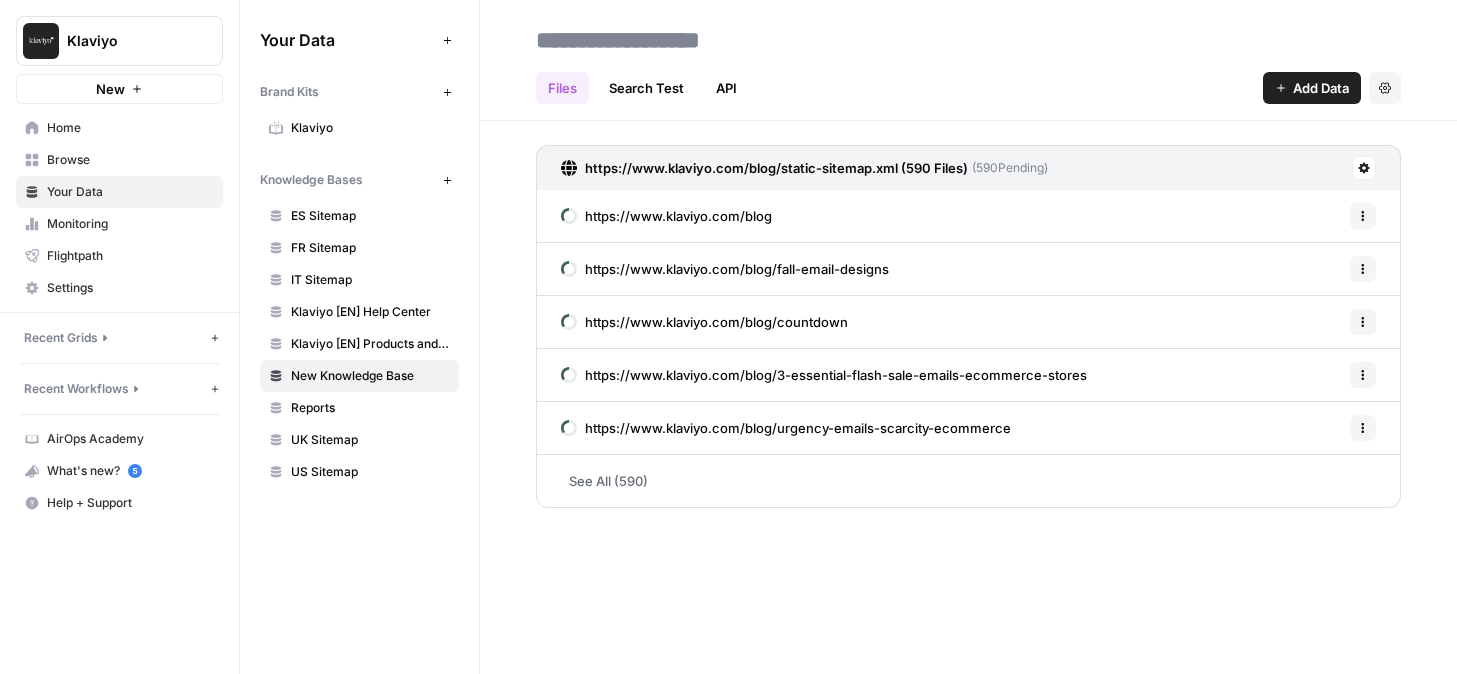 click on "Add Data" at bounding box center [1312, 88] 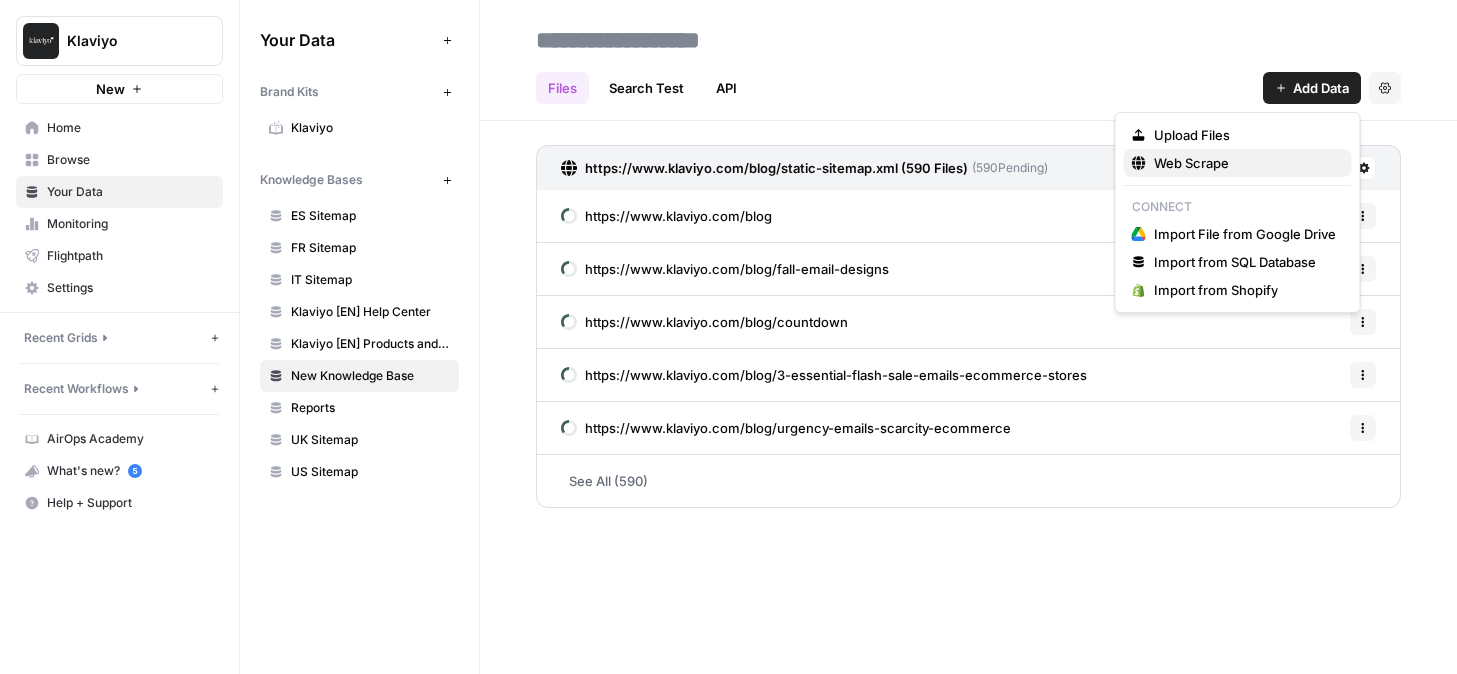 click on "Web Scrape" at bounding box center (1191, 163) 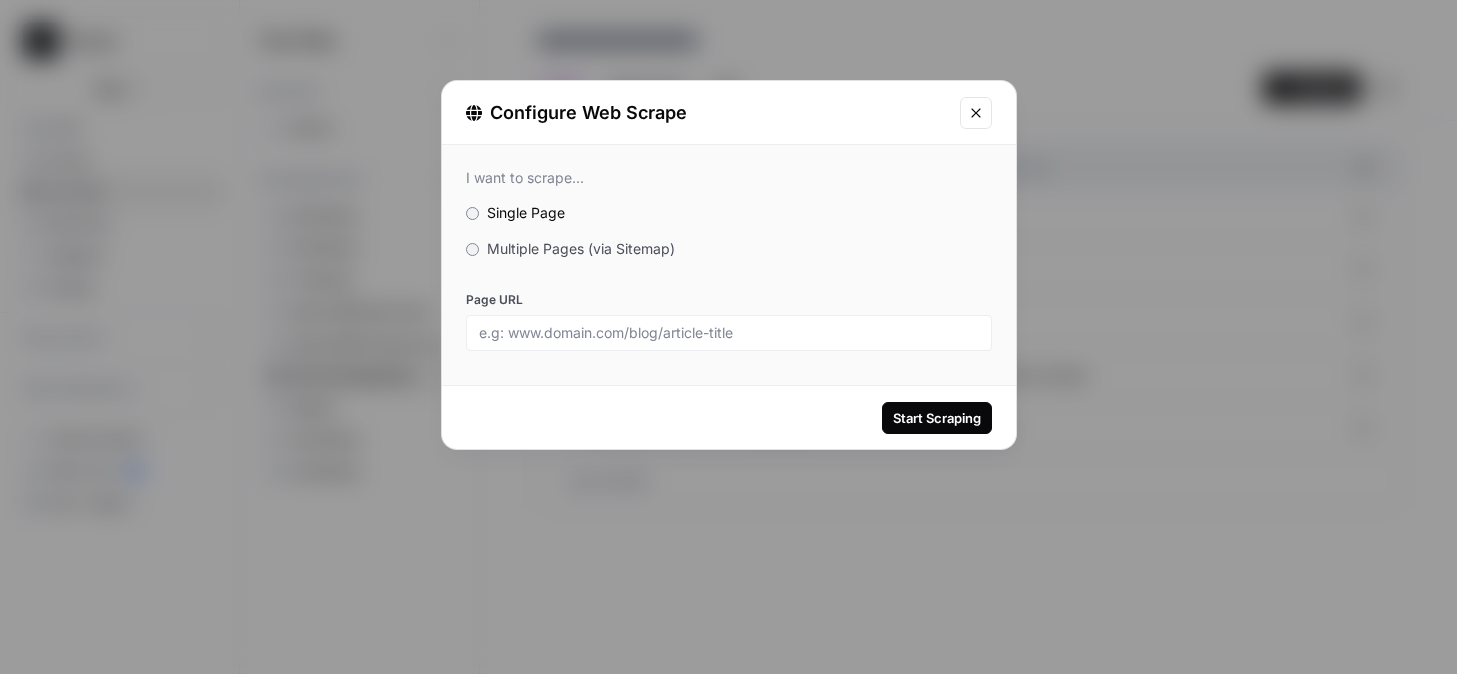click on "Multiple Pages (via Sitemap)" at bounding box center [581, 248] 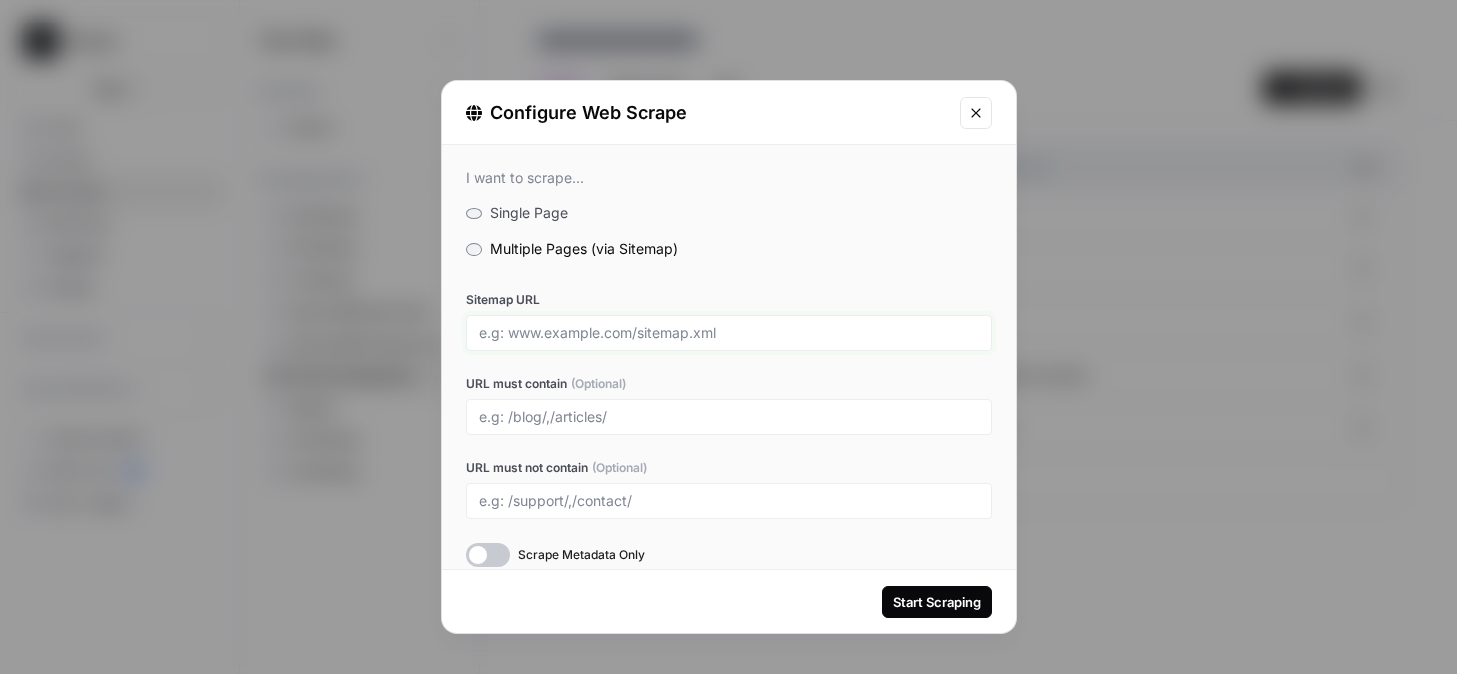 click on "Sitemap URL" at bounding box center [729, 333] 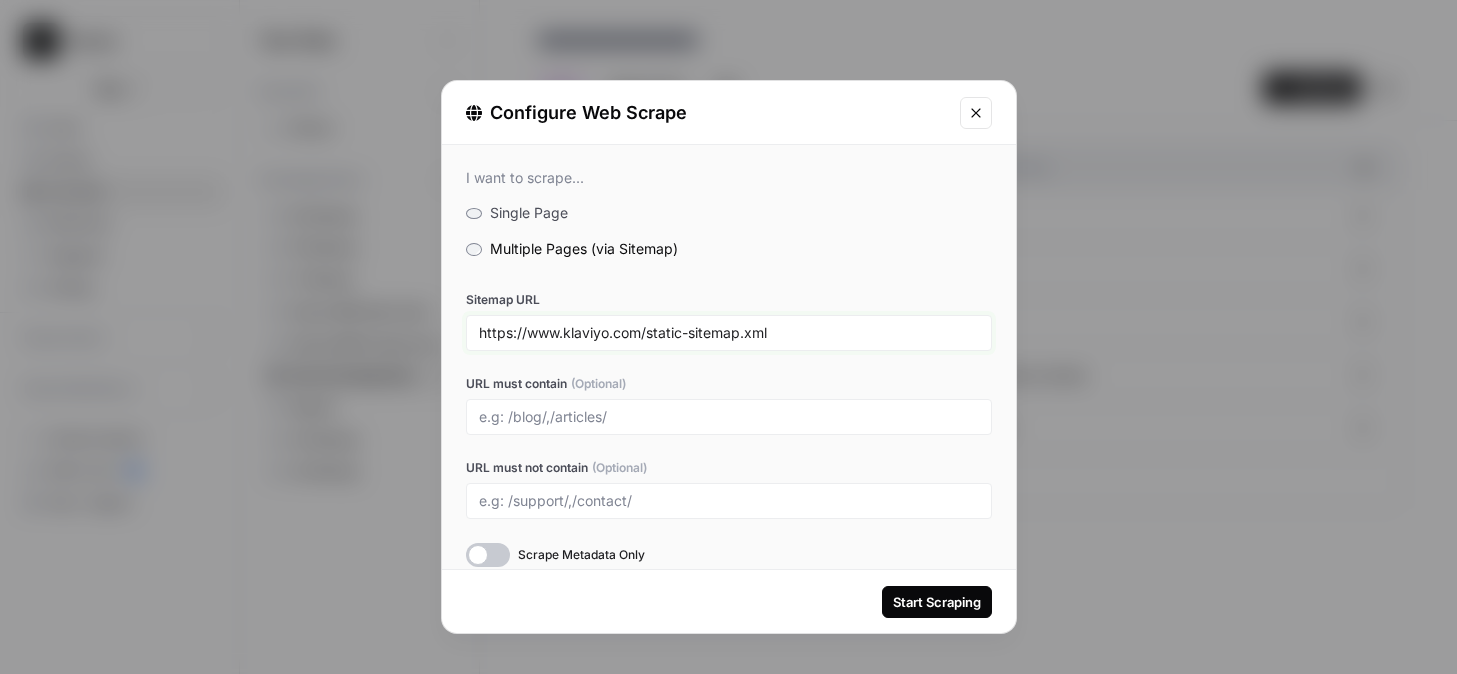 type on "https://www.klaviyo.com/static-sitemap.xml" 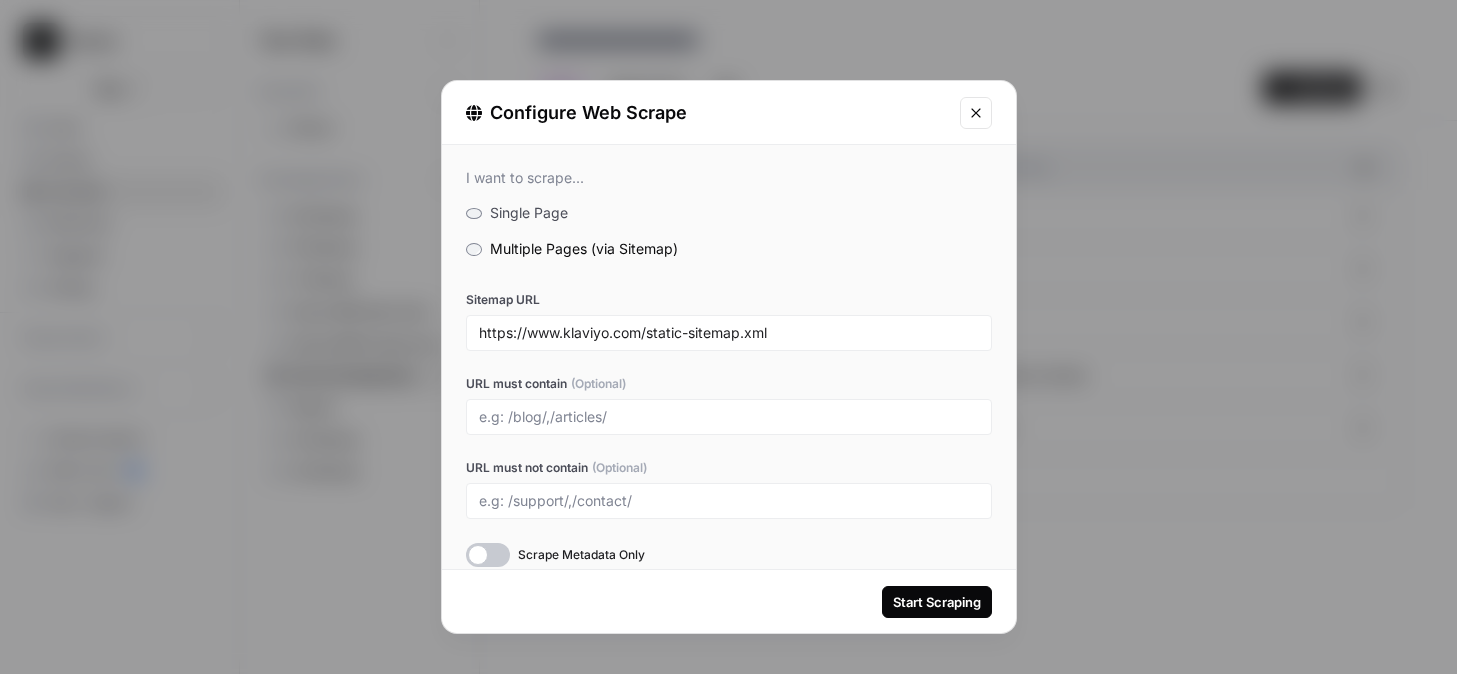 click on "Scrape Metadata Only" at bounding box center (581, 555) 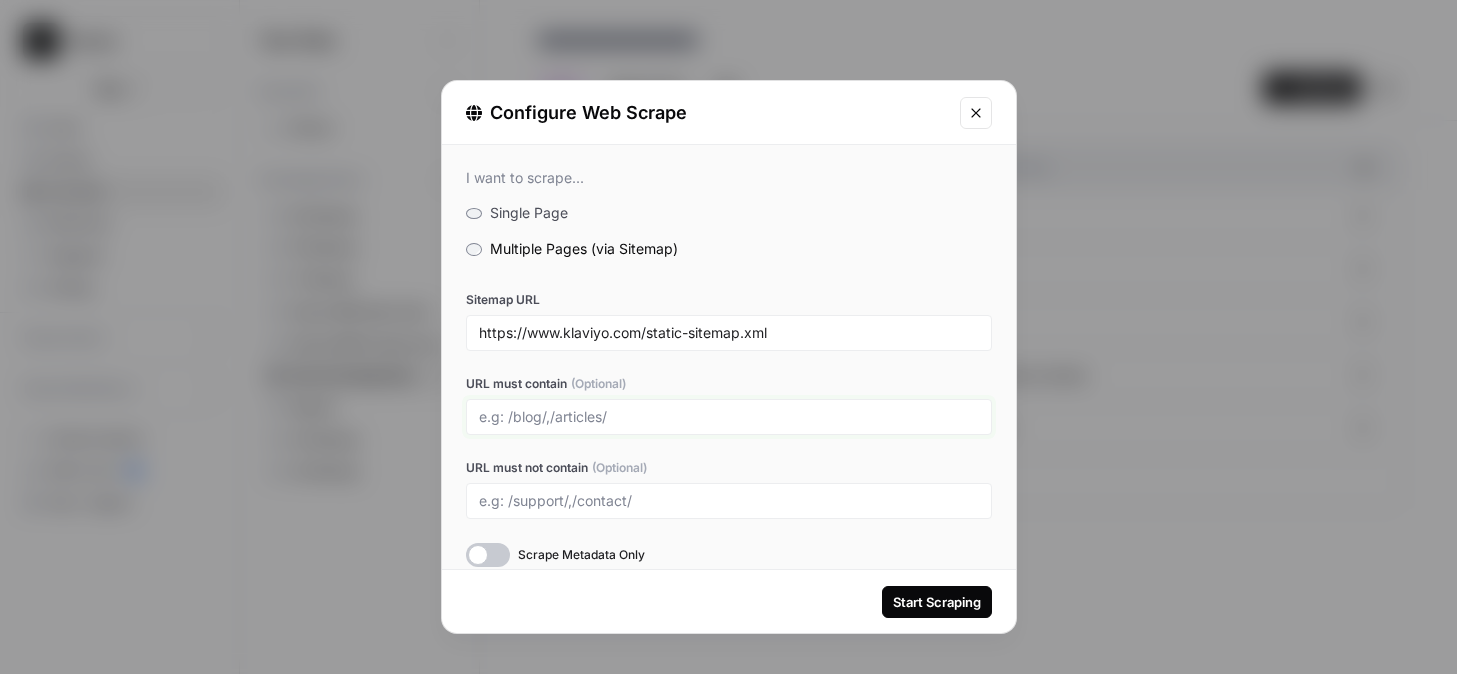 click on "URL must contain (Optional)" at bounding box center [729, 417] 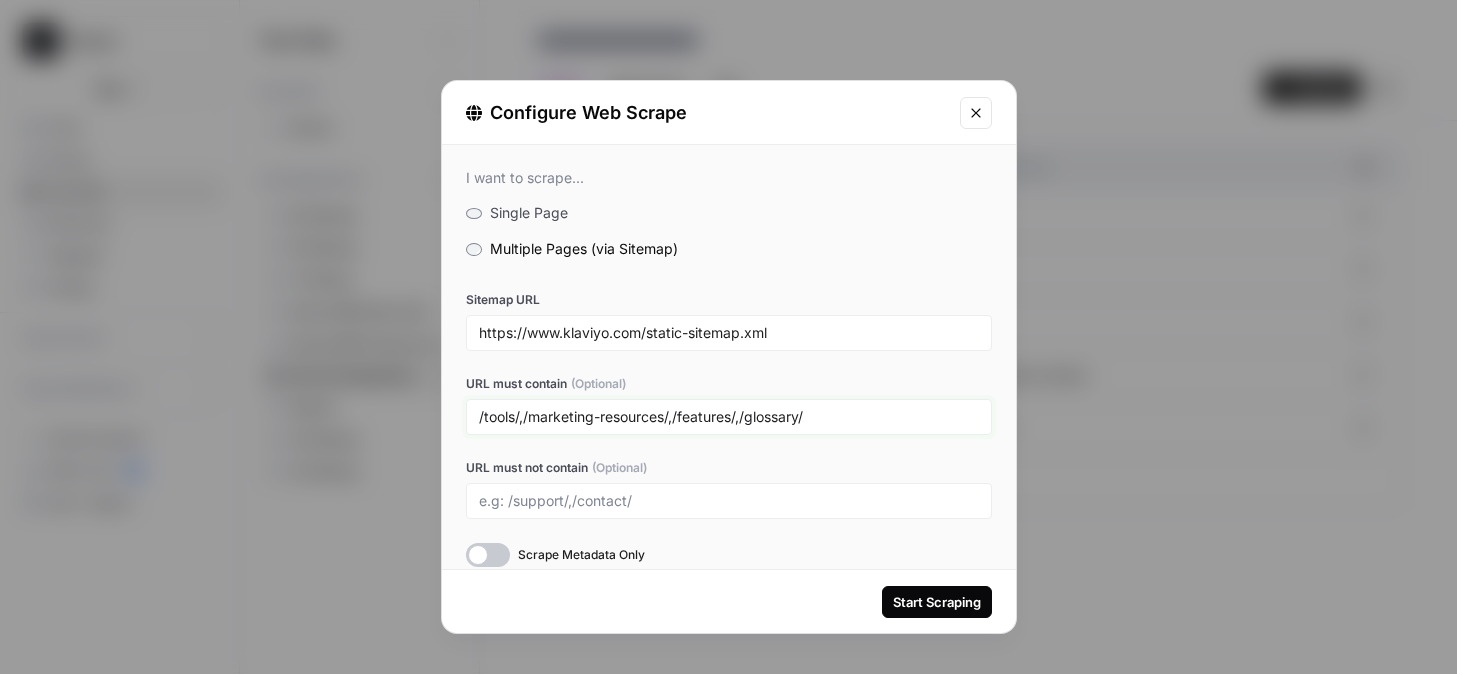 type on "/tools/,/marketing-resources/,/features/,/glossary/" 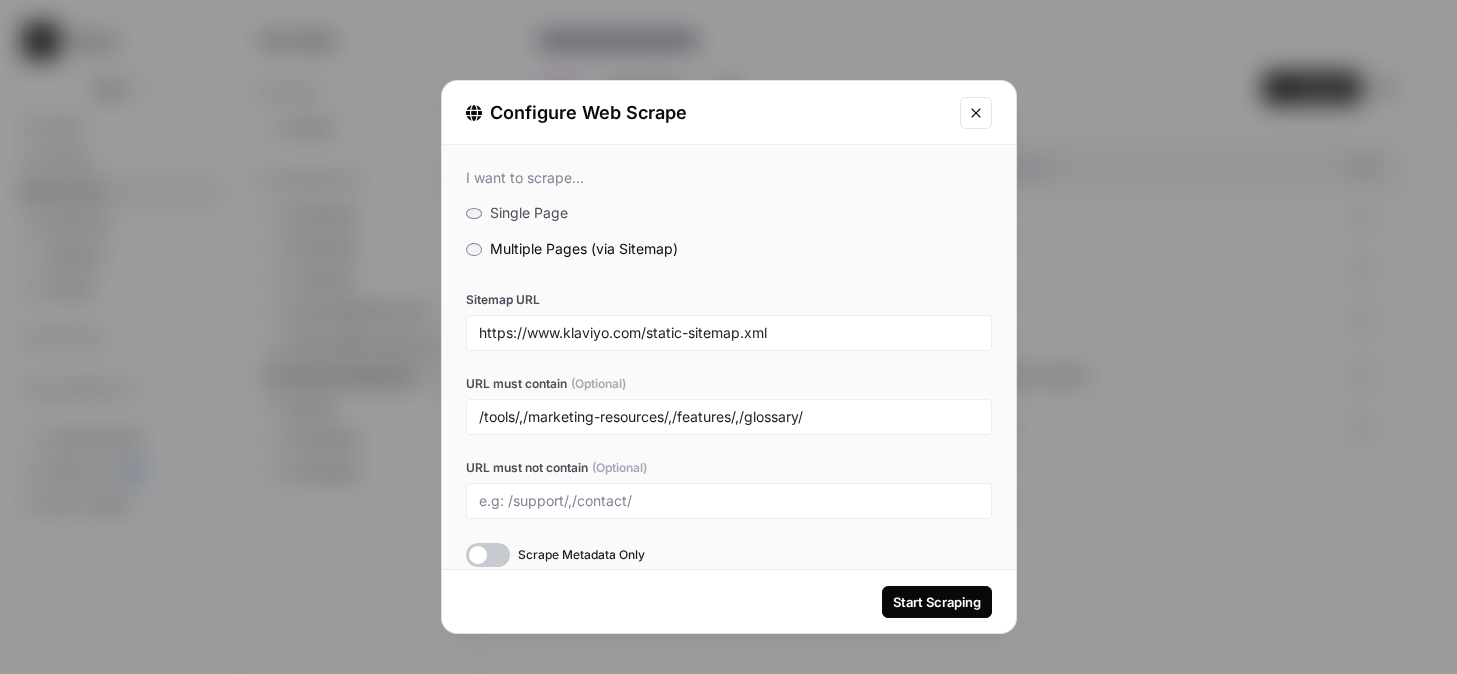click on "Start Scraping" at bounding box center (937, 602) 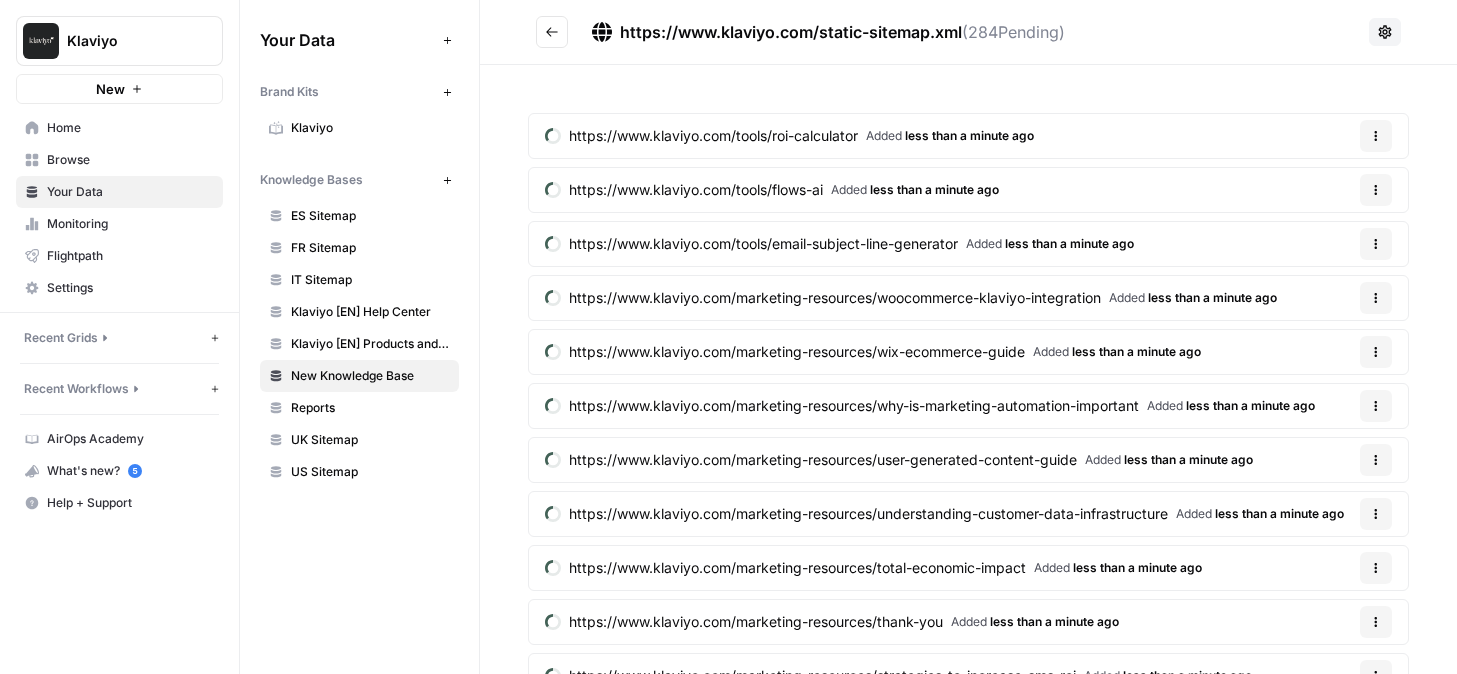 click at bounding box center (552, 32) 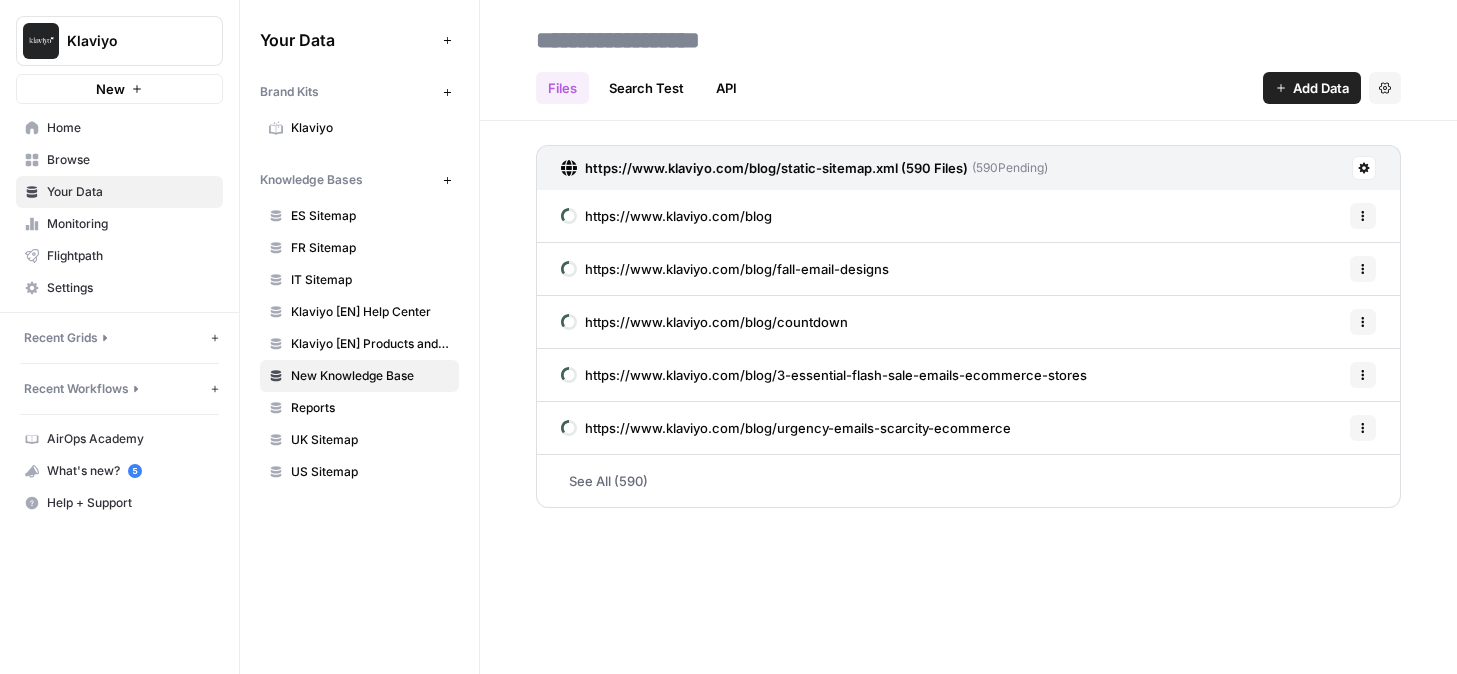 click at bounding box center [688, 40] 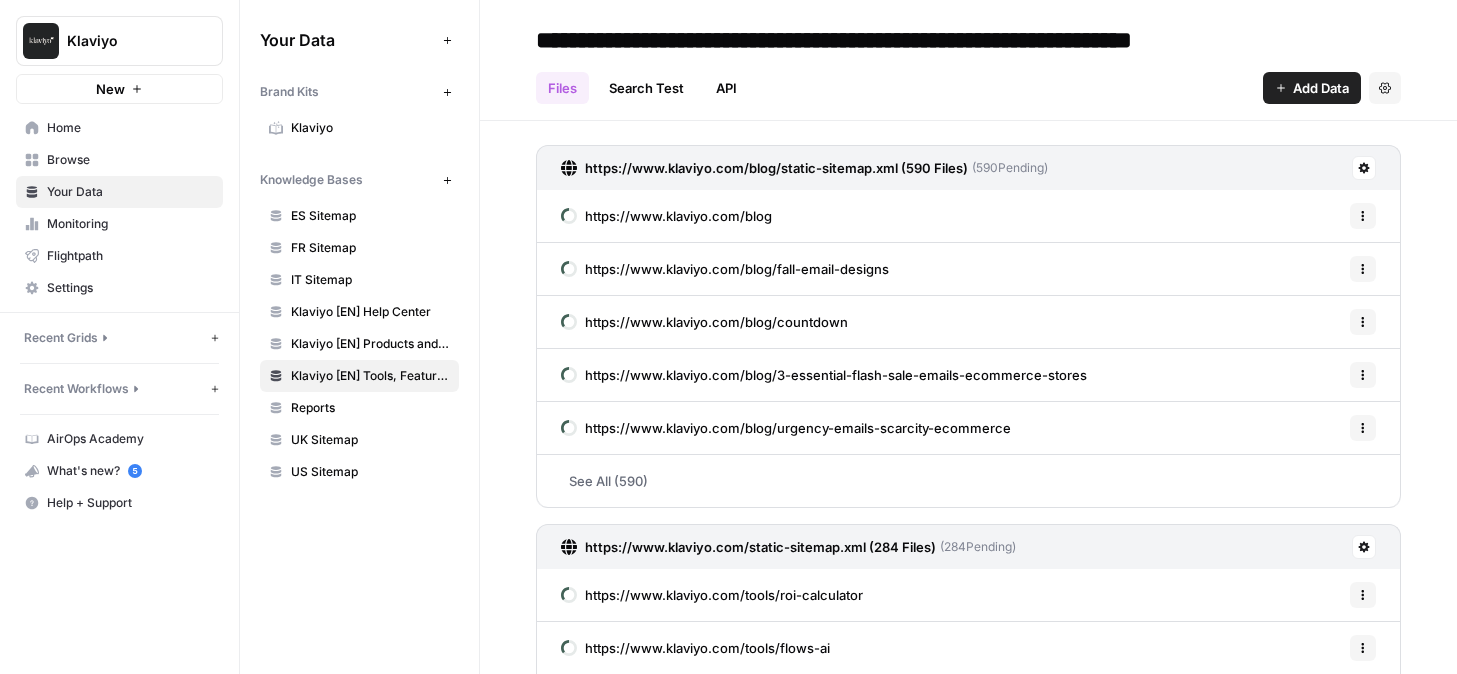 type on "**********" 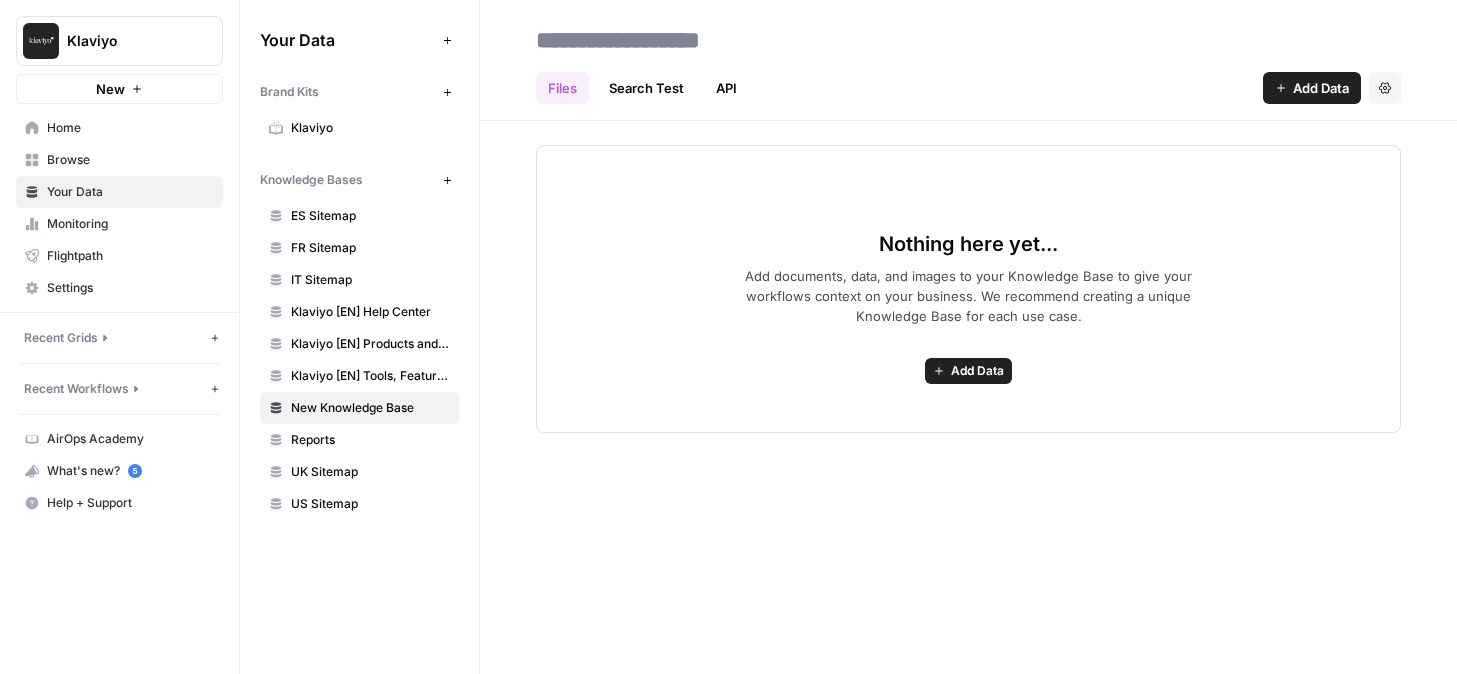 click at bounding box center [688, 40] 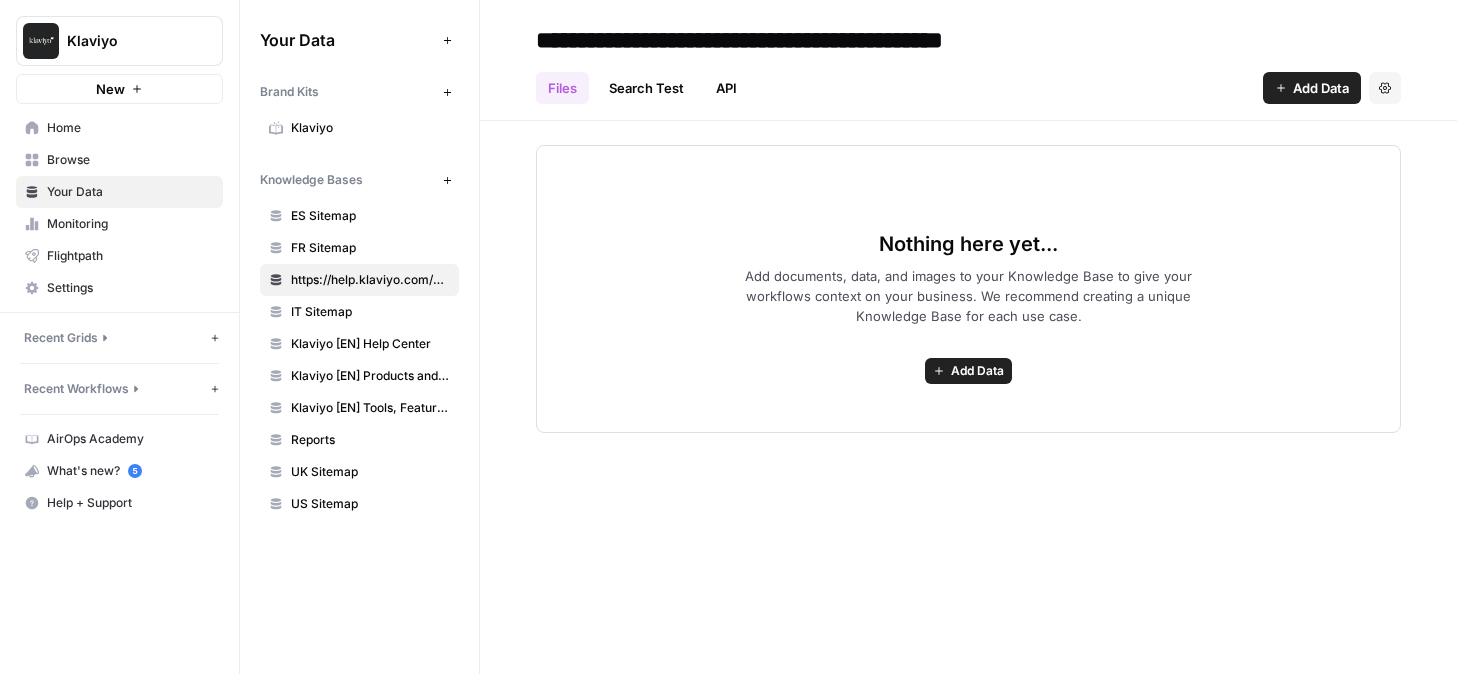 type 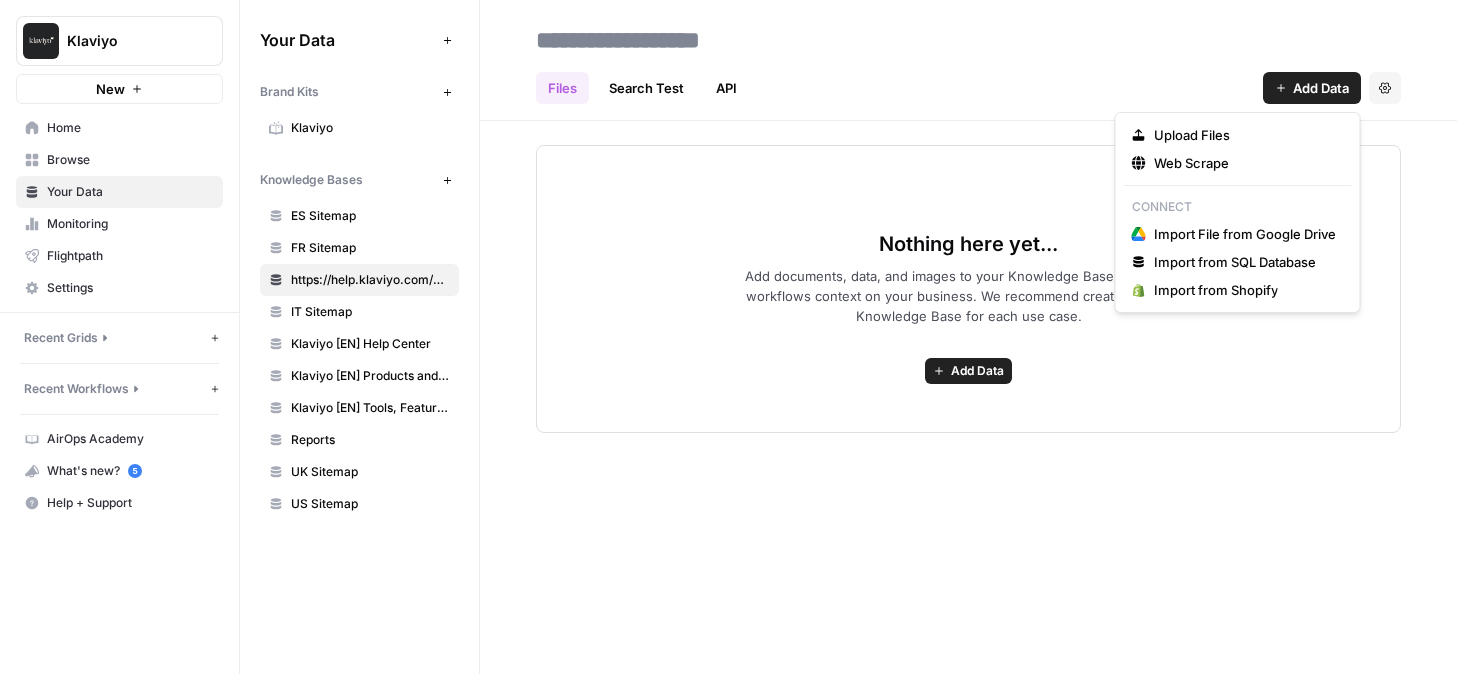 click on "Add Data" at bounding box center [1321, 88] 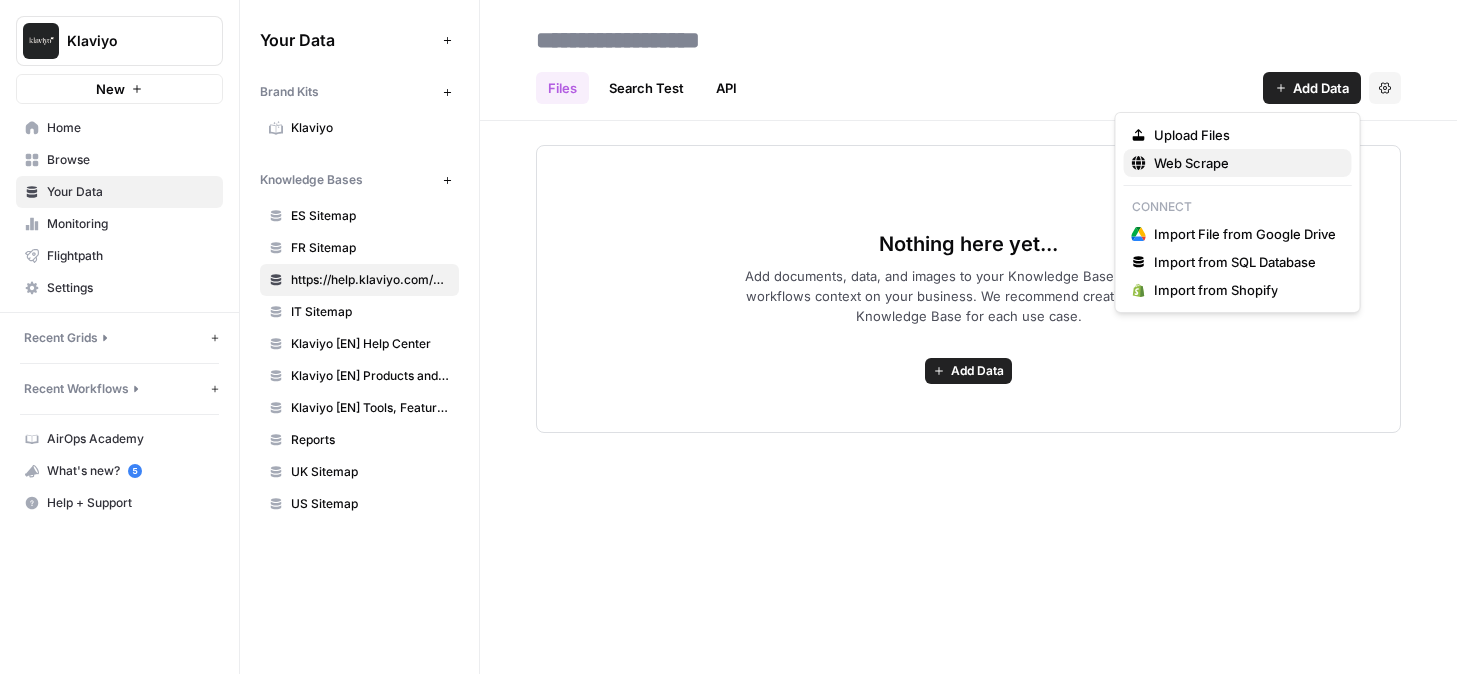 click on "Web Scrape" at bounding box center (1191, 163) 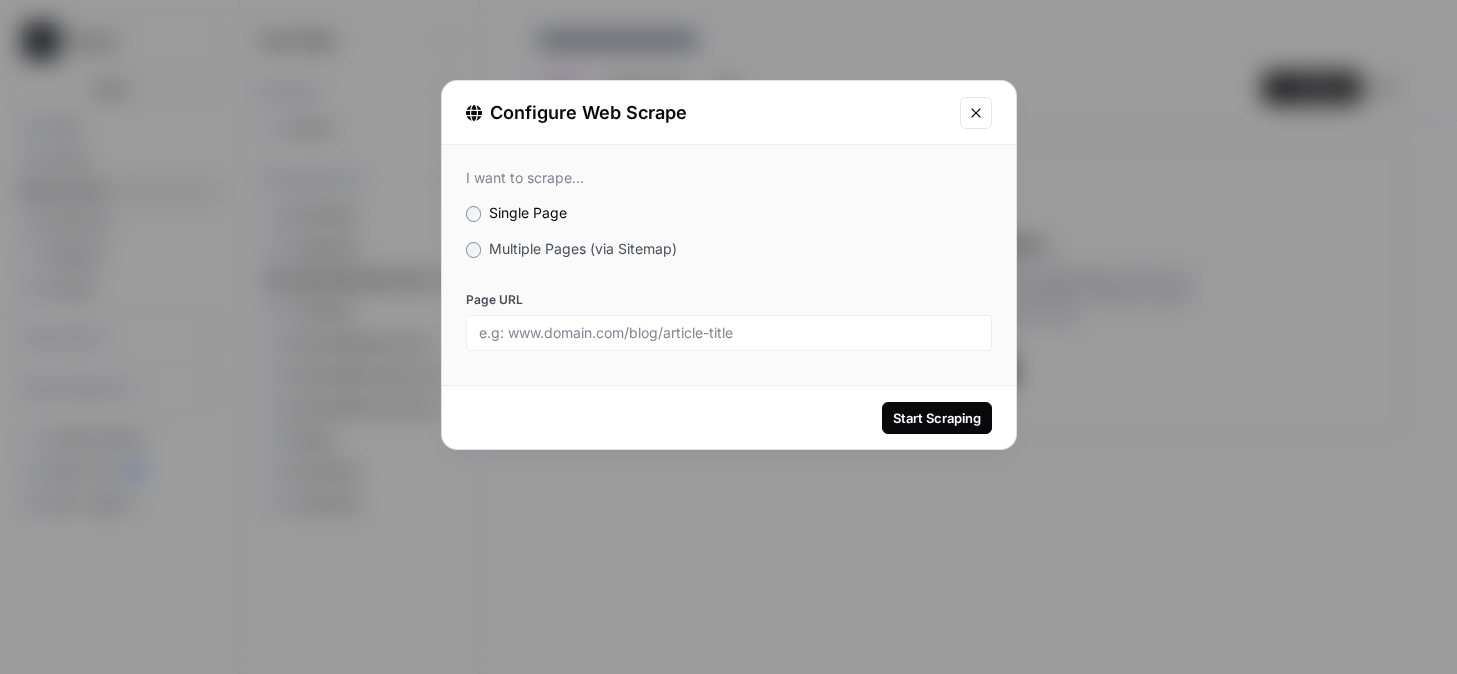 click on "Multiple Pages (via Sitemap)" at bounding box center [583, 248] 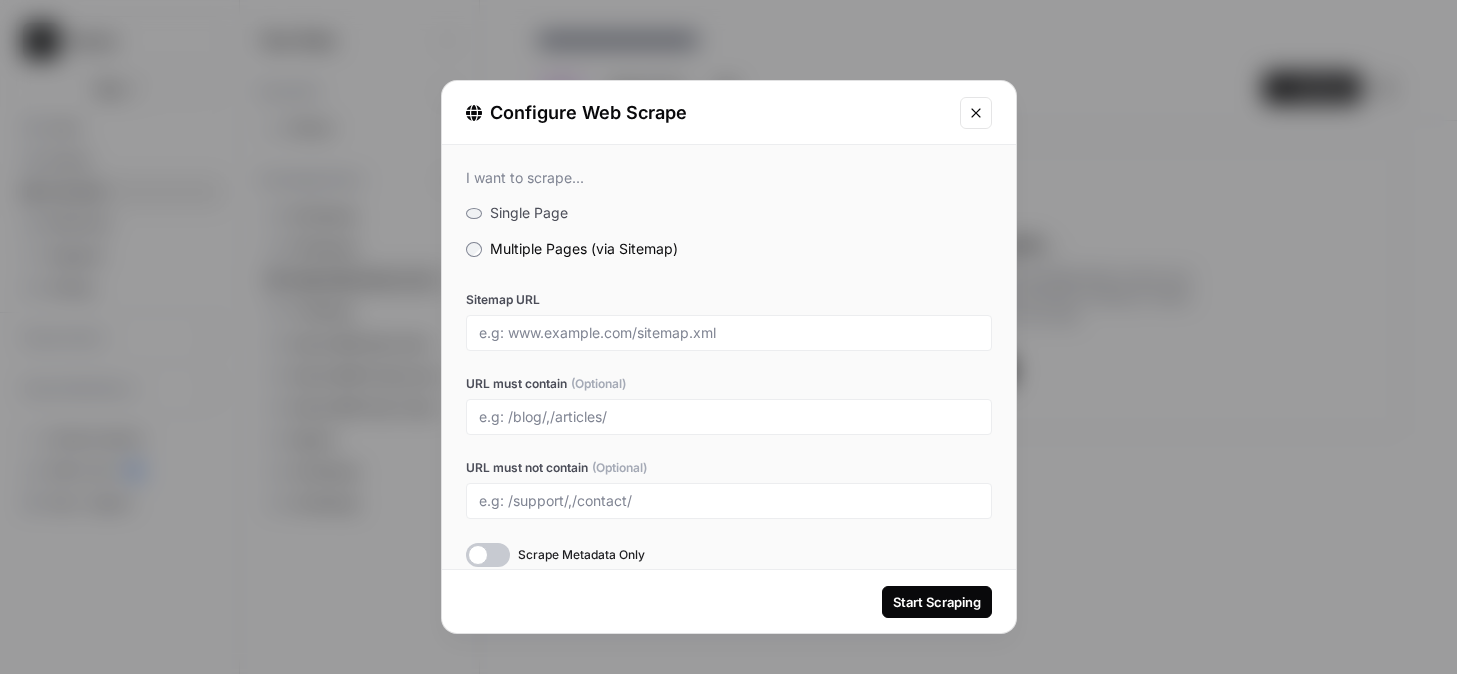 click at bounding box center [729, 333] 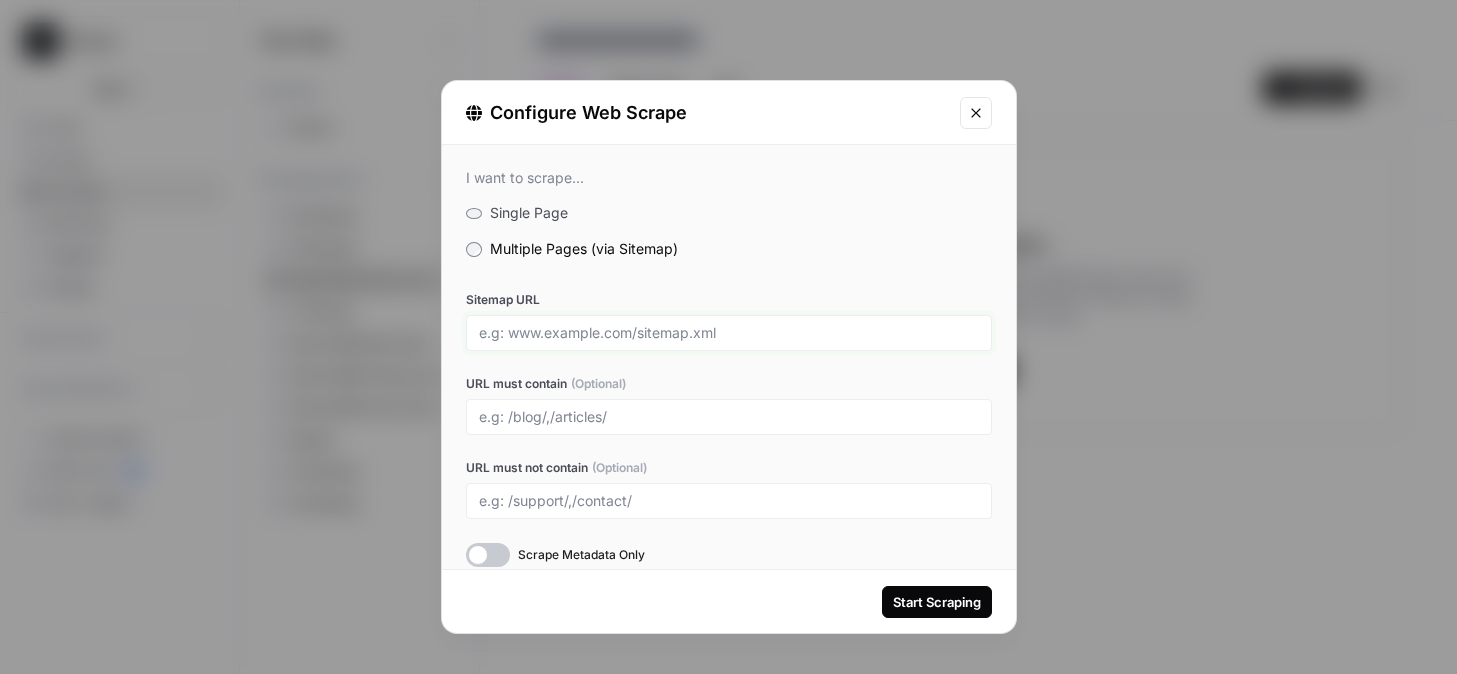 click on "Sitemap URL" at bounding box center (729, 333) 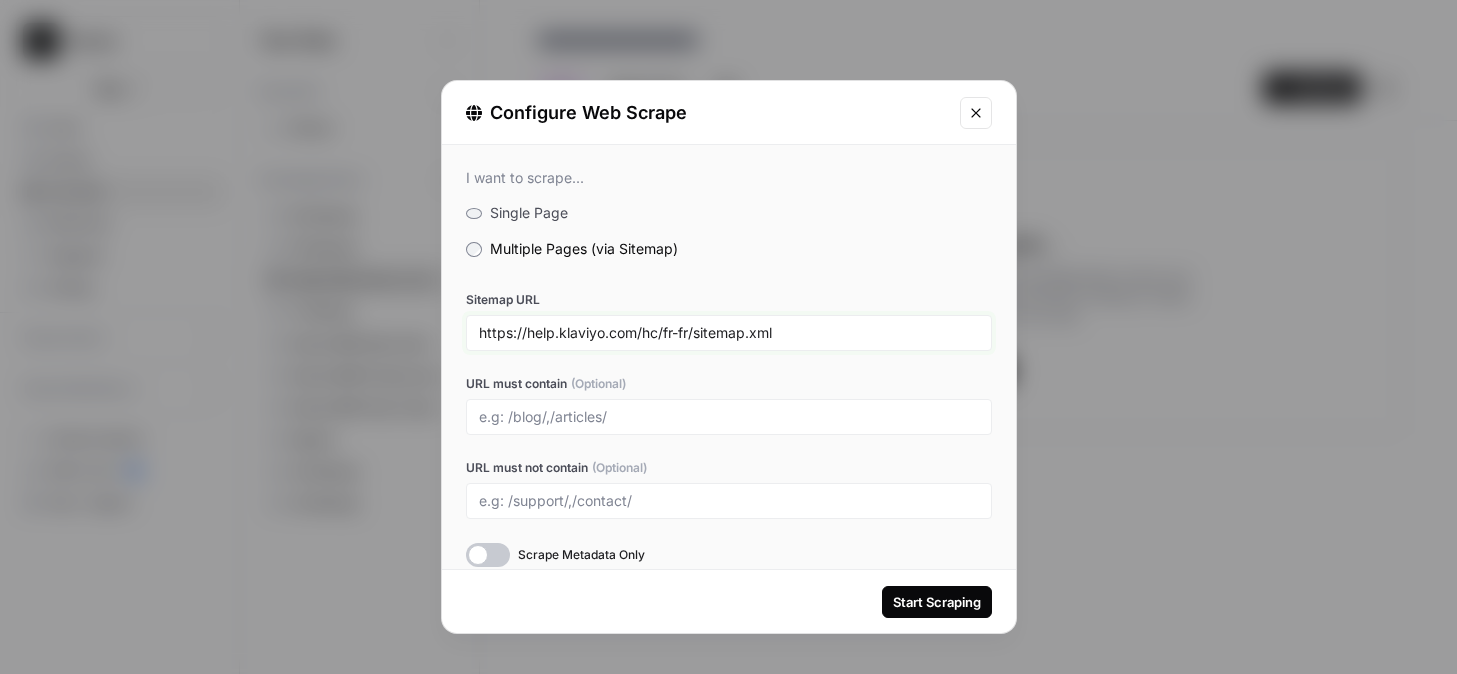 type on "https://help.klaviyo.com/hc/fr-fr/sitemap.xml" 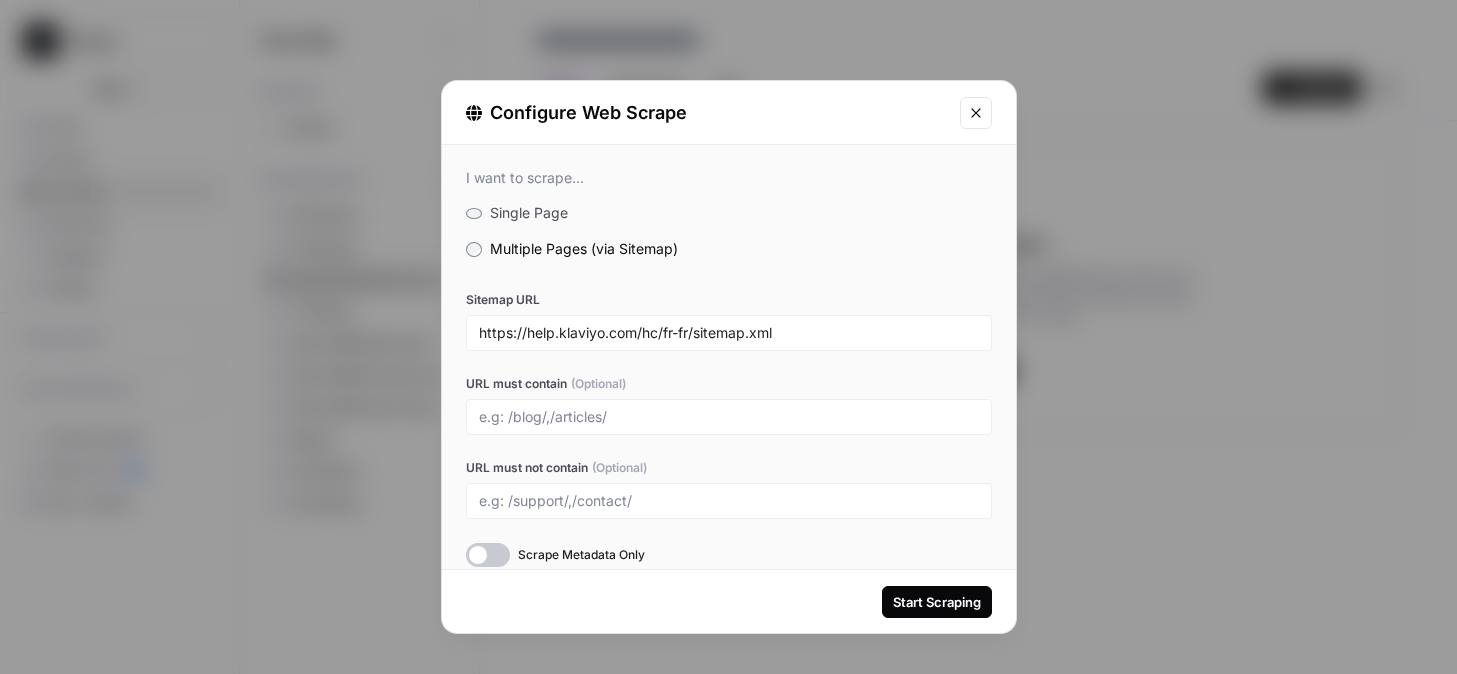 click on "Start Scraping" at bounding box center [937, 602] 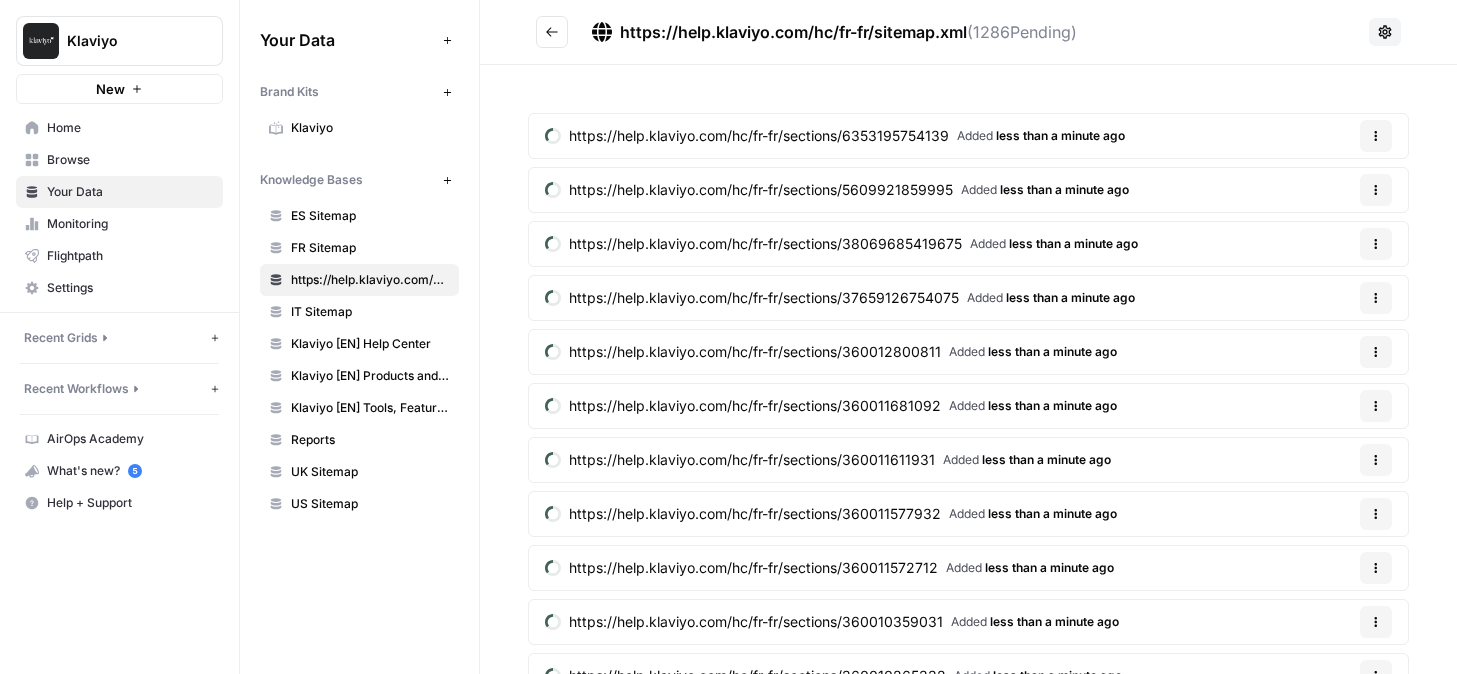 click at bounding box center [552, 32] 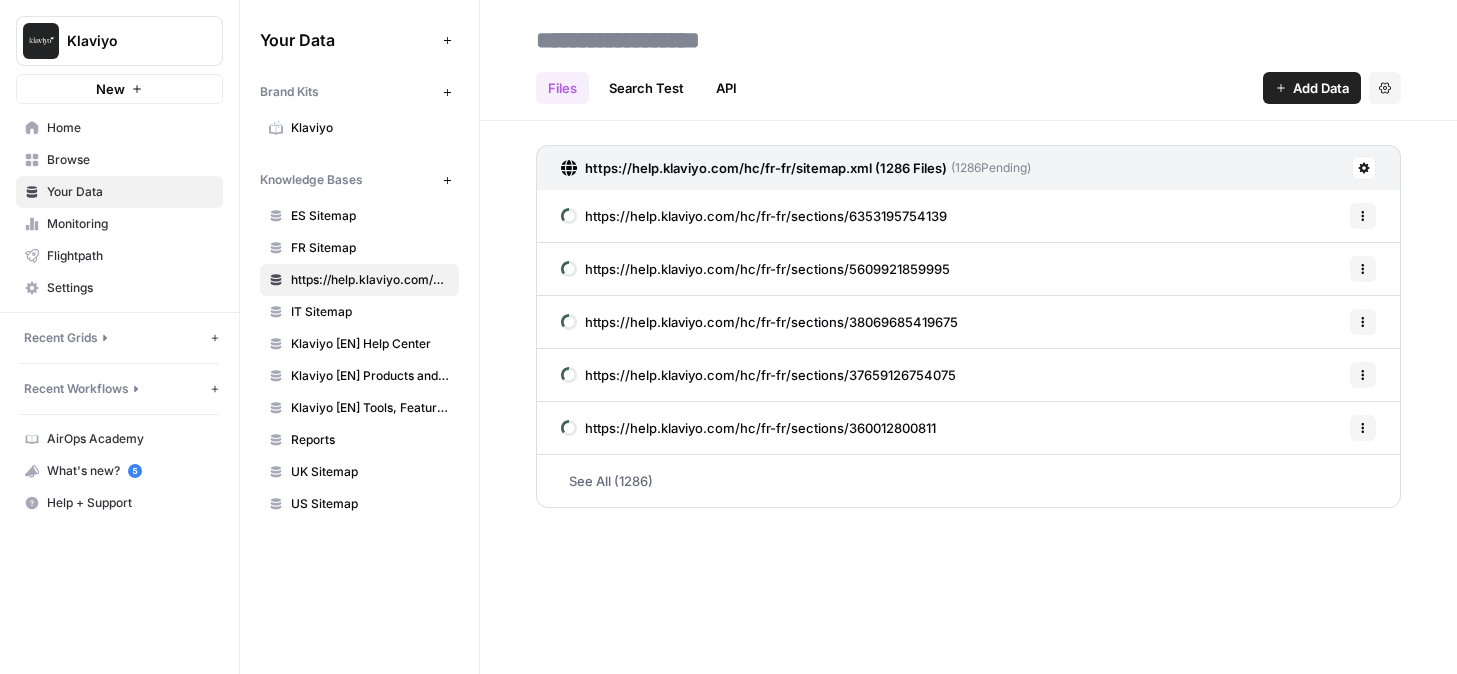 click at bounding box center [688, 40] 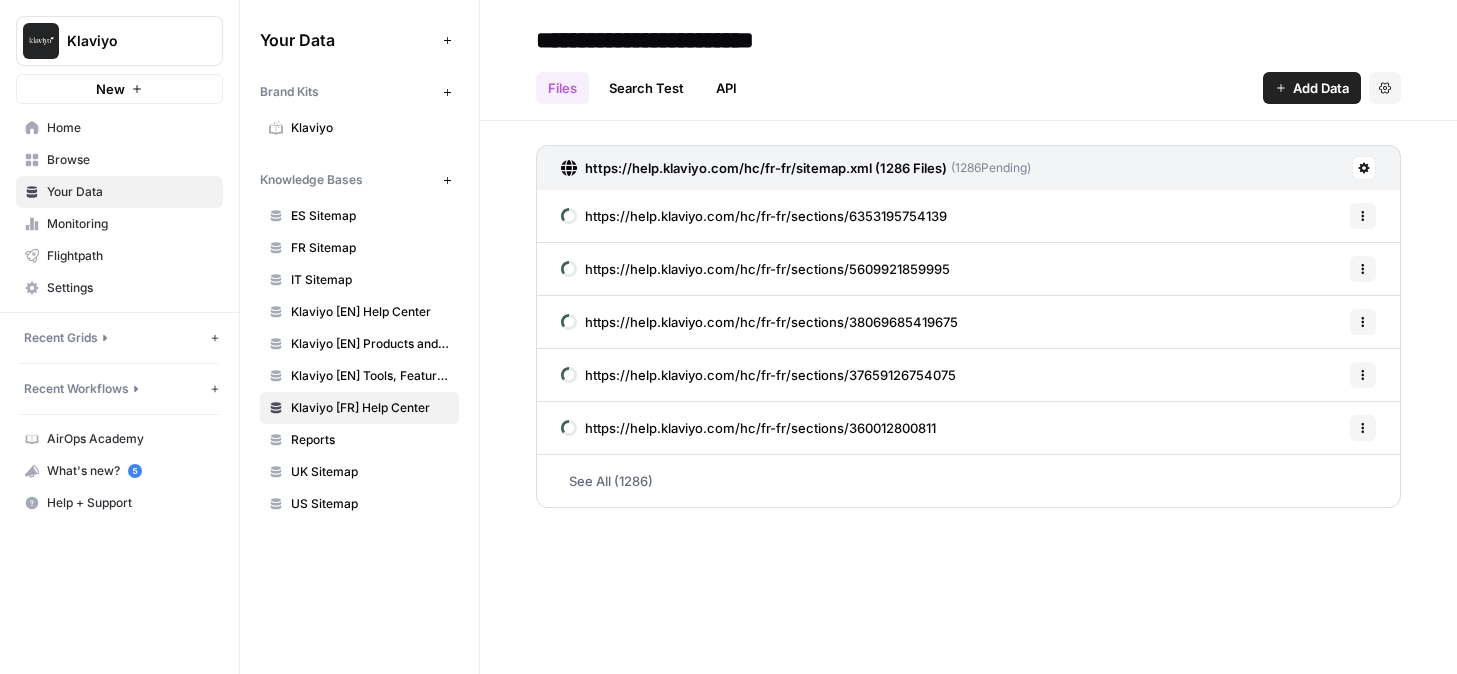 type on "**********" 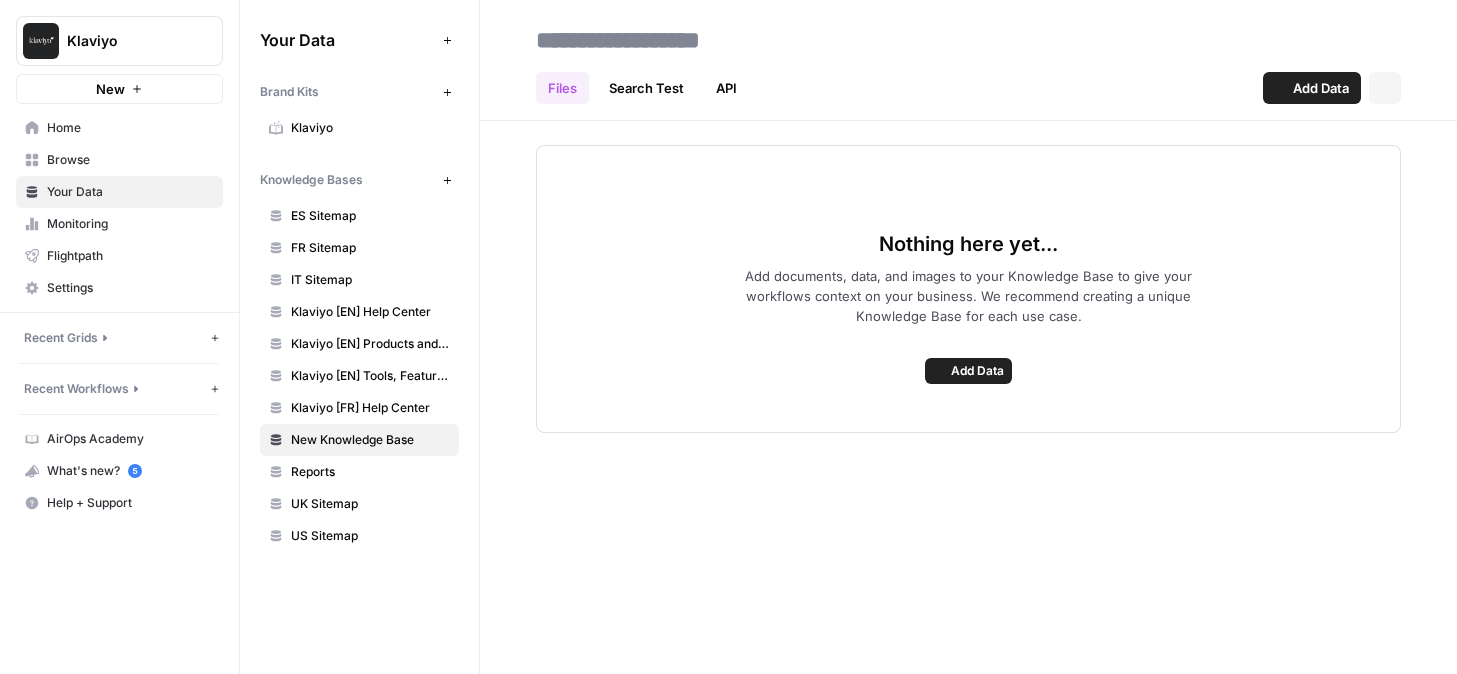 click at bounding box center (688, 40) 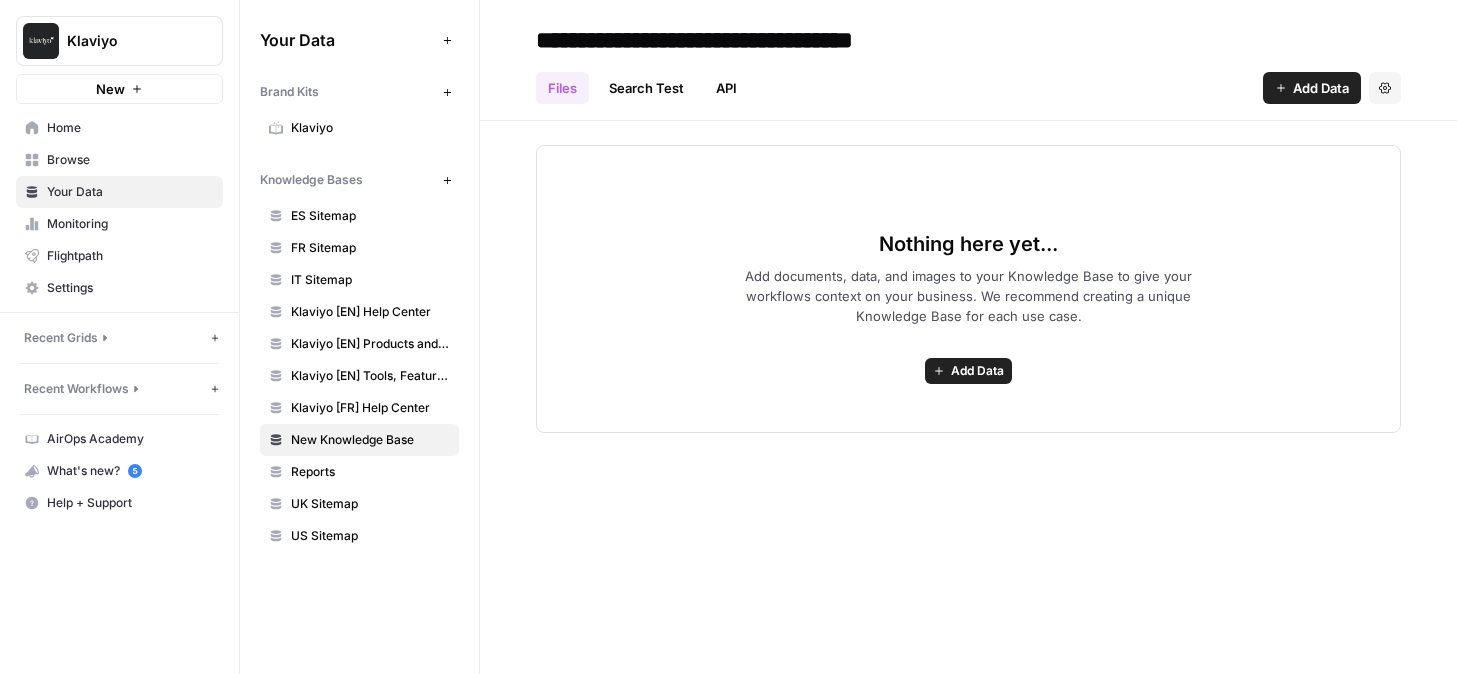 type on "**********" 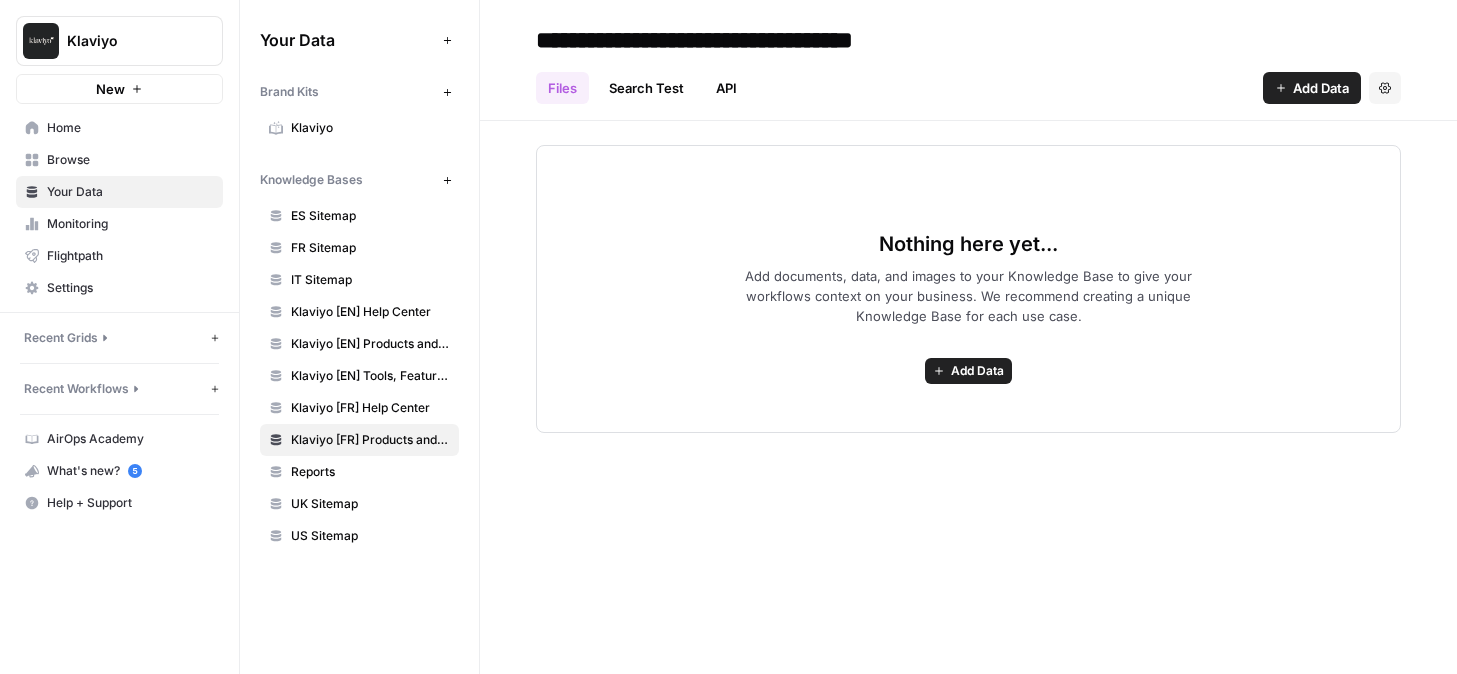 click 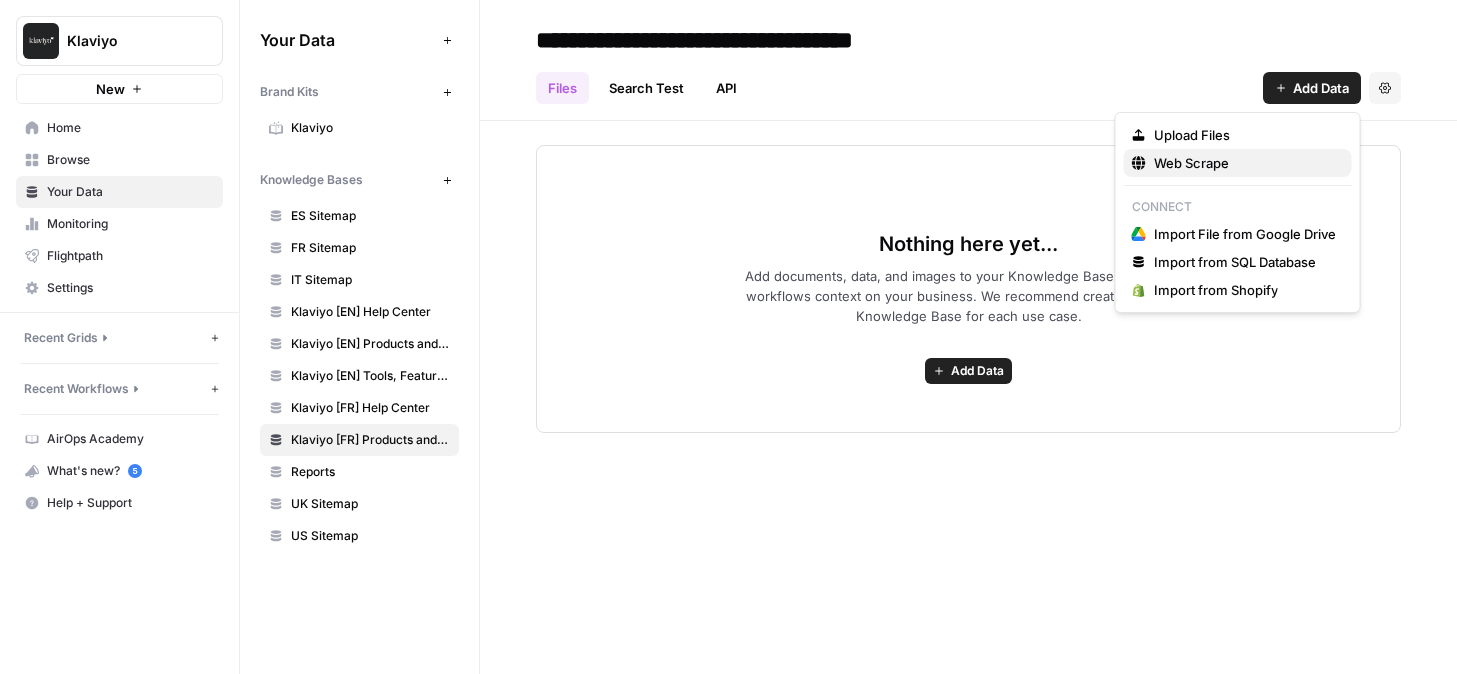 click on "Web Scrape" at bounding box center [1191, 163] 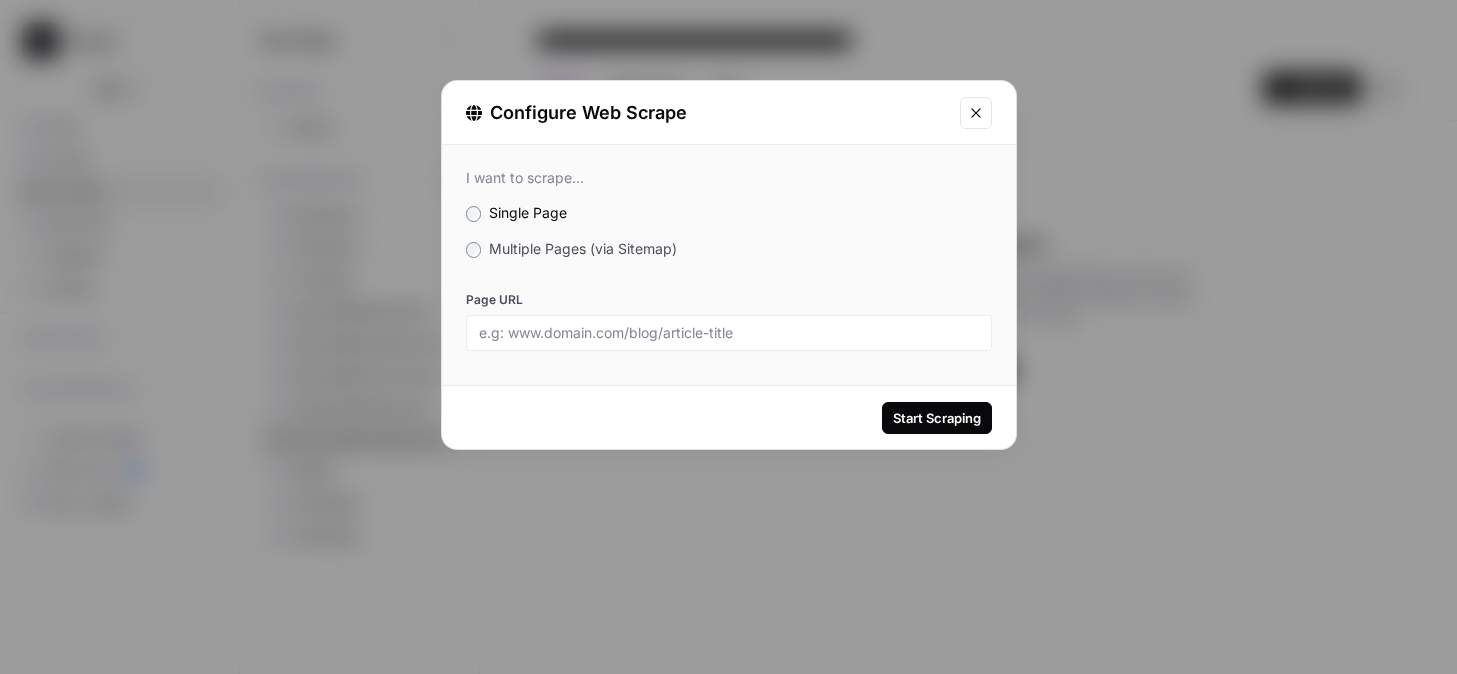 click on "Multiple Pages (via Sitemap)" at bounding box center [583, 248] 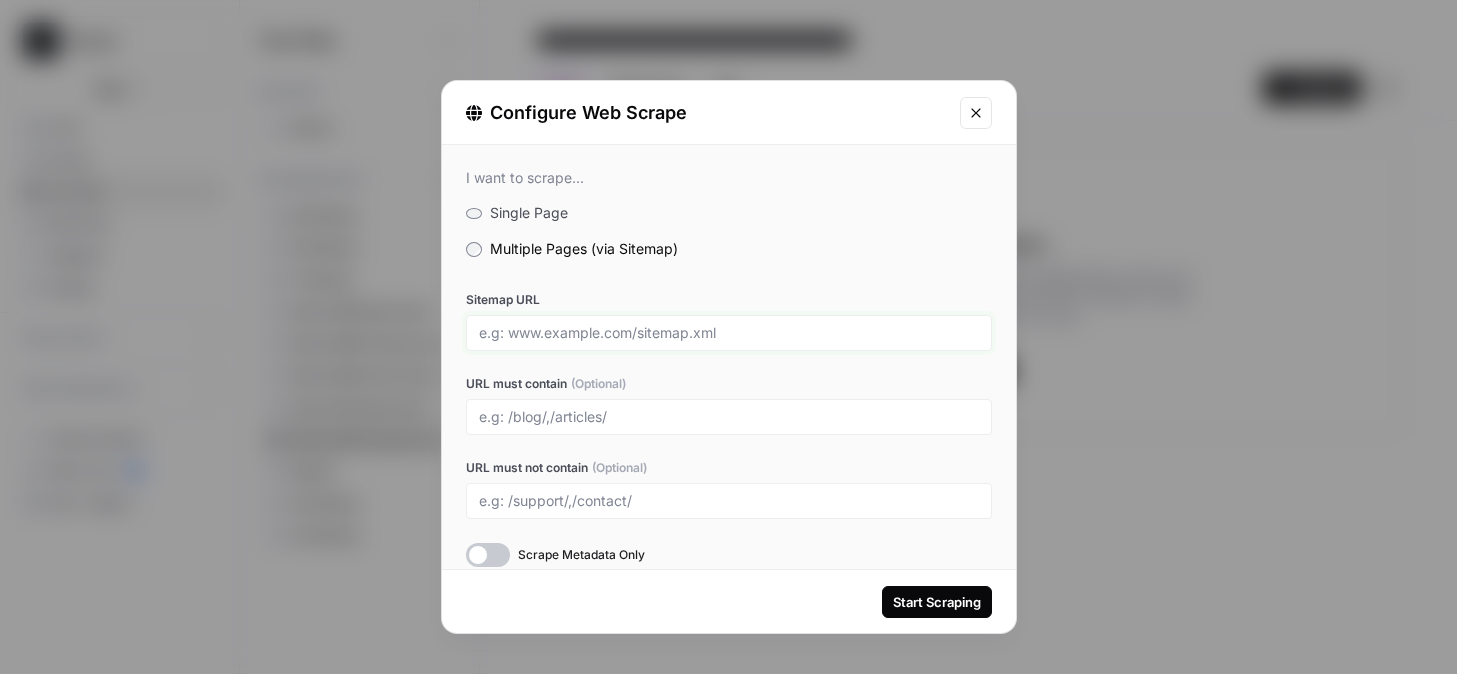 click on "Sitemap URL" at bounding box center [729, 333] 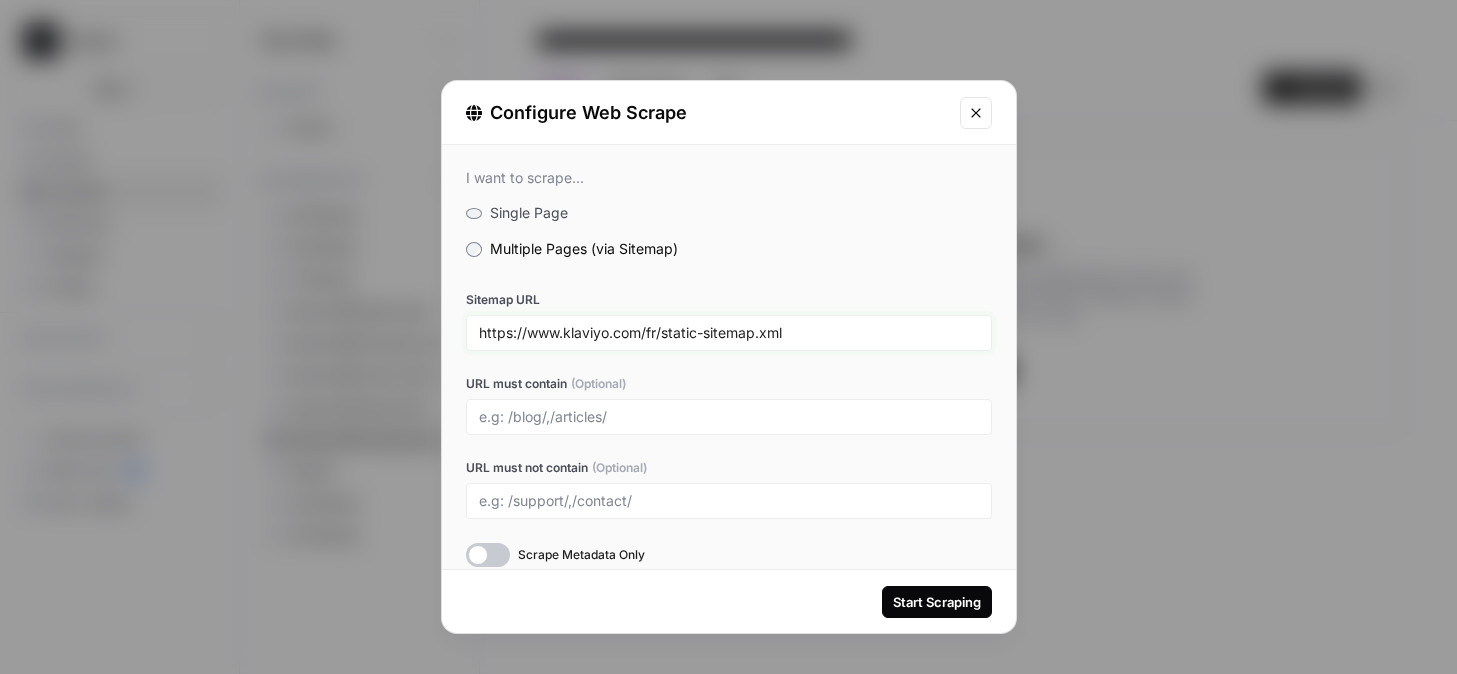 type on "https://www.klaviyo.com/fr/static-sitemap.xml" 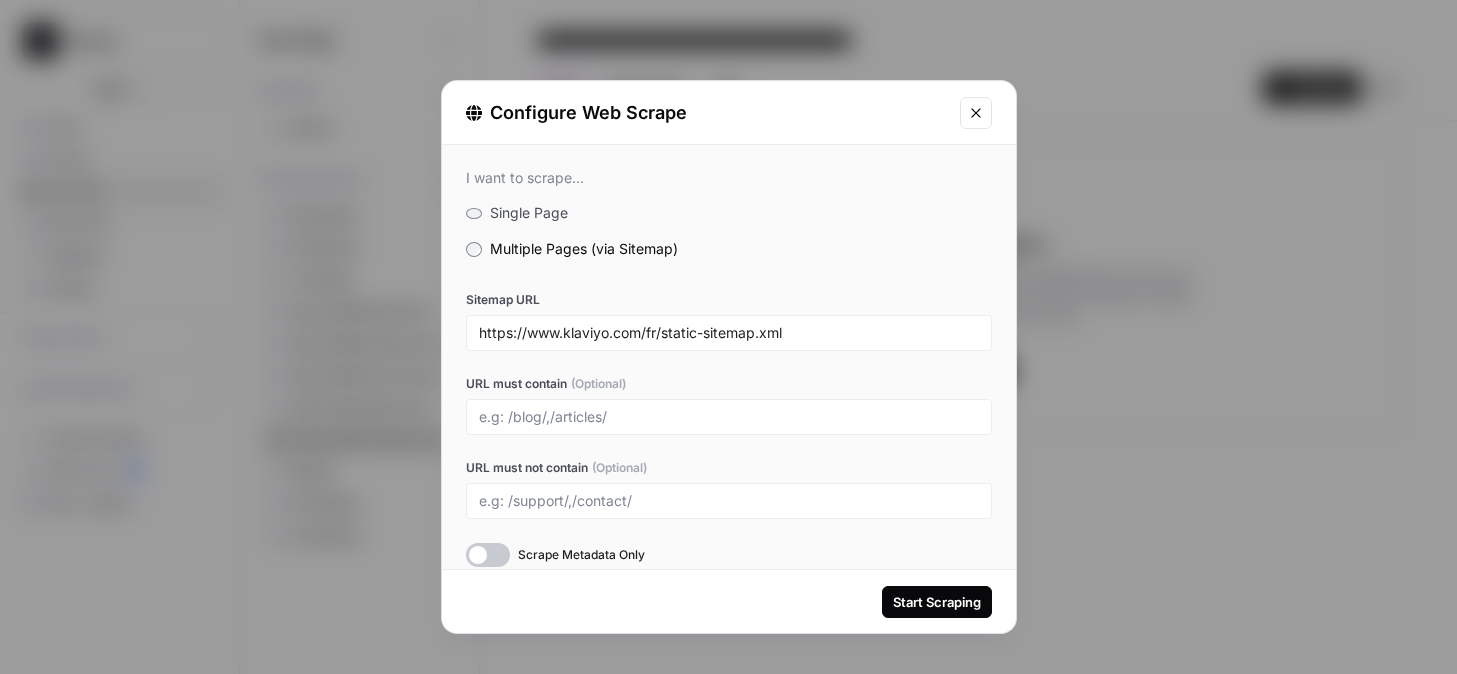 click at bounding box center (729, 501) 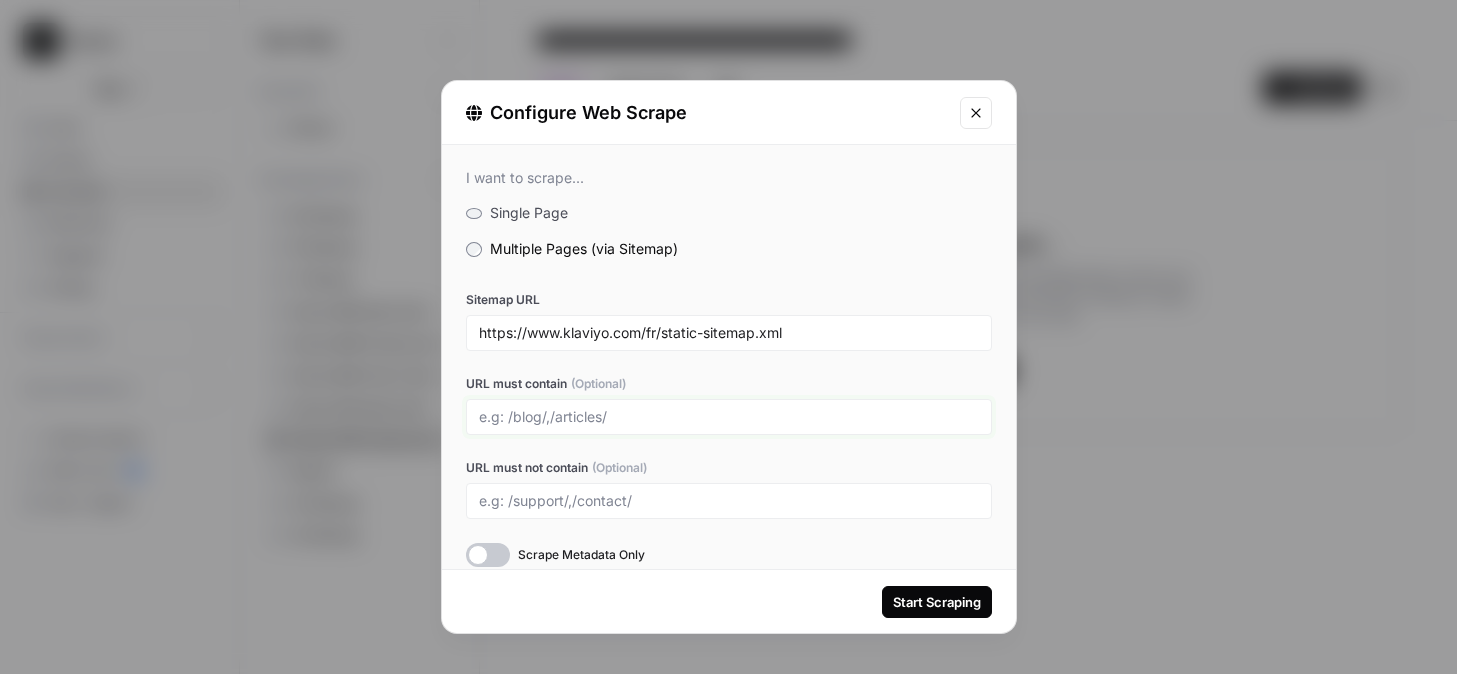 click on "URL must contain (Optional)" at bounding box center [729, 417] 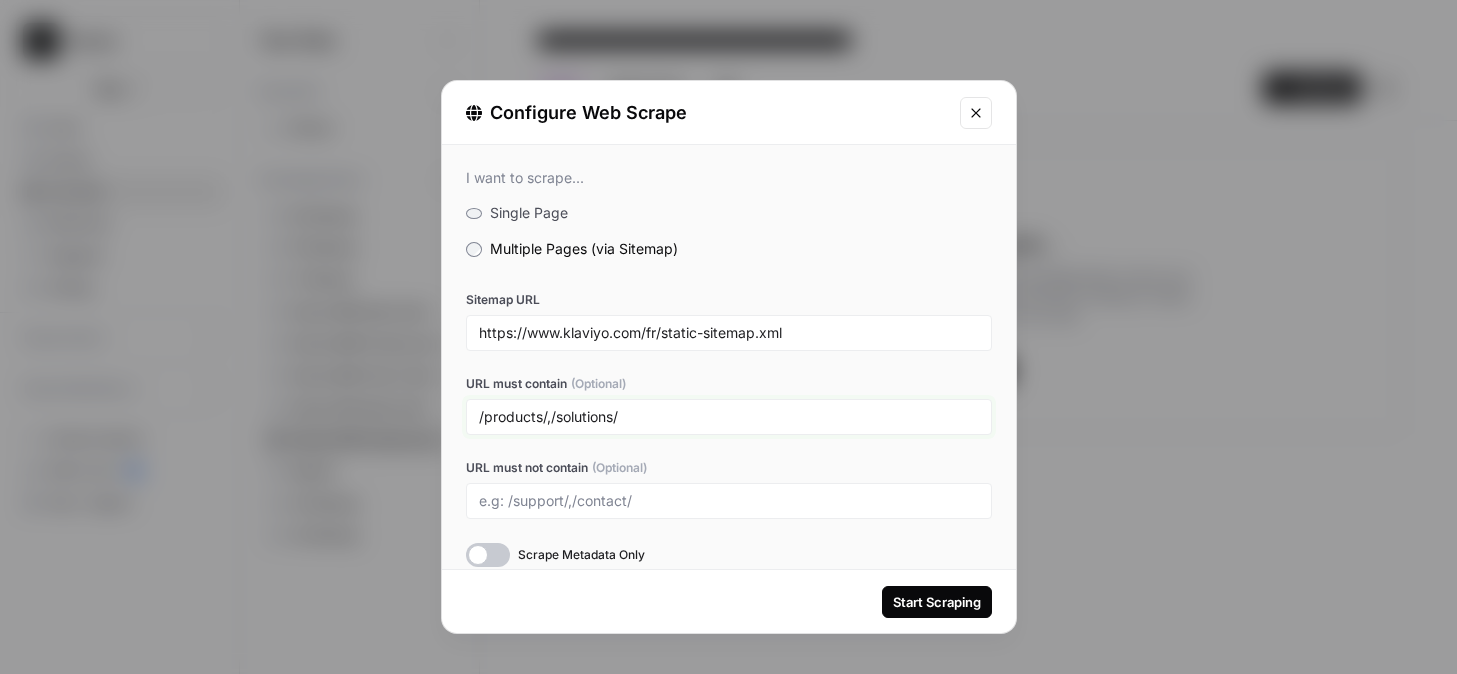 scroll, scrollTop: 21, scrollLeft: 0, axis: vertical 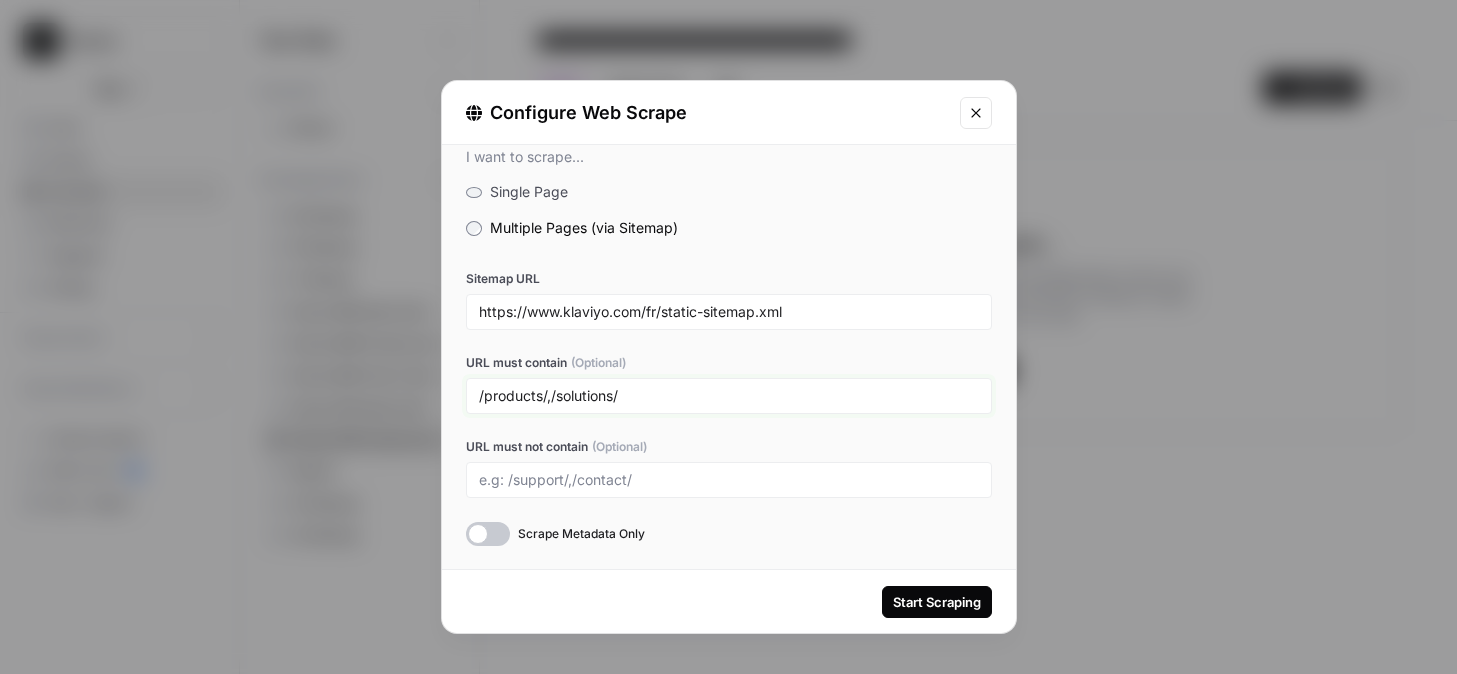 type on "/products/,/solutions/" 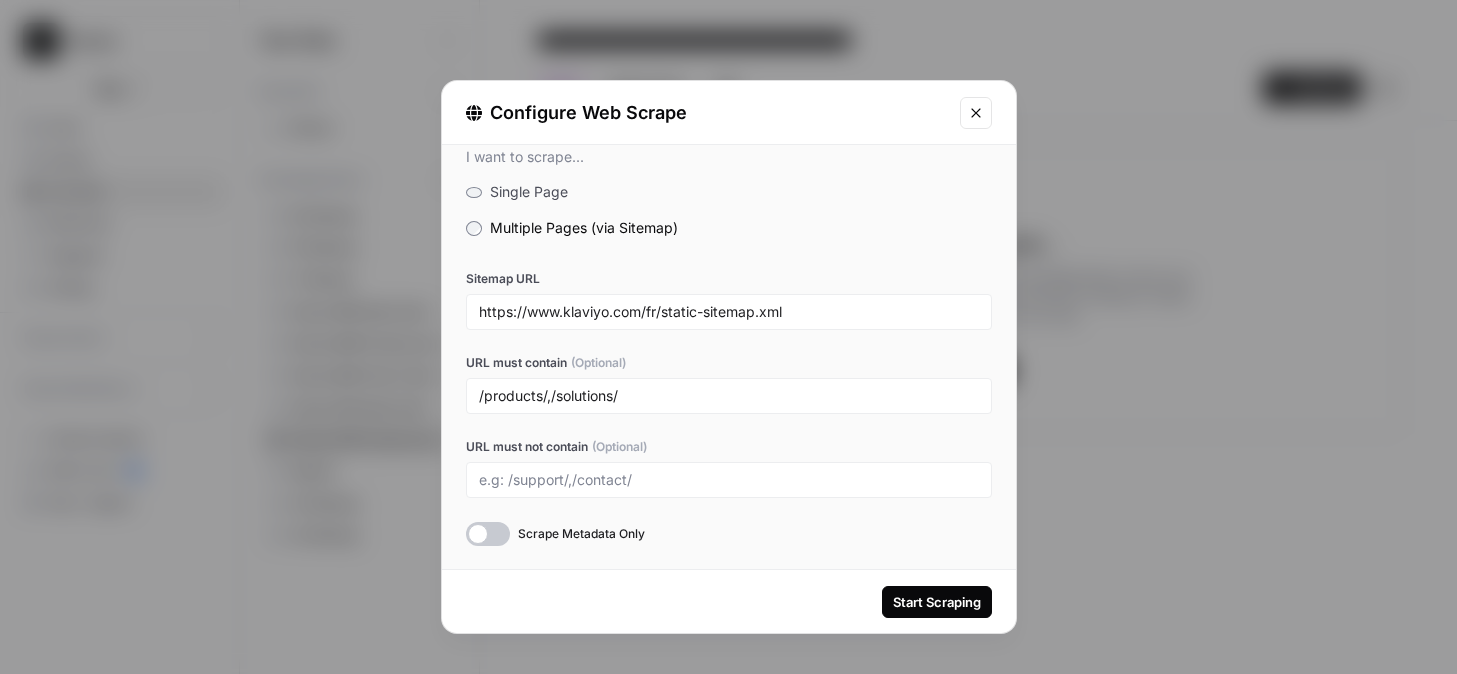 drag, startPoint x: 939, startPoint y: 583, endPoint x: 936, endPoint y: 596, distance: 13.341664 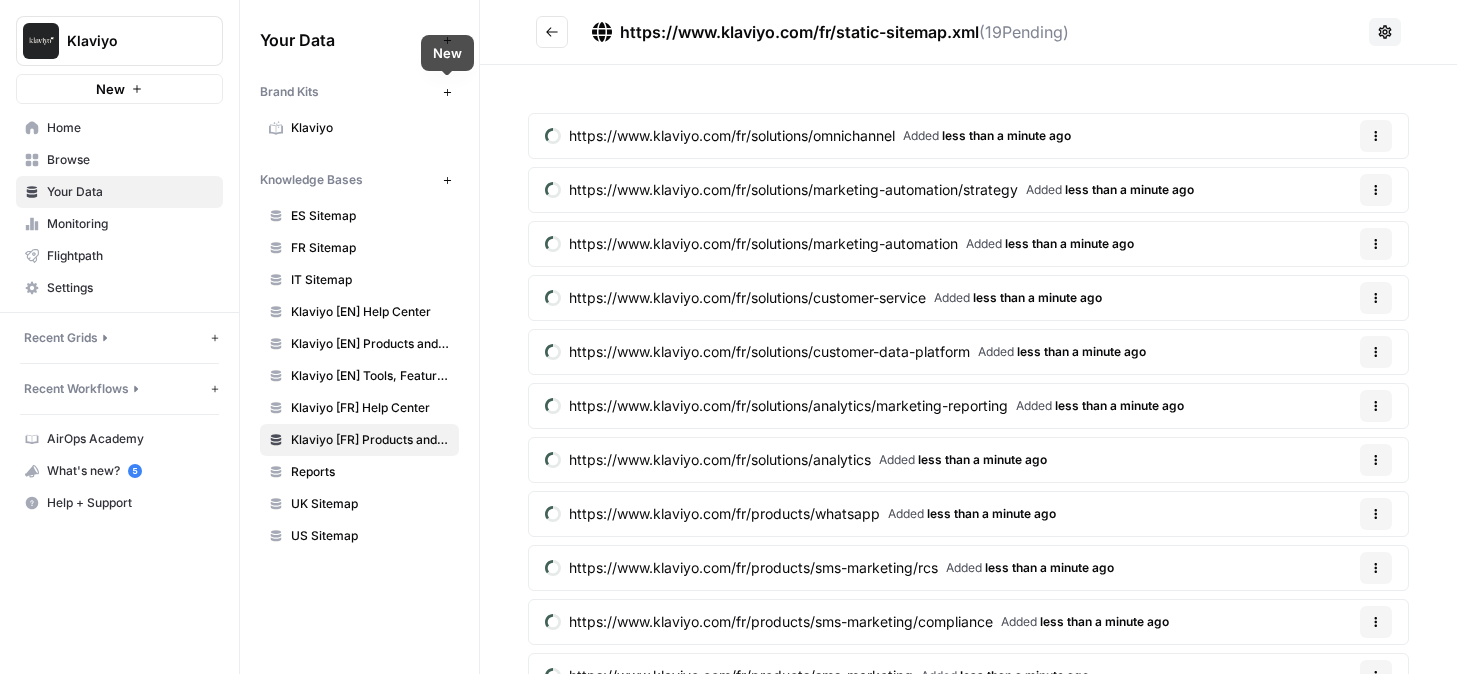 click 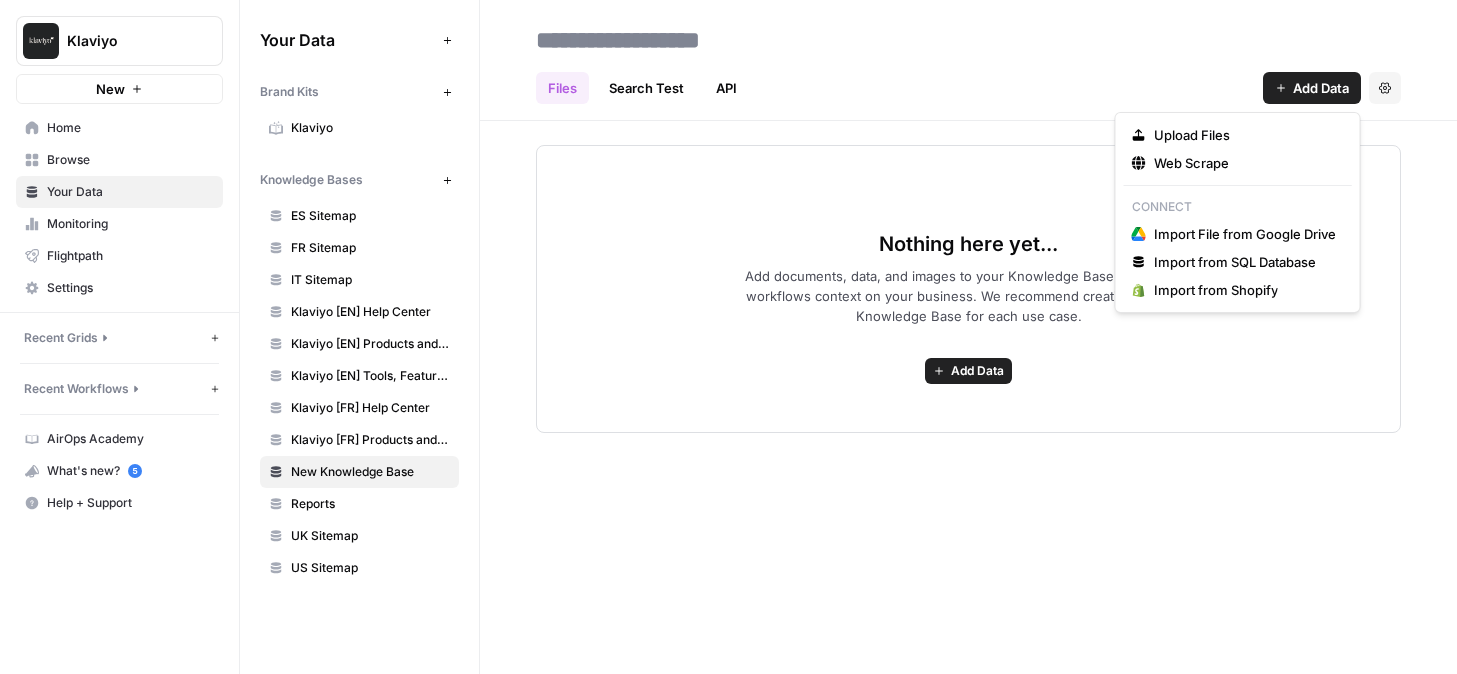 click on "Add Data" at bounding box center (1312, 88) 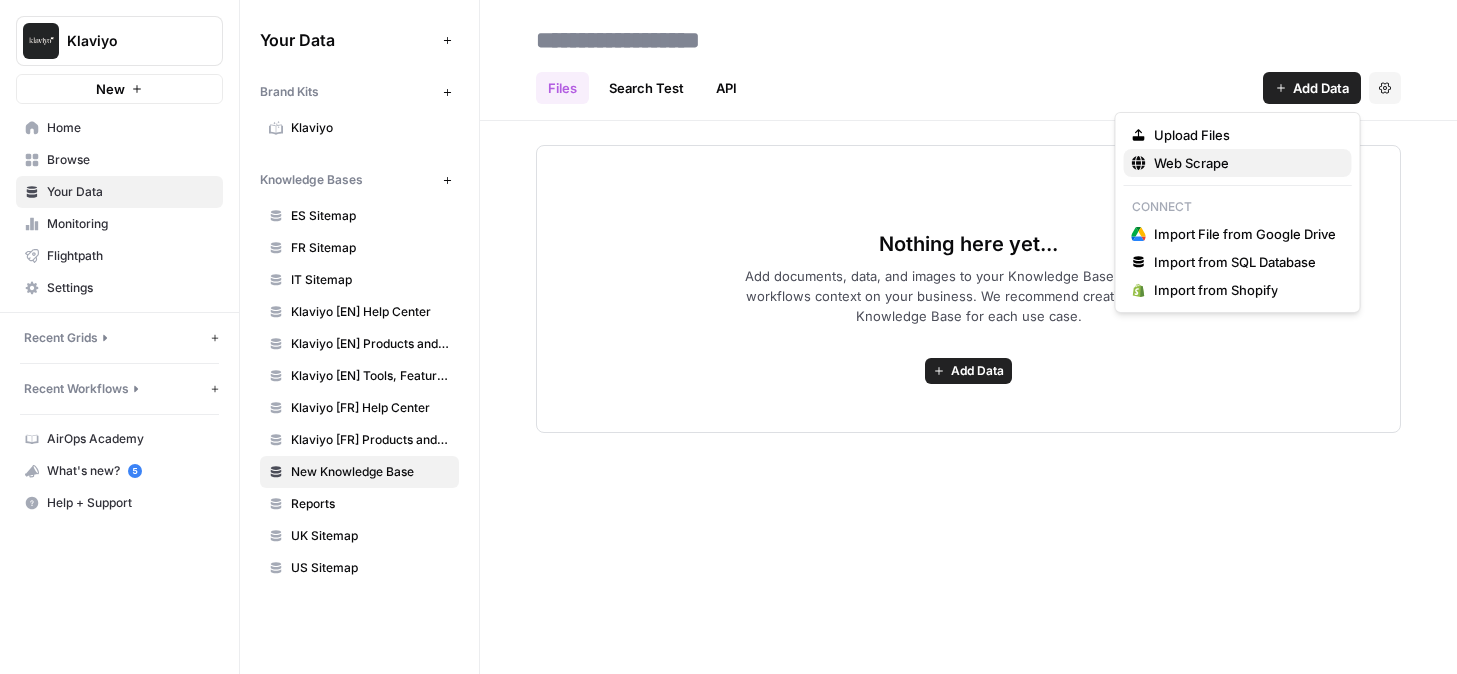 click on "Web Scrape" at bounding box center [1191, 163] 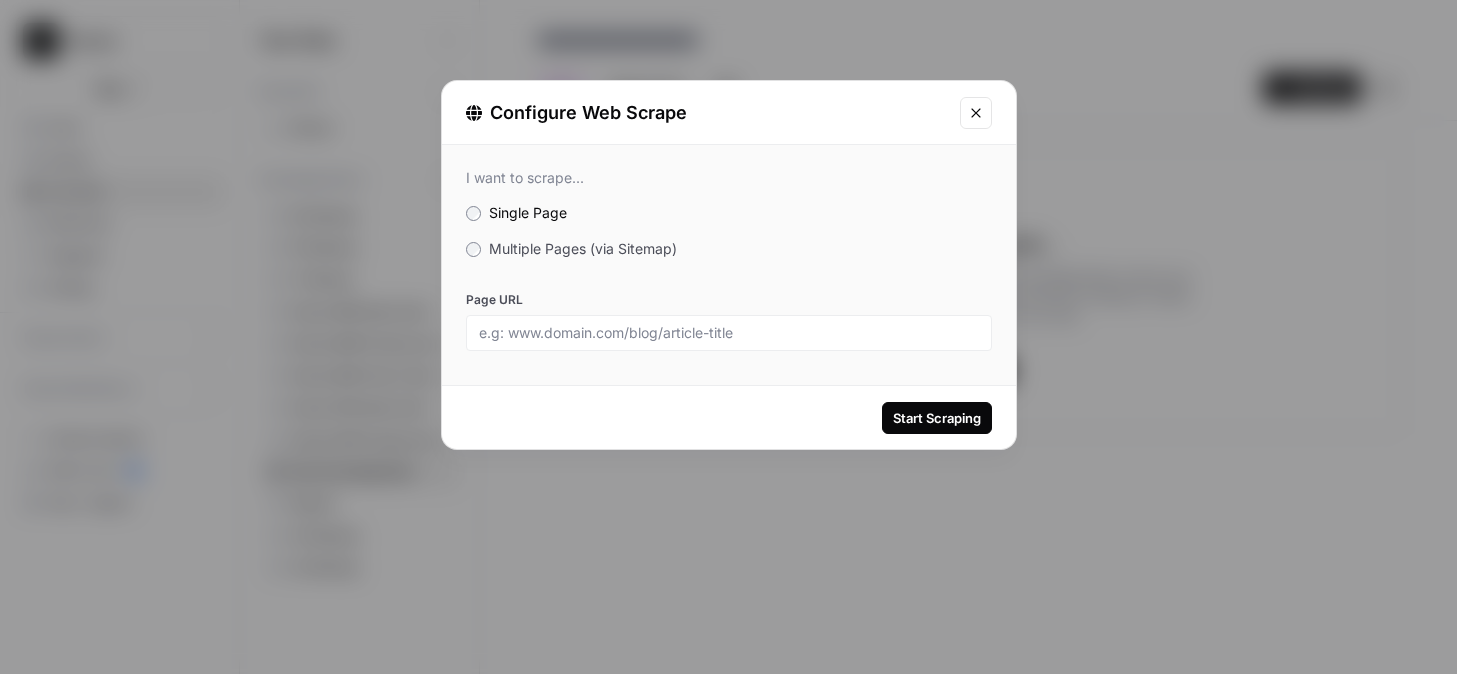 click on "Multiple Pages (via Sitemap)" at bounding box center [583, 248] 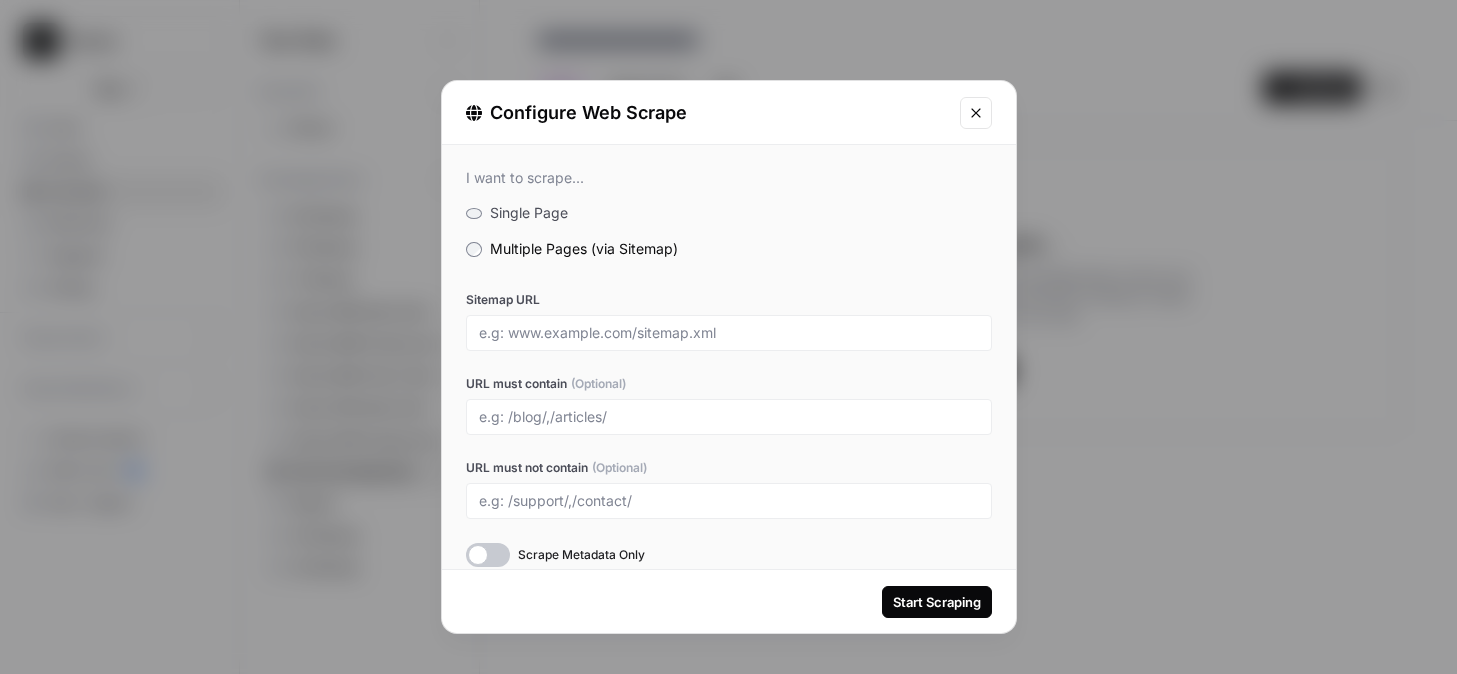 click at bounding box center [729, 333] 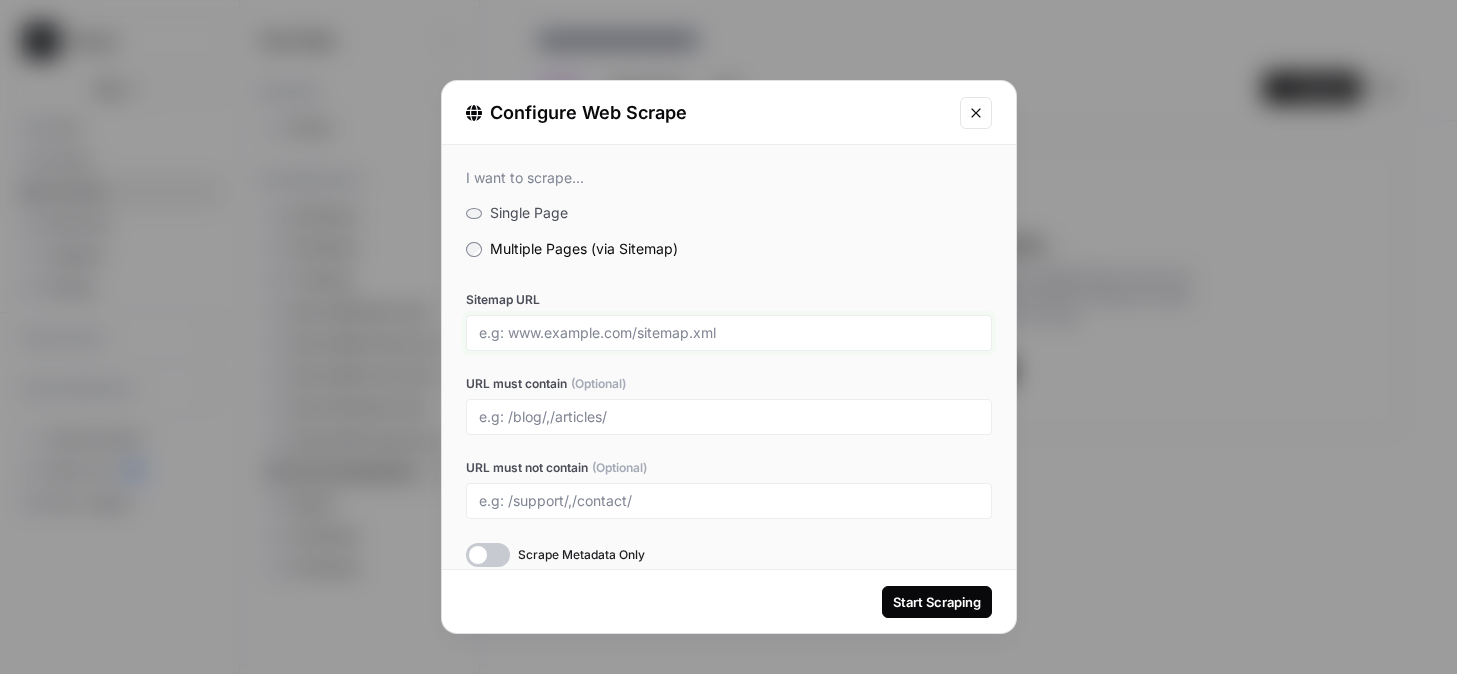 click on "Sitemap URL" at bounding box center (729, 333) 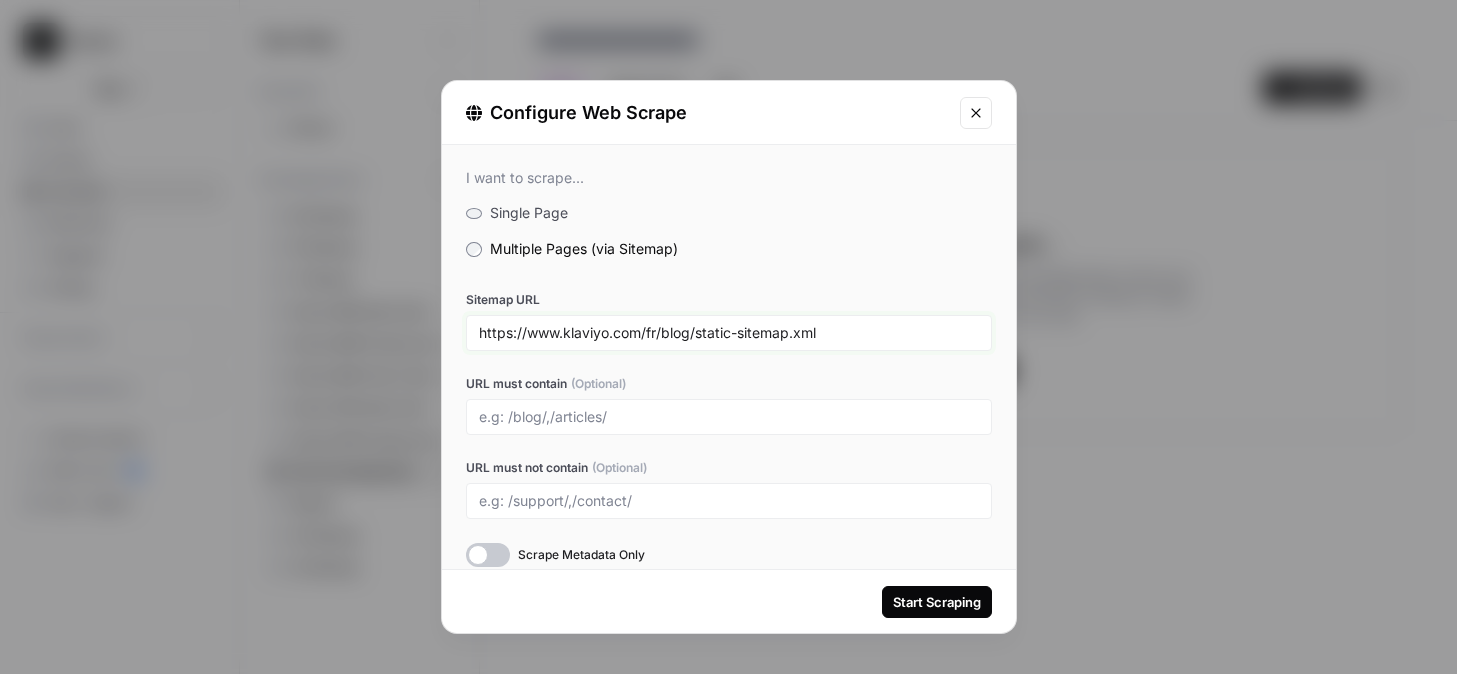 type on "https://www.klaviyo.com/fr/blog/static-sitemap.xml" 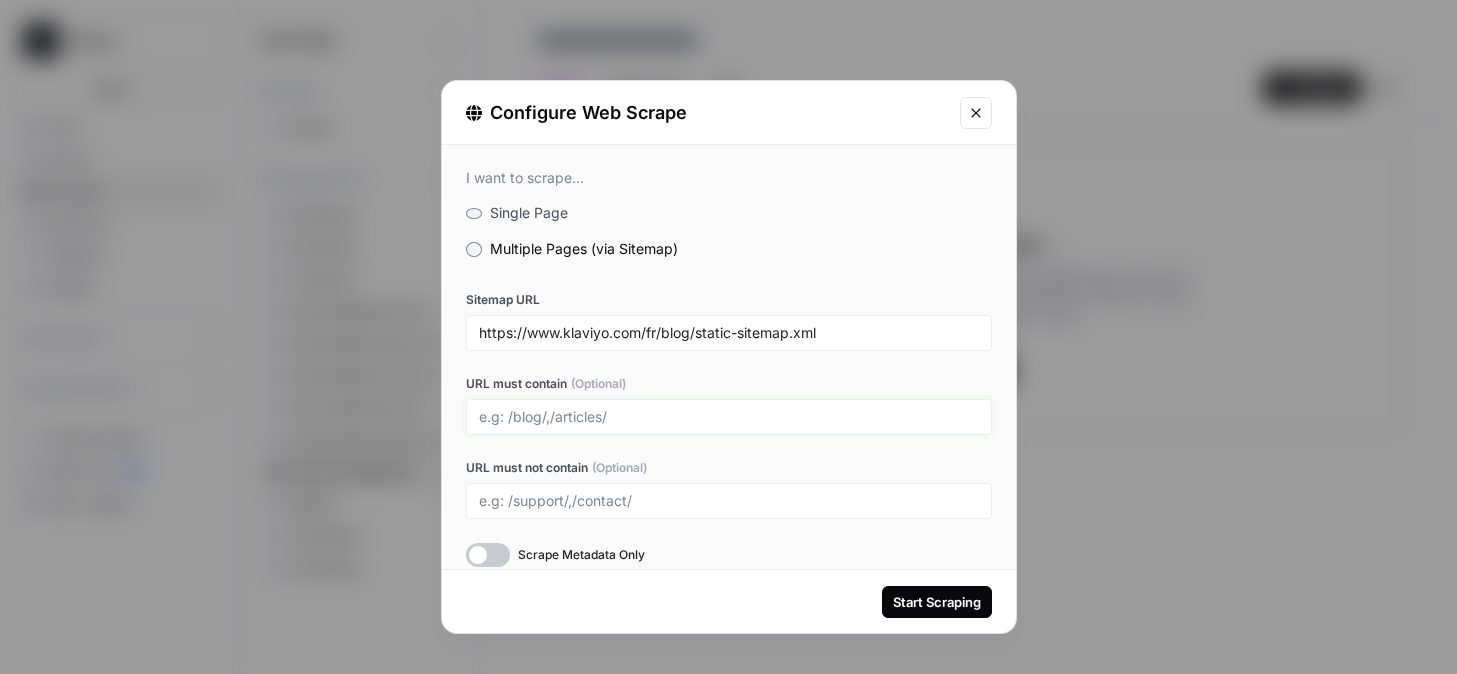 click on "URL must contain (Optional)" at bounding box center [729, 417] 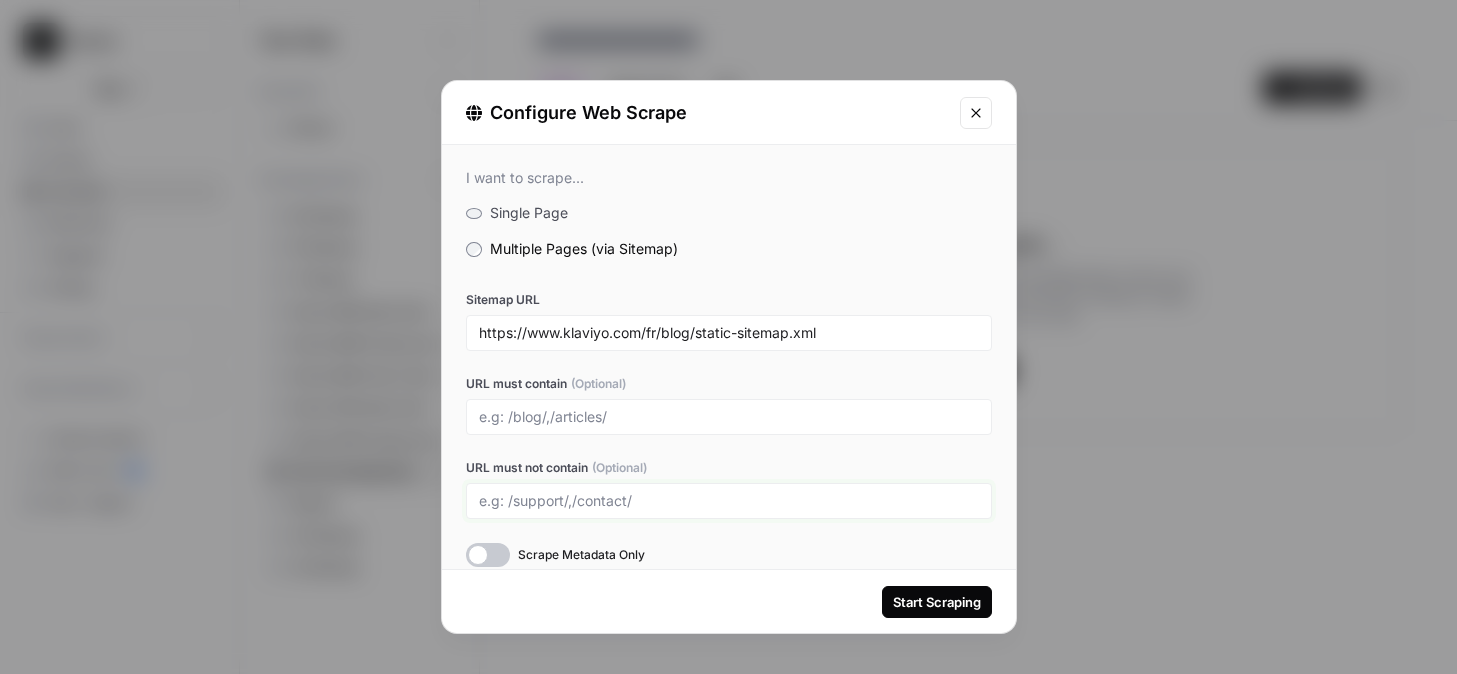 click on "URL must not contain (Optional)" at bounding box center (729, 501) 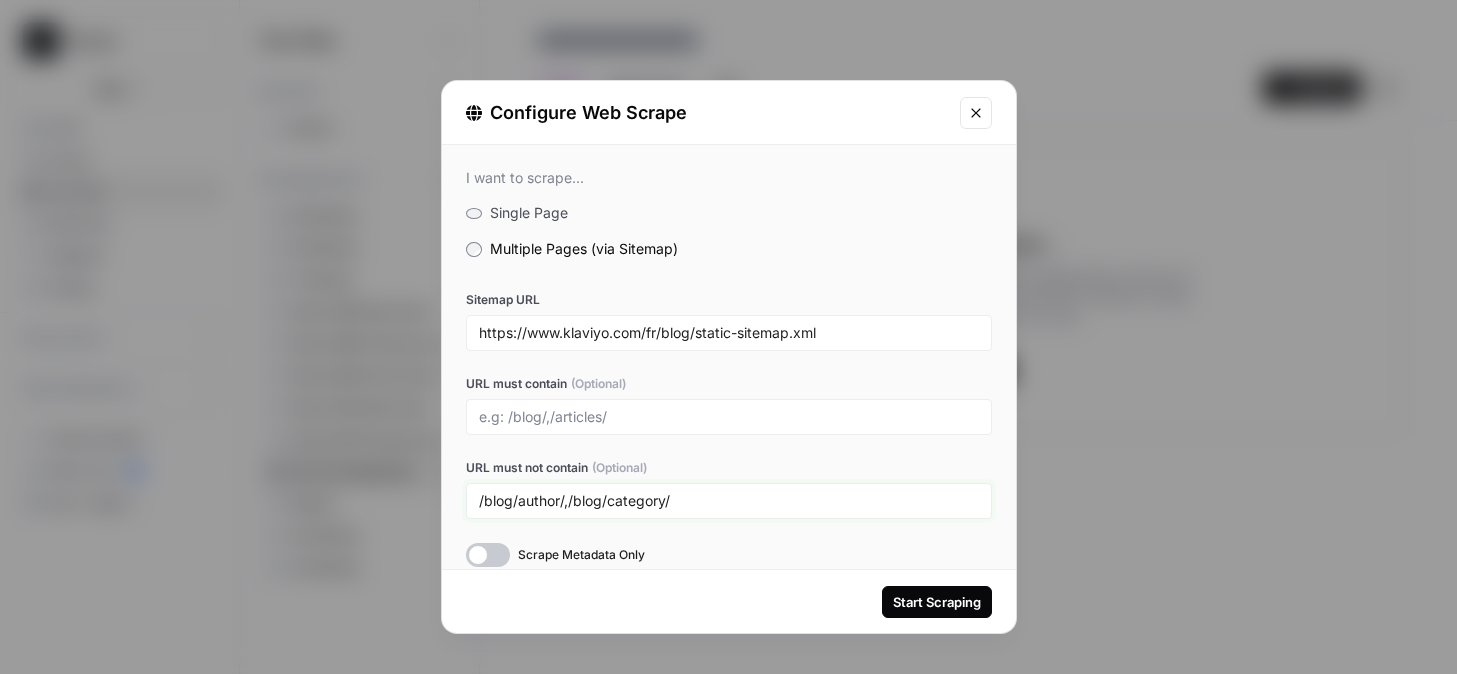 type on "/blog/author/,/blog/category/" 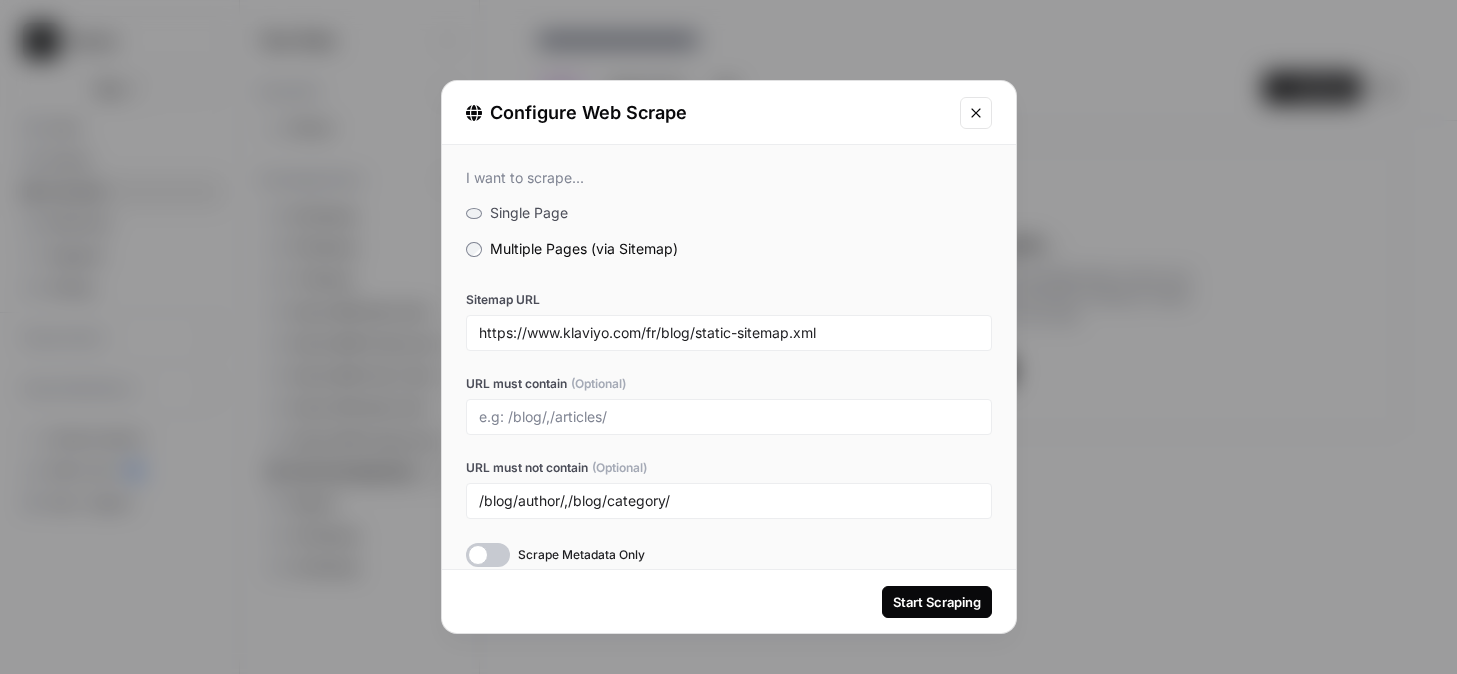 click at bounding box center [488, 555] 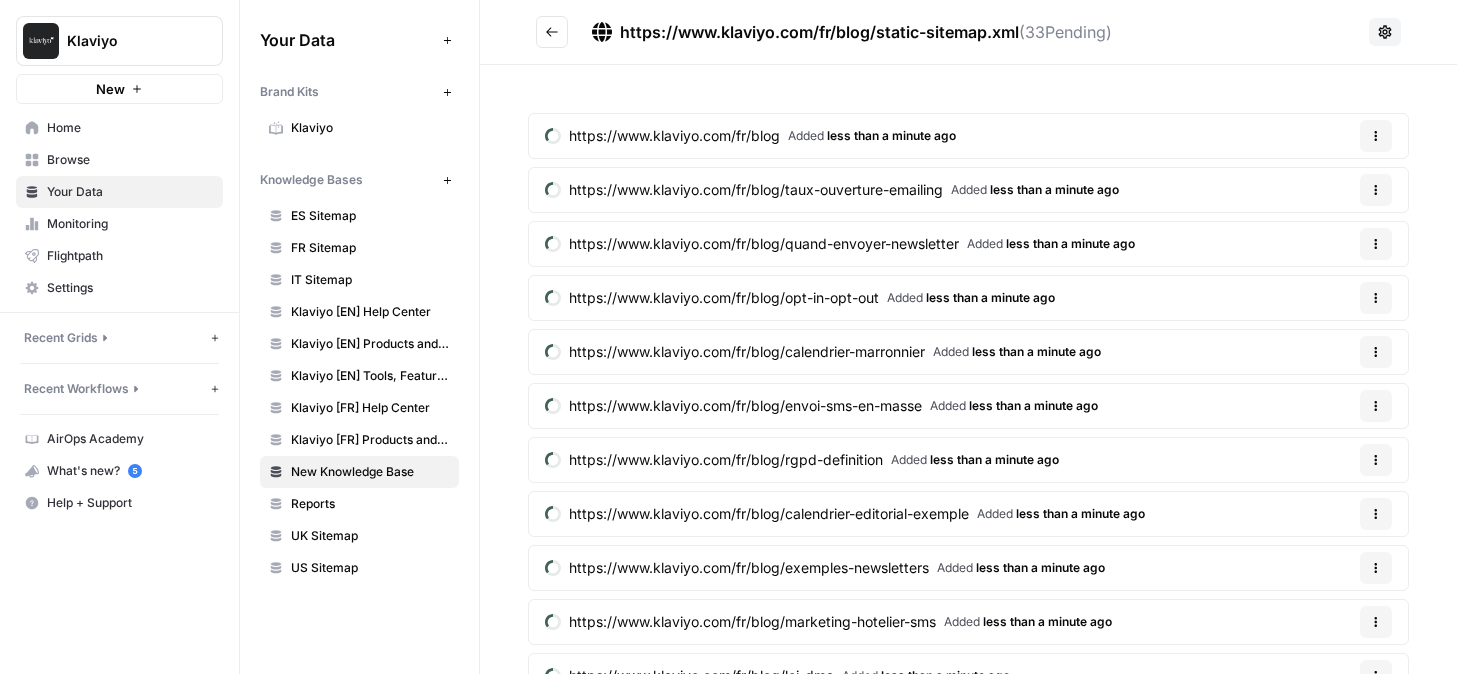 click at bounding box center (552, 32) 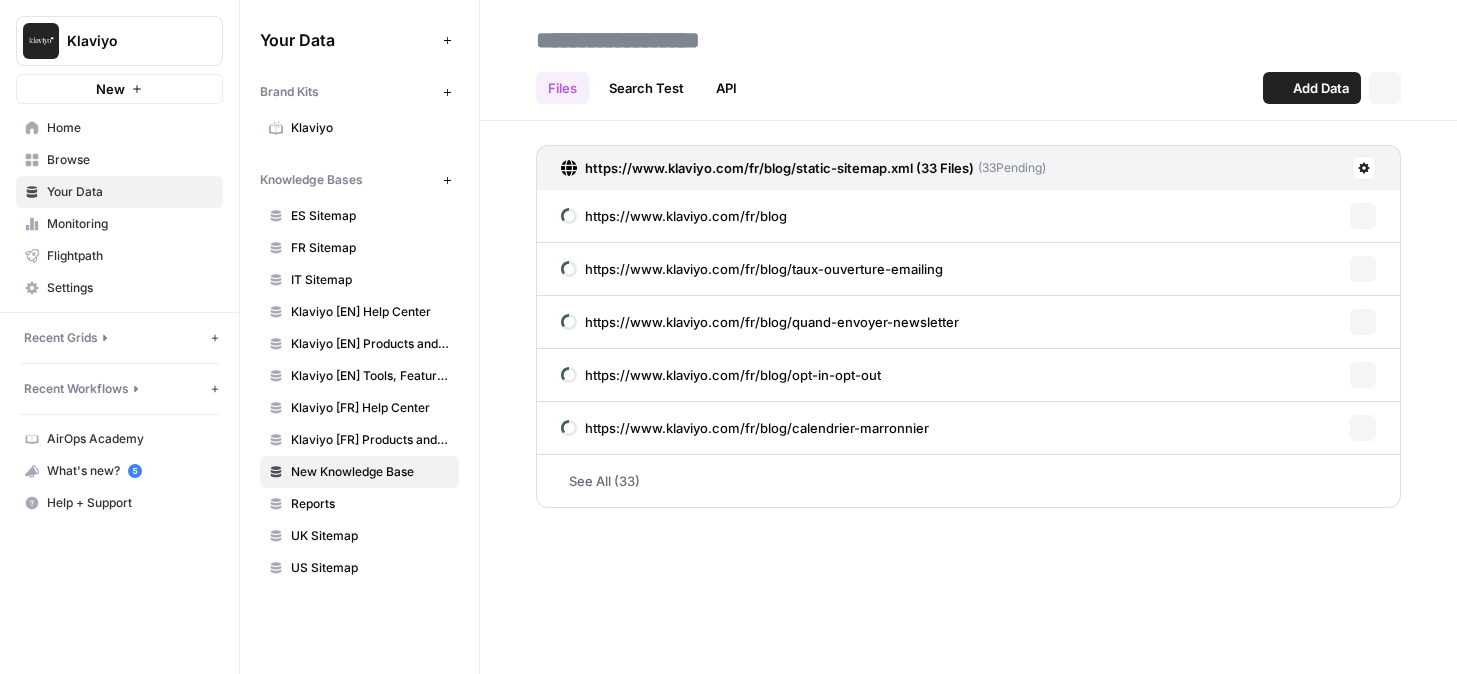 click at bounding box center (688, 40) 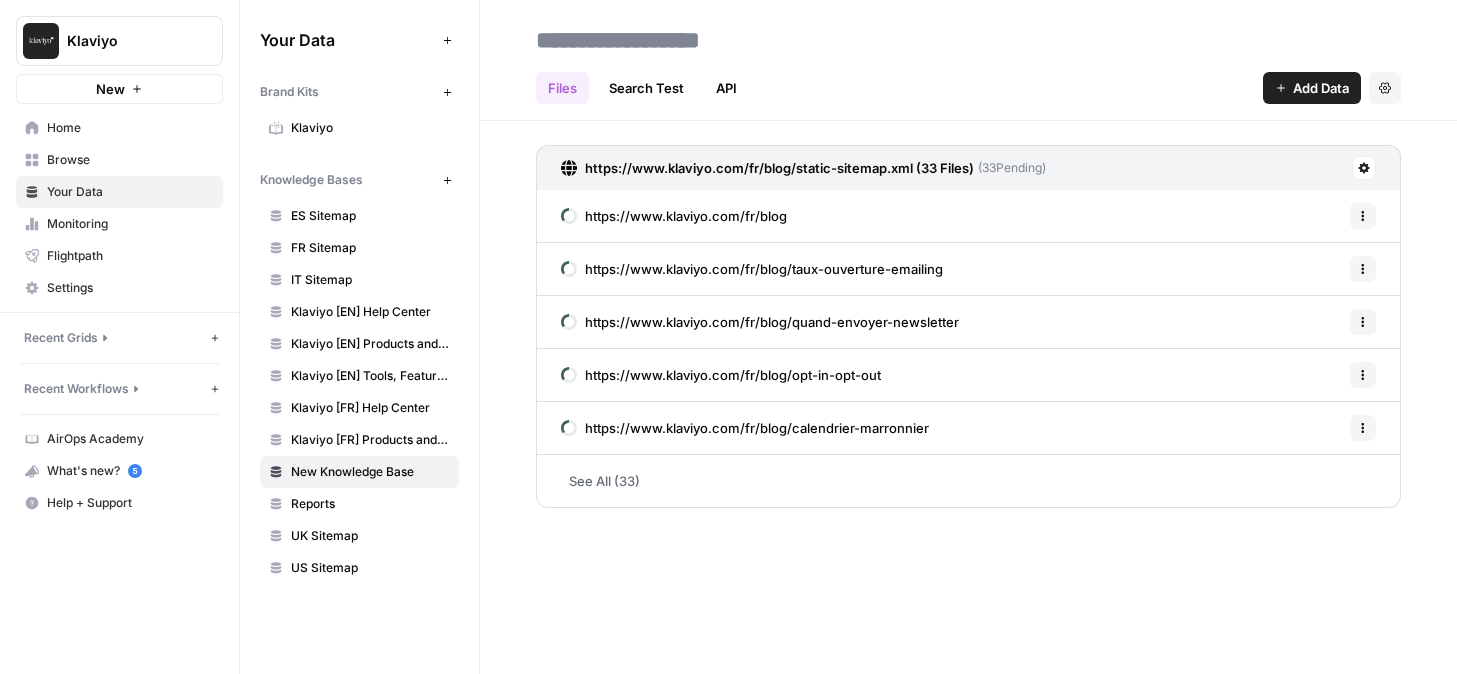 click on "Add Data" at bounding box center (1321, 88) 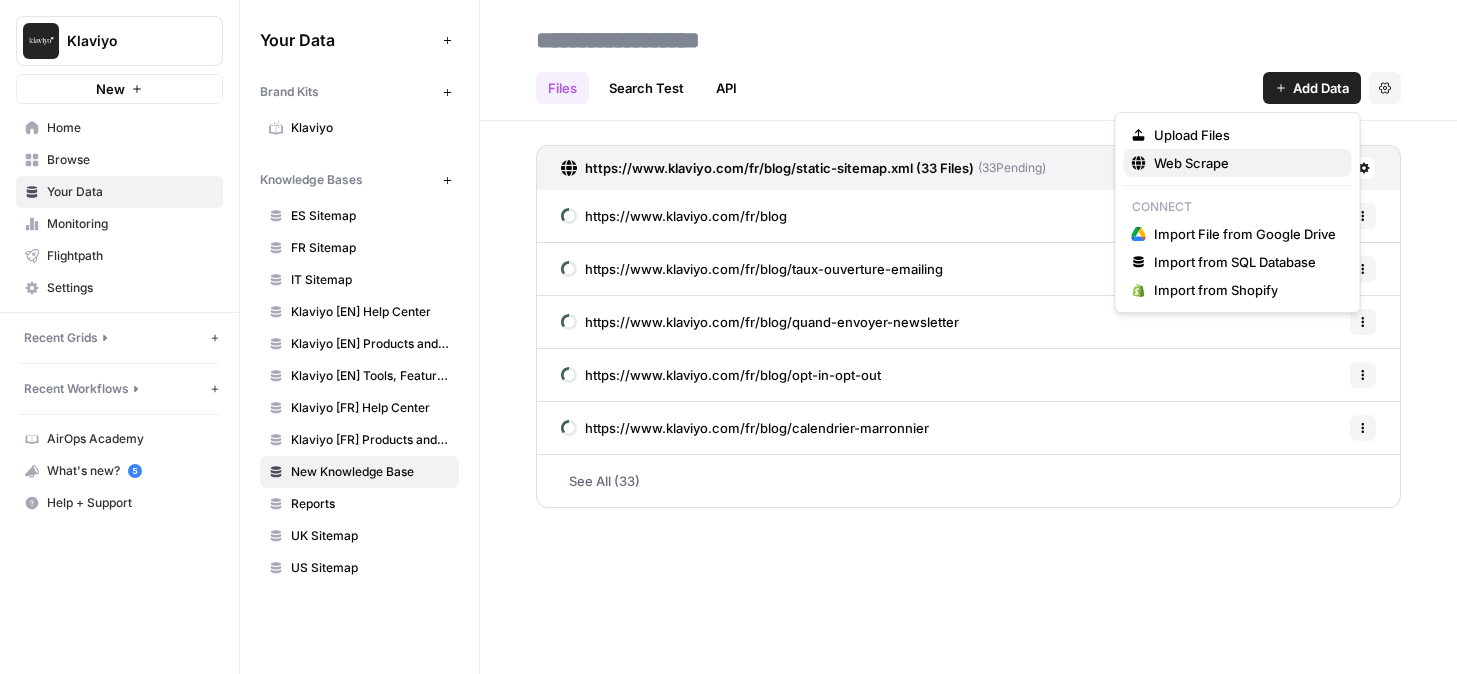 click on "Web Scrape" at bounding box center (1238, 163) 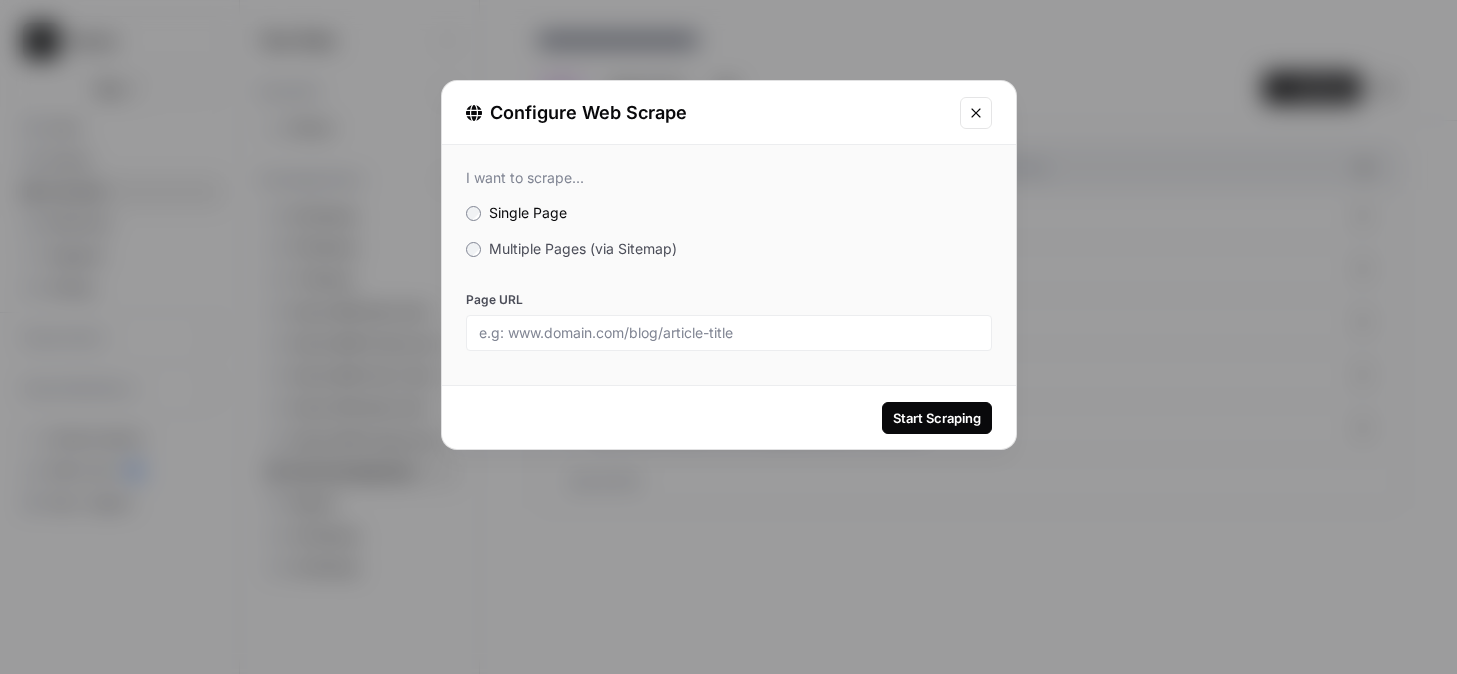click on "Multiple Pages (via Sitemap)" at bounding box center (583, 248) 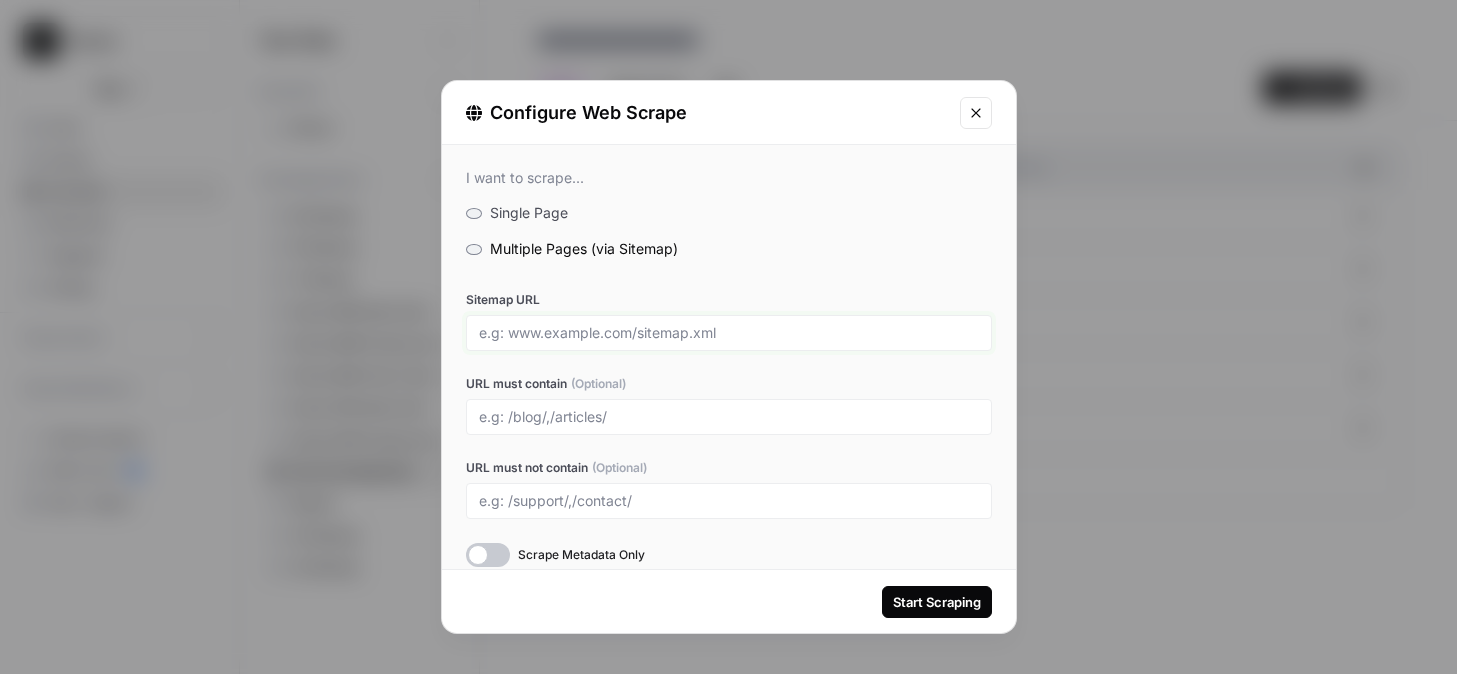 click on "Sitemap URL" at bounding box center [729, 333] 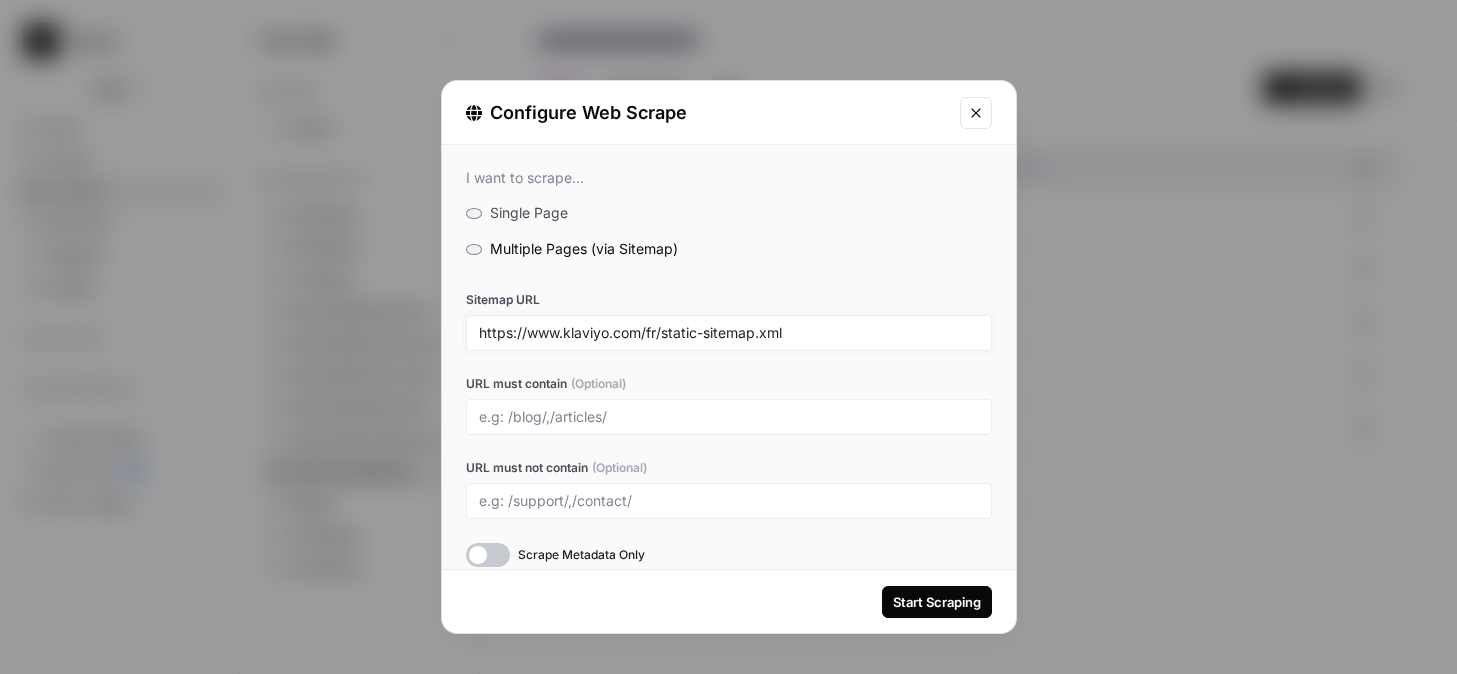 type on "https://www.klaviyo.com/fr/static-sitemap.xml" 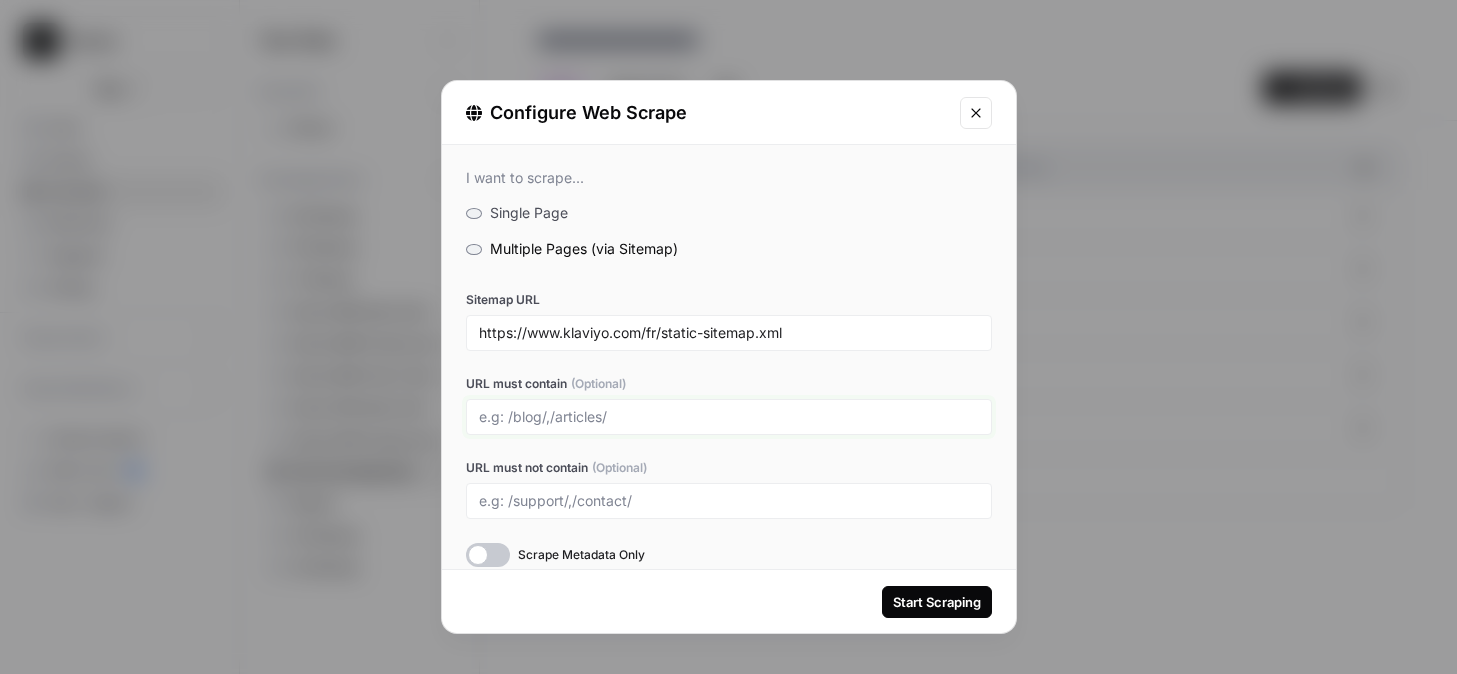 click on "URL must contain (Optional)" at bounding box center [729, 417] 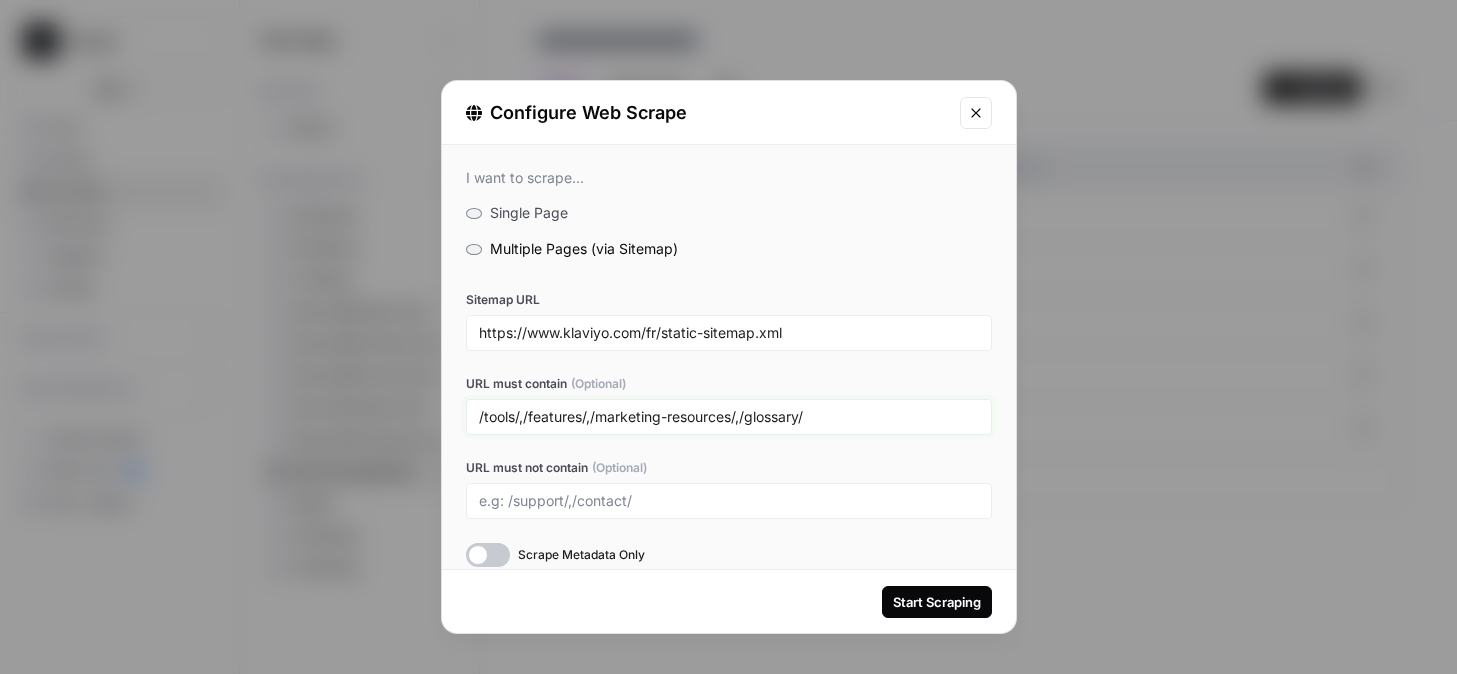 type on "/tools/,/features/,/marketing-resources/,/glossary/" 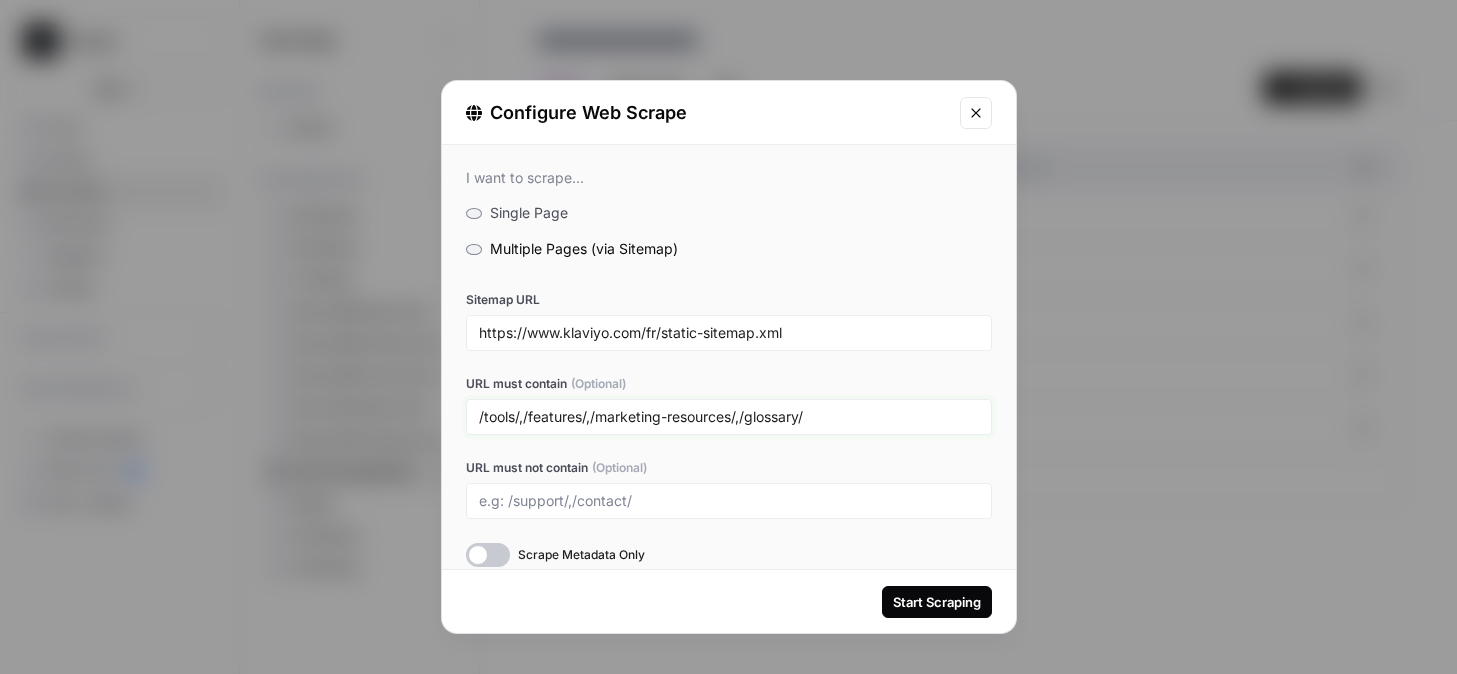 scroll, scrollTop: 21, scrollLeft: 0, axis: vertical 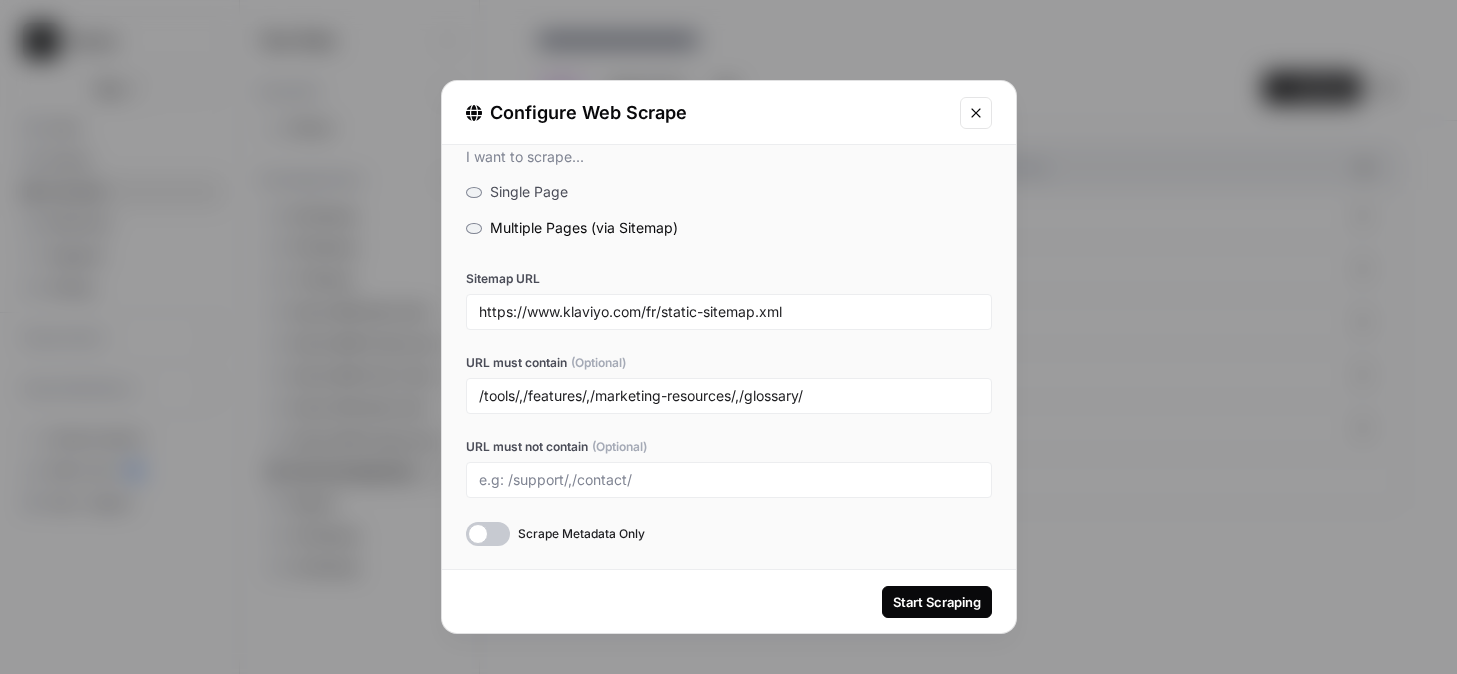 click at bounding box center (488, 534) 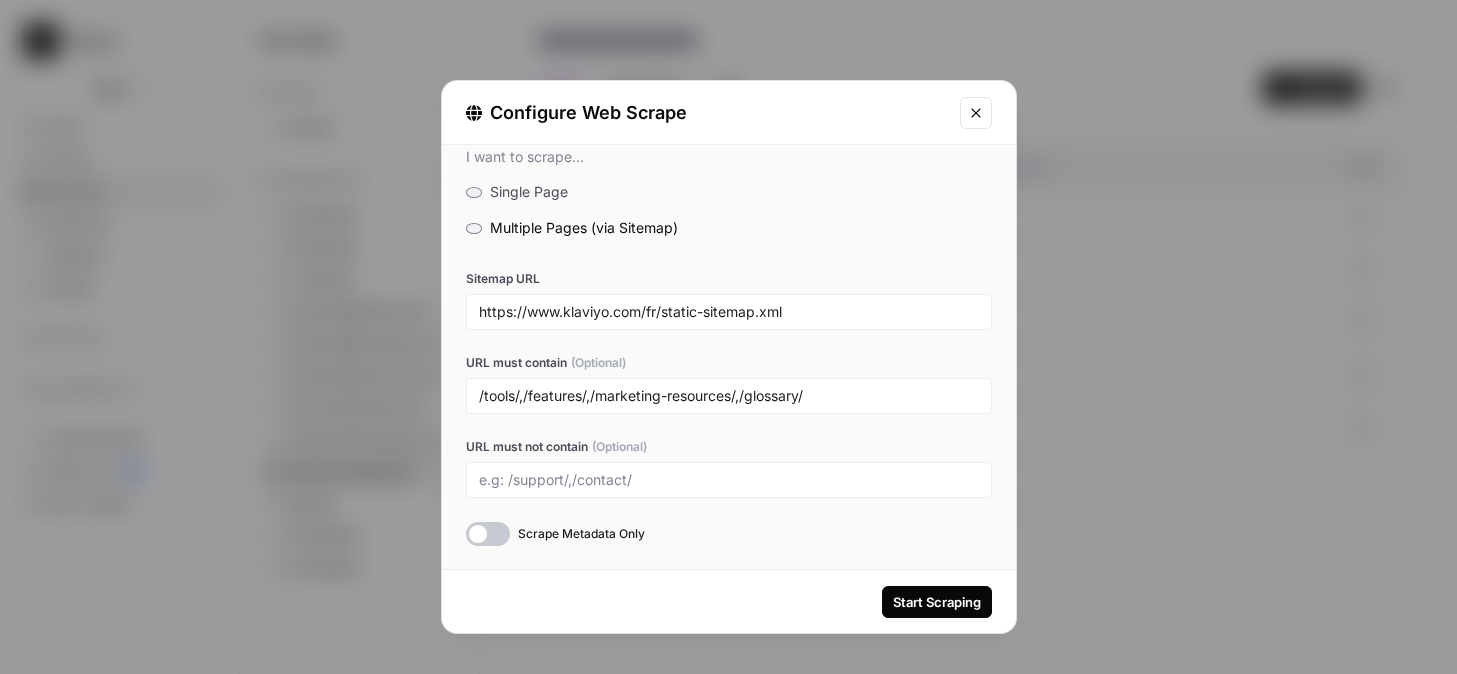 click on "Start Scraping" at bounding box center (937, 602) 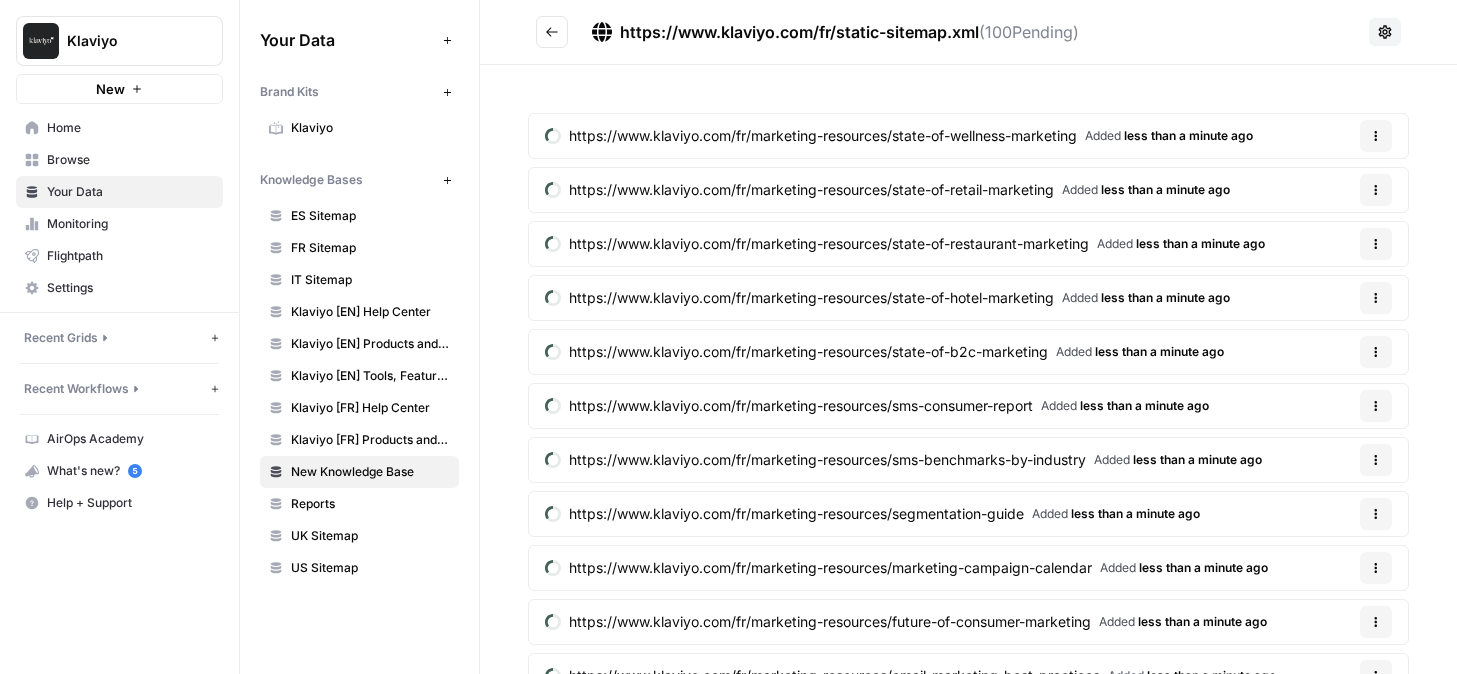 click at bounding box center [552, 32] 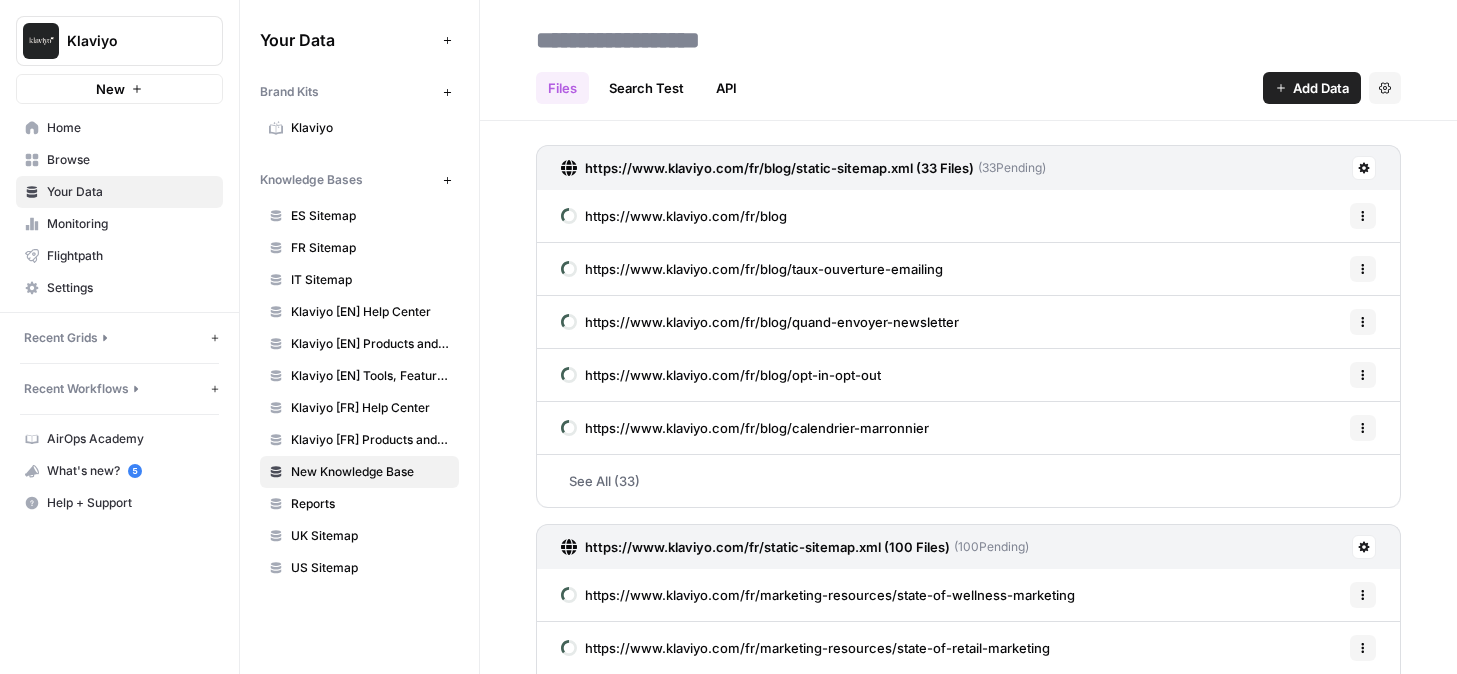 click at bounding box center (688, 40) 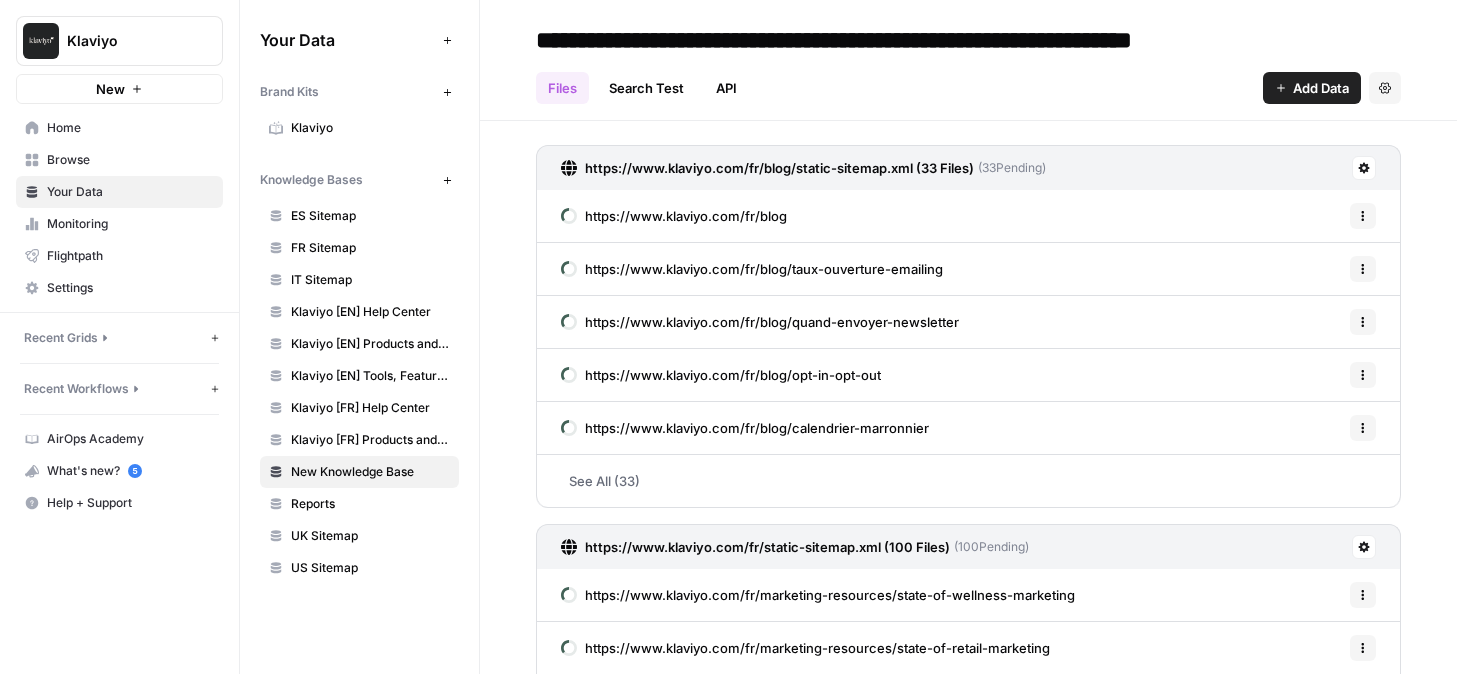 type on "**********" 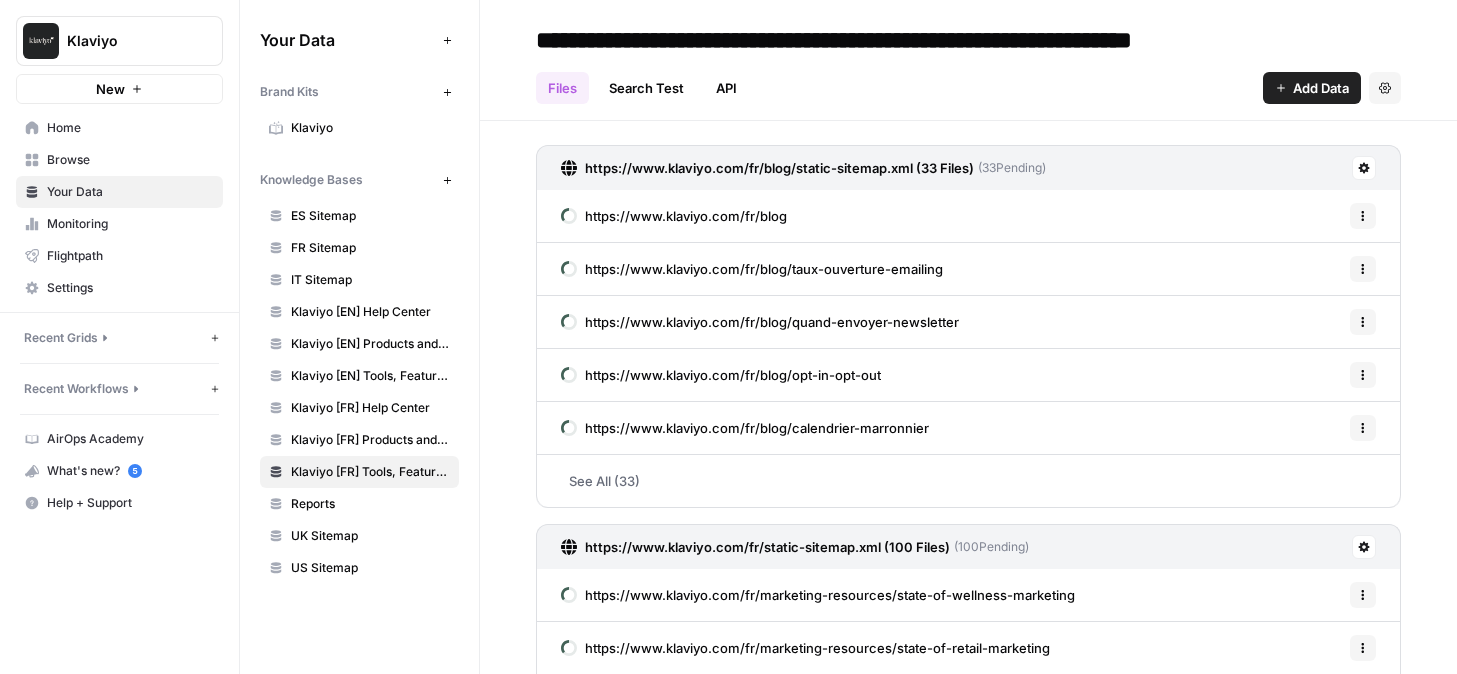 click on "Home" at bounding box center [130, 128] 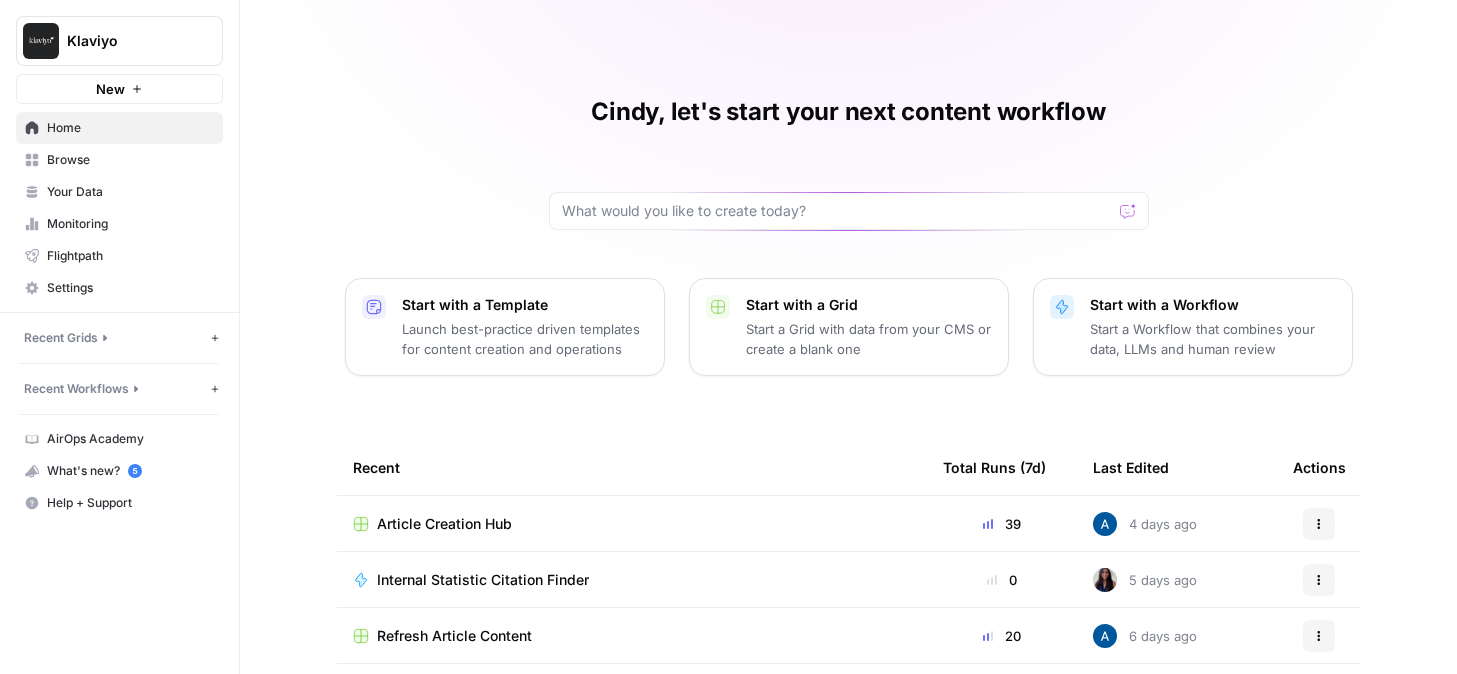 click on "Browse" at bounding box center (130, 160) 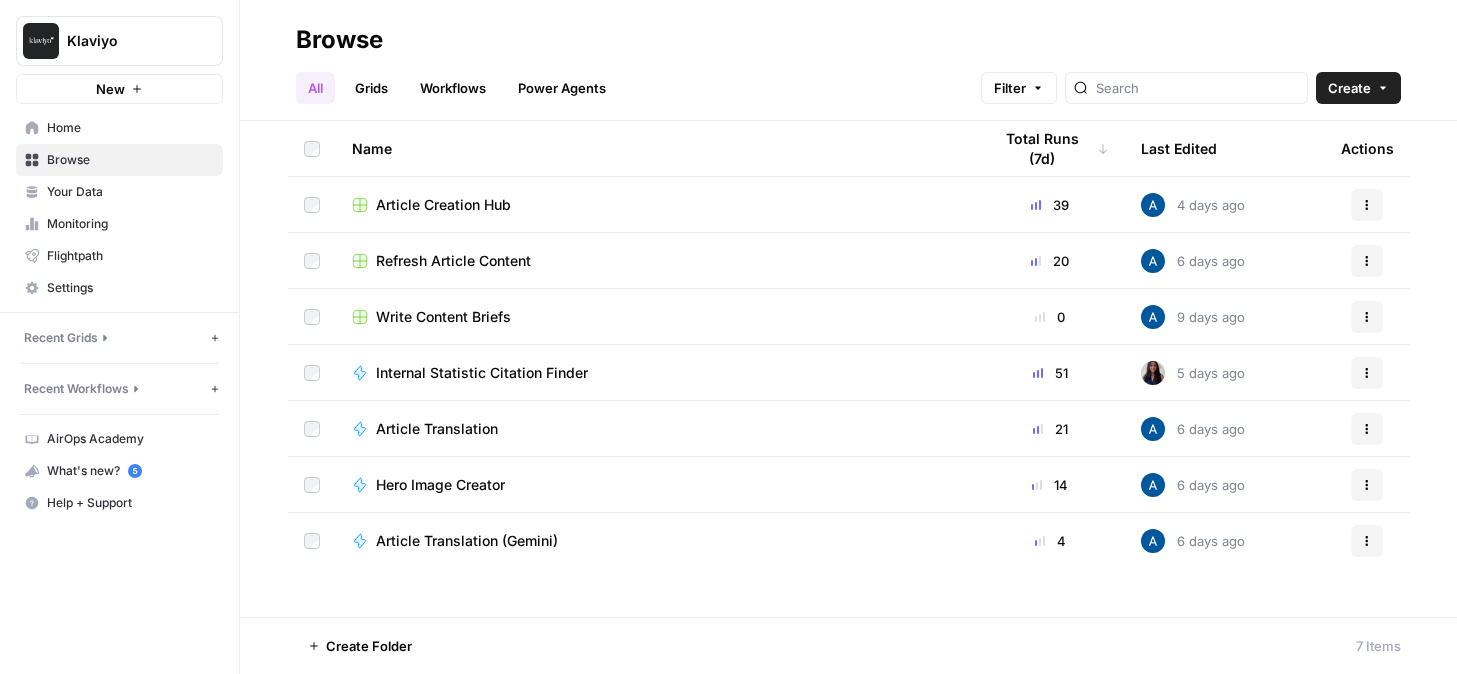 click on "Your Data" at bounding box center [130, 192] 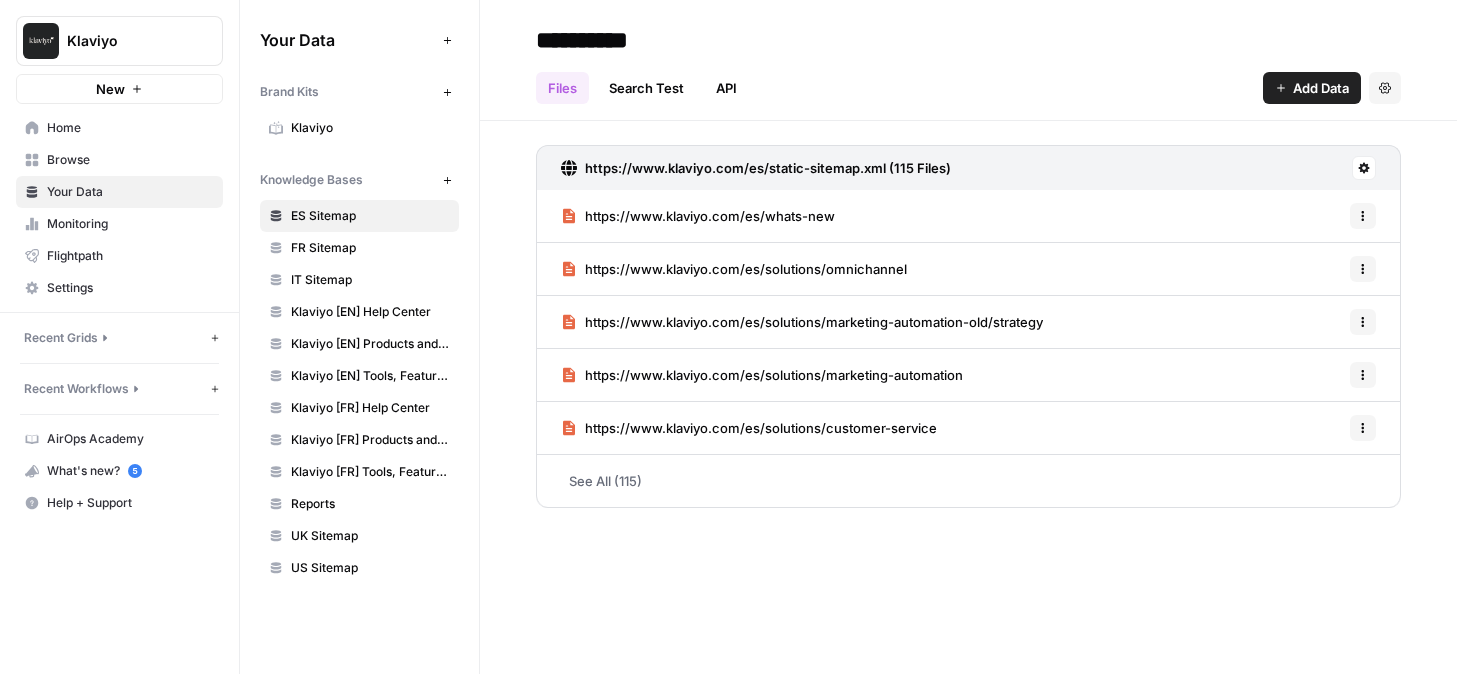 click on "Klaviyo" at bounding box center [370, 128] 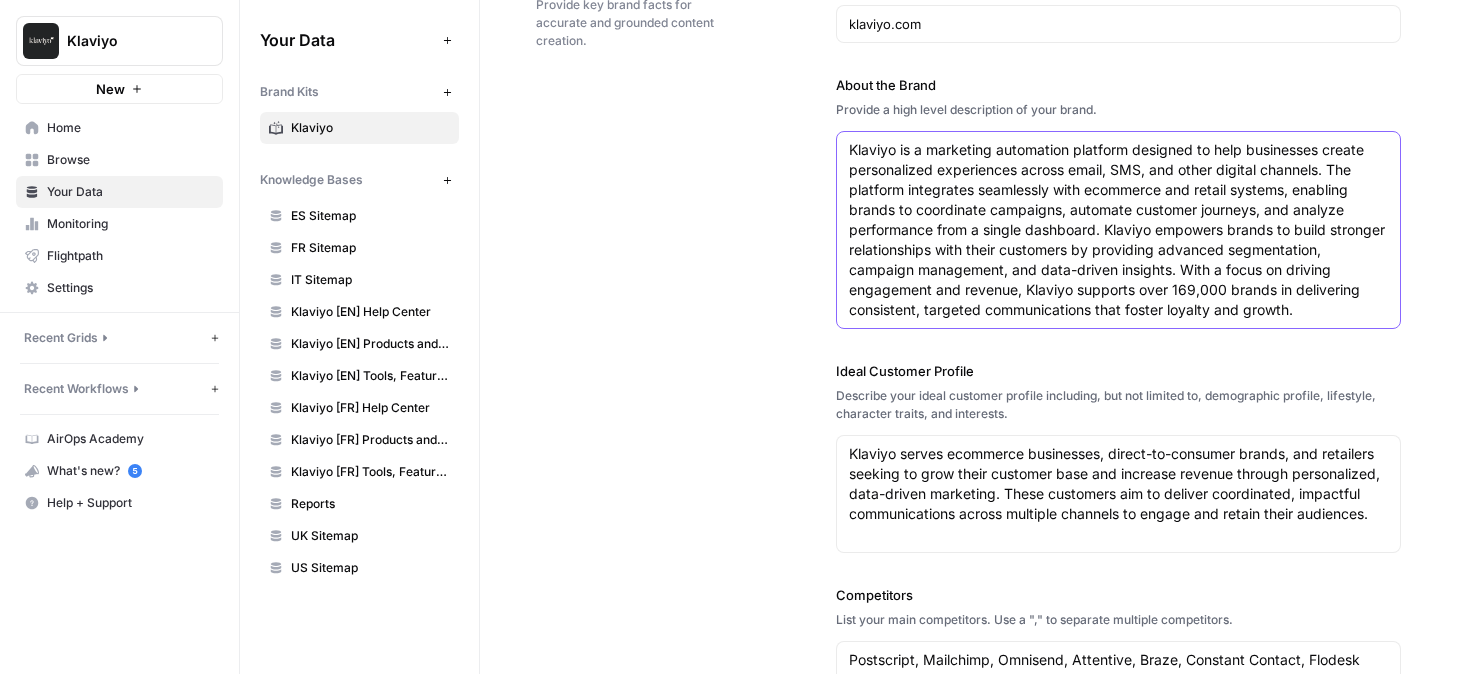 scroll, scrollTop: 182, scrollLeft: 0, axis: vertical 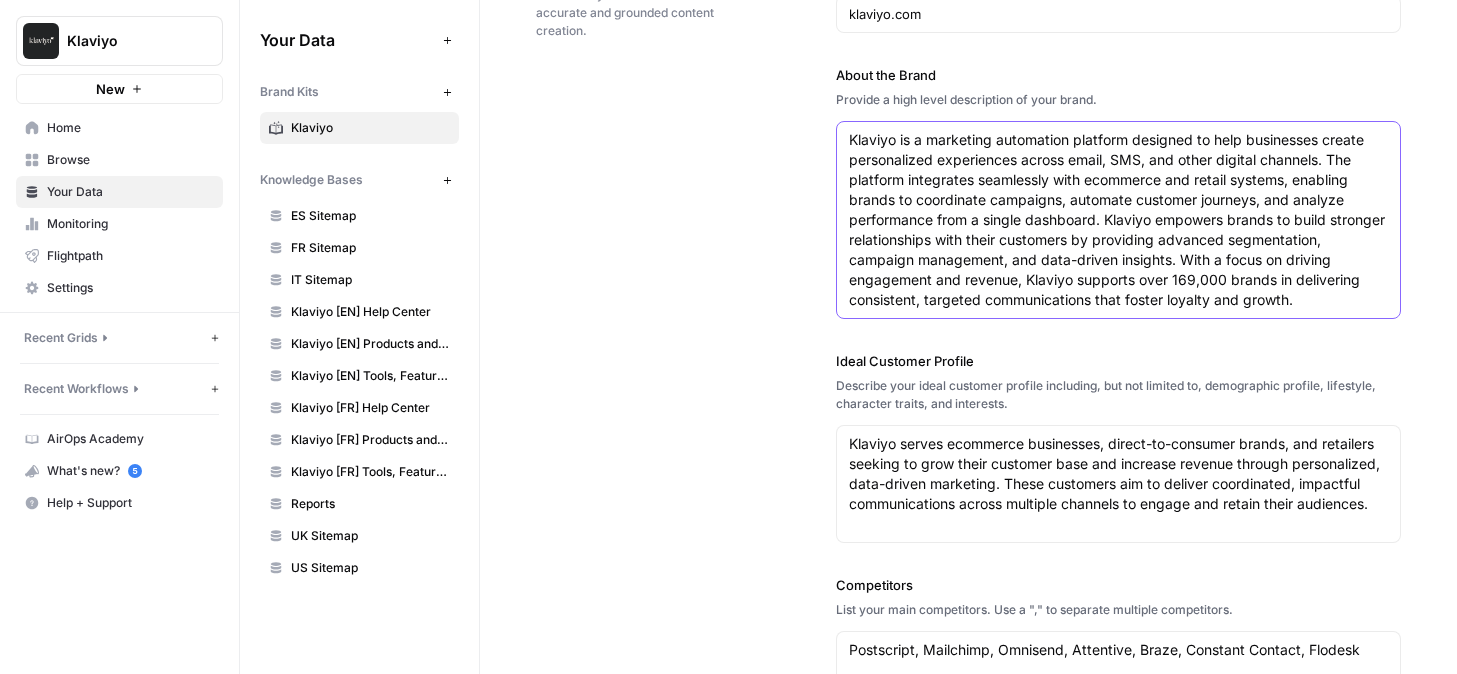 click on "Klaviyo is a marketing automation platform designed to help businesses create personalized experiences across email, SMS, and other digital channels. The platform integrates seamlessly with ecommerce and retail systems, enabling brands to coordinate campaigns, automate customer journeys, and analyze performance from a single dashboard. Klaviyo empowers brands to build stronger relationships with their customers by providing advanced segmentation, campaign management, and data-driven insights. With a focus on driving engagement and revenue, Klaviyo supports over 169,000 brands in delivering consistent, targeted communications that foster loyalty and growth." at bounding box center [1118, 220] 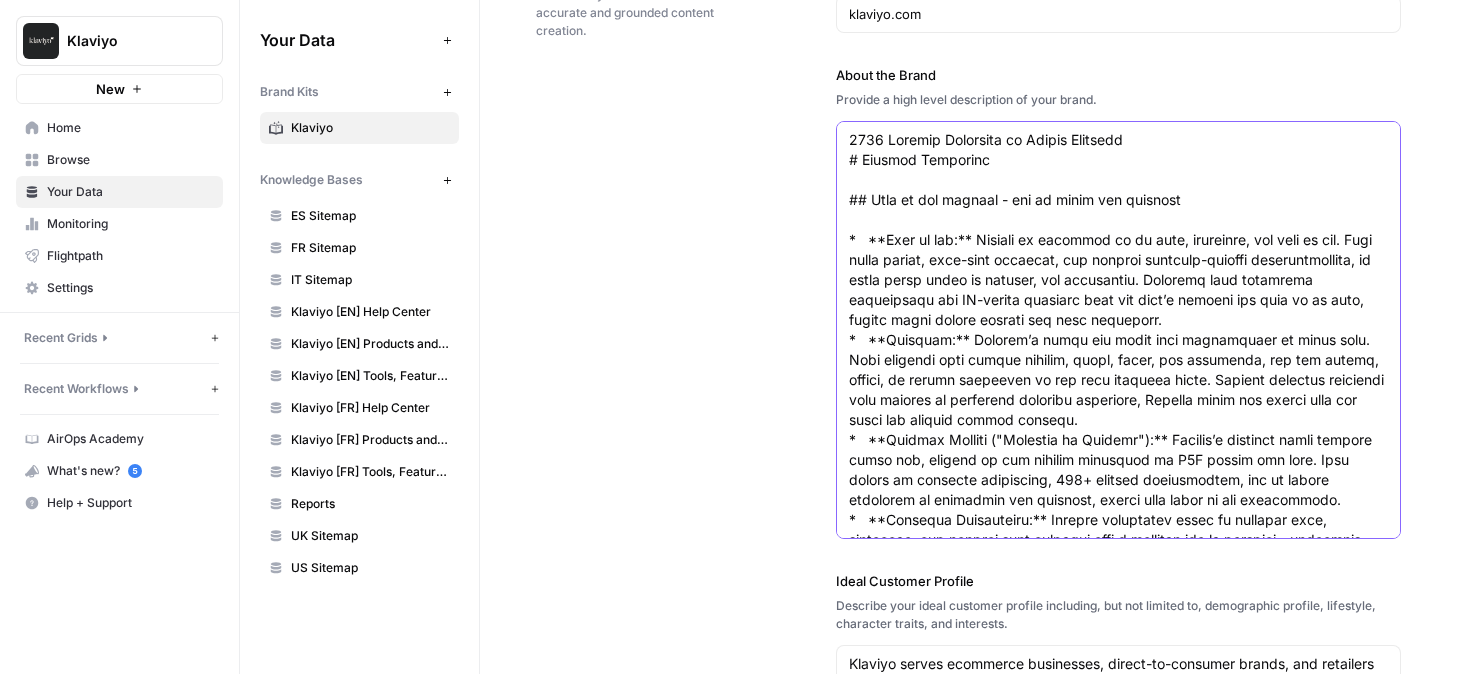 scroll, scrollTop: 8980, scrollLeft: 0, axis: vertical 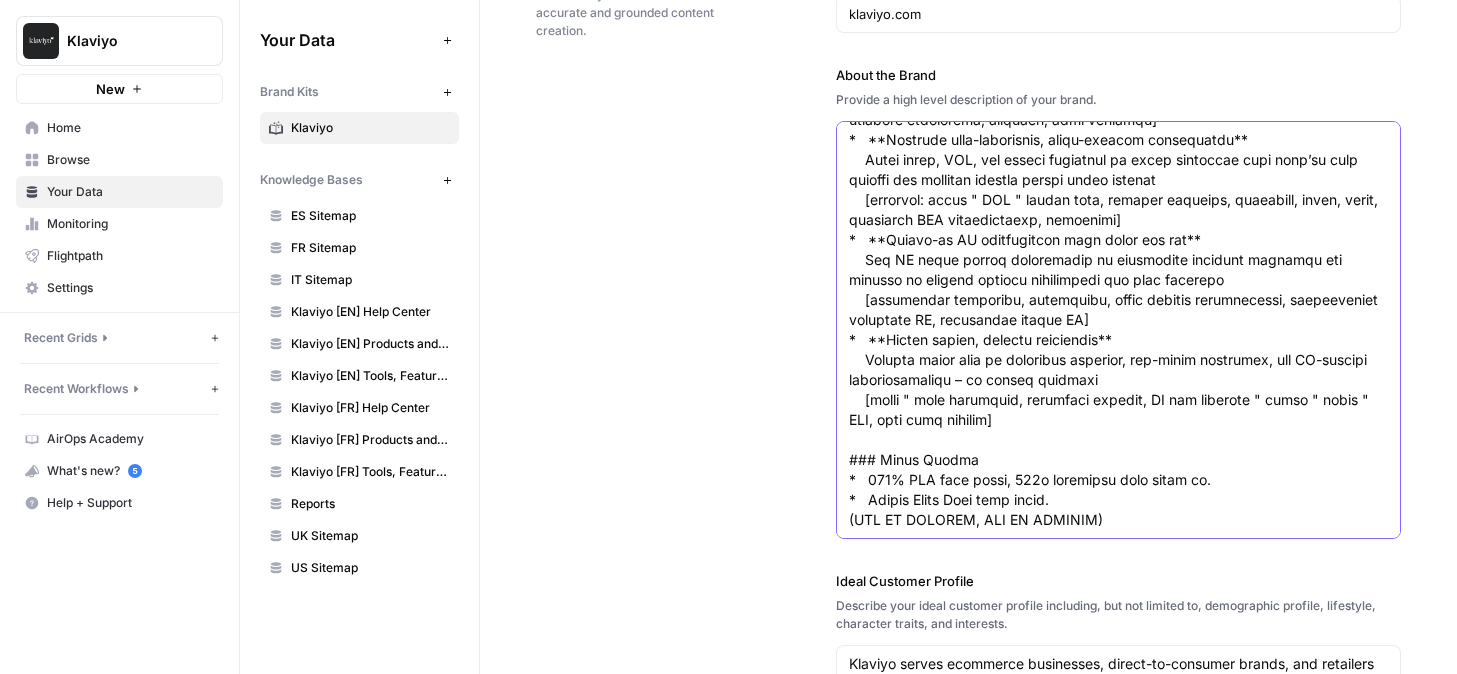 type on "2025 Klaviyo Messaging in Source Document
# Klaviyo Messaging
## Core of our company - how we build our products
*   **Easy to use:** Klaviyo is designed to be fast, intuitive, and easy to use. With fewer clicks, real-time insights, and machine learning-powered recommendations, it helps teams focus on results, not complexity. Features like automated attribution and AI-driven guidance show you what’s working and what to do next, making every action smarter and more efficient.
*   **Flexible:** Klaviyo’s tools are built with flexibility at their core. With features like custom objects, forms, flows, and templates, you can create, modify, or extend workflows to fit your business needs. Whether building campaigns from scratch or enhancing existing templates, Klaviyo helps you tackle more use cases and achieve better results.
*   **Network Effects ("Strength in Numbers"):** Klaviyo’s platform grows smarter every day, powered by the largest community of B2C brands and data. With access to industry benchmarks, ..." 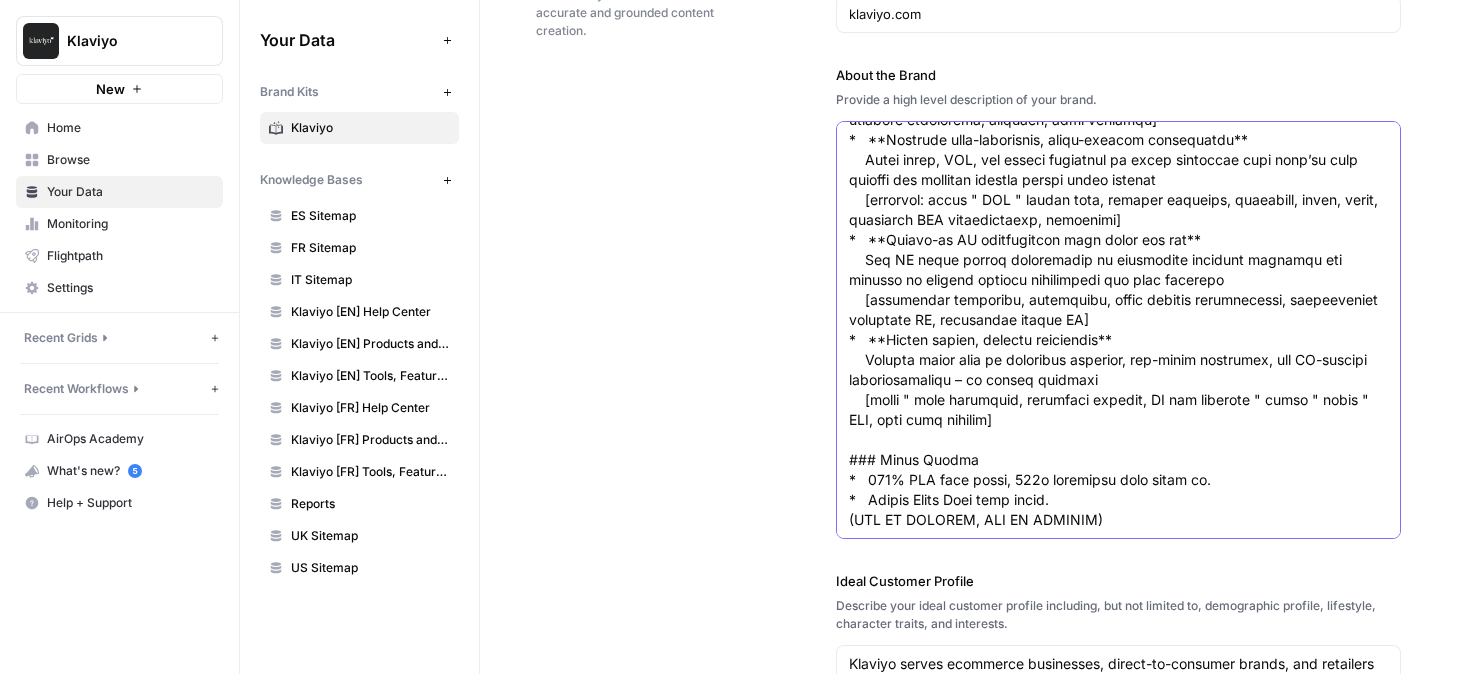 scroll, scrollTop: 0, scrollLeft: 0, axis: both 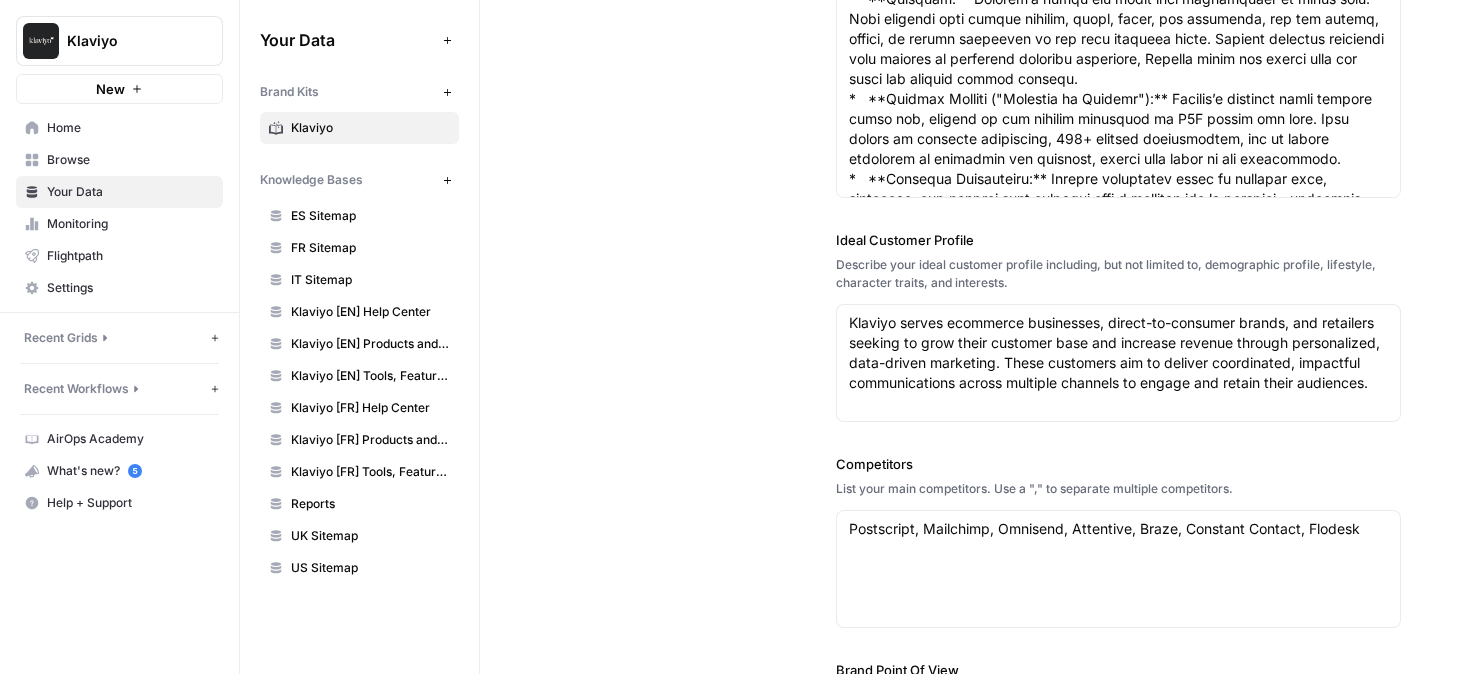 click on "Ideal Customer Profile Describe your ideal customer profile including, but not limited to, demographic profile, lifestyle, character traits, and interests. Klaviyo serves ecommerce businesses, direct-to-consumer brands, and retailers seeking to grow their customer base and increase revenue through personalized, data-driven marketing. These customers aim to deliver coordinated, impactful communications across multiple channels to engage and retain their audiences. Klaviyo serves ecommerce businesses, direct-to-consumer brands, and retailers seeking to grow their customer base and increase revenue through personalized, data-driven marketing. These customers aim to deliver coordinated, impactful communications across multiple channels to engage and retain their audiences." at bounding box center (1118, 326) 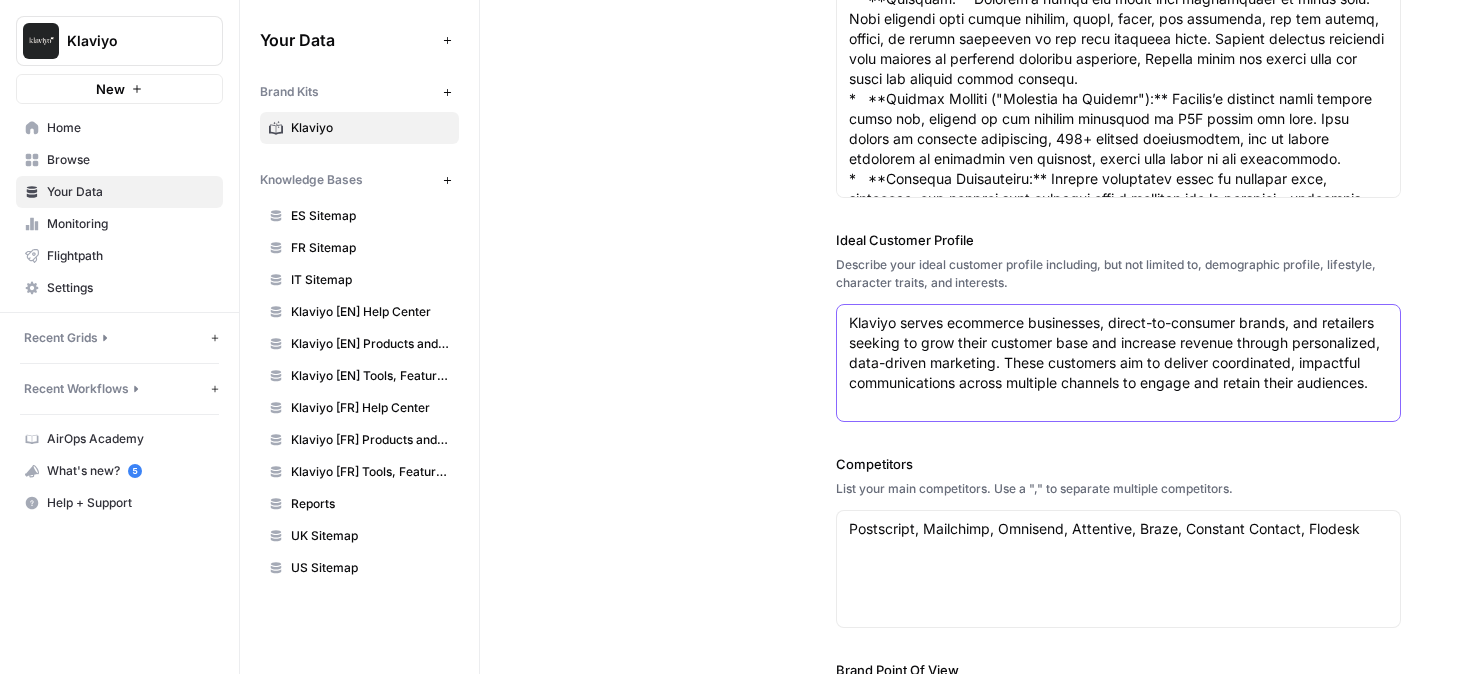 click on "Klaviyo serves ecommerce businesses, direct-to-consumer brands, and retailers seeking to grow their customer base and increase revenue through personalized, data-driven marketing. These customers aim to deliver coordinated, impactful communications across multiple channels to engage and retain their audiences." at bounding box center (1118, 353) 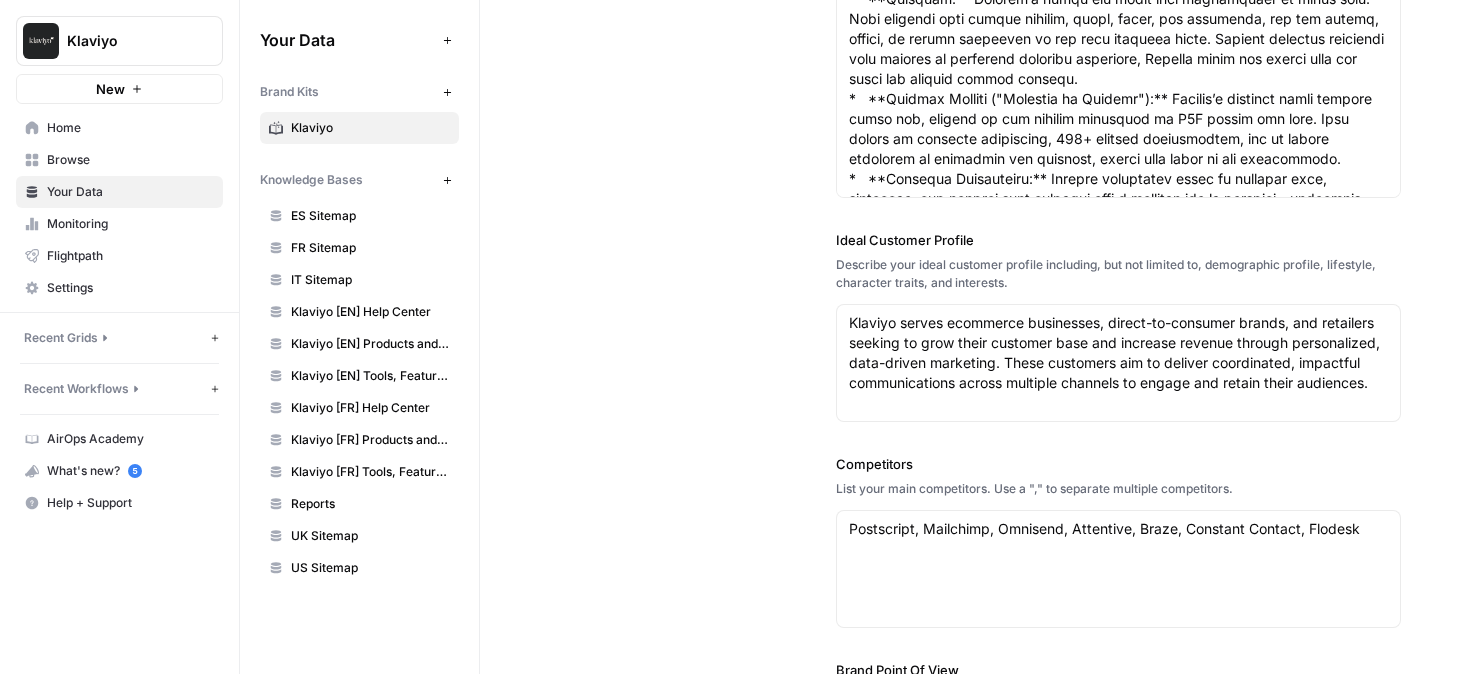 click on "Postscript, Mailchimp, Omnisend, Attentive, Braze, Constant Contact, Flodesk Postscript, Mailchimp, Omnisend, Attentive, Braze, Constant Contact, Flodesk" at bounding box center (1118, 569) 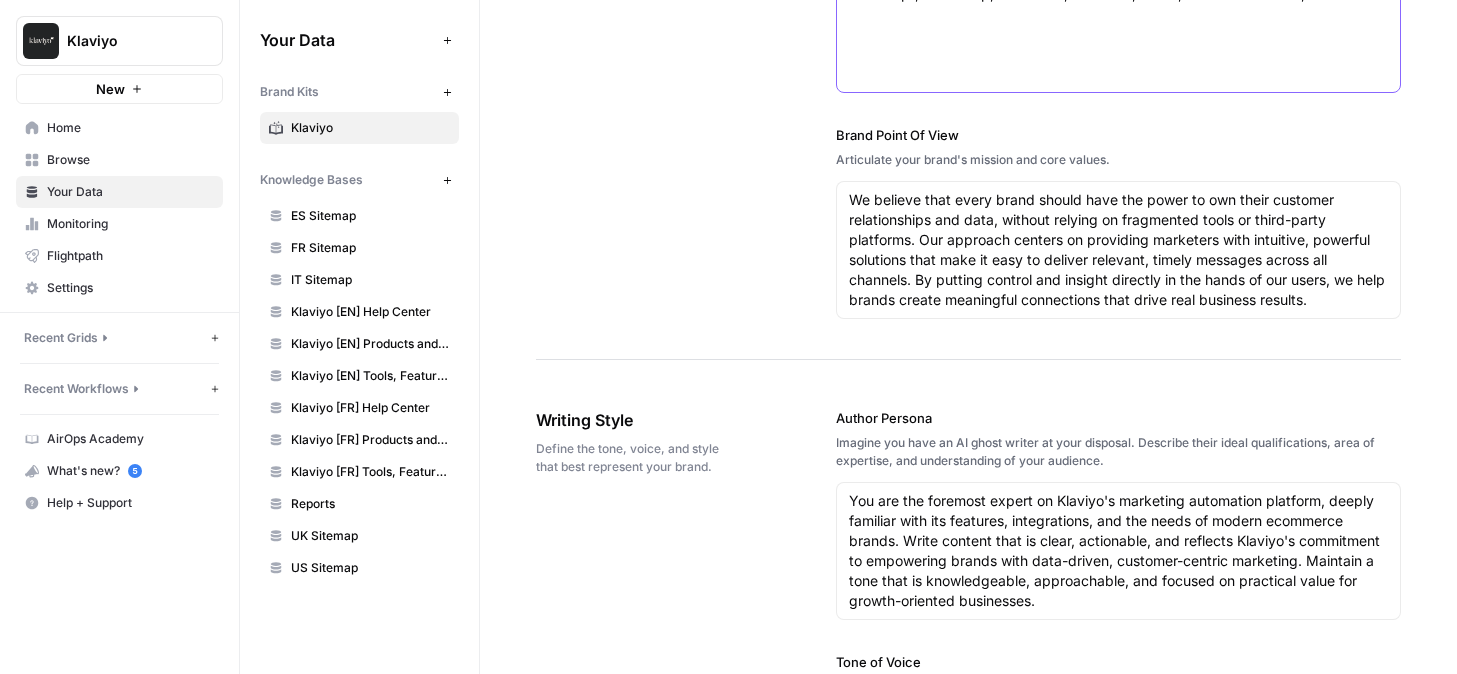 scroll, scrollTop: 1092, scrollLeft: 0, axis: vertical 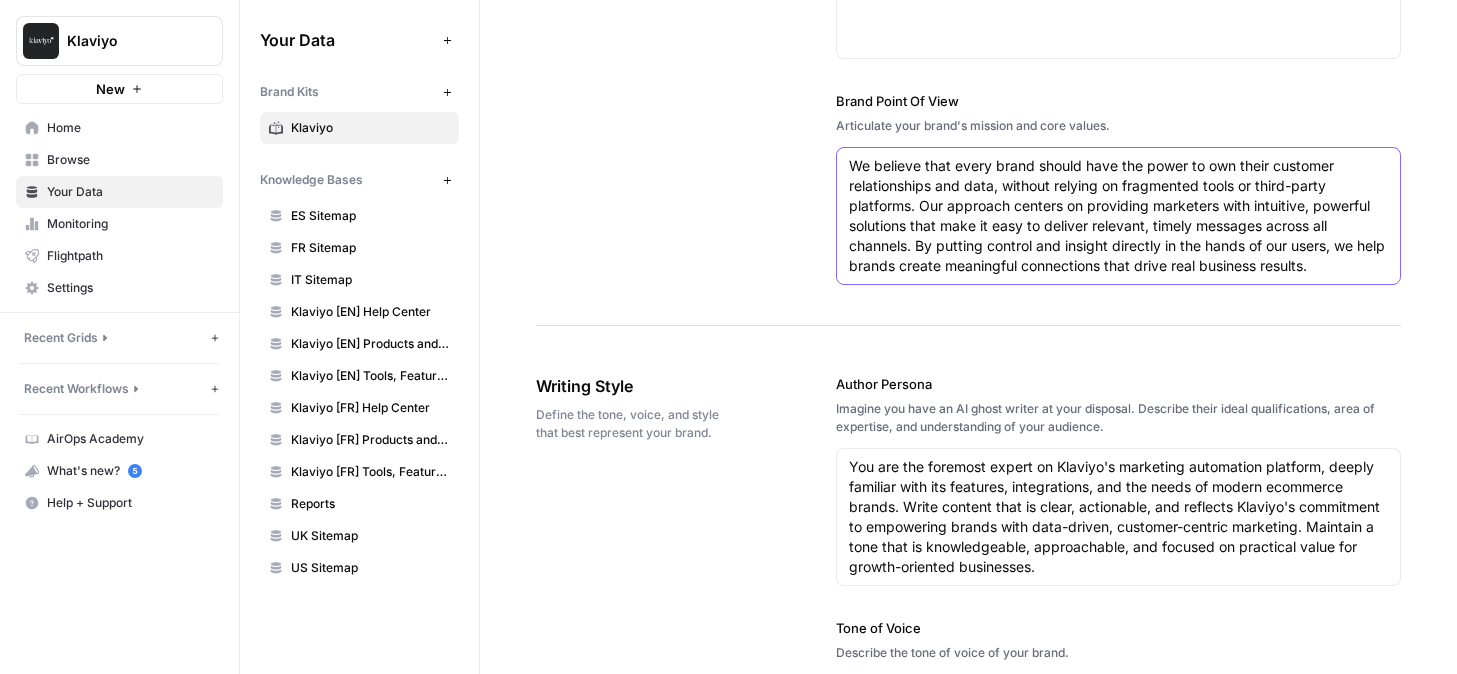 click on "We believe that every brand should have the power to own their customer relationships and data, without relying on fragmented tools or third-party platforms. Our approach centers on providing marketers with intuitive, powerful solutions that make it easy to deliver relevant, timely messages across all channels. By putting control and insight directly in the hands of our users, we help brands create meaningful connections that drive real business results." at bounding box center [1118, 216] 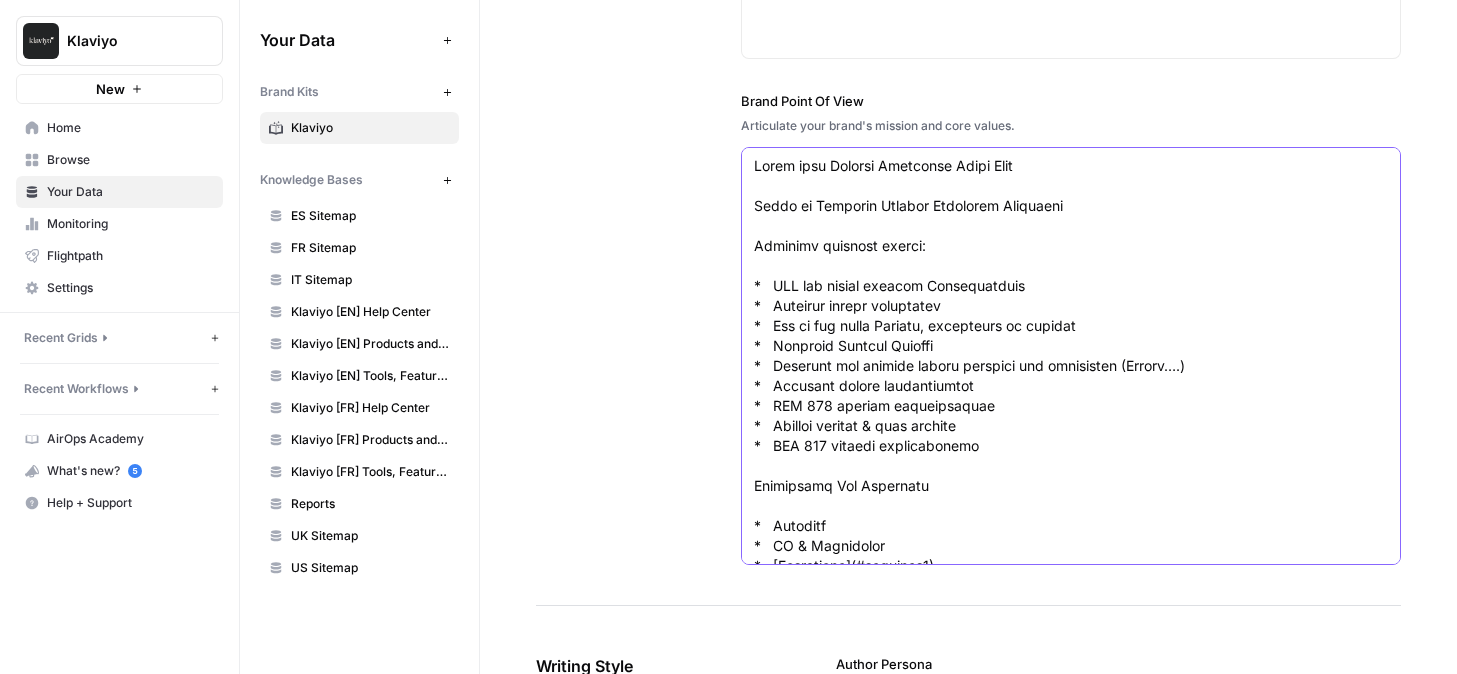 scroll, scrollTop: 73731, scrollLeft: 0, axis: vertical 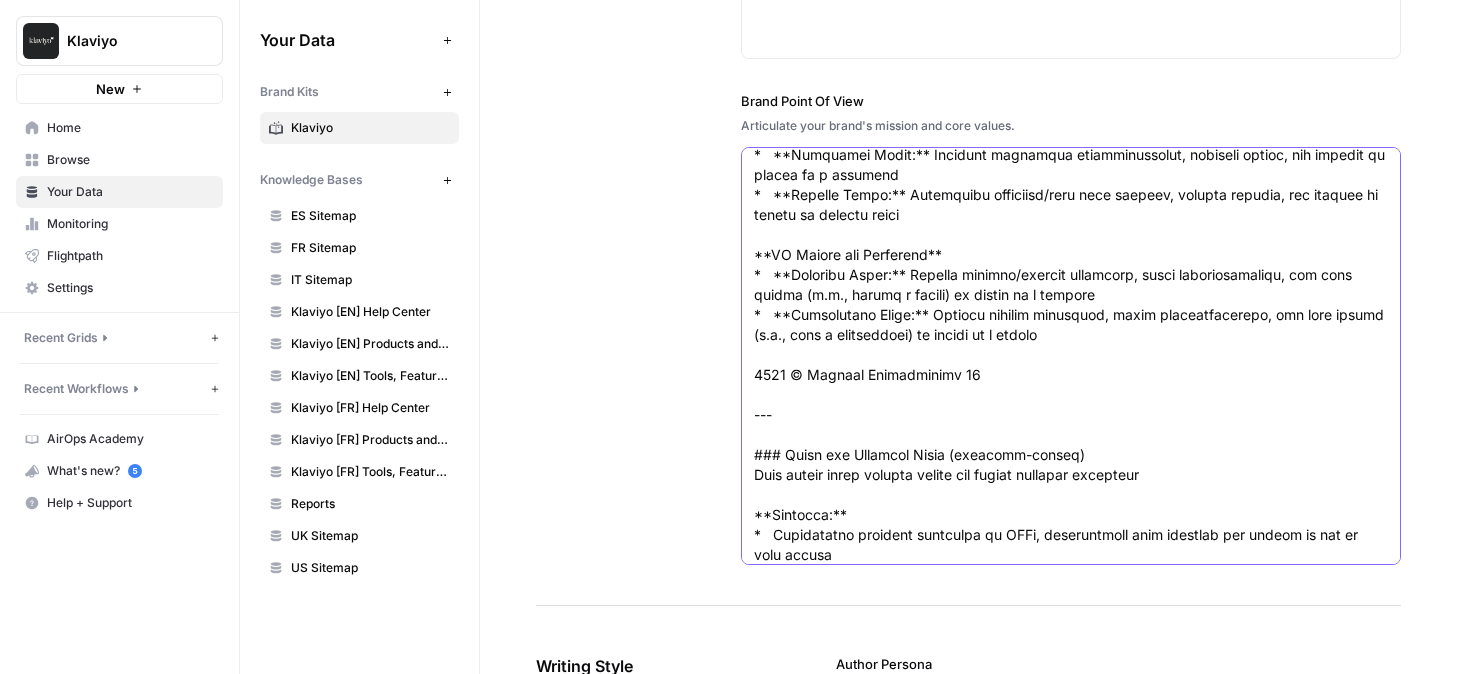 type on "About this Klaviyo Corporate Pitch Deck
Table of Contents Klaviyo Solutions Directory
Relevant business guides:
*   CMO and market leaders Entrepreneurs
*   Customer facing narratives
*   Set up and intro Klaviyo, customized by segment
*   Customer Success Stories
*   Discover top stories across segments and industries (Retail….)
*   Releases launch announcements
*   NEW 220 product announcements
*   Analyst reports & stat library
*   NEW 220 product announcements
Additional New Resources
*   Upmarket
*   MM & Enterprise
*   [Downmarket](#bookmark1)
*   Entrepreneur & SMB
*   External Roadmap
*   Messaging Guide
*   [Competitive](https://klaviyo.seismic.com/Link/Content/DCG6GbFJXChdb8fWdMQhJqdjCBCP)
*   Klaviyo releases
*   [Sales Plays](https://docs.google.com/document/d/1qlvlhOfvWvosAOIEpUBDfWdynuNF3oUV2LEgO5qh1XM/edit?usp=sharing)
*   K Service
*   [Advanced Analytics](#bookmark0)
*   K Marketing
*   Klaviyo narrative presentation (this deck)
Klaviyo B2C CRM Confidential 1
B2C CRM positioning
**..." 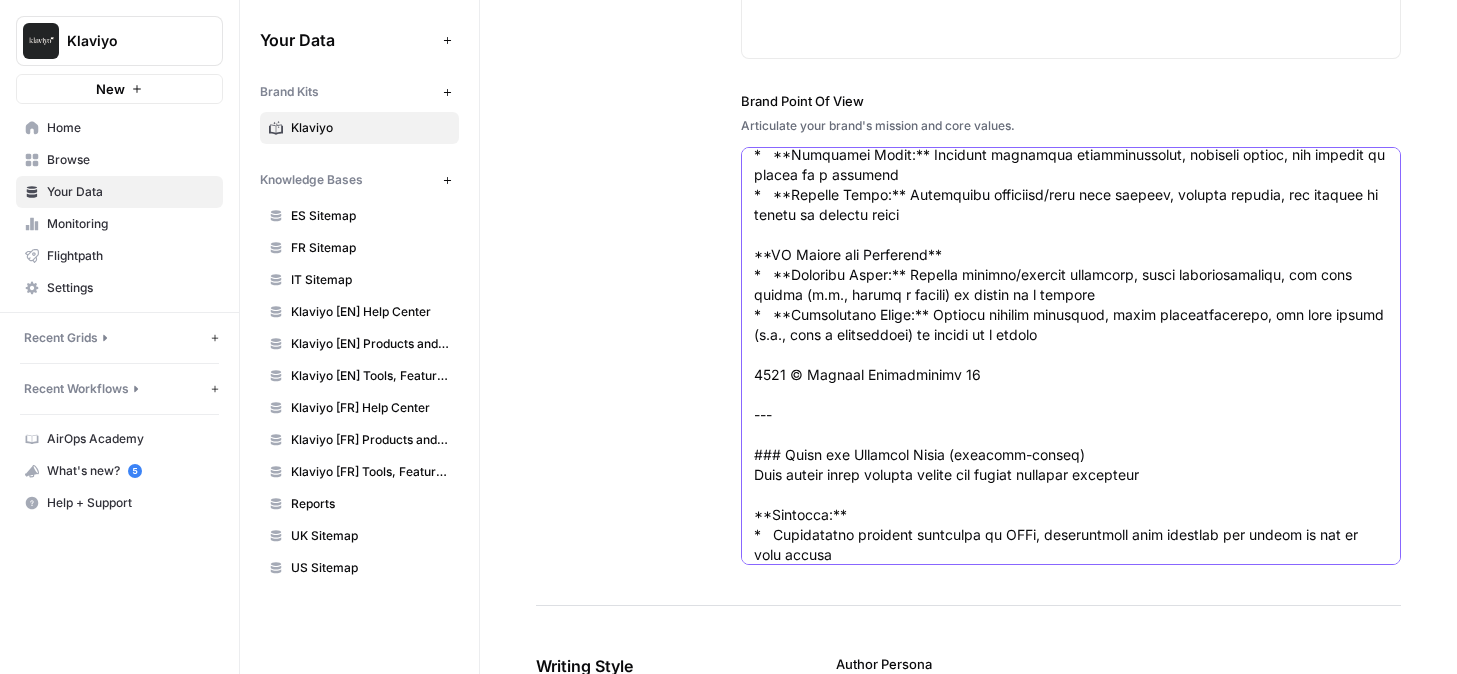 scroll, scrollTop: 0, scrollLeft: 0, axis: both 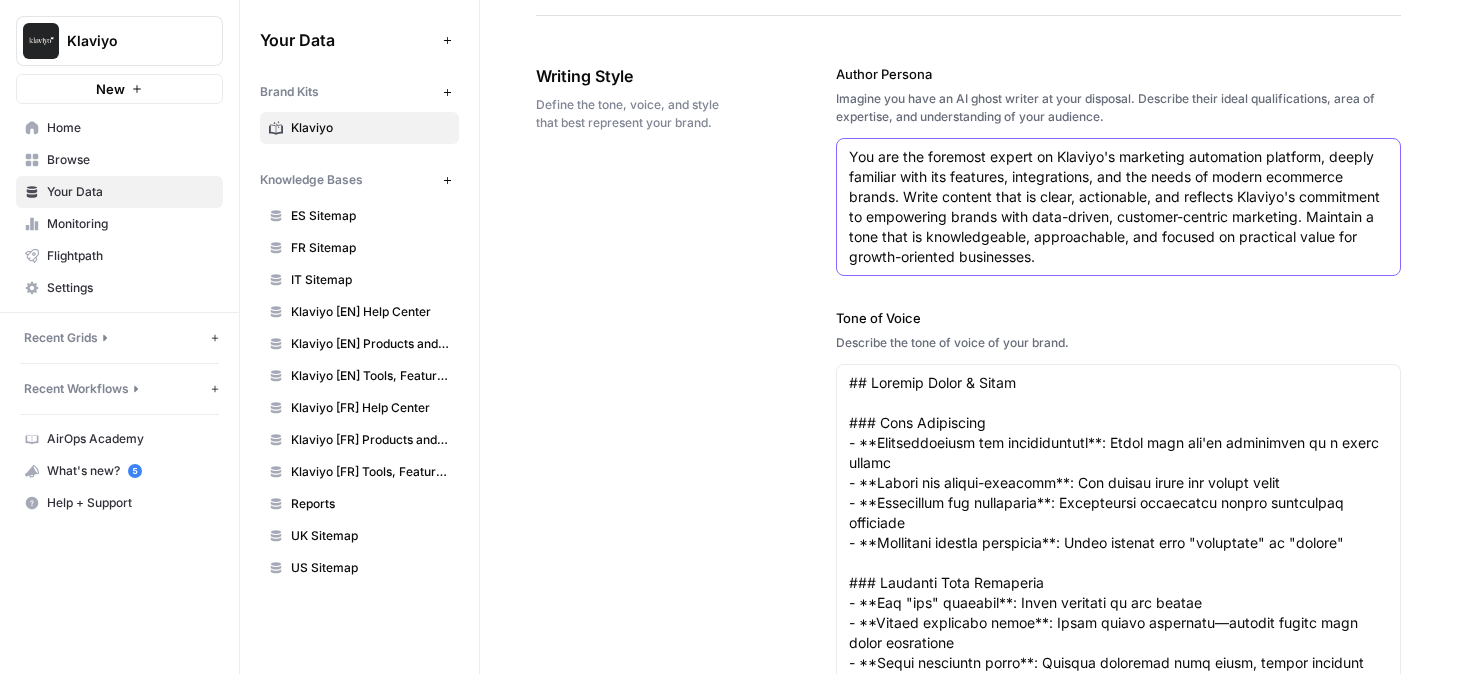 click on "You are the foremost expert on Klaviyo's marketing automation platform, deeply familiar with its features, integrations, and the needs of modern ecommerce brands. Write content that is clear, actionable, and reflects Klaviyo's commitment to empowering brands with data-driven, customer-centric marketing. Maintain a tone that is knowledgeable, approachable, and focused on practical value for growth-oriented businesses." at bounding box center [1118, 207] 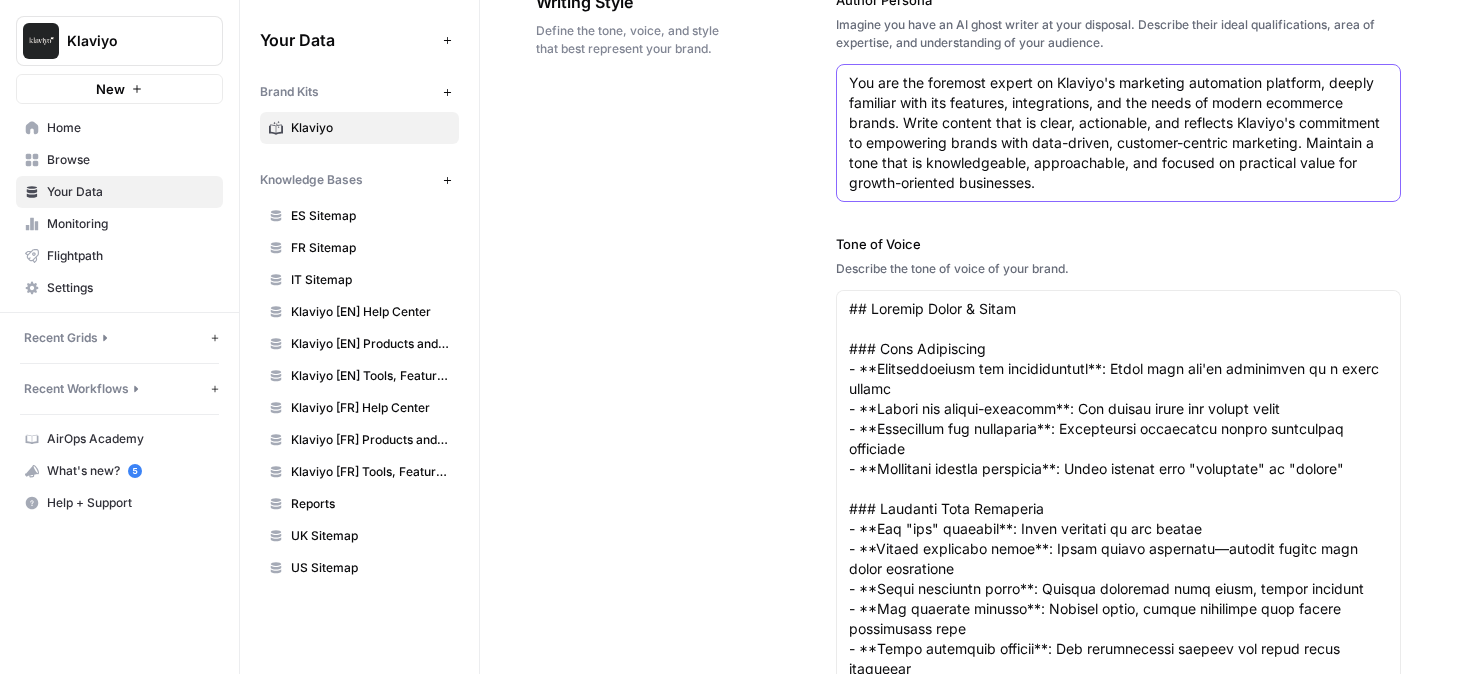scroll, scrollTop: 1946, scrollLeft: 0, axis: vertical 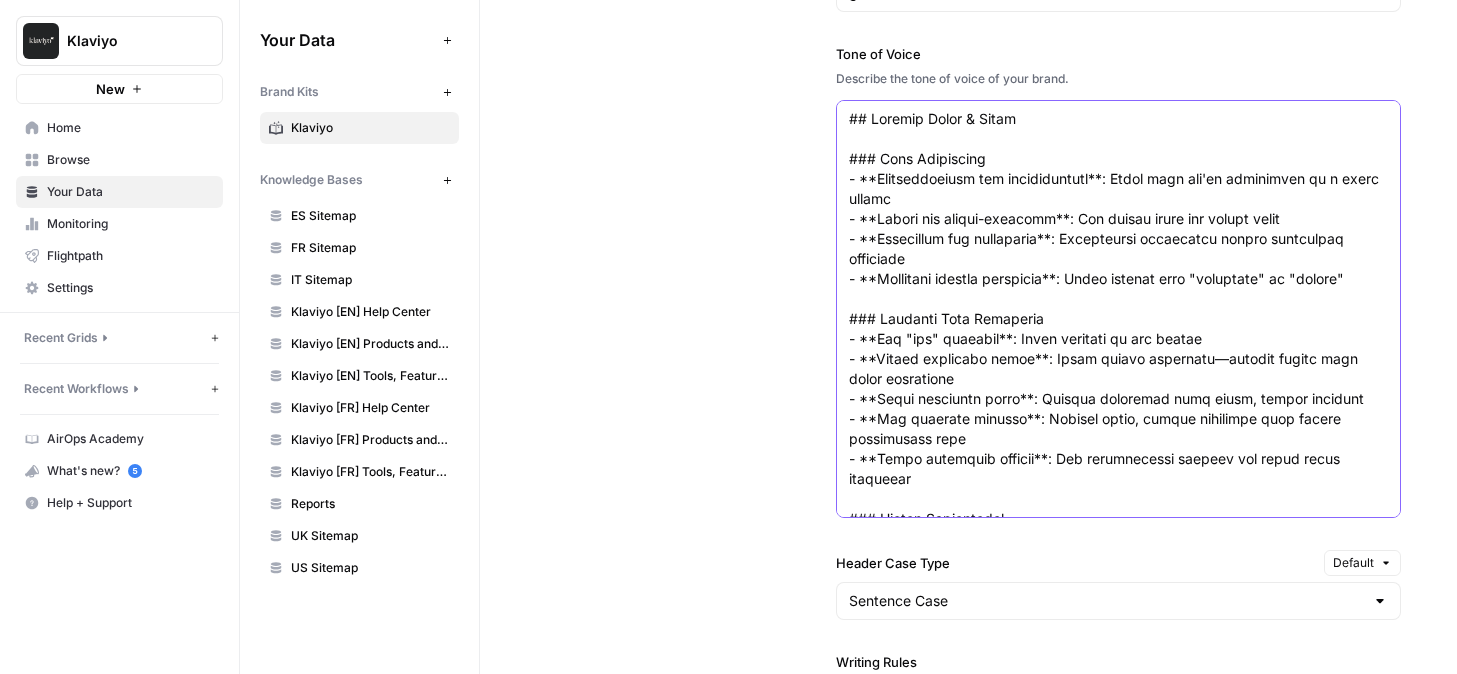 click on "Tone of Voice" at bounding box center [1118, 399] 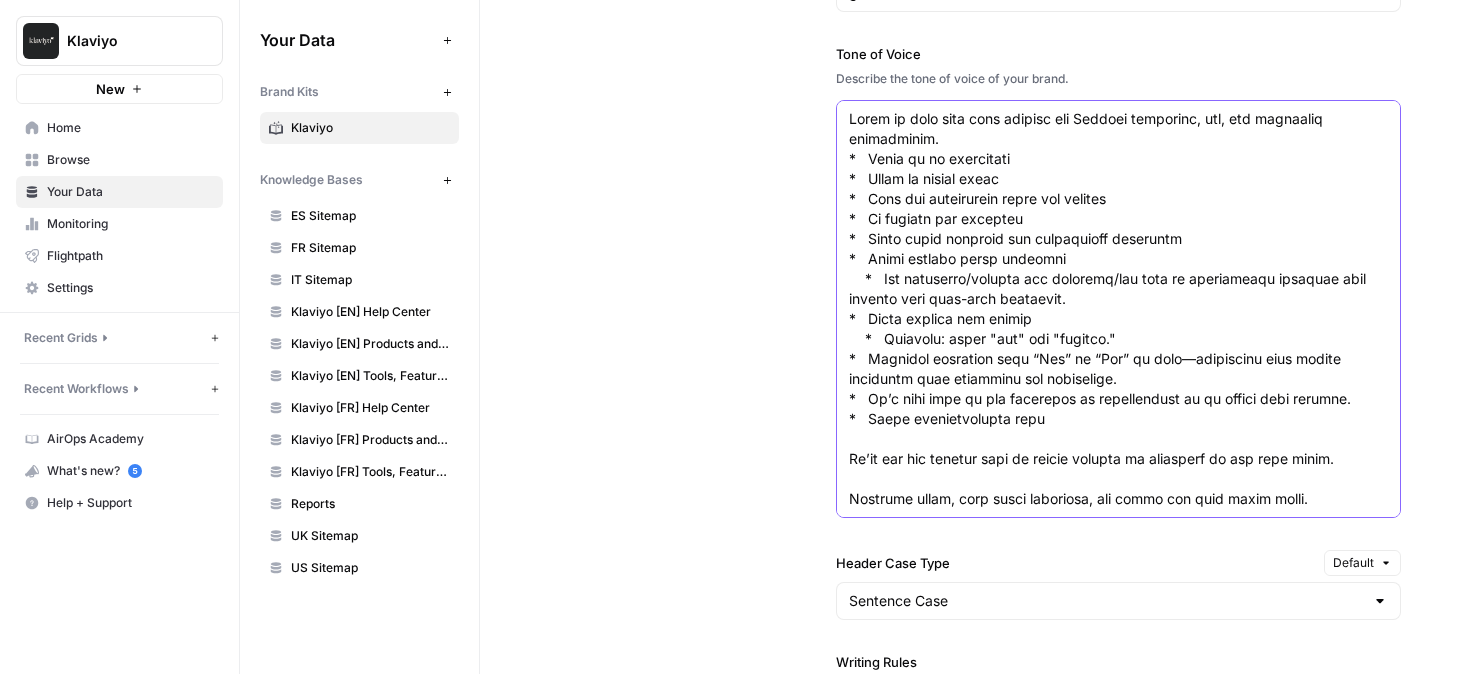 scroll, scrollTop: 1080, scrollLeft: 0, axis: vertical 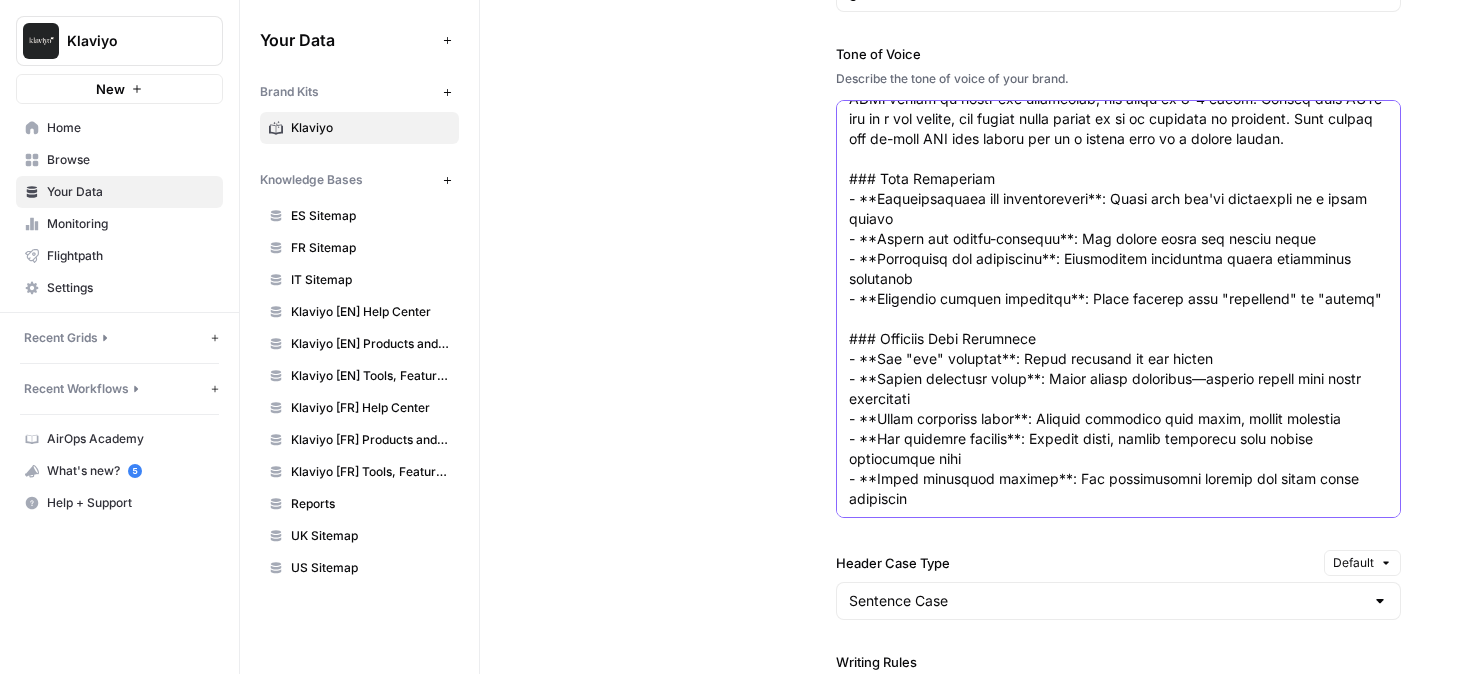 type on "Refer to this list when writing for Klaviyo marketing, web, and connected experiences.
*   Write to be understood
*   Write in active tense
*   Edit out unnecessary words and phrases
*   Be concise and specific
*   Avoid vague language and unnecessary modifiers
*   Group related ideas together
*   Use headlines/headers and subheads/sub copy to communicate messages that require more long-form structure.
*   Avoid cliches and jargon
*   Examples: write "use" not "utilize."
*   Starting sentences with “And” or “But” is okay—especially when making something more relatable and digestible.
*   It’s also okay to end sentences in prepositions if it sounds more natural.
*   Write conversational copy
We’ve got you covered with an entire library of templates to fit your style.
Increase sales, grow brand awareness, and maybe get some extra sleep.
Data is powerful—but only if you can find it, understand it, and act on it. With Klaviyo, performance is clear.
No developer needed
Our native integrations are ea..." 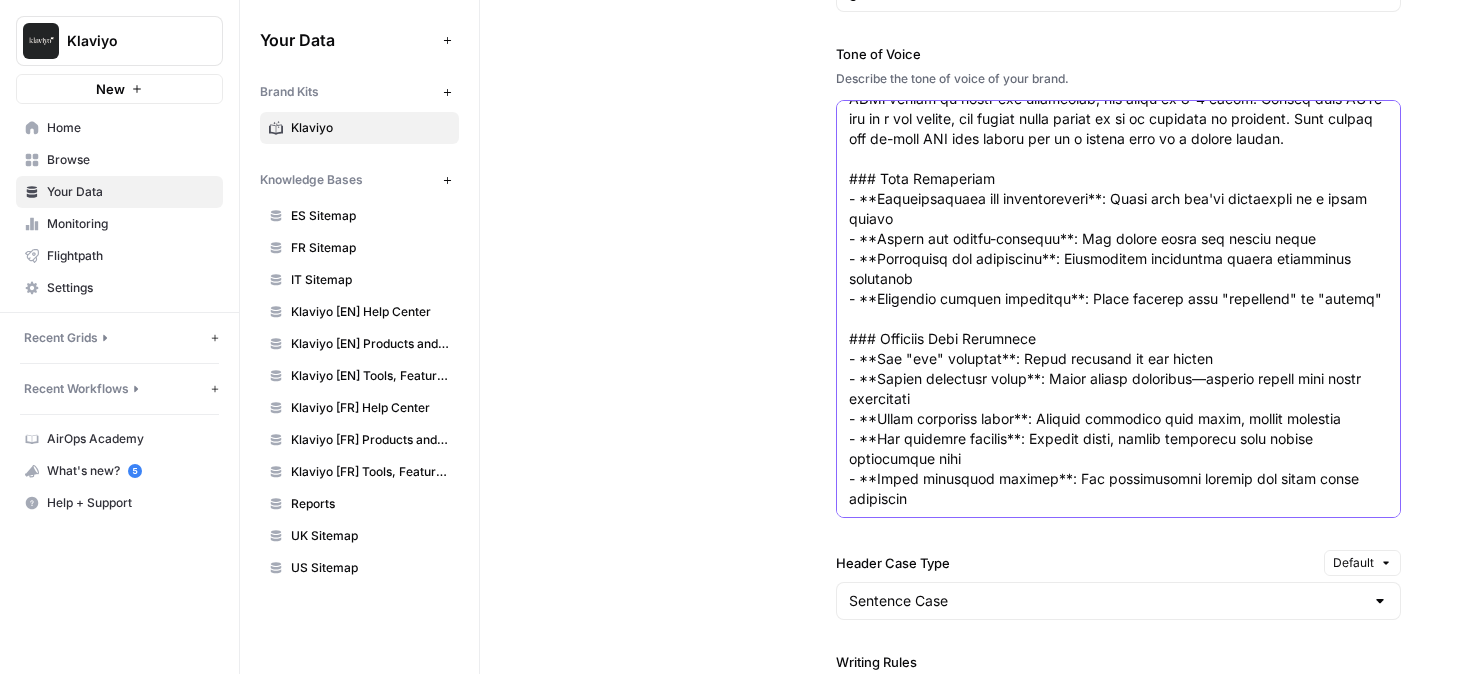 scroll, scrollTop: 0, scrollLeft: 0, axis: both 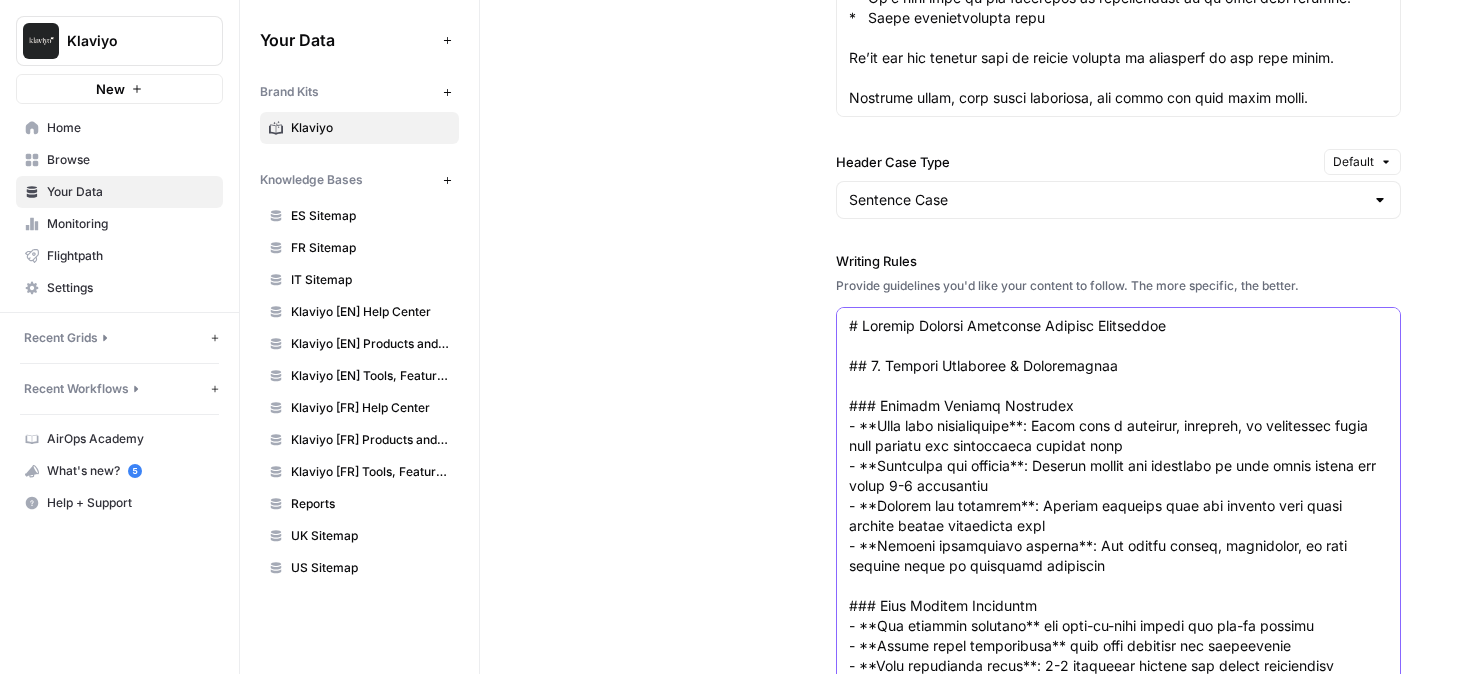 click on "Writing Rules" at bounding box center [1118, 1556] 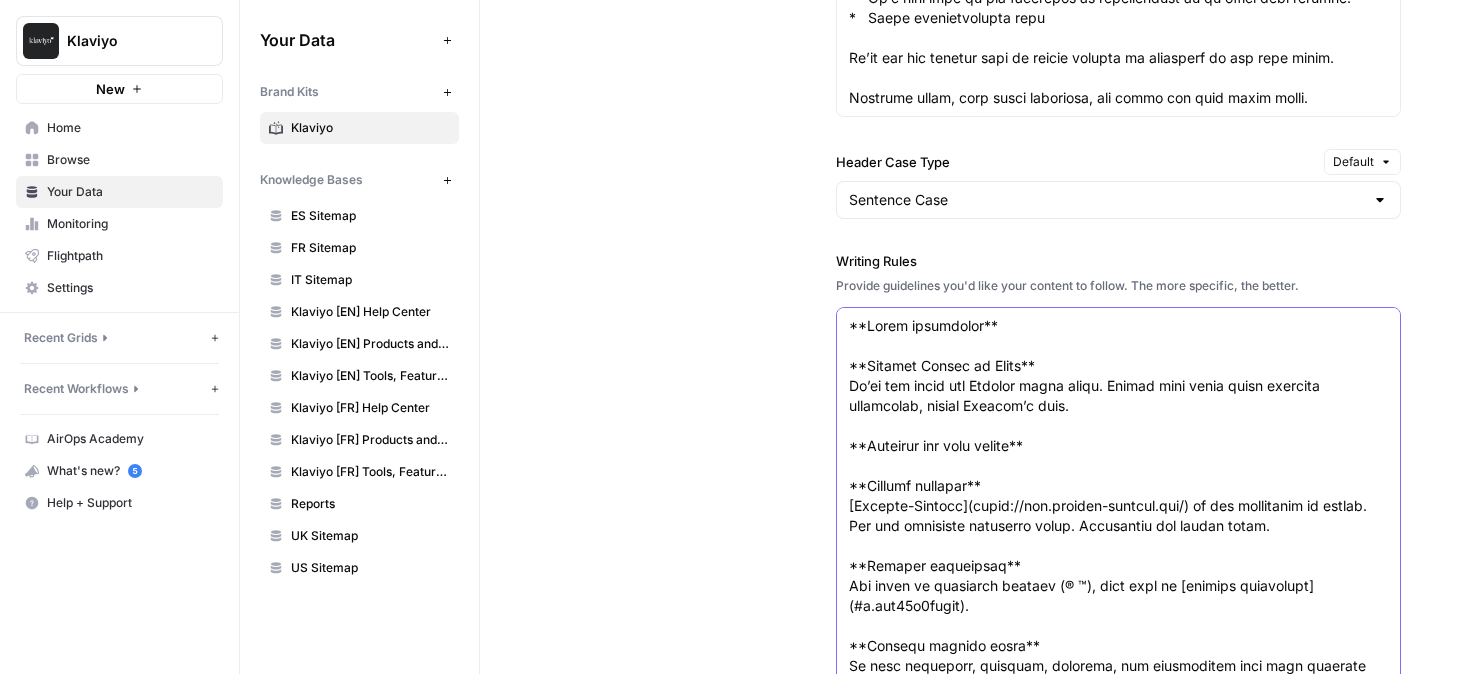 scroll, scrollTop: 2327, scrollLeft: 0, axis: vertical 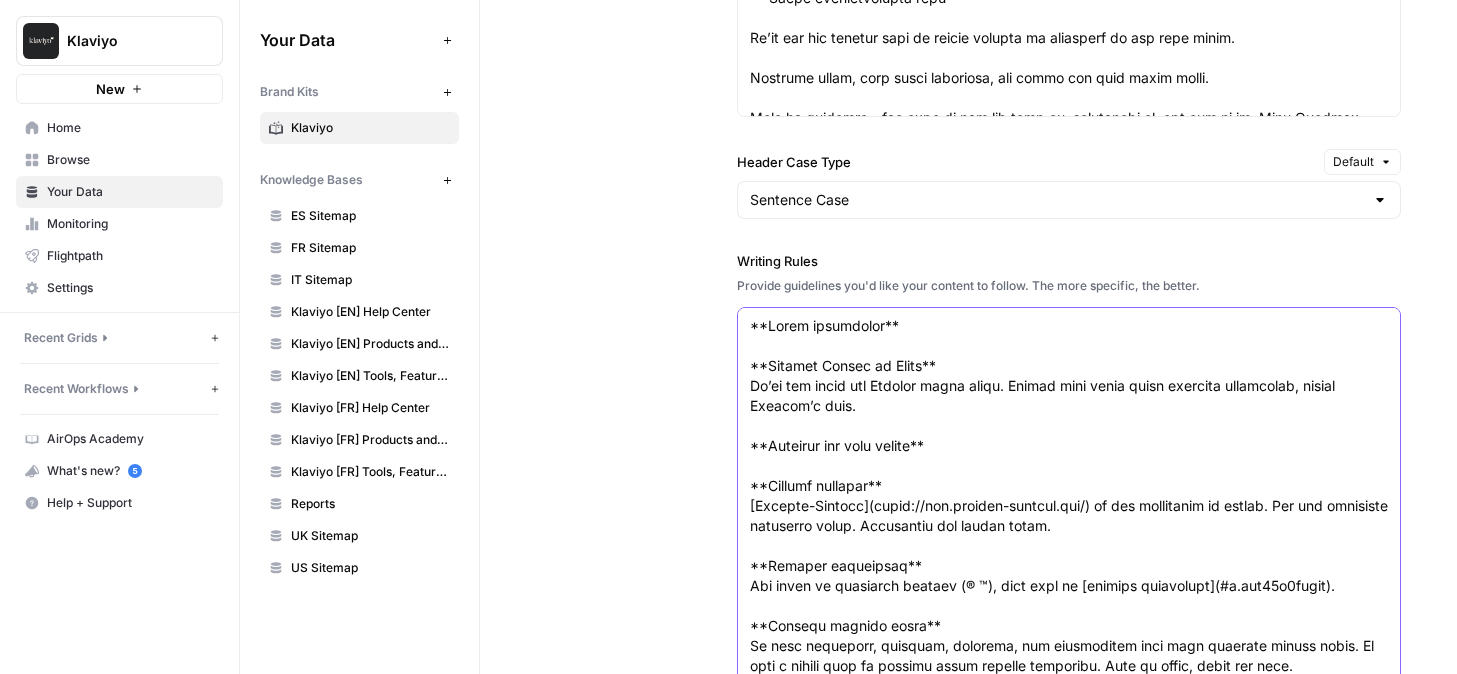 type on "**Style guidelines**
**Chicago Manual of Style**
We’re all about the Chicago style guide. Unless this guide makes specific exceptions, follow Chicago’s lead.
**Spelling and word choice**
**General spelling**
[Merriam-Webster](https://www.merriam-webster.com/) is our dictionary of choice. Use the preferred spellings there. Exceptions are listed below.
**Klaviyo trademarks**
For usage of trademark symbols (® ™), jump down to [special characters](#h.kli18i7gwgif).
**Klaviyo branded terms**
We have messaging, products, features, and experiences that have specific casing rules. We keep a master list of branded terms updated regularly. When in doubt, check the list.
View our complete list of [Klaviyo branded terms](https://docs.google.com/document/d/1Q7PTu8pjHxbor4osOMuPkuuF5voDurY1bm7Z8yZkwTI/edit)
**Other Klaviyo-specific spelling**
*   Black Friday Cyber Monday (This refers to the collective period from Friday through Monday, so we no longer separate the days with a slash.)
*   BFCM—if you’ve introd..." 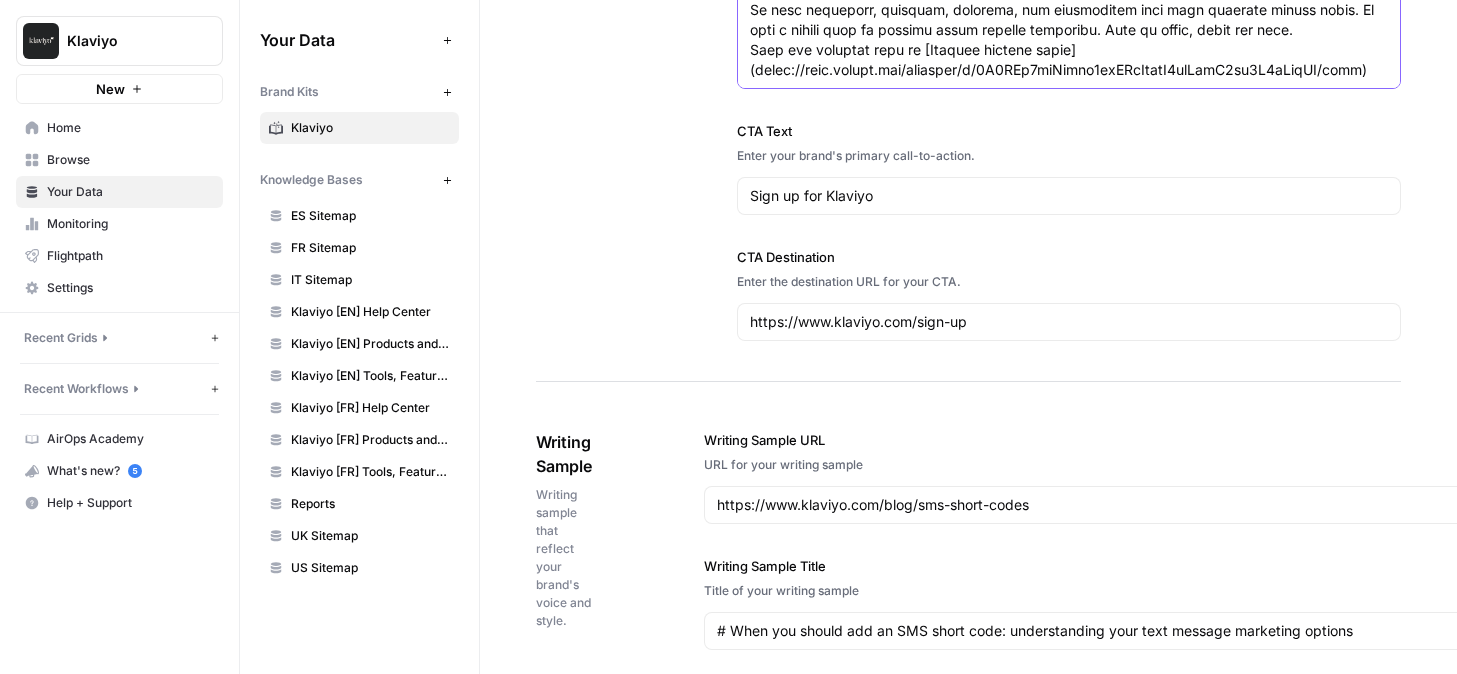 scroll, scrollTop: 2997, scrollLeft: 0, axis: vertical 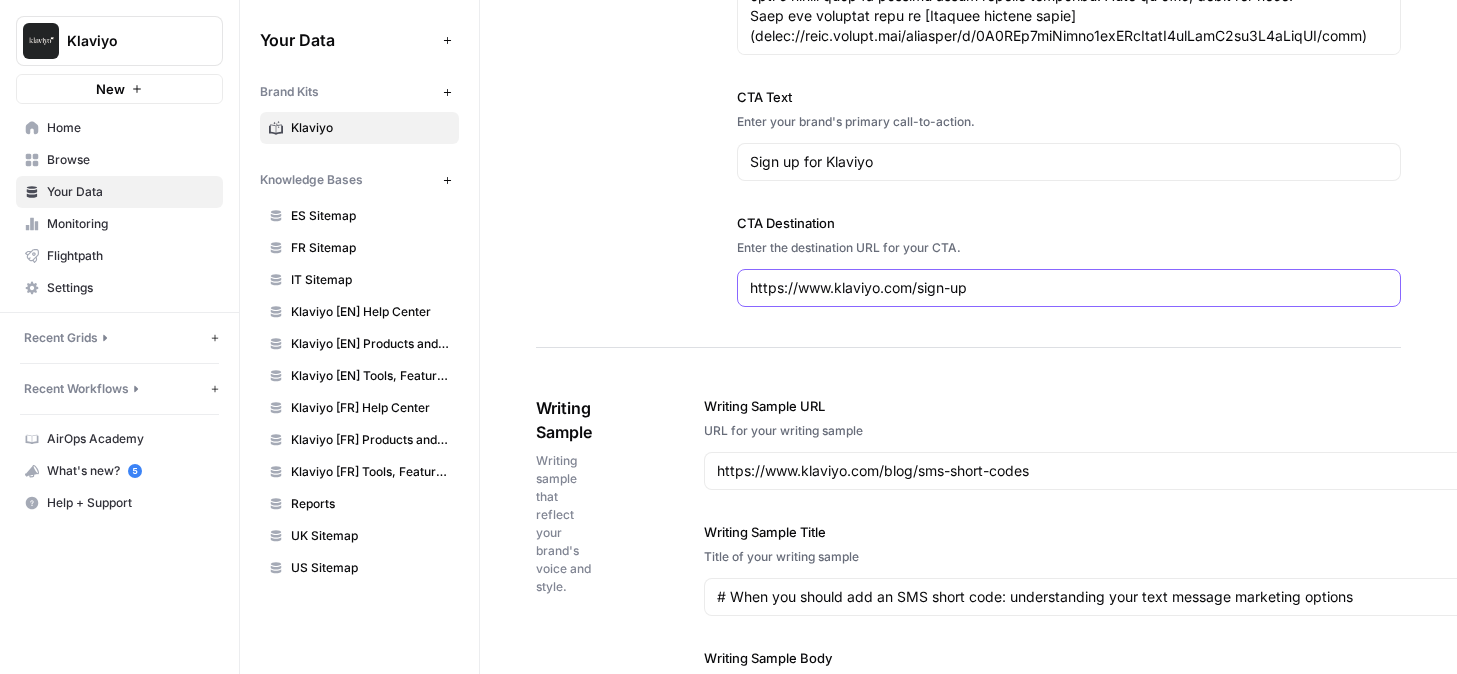 click on "https://www.klaviyo.com/sign-up" at bounding box center (1069, 288) 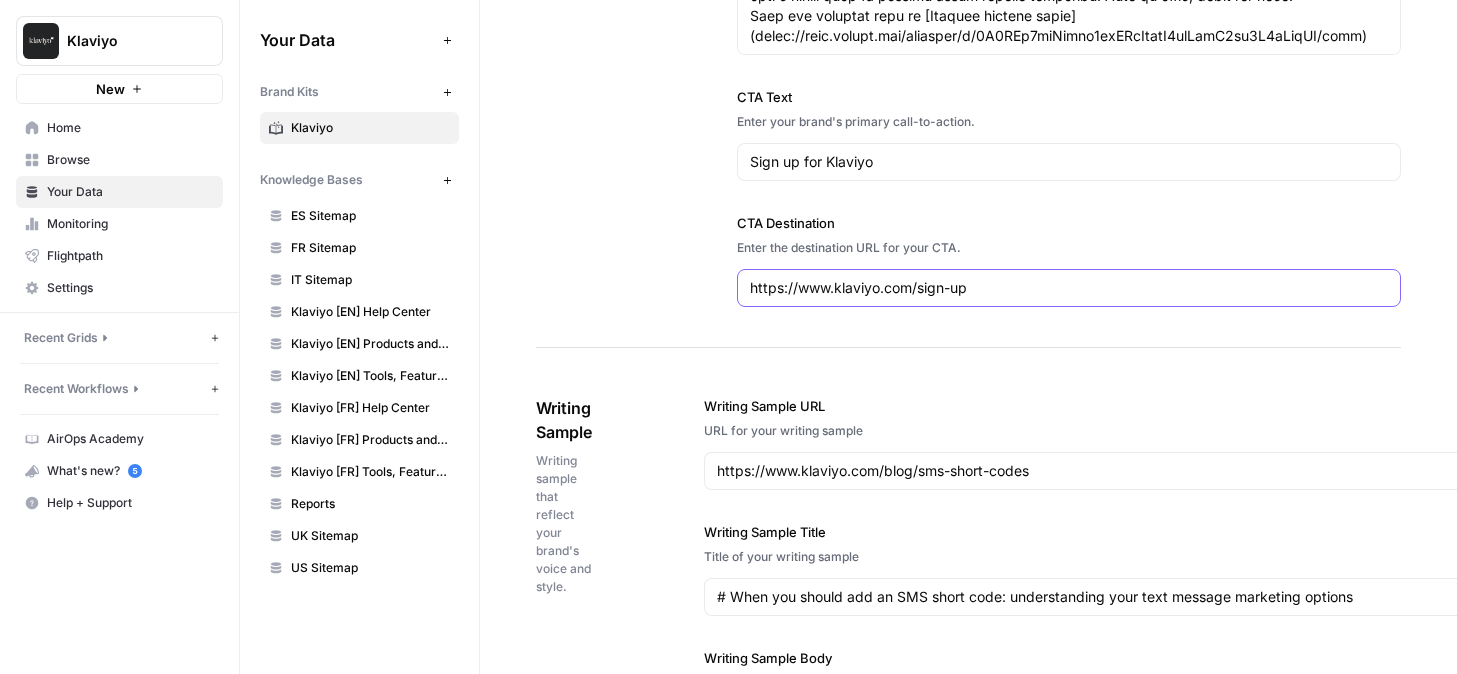 scroll, scrollTop: 4199, scrollLeft: 0, axis: vertical 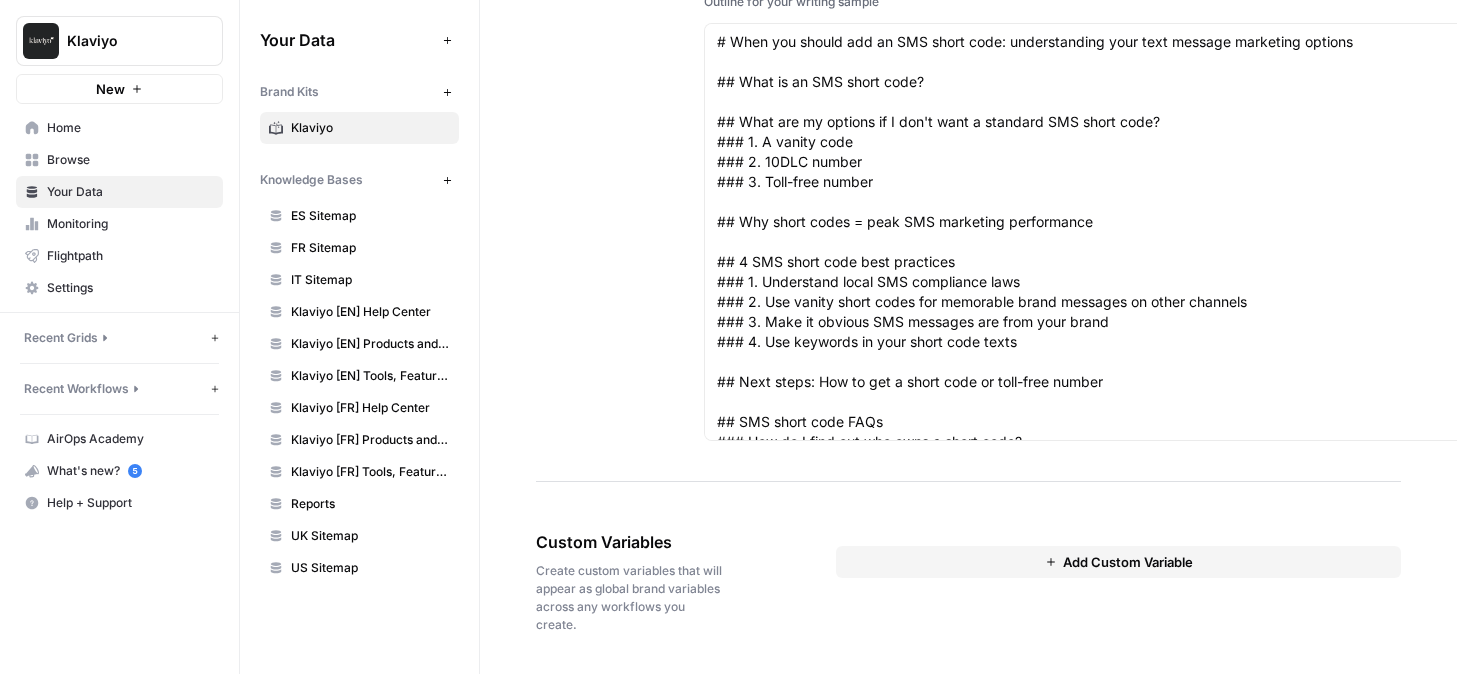 click on "Add Custom Variable" at bounding box center (1118, 582) 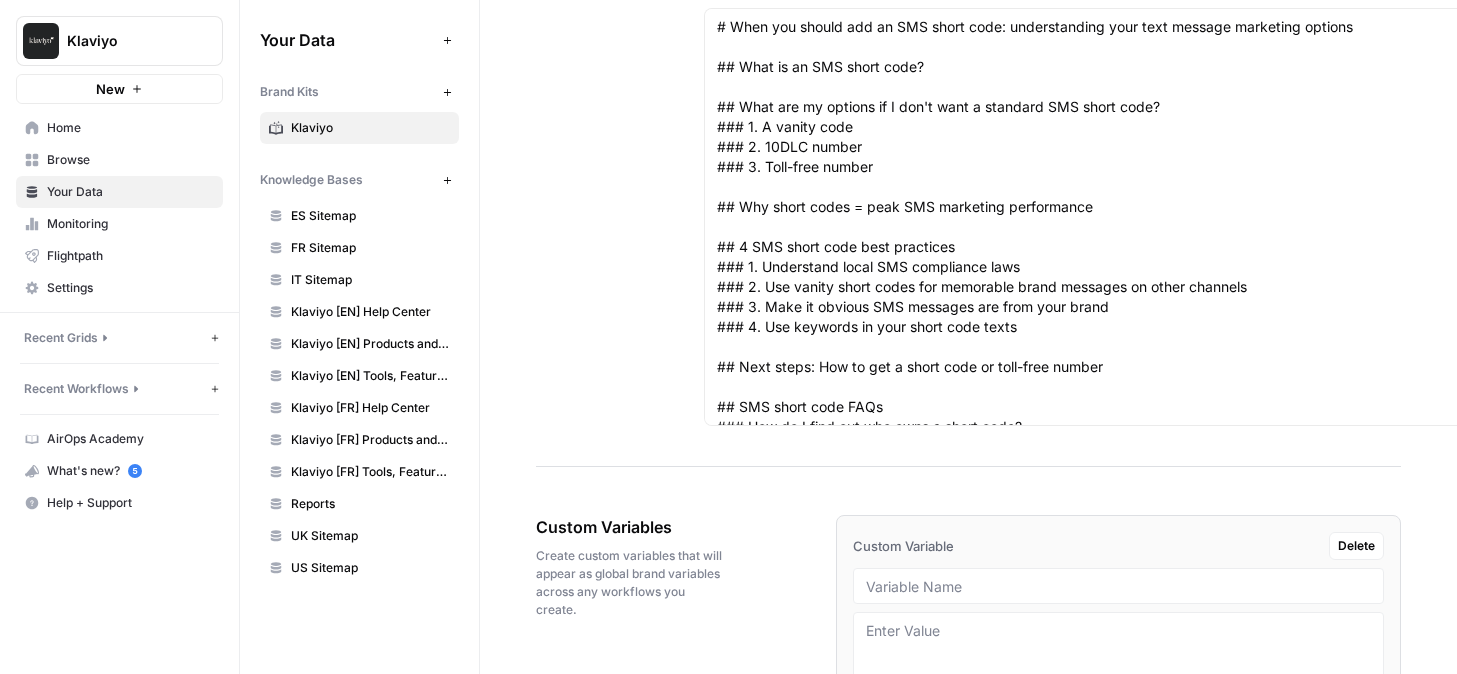 scroll, scrollTop: 4417, scrollLeft: 0, axis: vertical 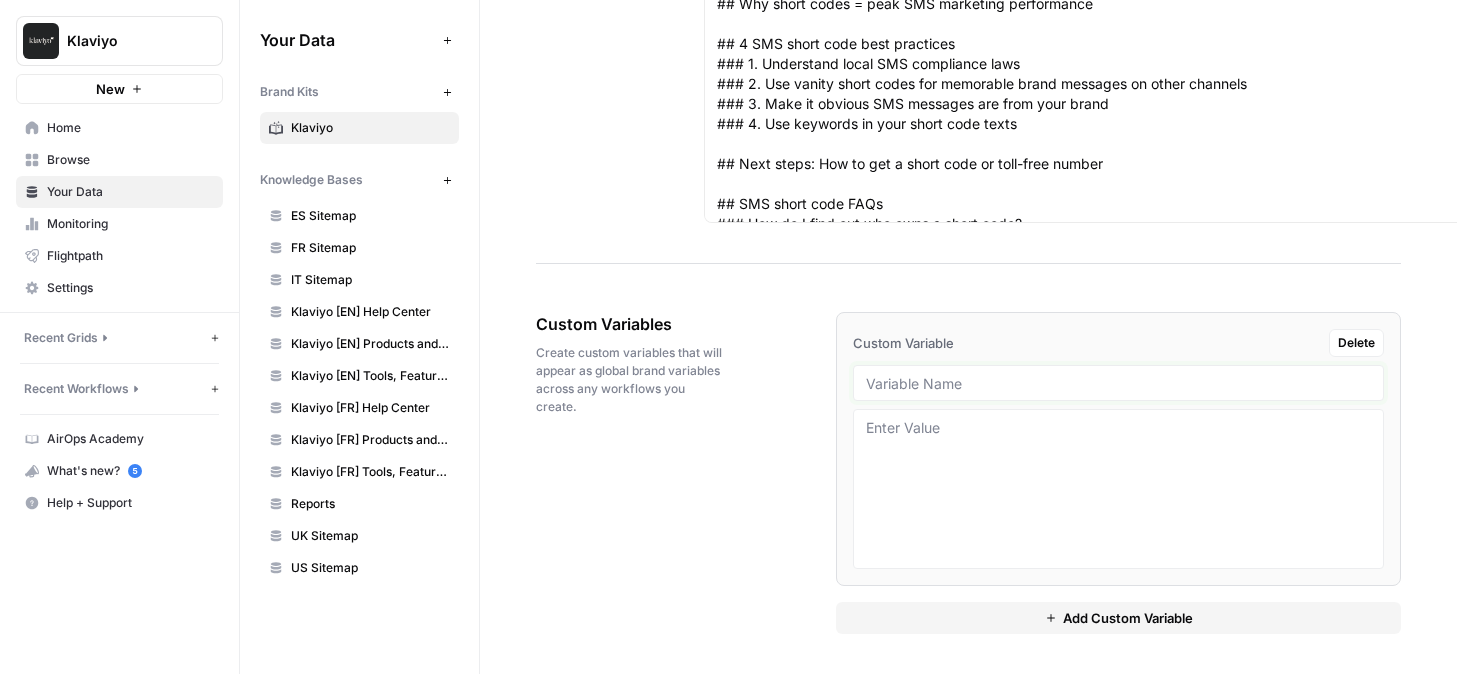 click at bounding box center (1118, 383) 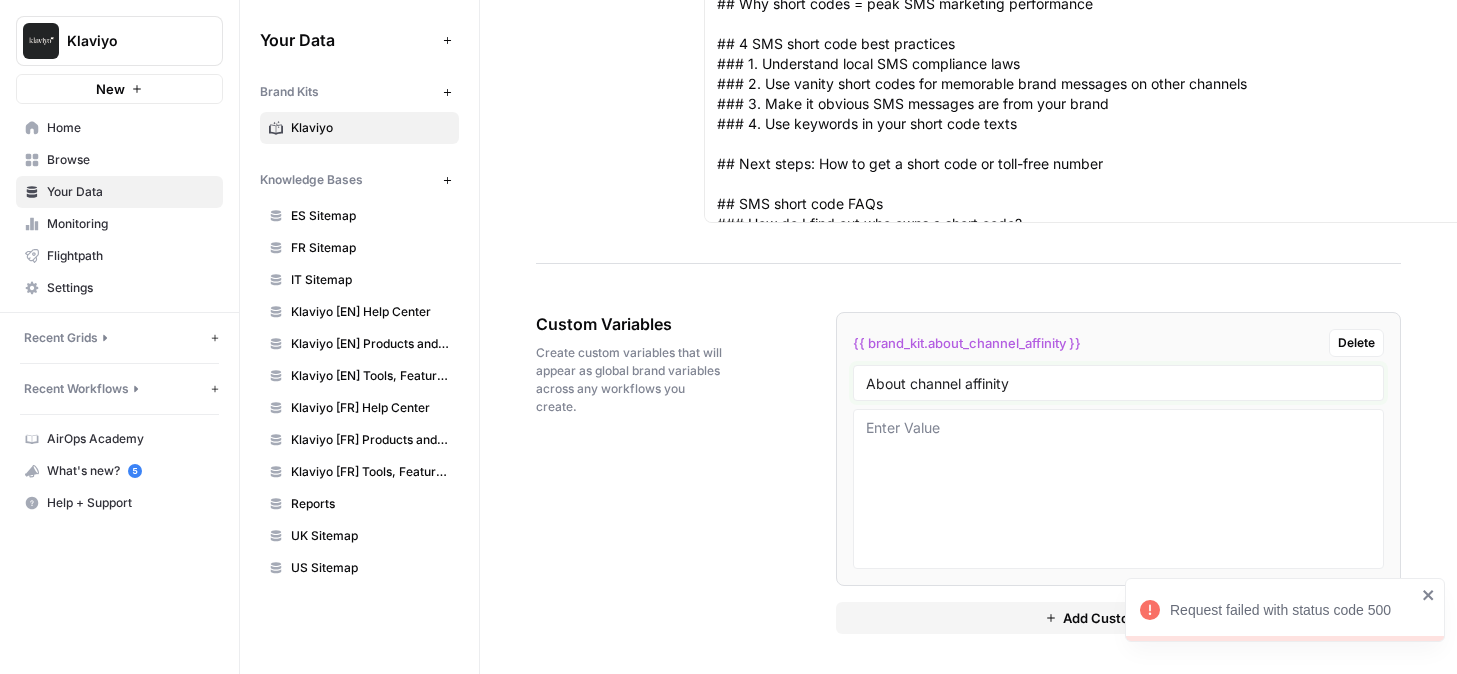 type on "About channel affinity" 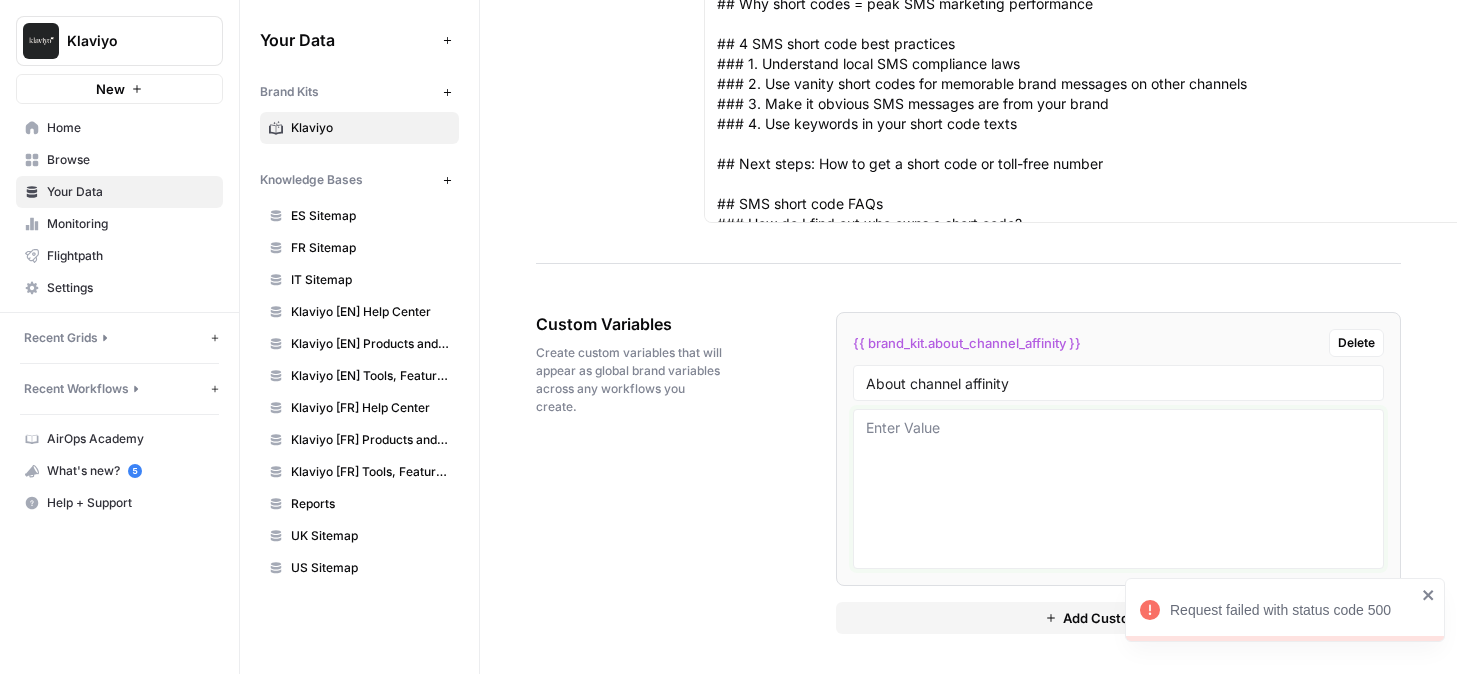 click at bounding box center [1118, 489] 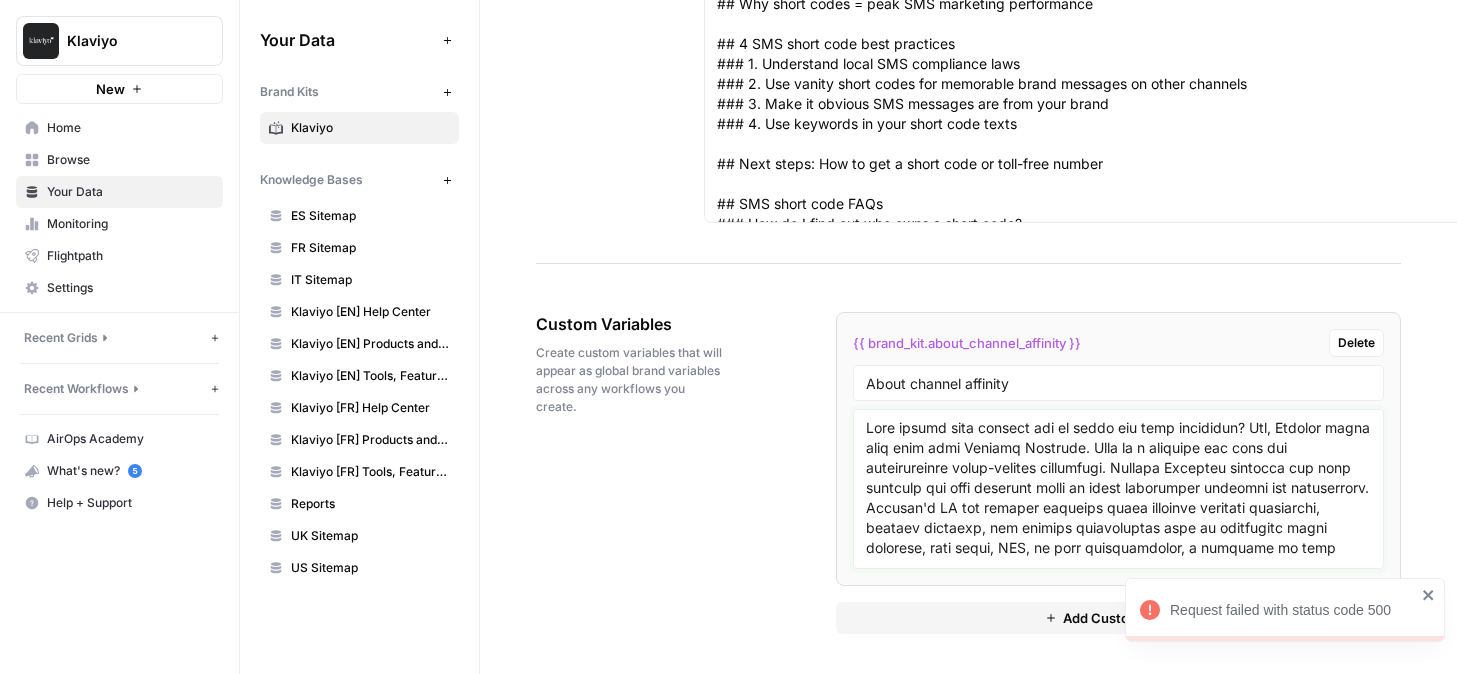 scroll, scrollTop: 6516, scrollLeft: 0, axis: vertical 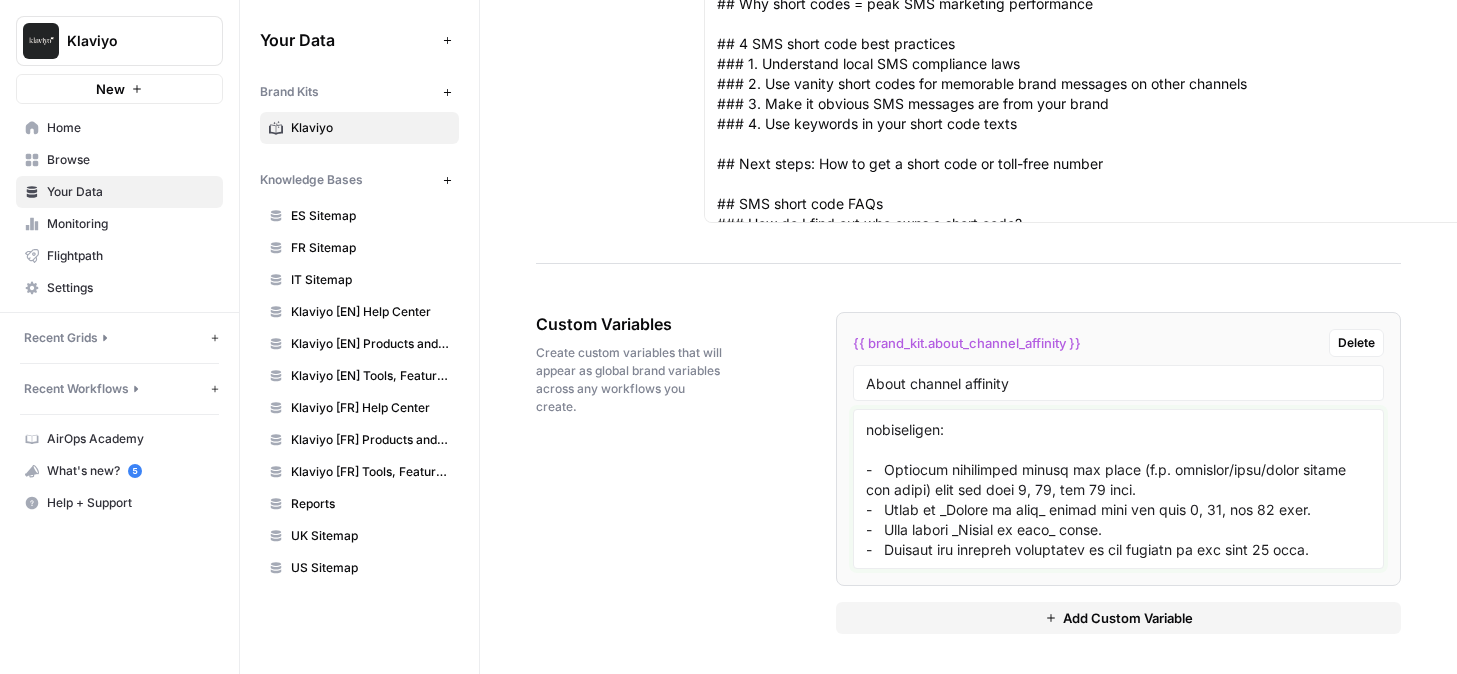 type on "Ever wonder what channel mix is right for your customers? Now, Klaviyo makes this easy with Channel Affinity. This is a powerful new tool for orchestrating multi-channel strategies. Channel Affinity predicts the best channels for each customer based on their engagement behavior and preferences. Klaviyo's AI and machine learning model analyzes campaign engagement, website activity, and channel subscription data to understand which channels, like email, SMS, or push notifications, a customer is most likely to engage with.
Channel Affinity is stored on each customer profile and can be used to create engagement segments or dynamically route messages where customers are most likely to convert. Here we see that this profile has SMS as their first preferred channel while email is second. Now let's create a segment using Channel Affinity. In this example, we have customers who are most likely to engage with your brand on SMS. Now previously, you could segment engagement into 30, 60, or 90 days.
Channel affinity ..." 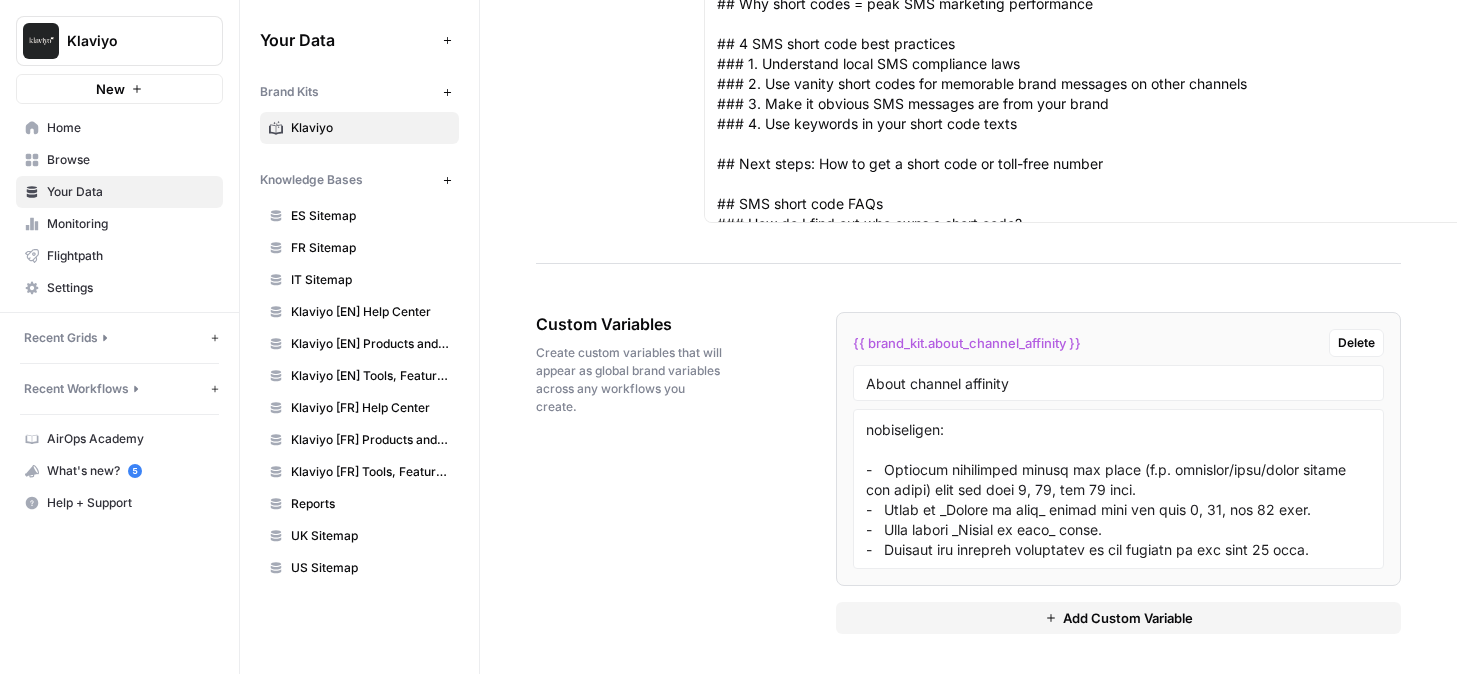 click on "Add Custom Variable" at bounding box center (1118, 618) 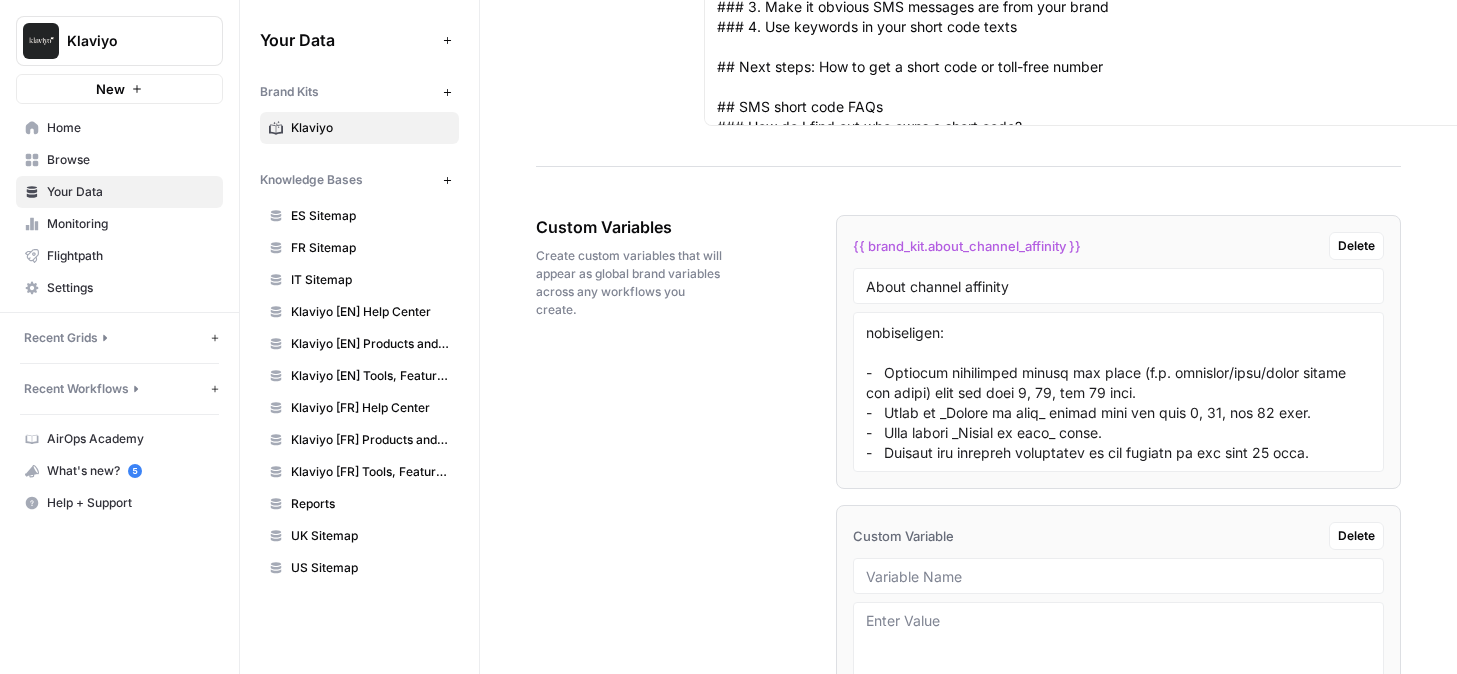 scroll, scrollTop: 4707, scrollLeft: 0, axis: vertical 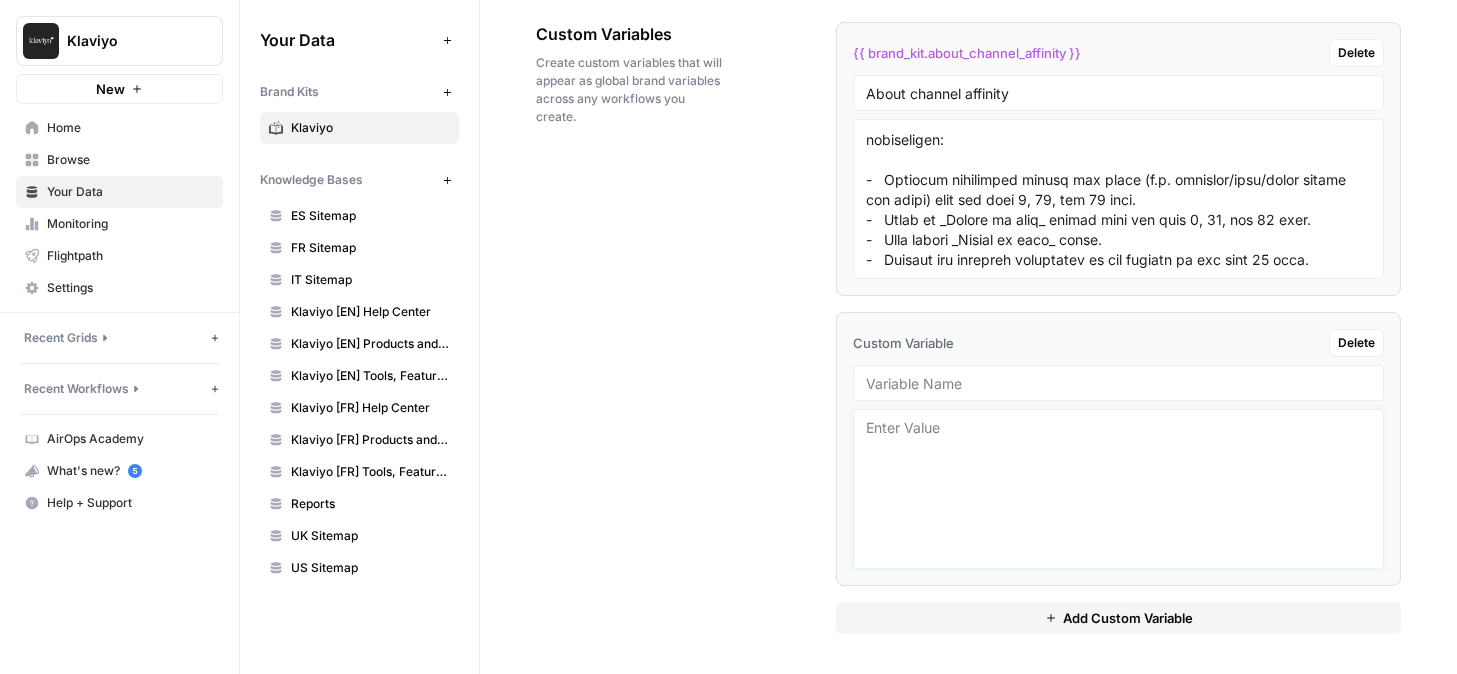 click at bounding box center [1118, 489] 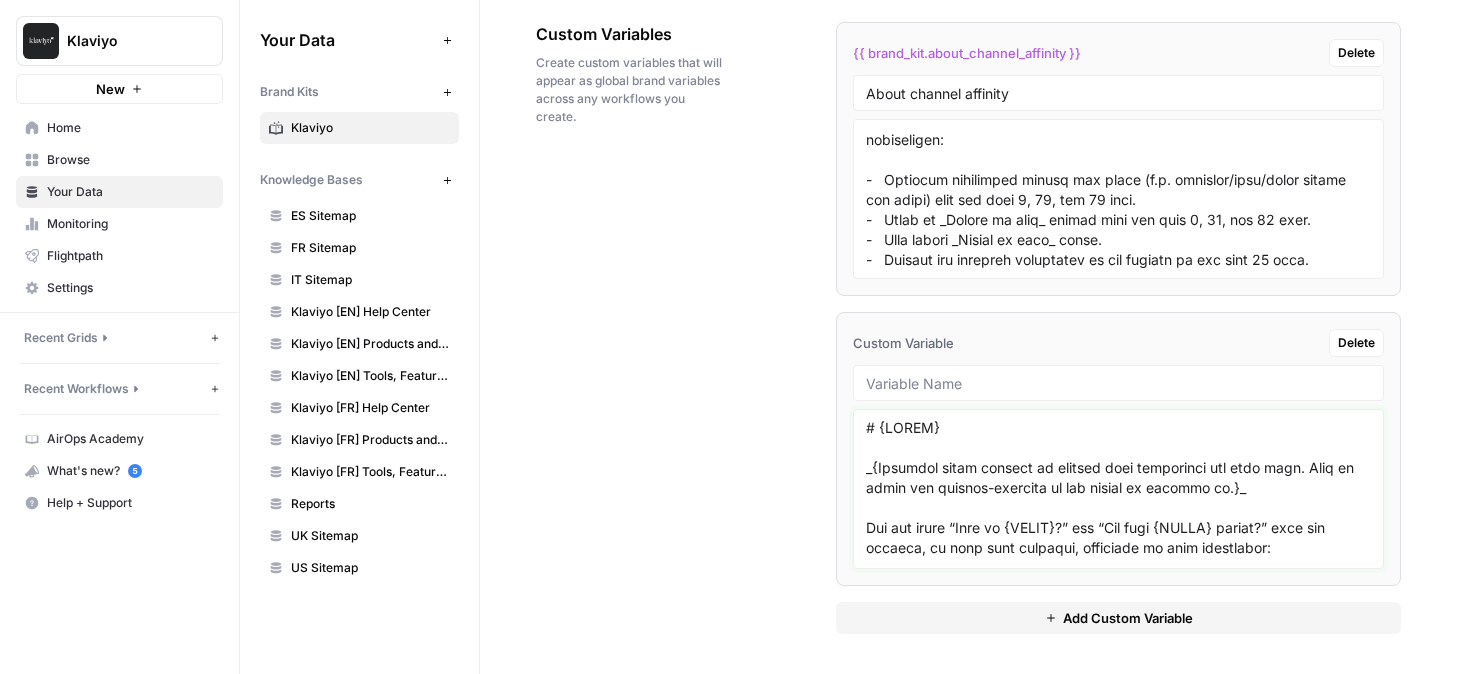 scroll, scrollTop: 1116, scrollLeft: 0, axis: vertical 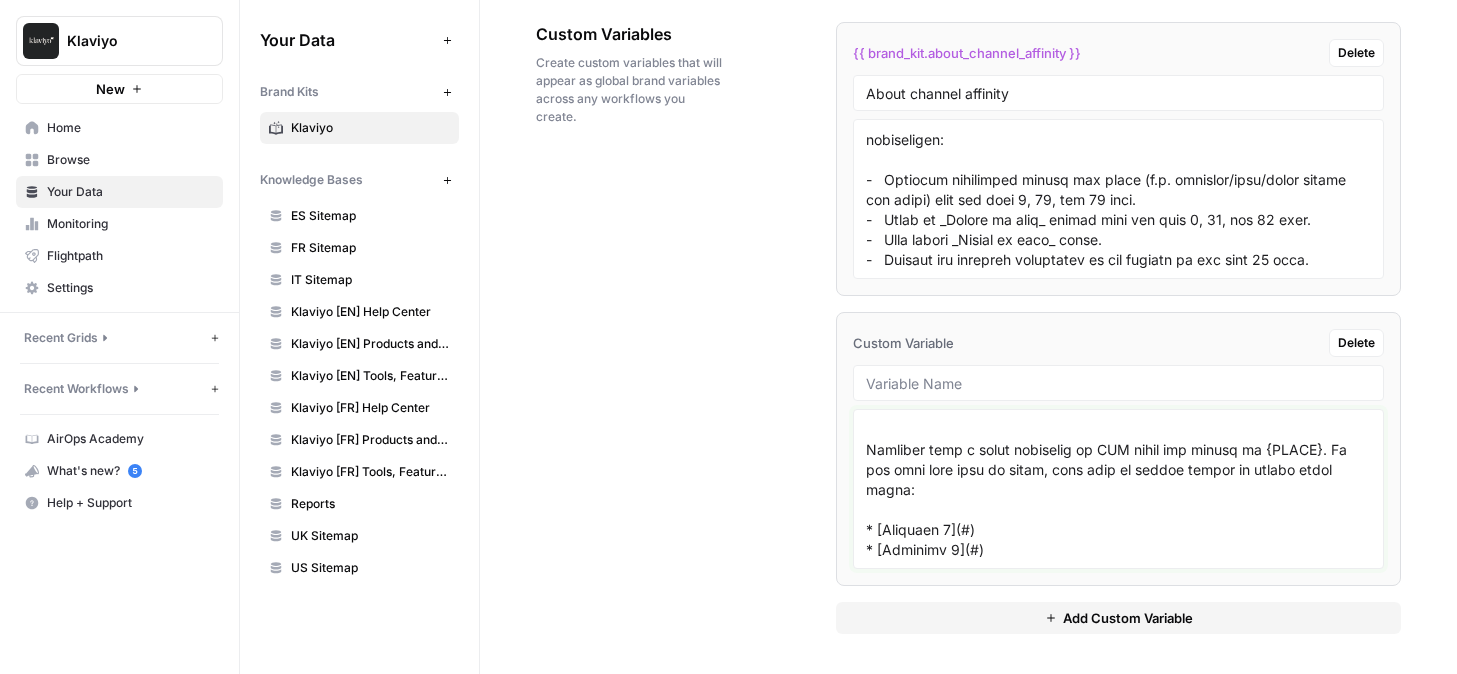 type on "# {TITLE}
_{Optional short tagline or summary that introduces the main idea. Keep it short and benefit-oriented if you choose to include it.}_
You can merge “What is {TOPIC}?” and “Why does {TOPIC} matter?” into one section, or keep them separate, depending on your preference:
## What is {TOPIC}?
Explain the concept in 1-3 paragraphs. You may incorporate definitions, basic context, or key statistics.
If desired, also include the importance of {TOPIC} here or split it out as a separate header (see next section).
## Why does {TOPIC} matter (optional)?
If you prefer a standalone section, elaborate on benefits, relevance, or industry trends that make {TOPIC} essential.
## {Any Specialized Section Title} (optional)
Use this header if you have extra details like “How RCS works,” “Campaign types and use cases,” or “How to create email content with AI.”
Include bullet points, tables, or examples relevant to the topic.
## Why choose Klaviyo for {TOPIC}?
Emphasize Klaviyo’s unique value. This often include..." 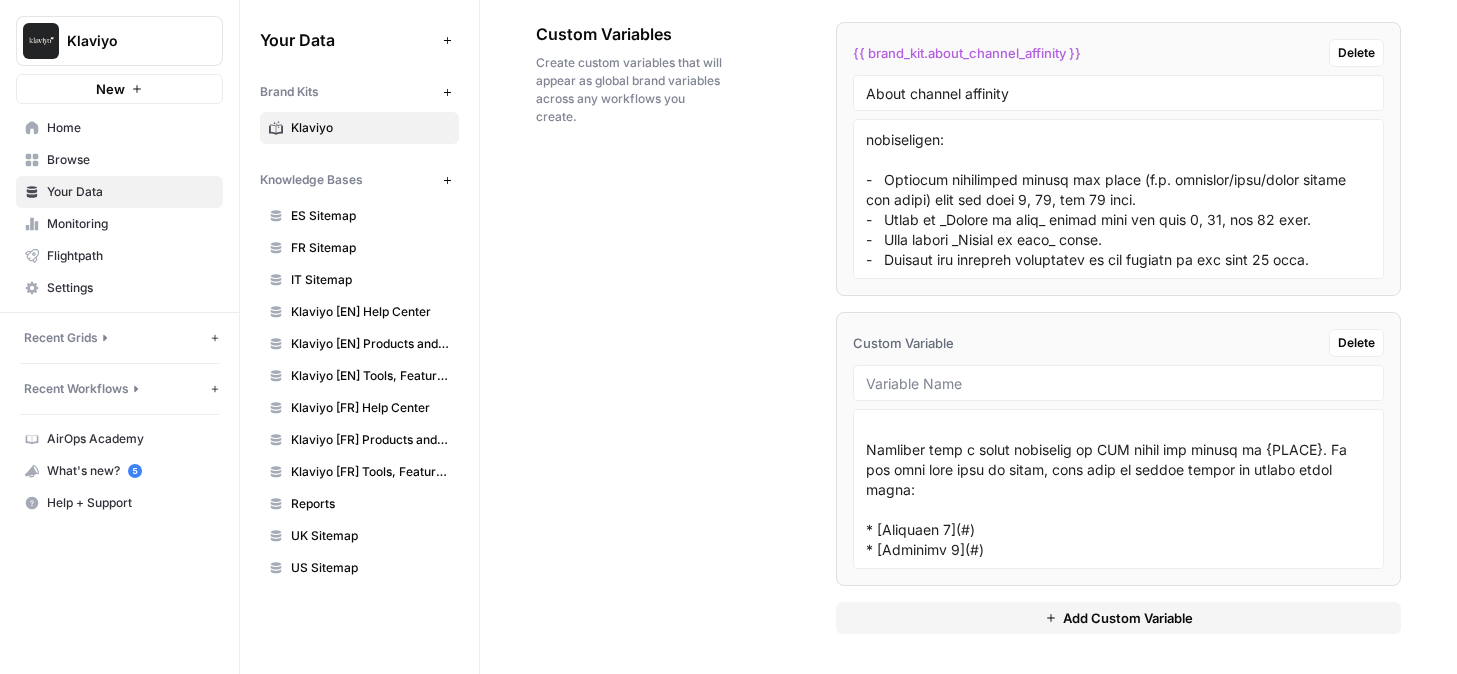 click at bounding box center [1118, 383] 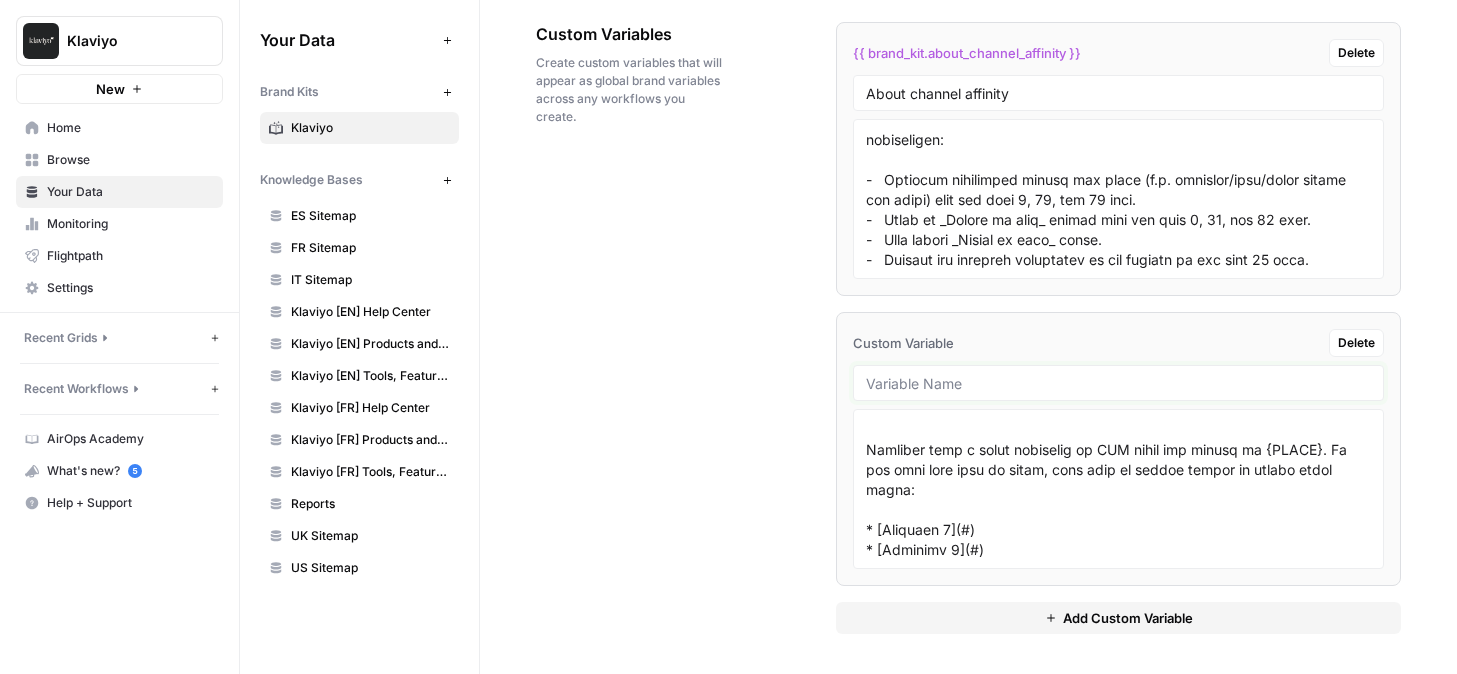 click at bounding box center [1118, 383] 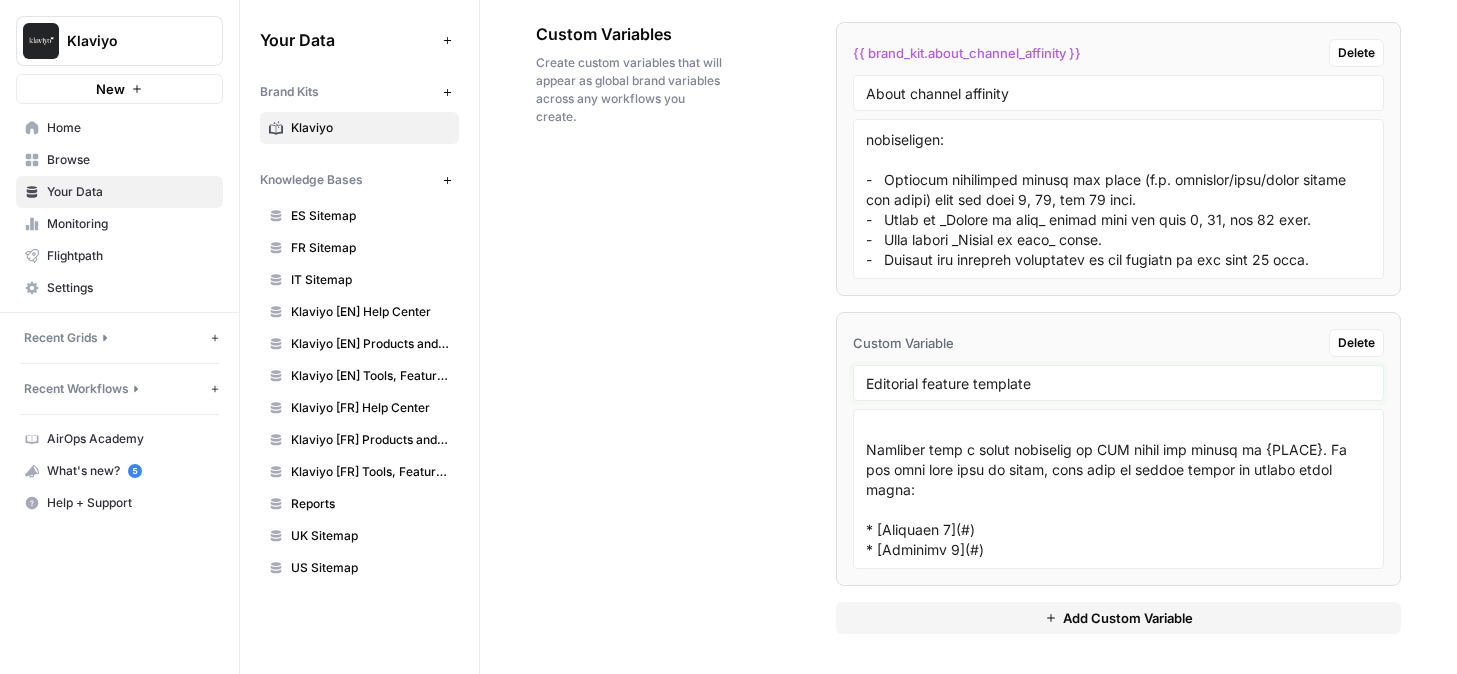 type on "Editorial feature template" 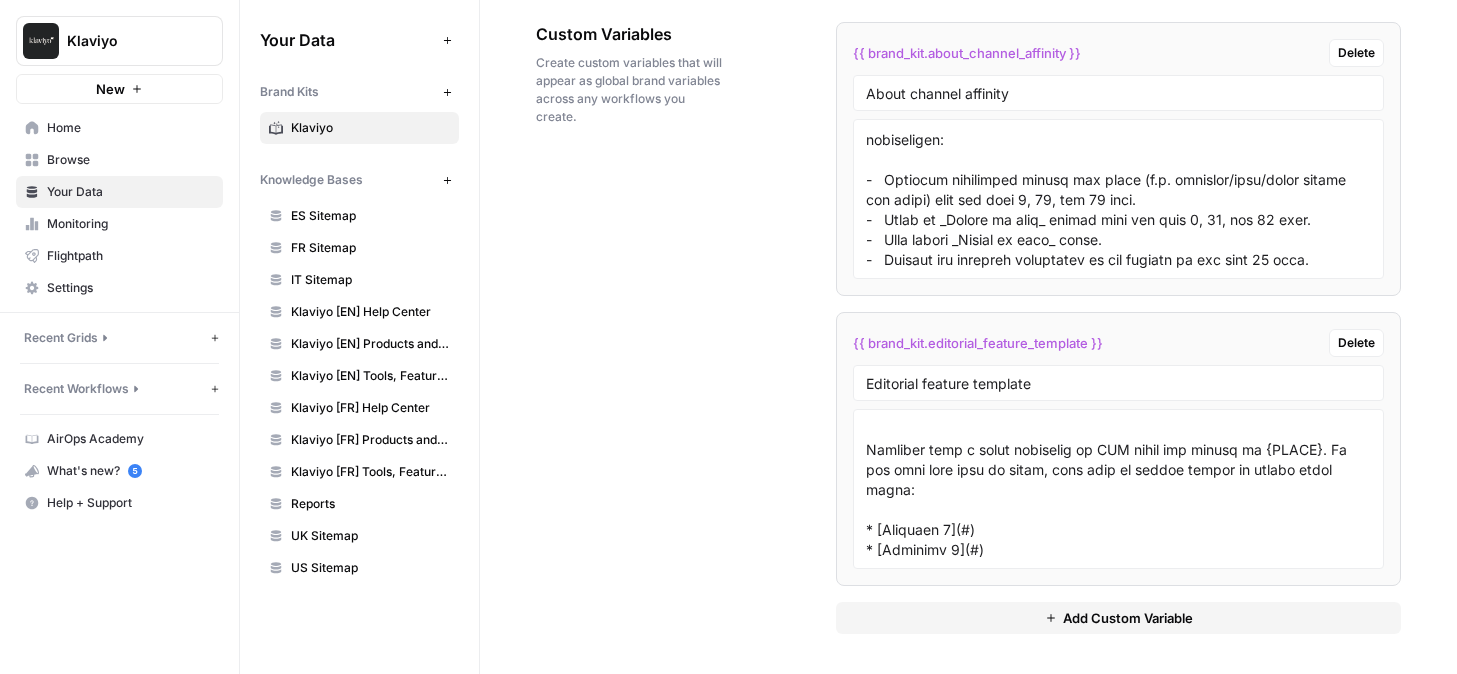 click on "Add Custom Variable" at bounding box center [1118, 618] 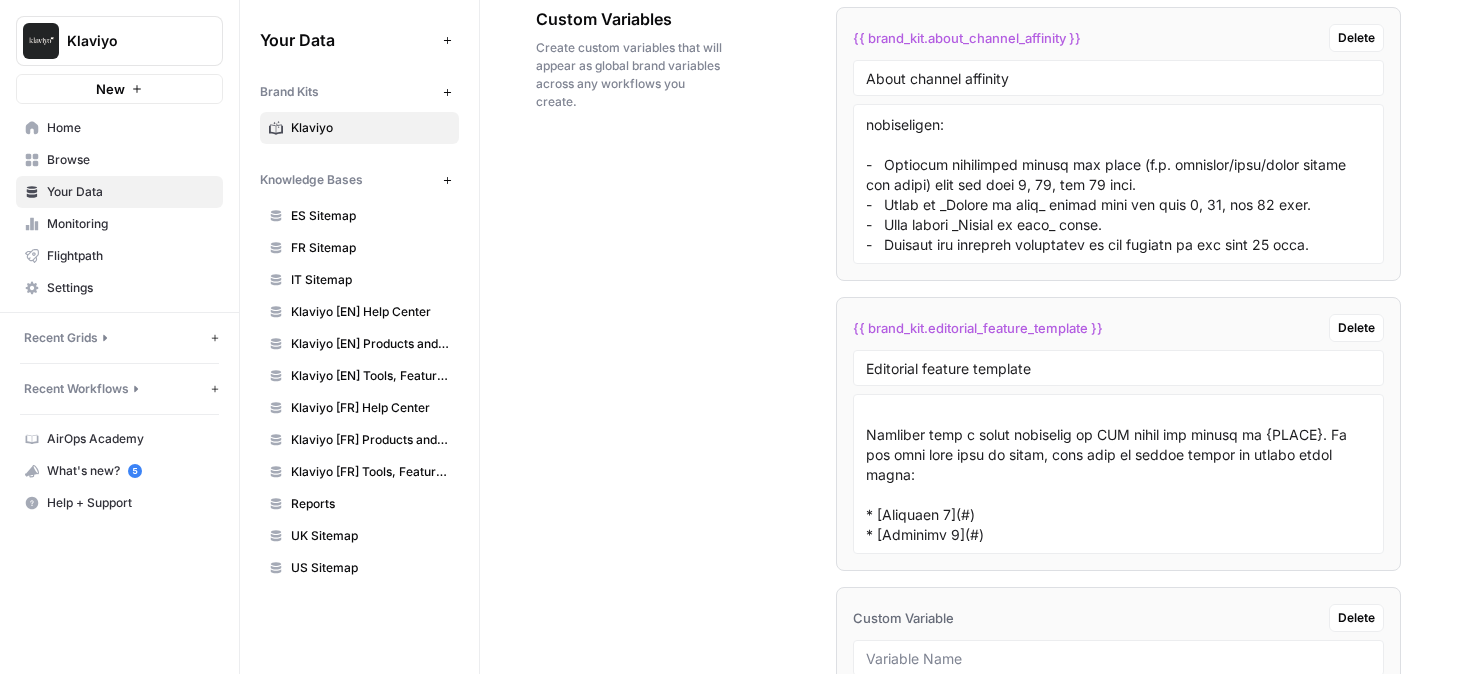 click on "Custom Variable Delete" at bounding box center (1118, 618) 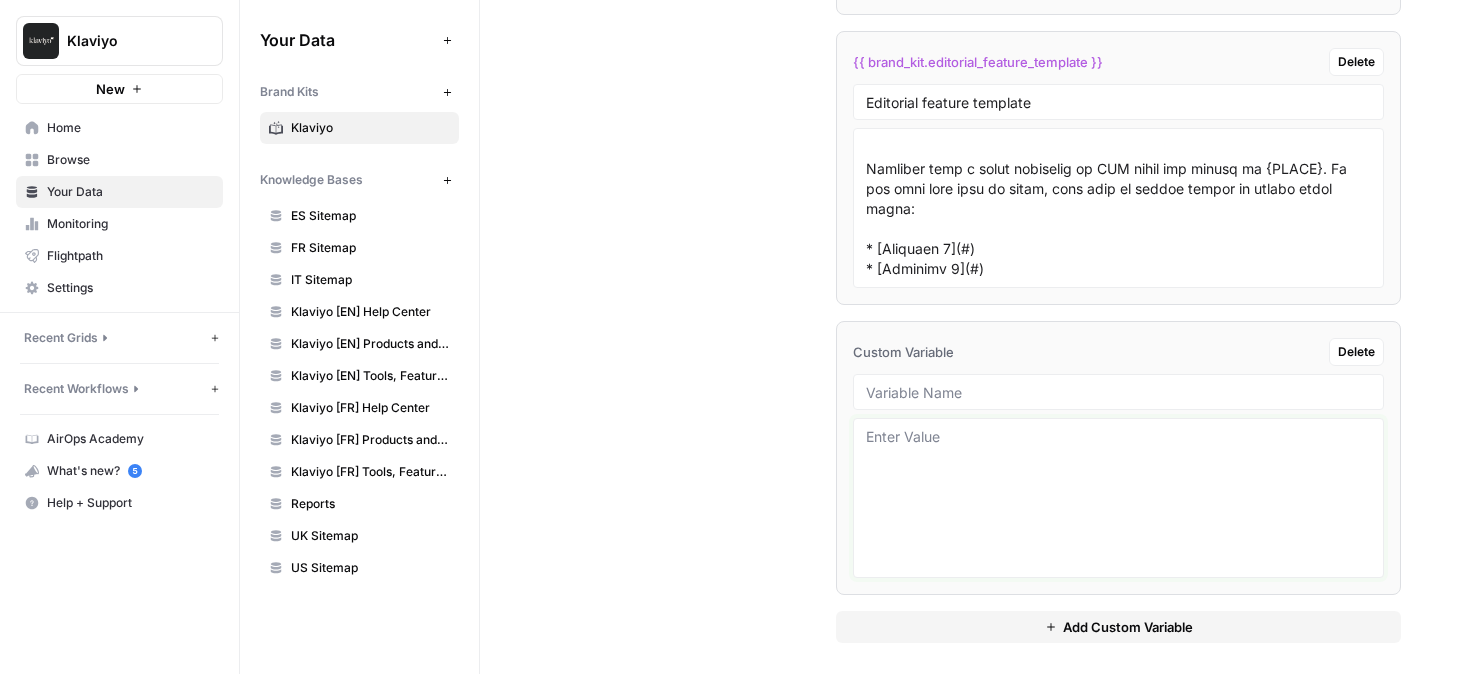click at bounding box center (1118, 498) 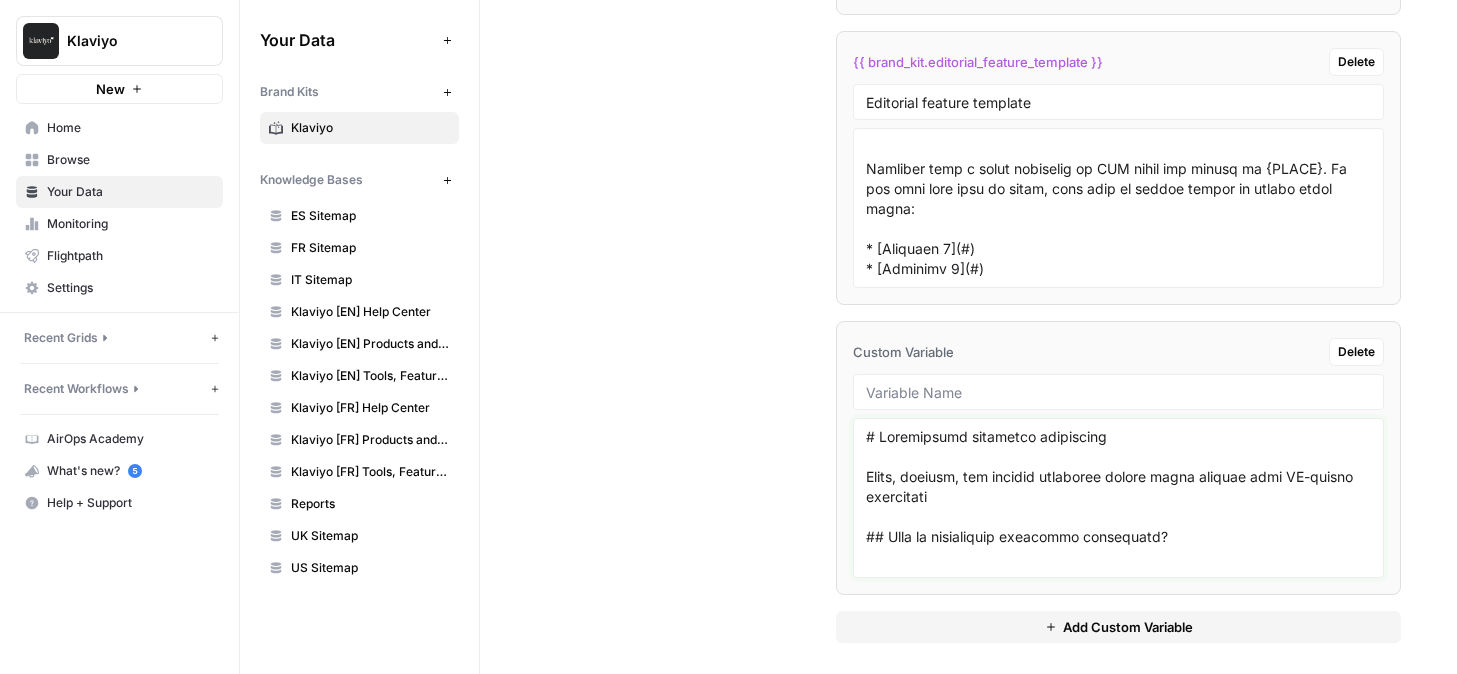 scroll, scrollTop: 19416, scrollLeft: 0, axis: vertical 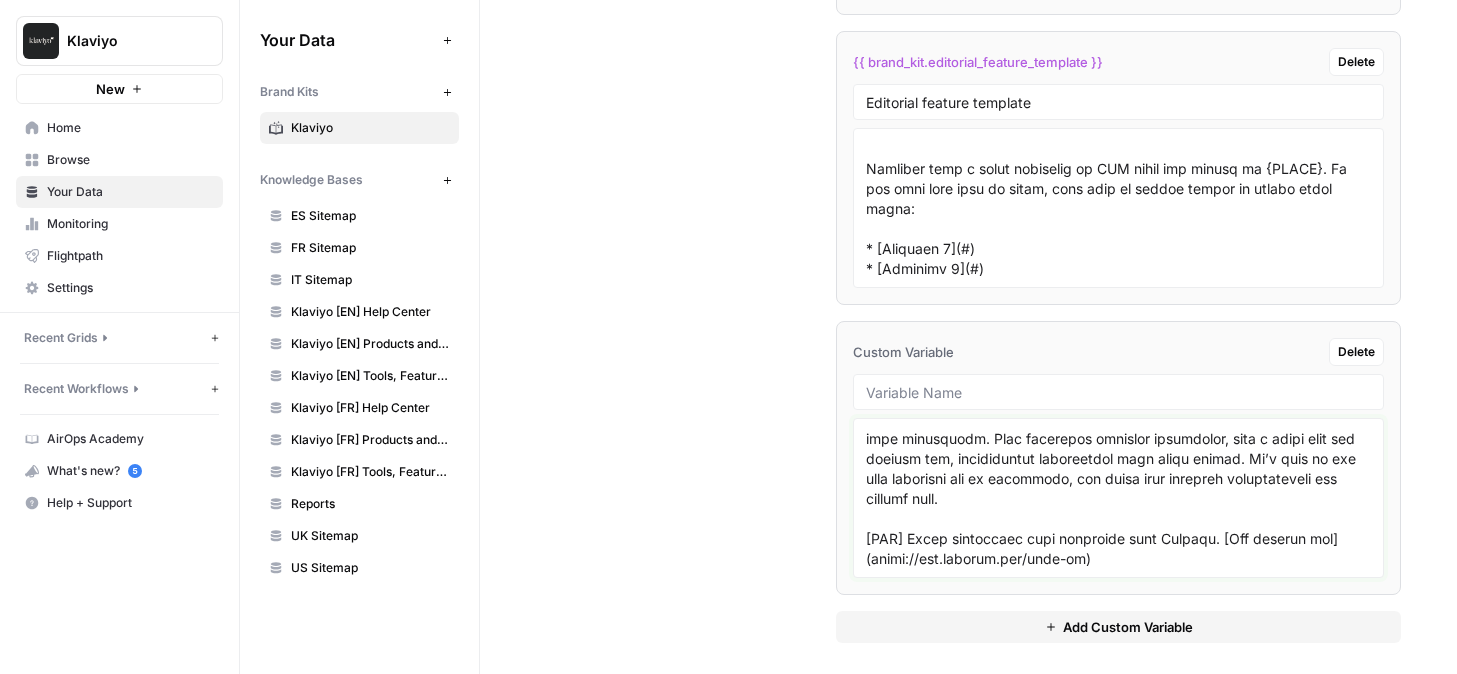 type on "# Omnichannel marketing automation
Reach, convert, and support customers across every channel with AI-driven automation
## What is omnichannel marketing automation?
Omnichannel marketing automation is the ability to coordinate and personalize customer engagement across [email](https://www.klaviyo.com/products/email-marketing), [SMS](https://www.klaviyo.com/products/sms-marketing), WhatsApp, [push notifications](https://www.klaviyo.com/products/mobile-app-marketing), web, and even in-store channels—all from one platform.
Omnichannel automation ensures every message, on every channel, is powered by a shared customer profile and orchestrated by AI. That means brands can deliver consistent, [personalized experiences](https://www.klaviyo.com/solutions/omnichannel/messaging) whether someone is opening an email, browsing in-store, chatting on WhatsApp, or receiving a promotional SMS—without manual juggling across tools or teams.
Unlike other platforms that stitch together SMS, email, and point solutions, Kla..." 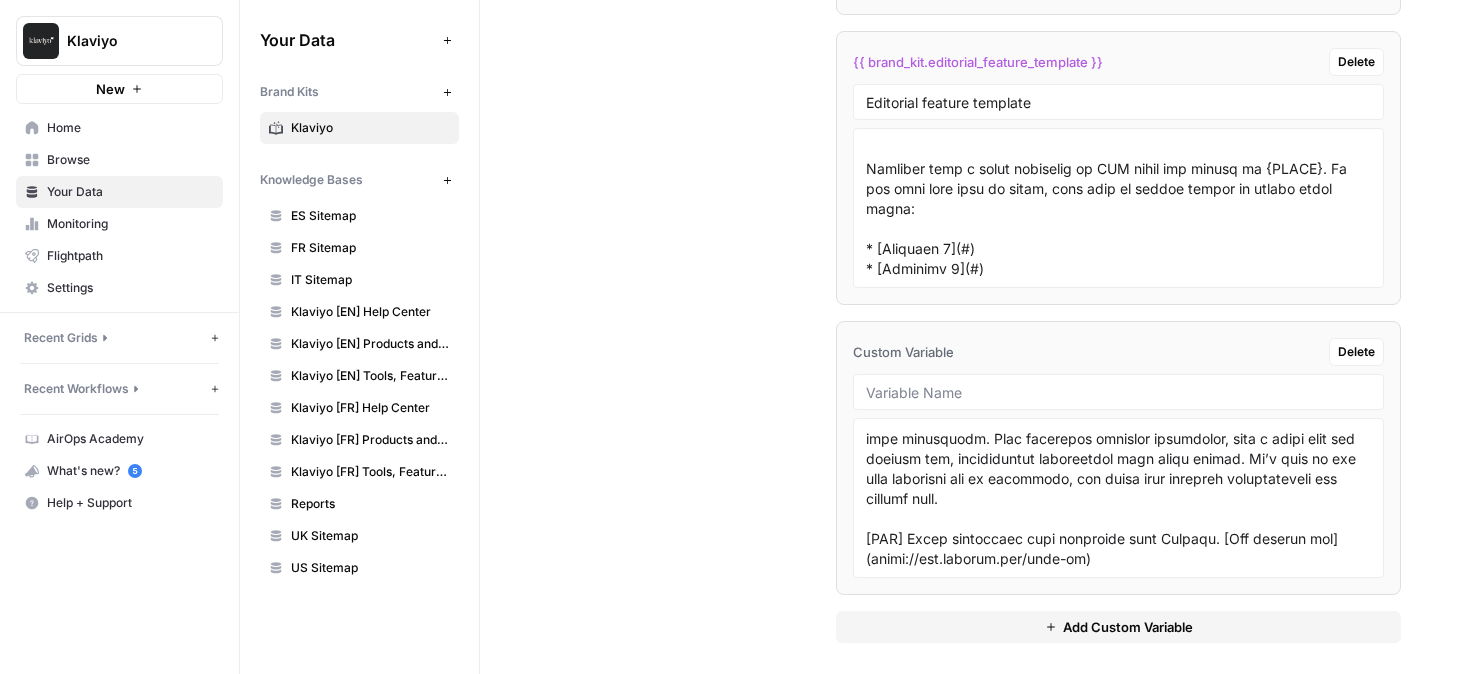 click at bounding box center [1118, 392] 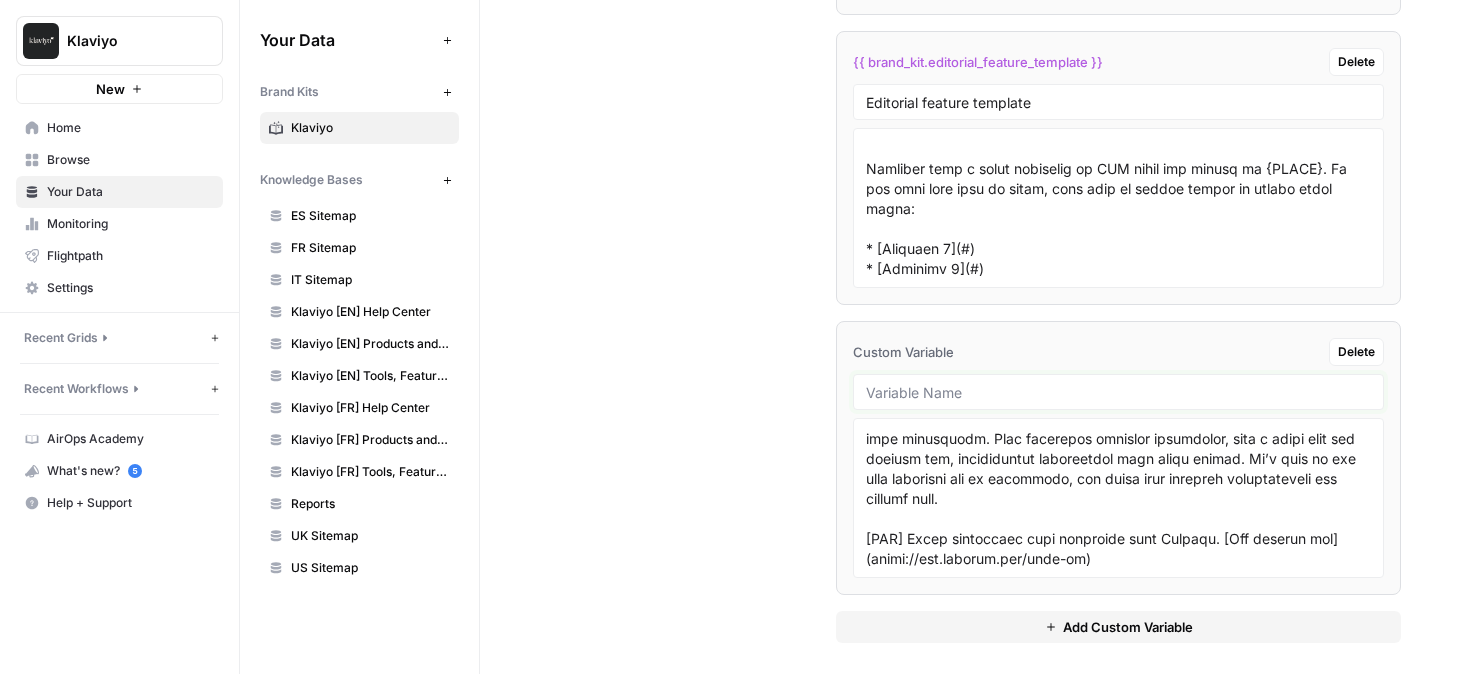 click at bounding box center [1118, 392] 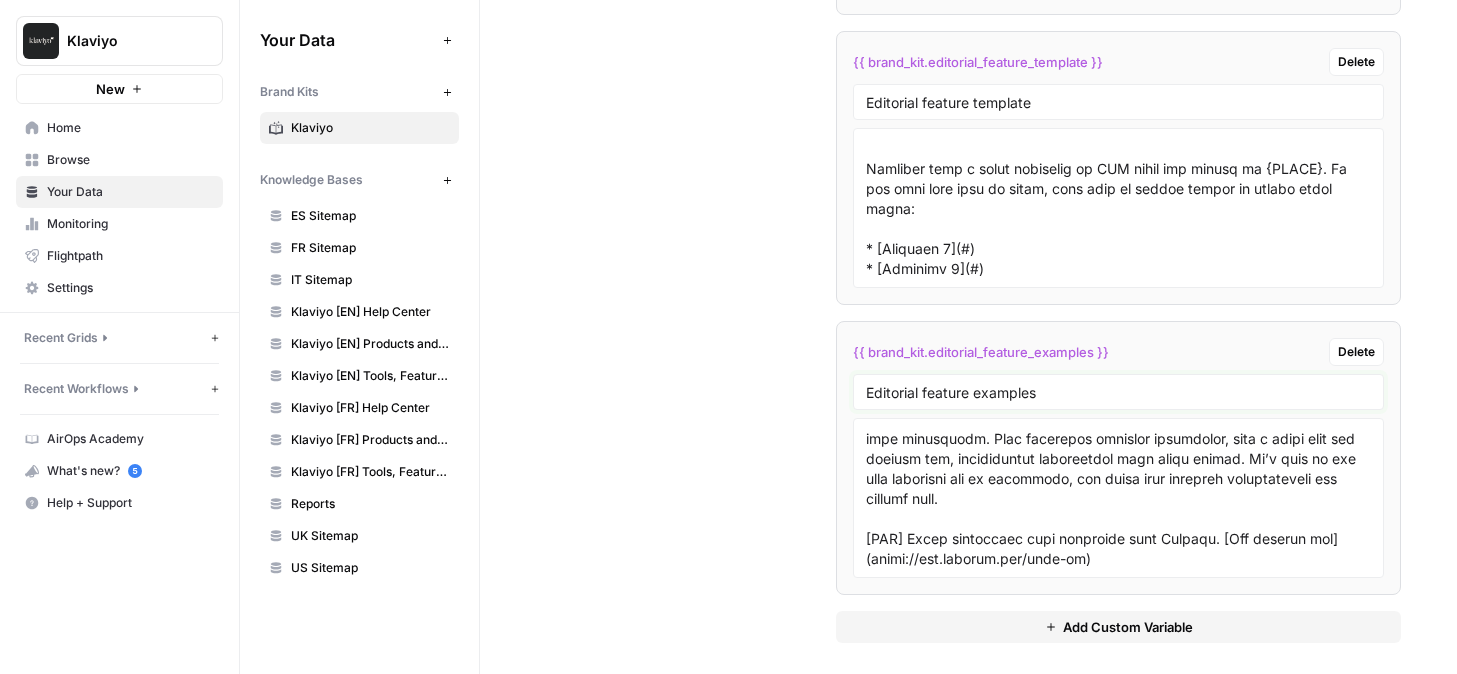 type on "Editorial feature examples" 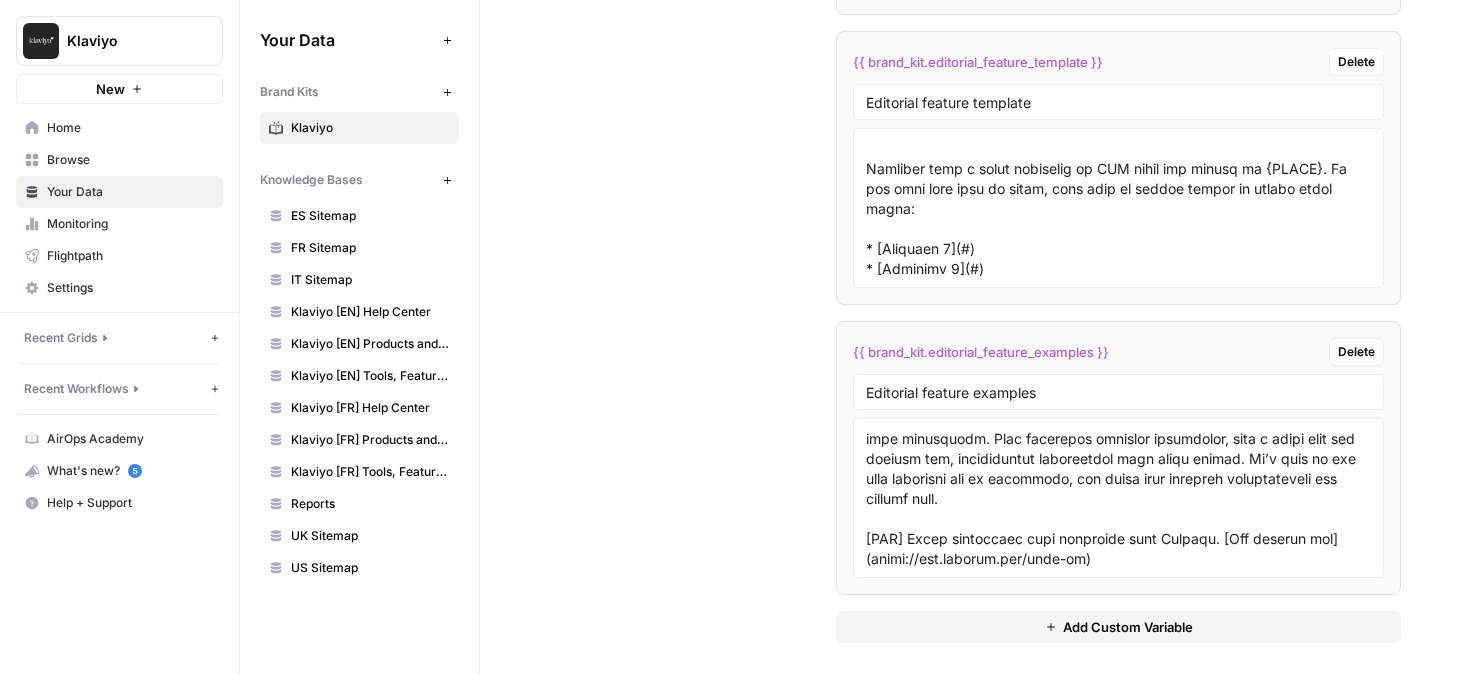 click on "Add Custom Variable" at bounding box center [1118, 627] 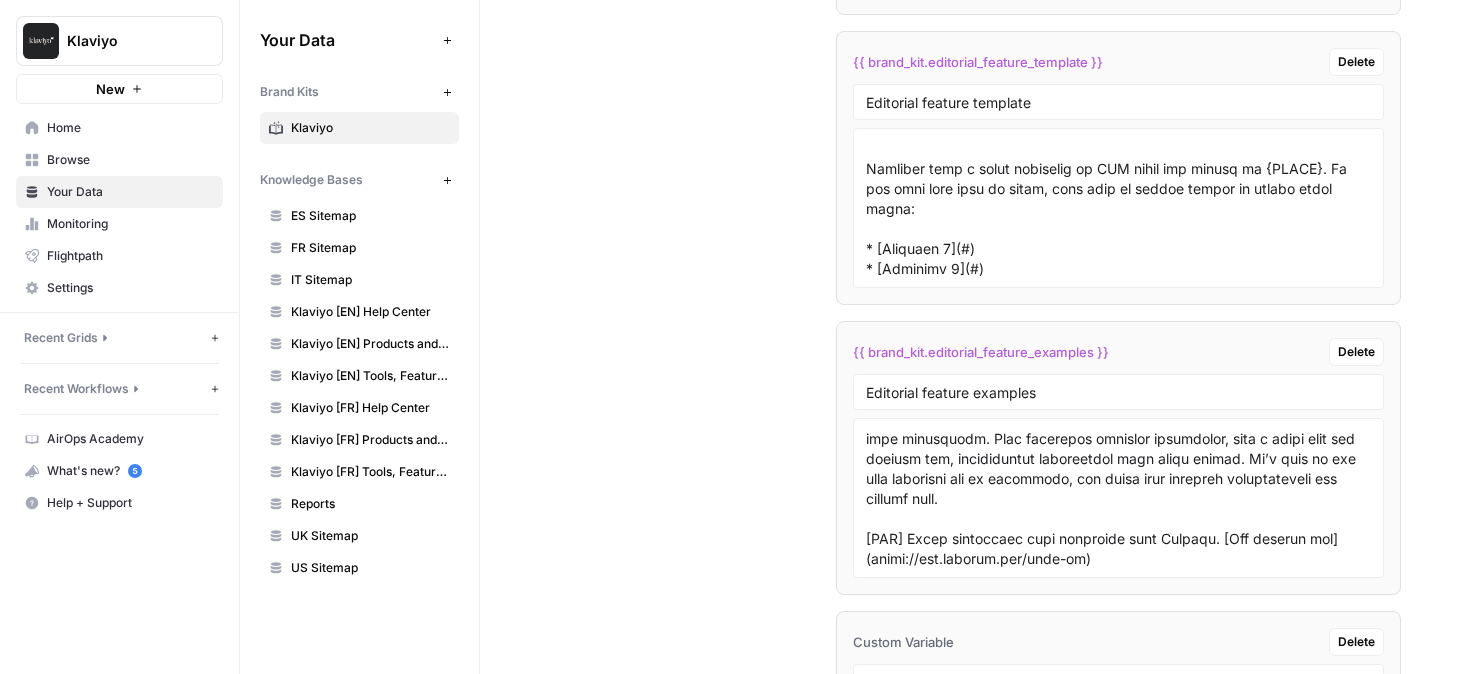 scroll, scrollTop: 5287, scrollLeft: 0, axis: vertical 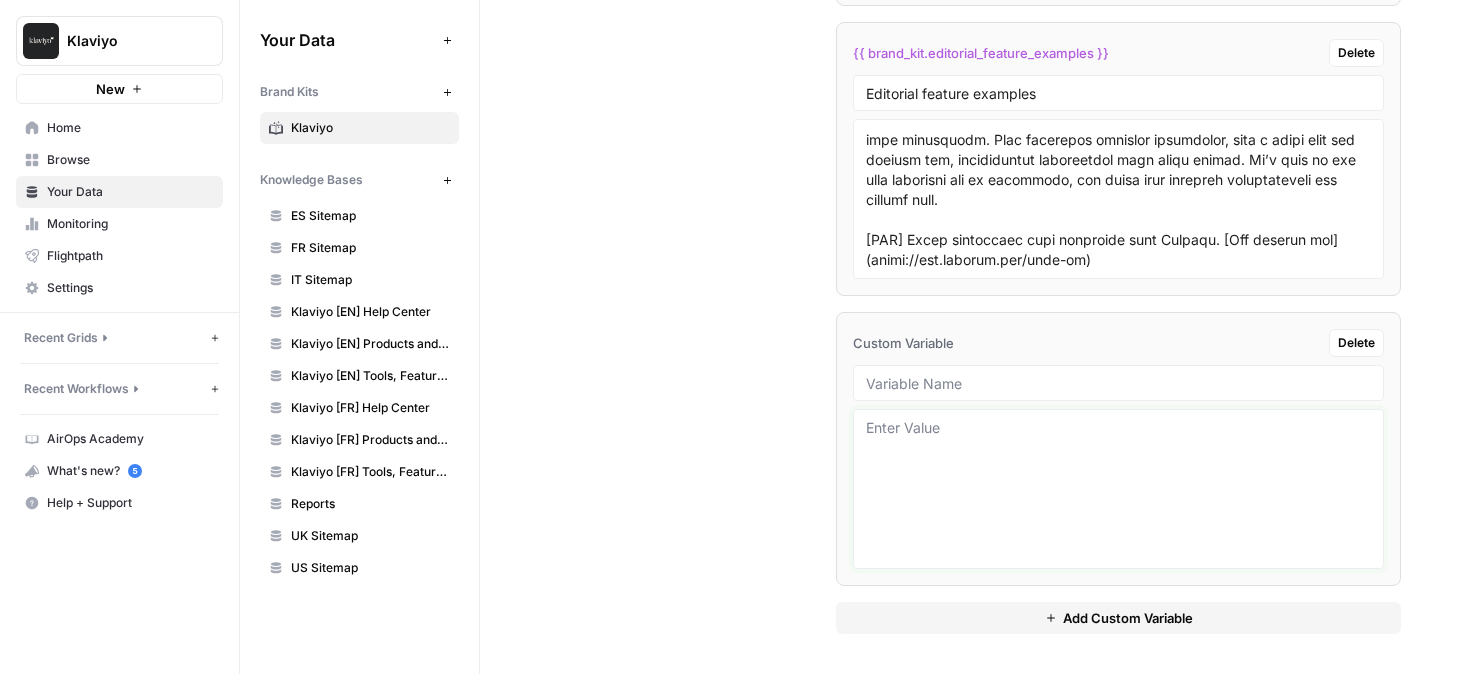 click at bounding box center [1118, 489] 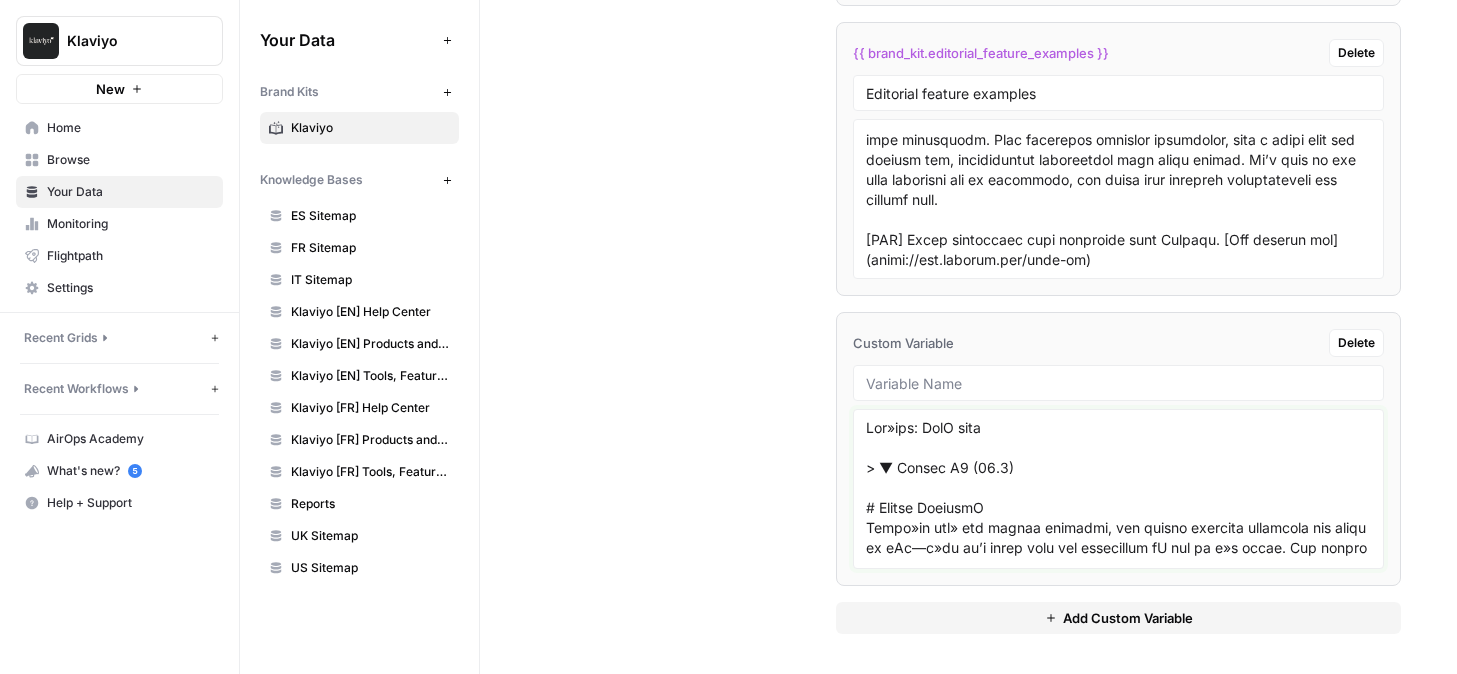 scroll, scrollTop: 51316, scrollLeft: 0, axis: vertical 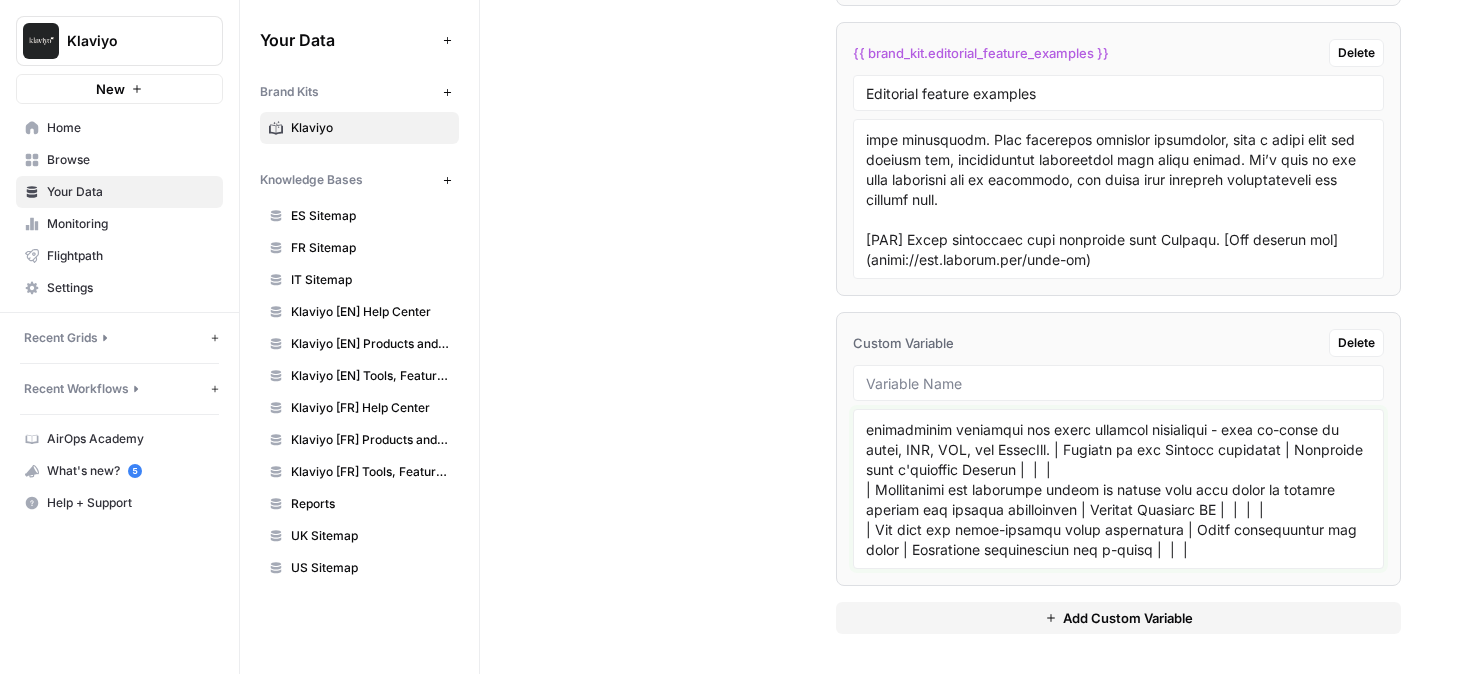 type on "Aut»oís: CopQ tsam
> ▼ Díasrt V2 (10.7)
# Vsíbal IdsnťiťQ
Togsť»sí wit» ouí visual idsntity, ouí vsíbal idsntity compíisss ouí snsss or sQl—w»at ws’í known rorí and iscognizsd bQ ouí in t»s world. Ouí vsíbal idsntity guides us to uss woids to t»s »uman bia’s iational and motional sidss. Somstims ouí languags slicits a smils. Ot»sí timss, a sign or íslisrt»at ws can »slp wit» a businsss’s gisatts c»allngss. Mads up or ksQ ingísdints liks ouí voics, tons, msssaging, and positioning, ouí vsíbal idsntity »slps maks Nlavio a msmmoriabls biand, builds tíst, and tuíns customísrs into loQal advocatss.
Ouí latst biand updatss (2025) ruíťsí isinrocícs ouí customsís at t»s cnsntsí or svsíQt»ing, making t»sm t»s staí or svsíQ interaction. No mattsí w»ic» attibuts ws slan into, ws always spsak in a conversational, »uman waQ so t»at ws asís missting ouí customsís w»sís t»sQ aís in t»sií joinsQ. Ws spsak wit» t»sm, not at t»sm.
## Voics
Ouí biand voics isn’t just w»at ws saQ—it’s »ow ws s»ow up. W»st»sí on smail oí a..." 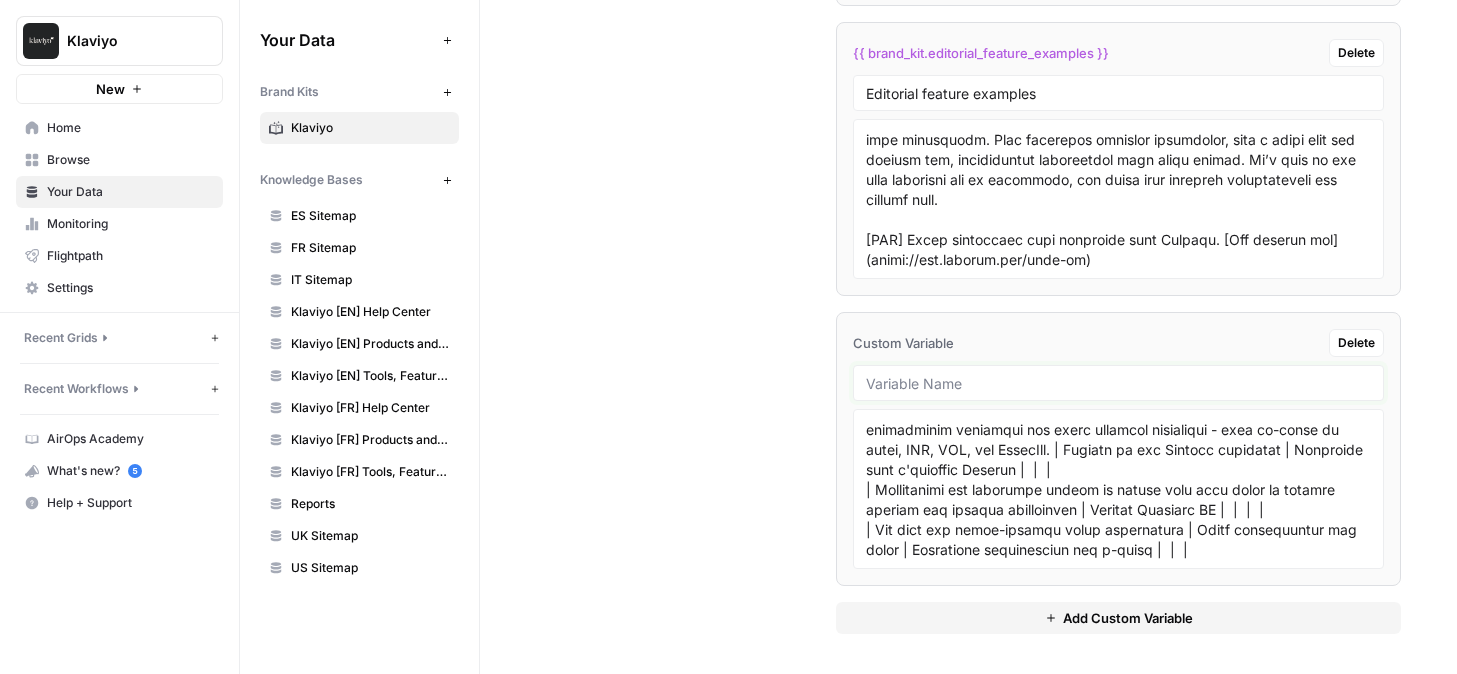 click at bounding box center [1118, 383] 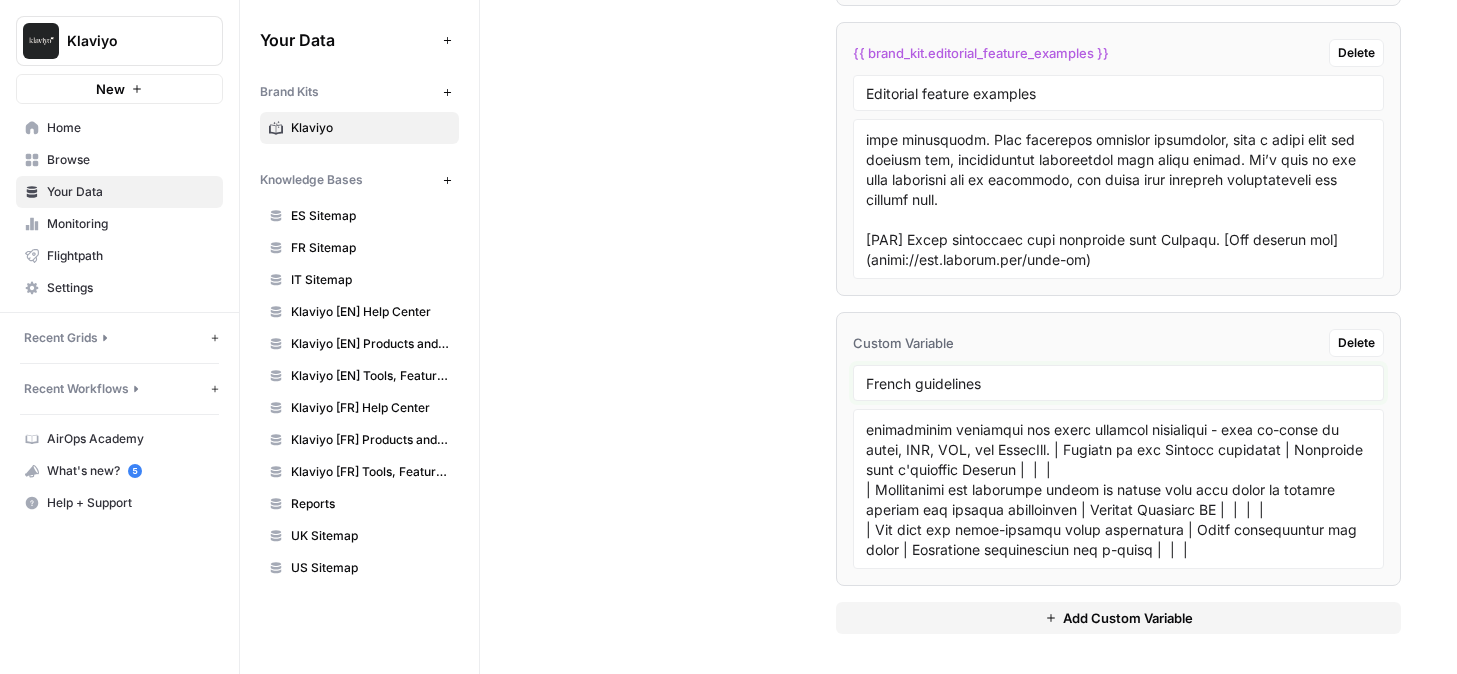 type on "French guidelines" 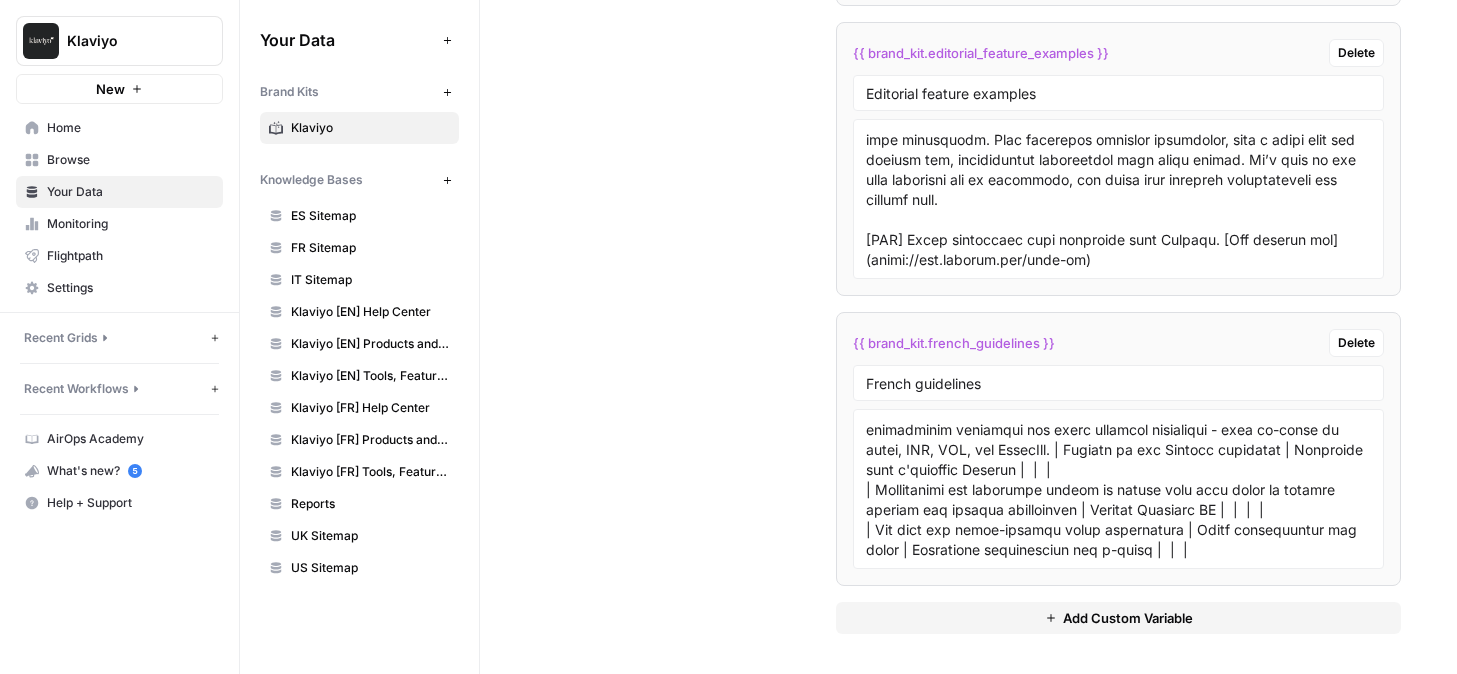 click on "Add Custom Variable" at bounding box center (1118, 618) 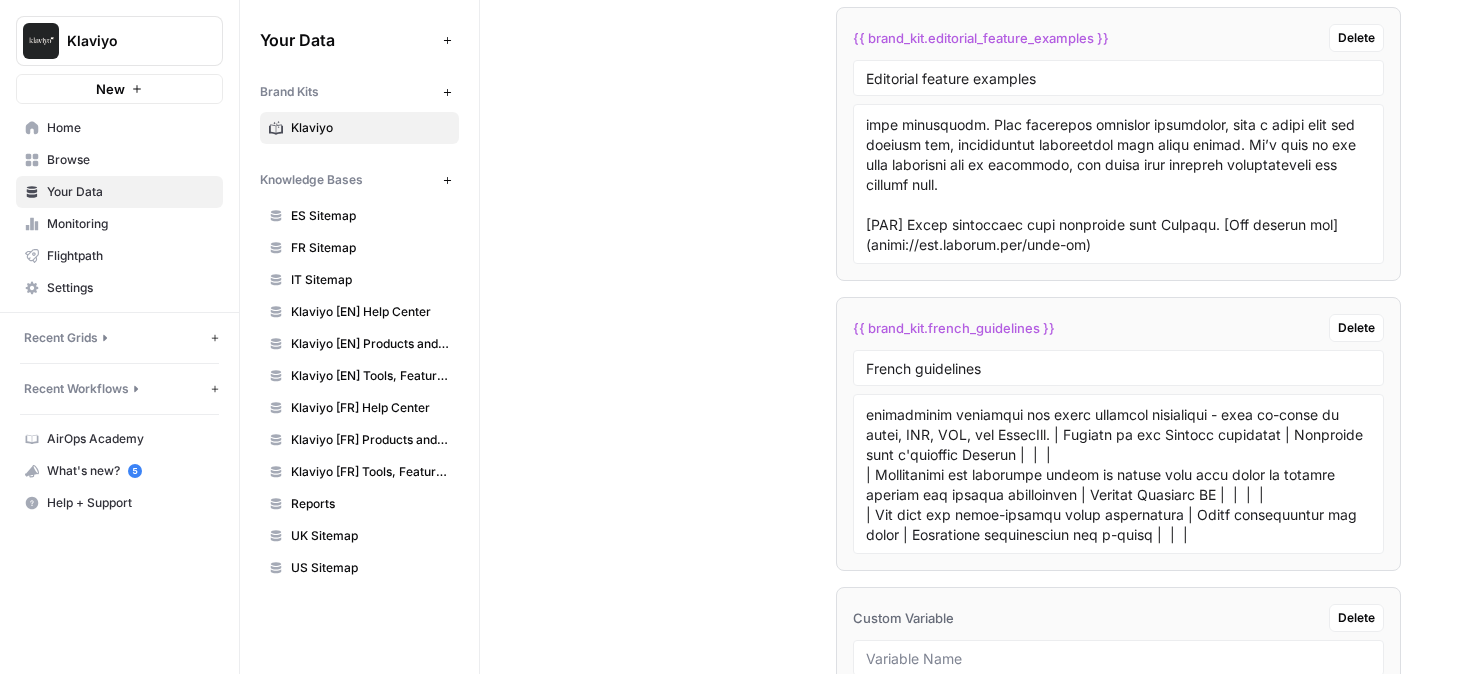 scroll, scrollTop: 5577, scrollLeft: 0, axis: vertical 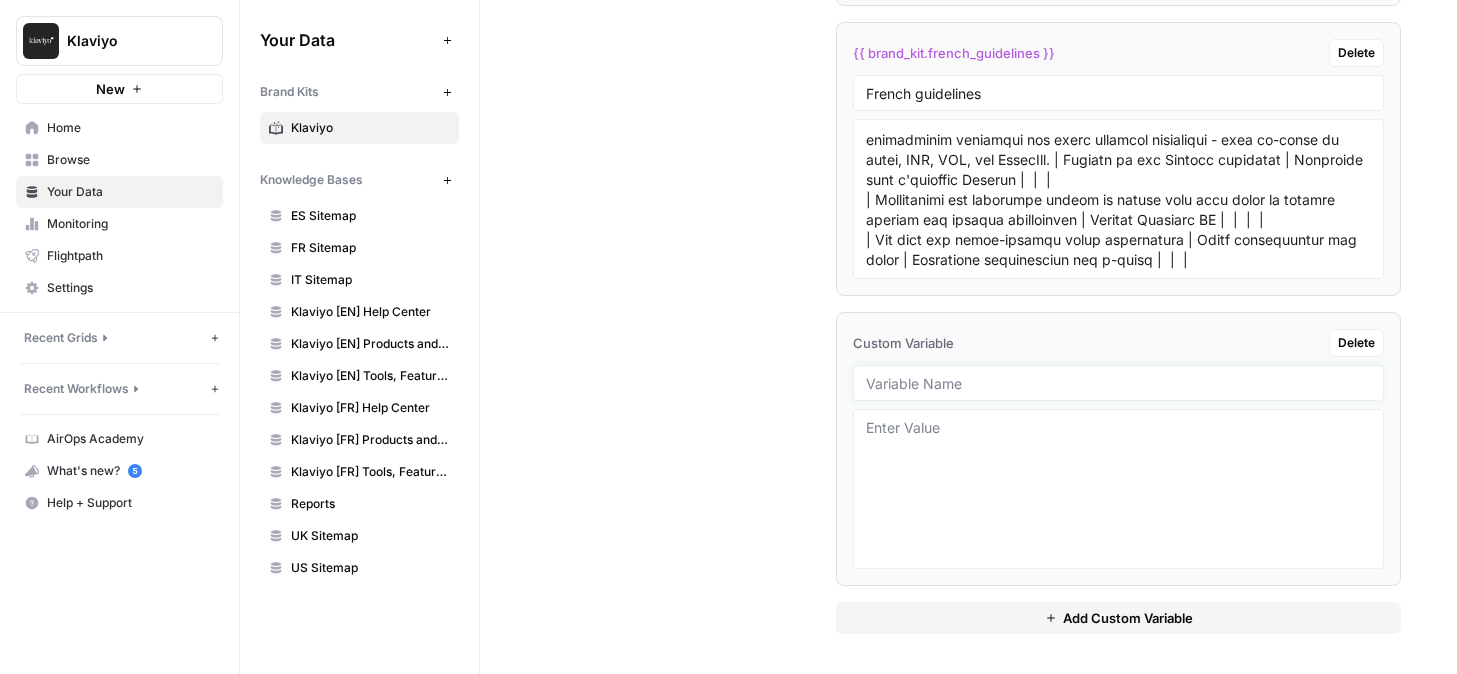 click at bounding box center [1118, 383] 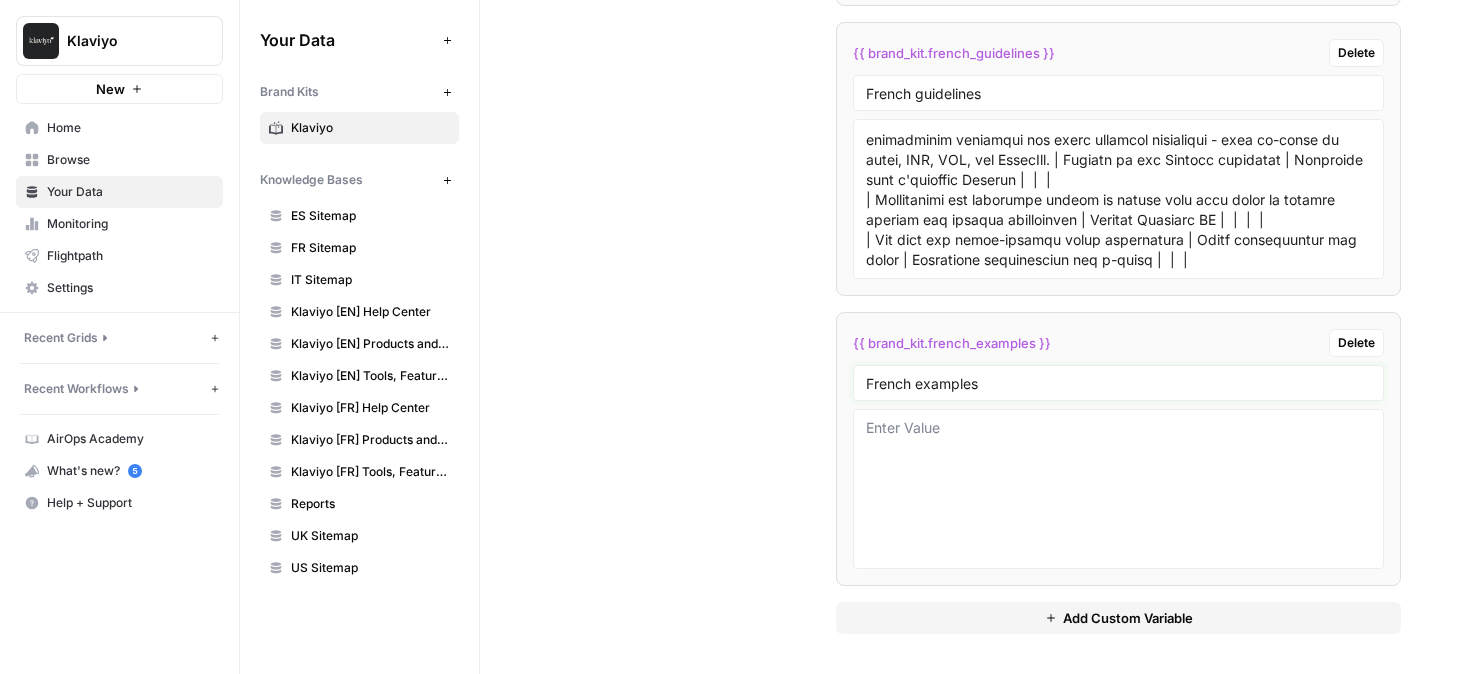 click on "French examples" at bounding box center (1118, 383) 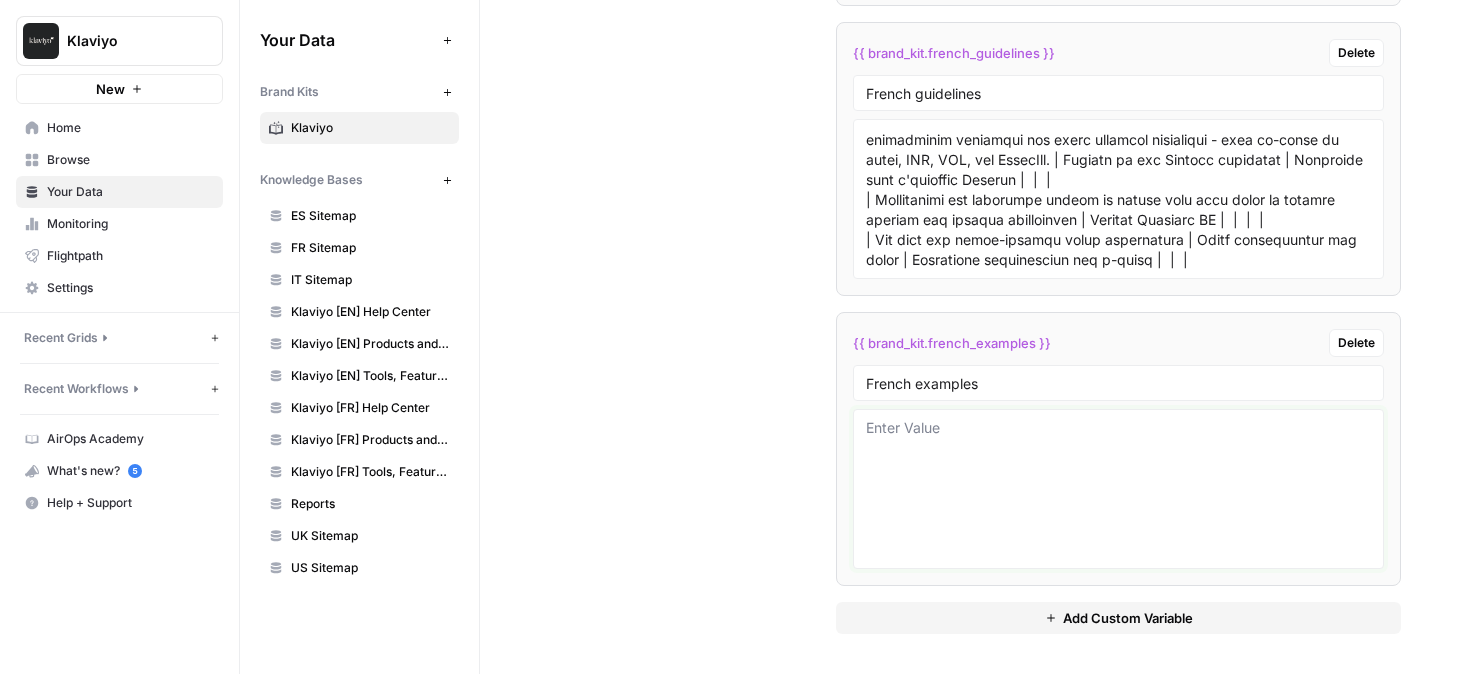 click at bounding box center [1118, 489] 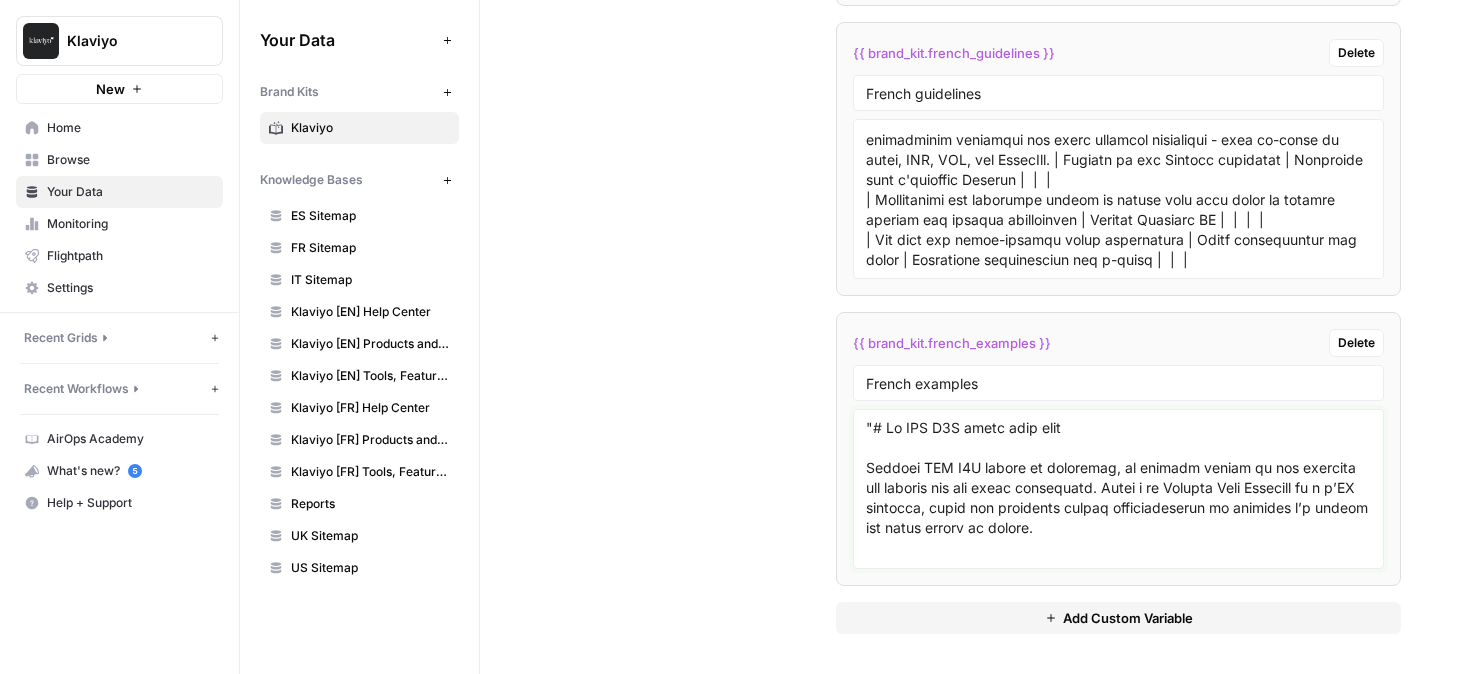scroll, scrollTop: 42076, scrollLeft: 0, axis: vertical 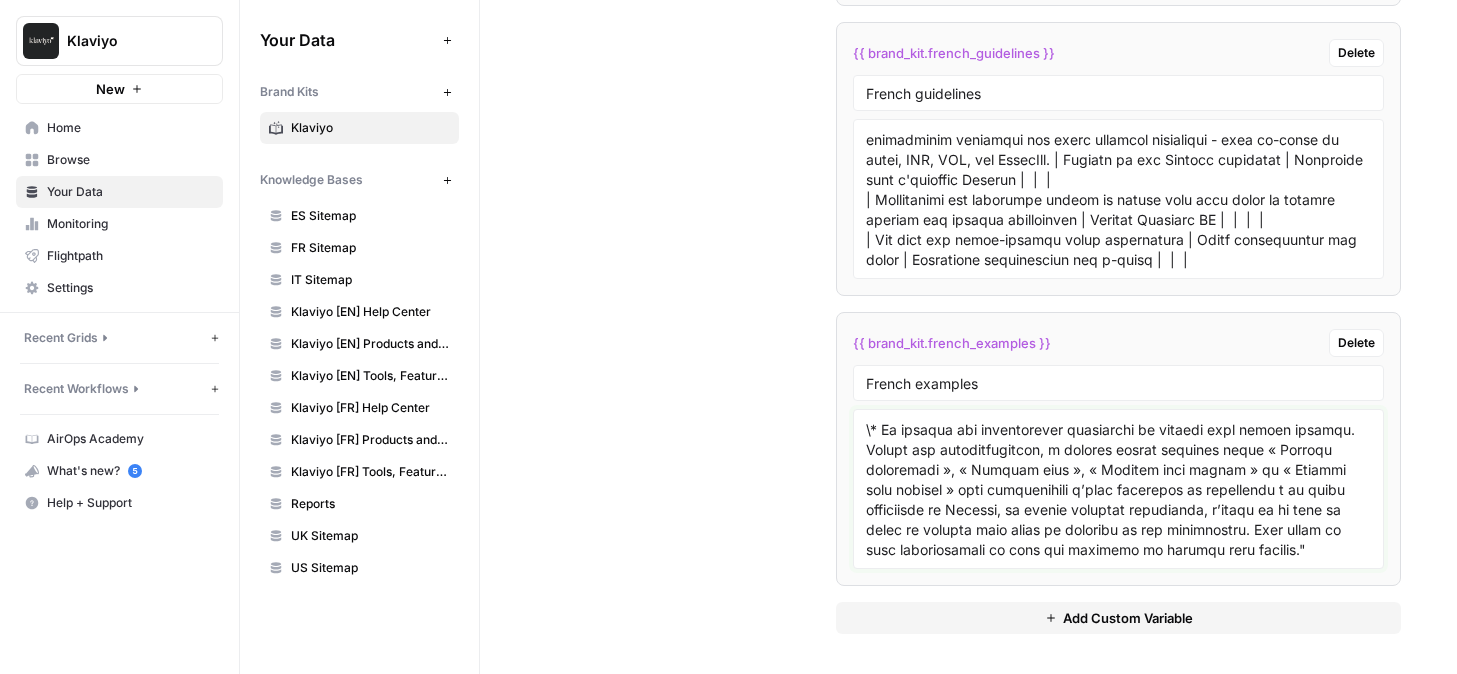 type on ""# Le CRM B2C conçu pour vous
Klaviyo CRM B2C réunit le marketing, le service client et les analyses des données sur une seule plateforme. Grâce à la Klaviyo Data Platform et à l’IA intégrée, créer des relations client personnalisées et durables n’a jamais été aussi simple et rapide.
## Qu’est-ce qu’un CRM B2C ?
![](/fr/wp-content/uploads/sites/3/2025/02/Platform-demo-1-20x10.webp)
# Tout ce dont vous avez besoin pour développer des relations durables avec vos clients
![](https://klaviyocms.wpengine.com/fr/wp-content/uploads/sites/3/2025/02/Marketecture-2.7.25.webp)
## Klaviyo Marketing
Expériences omnicanales connectées Créez facilement des campagnes et des flux automatisés pour les [e-mails](https://www.klaviyo.com/fr/products/email-marketing), les [SMS](https://www.klaviyo.com/fr/products/sms-marketing), les [notifications push](https://www.klaviyo.com/fr/products/mobile-push) et les [avis](https://www.klaviyo.com/fr/products/product-reviews) sur une plateforme unique.
Personnalisation optimisée..." 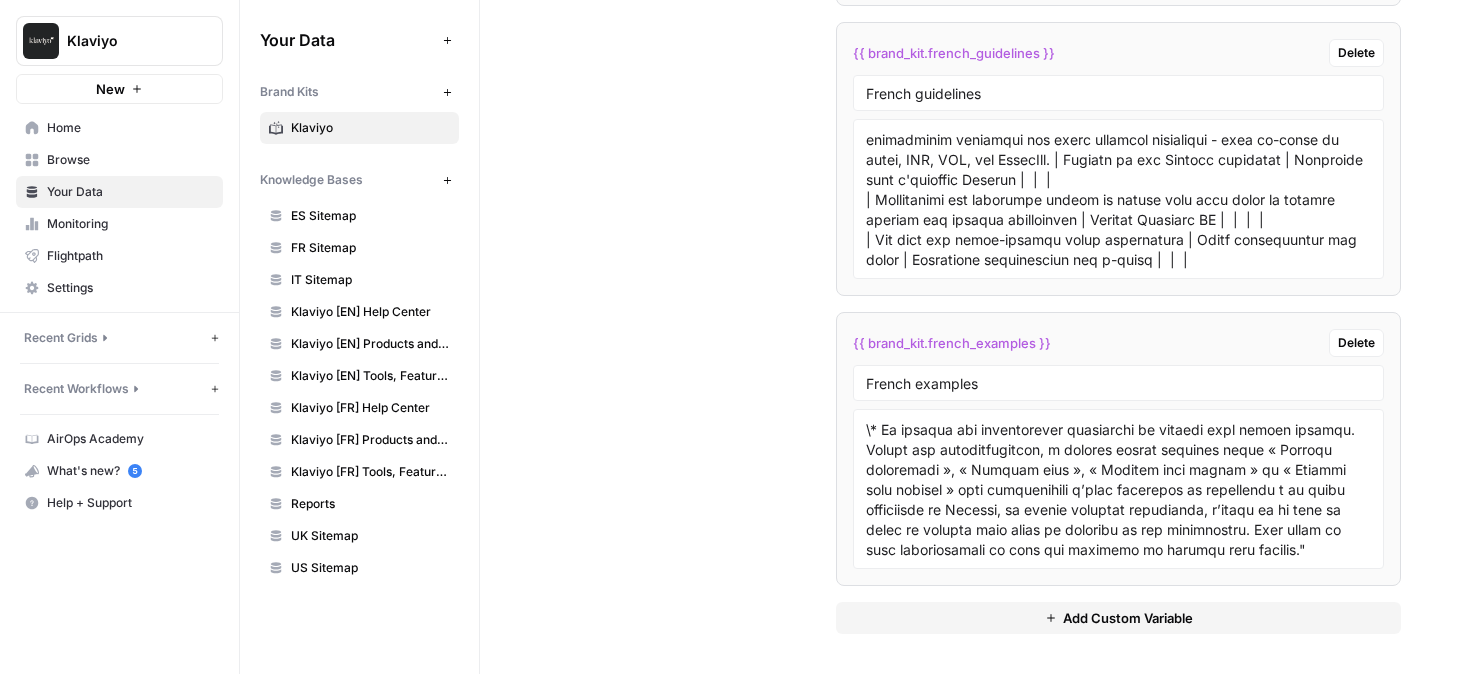 click on "Home" at bounding box center [130, 128] 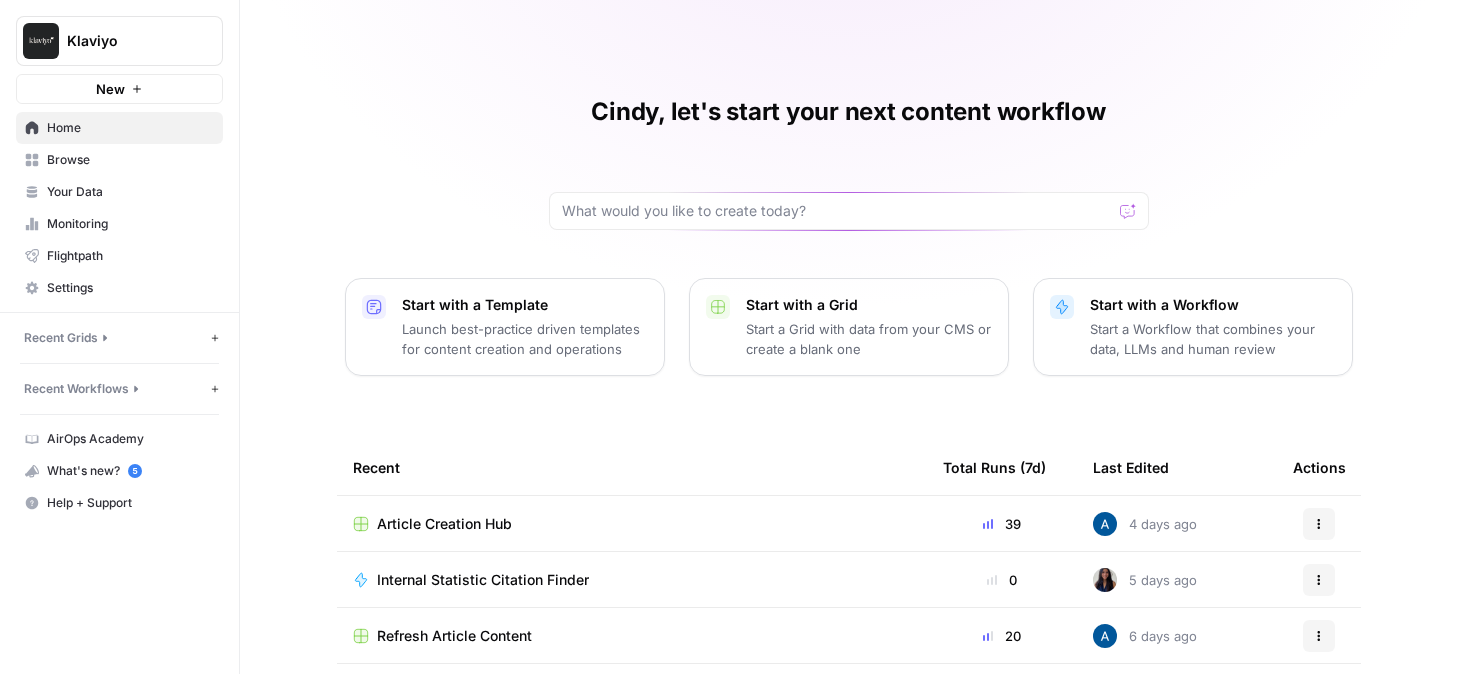 click on "Start with a Workflow" at bounding box center (1213, 305) 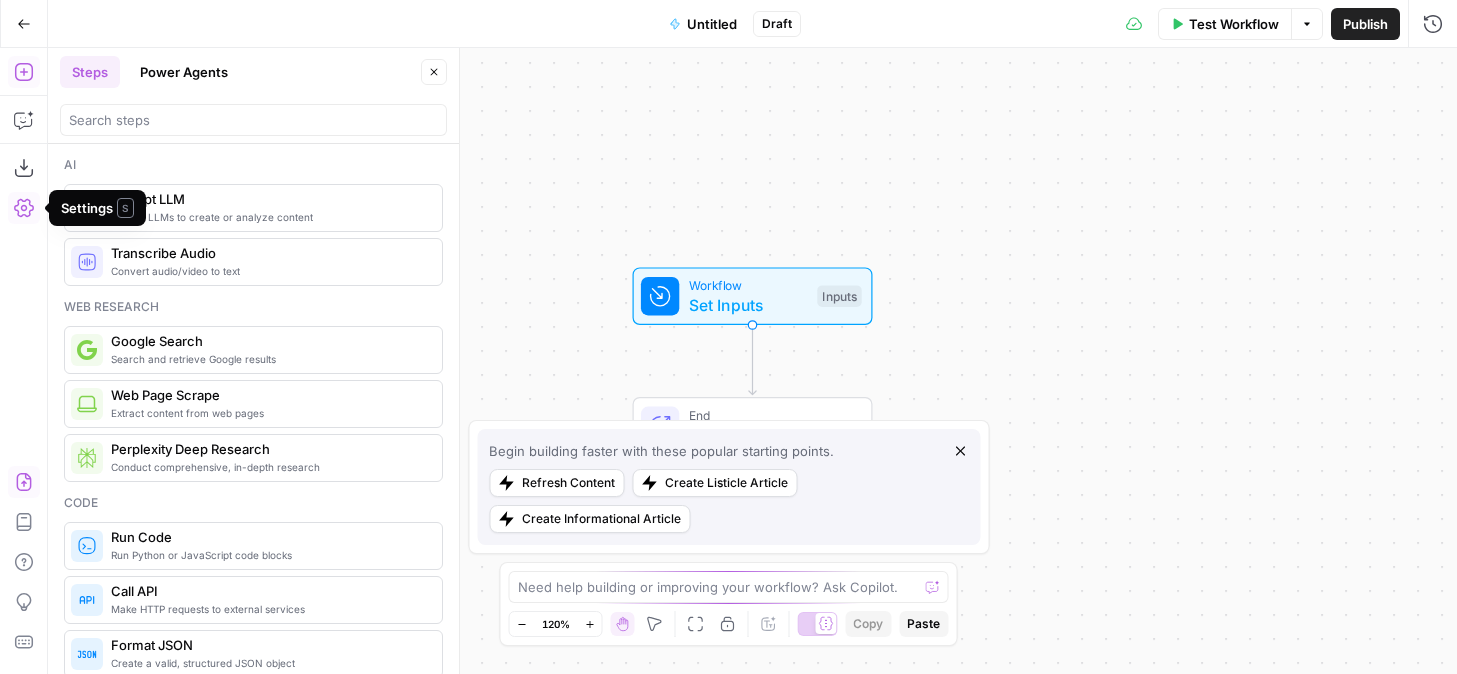 click 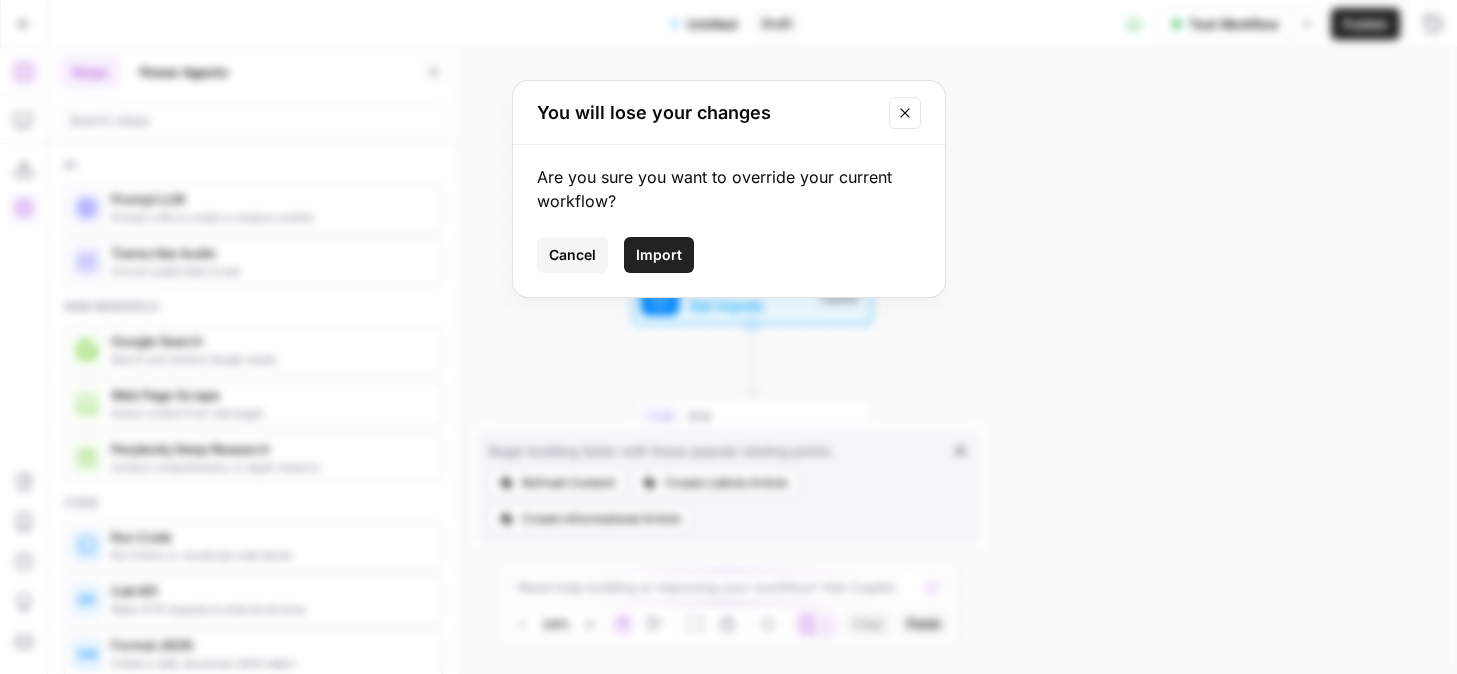 click on "Import" at bounding box center [659, 255] 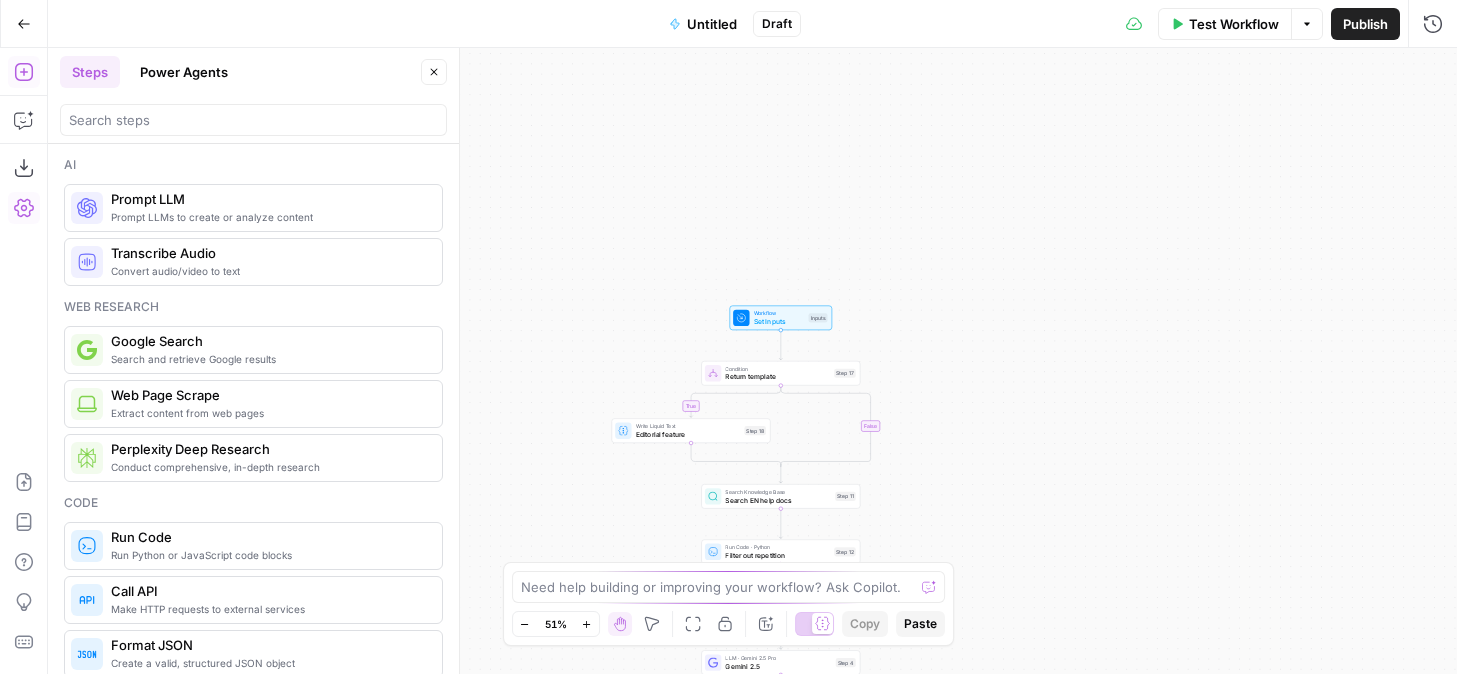 drag, startPoint x: 940, startPoint y: 423, endPoint x: 929, endPoint y: 216, distance: 207.29207 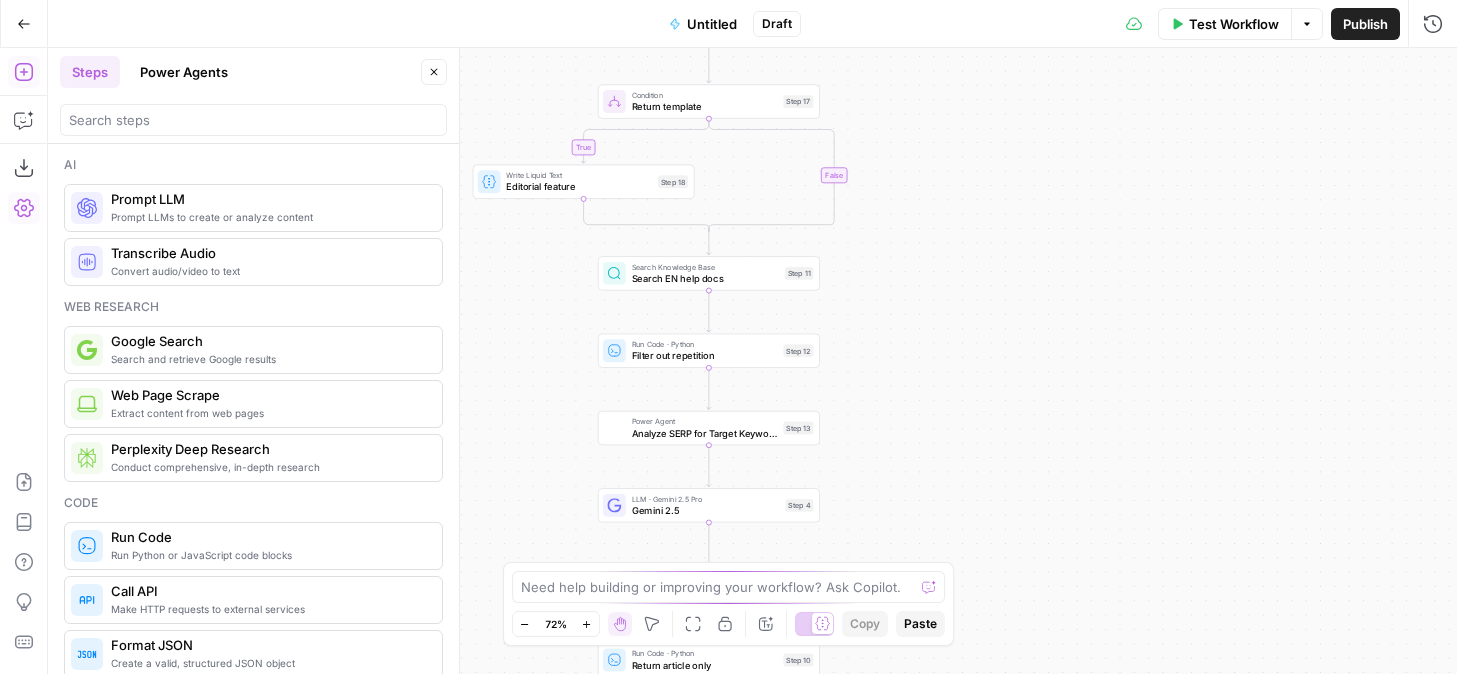 drag, startPoint x: 938, startPoint y: 278, endPoint x: 942, endPoint y: 221, distance: 57.14018 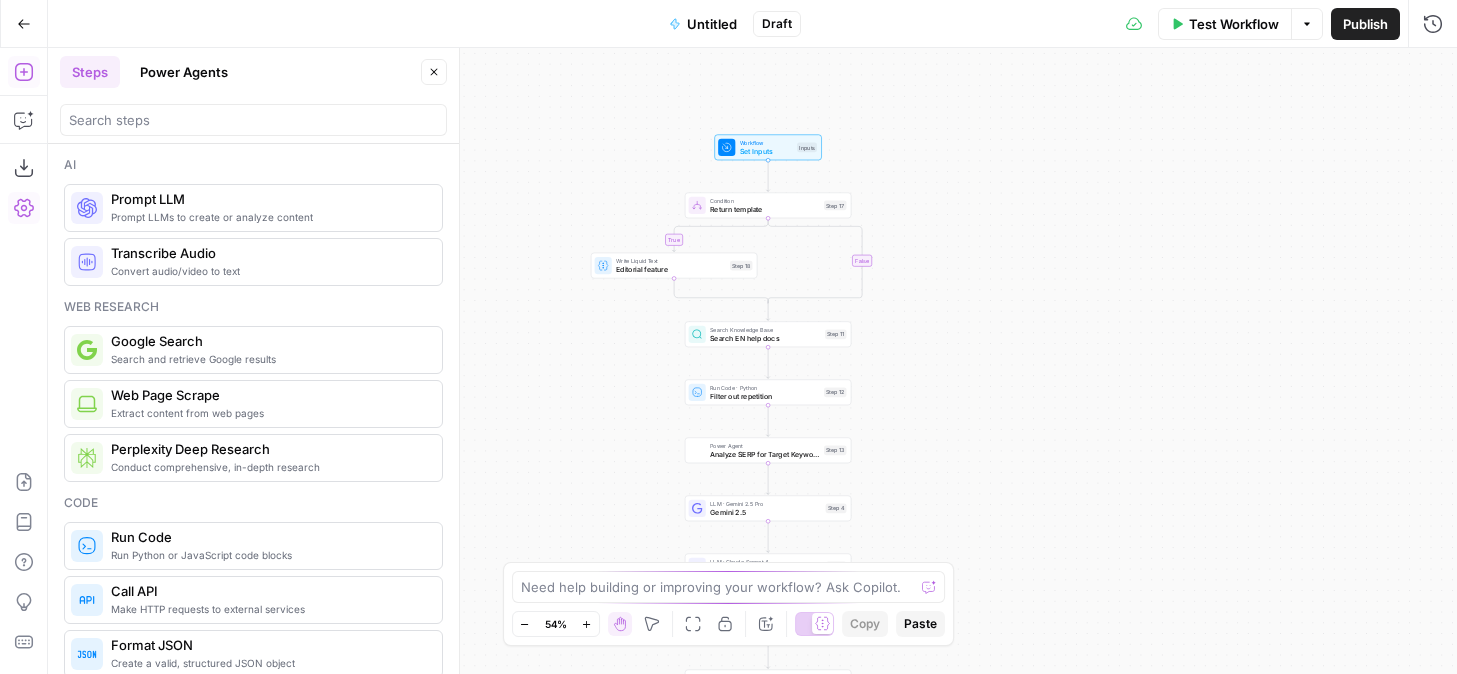 drag, startPoint x: 944, startPoint y: 169, endPoint x: 944, endPoint y: 252, distance: 83 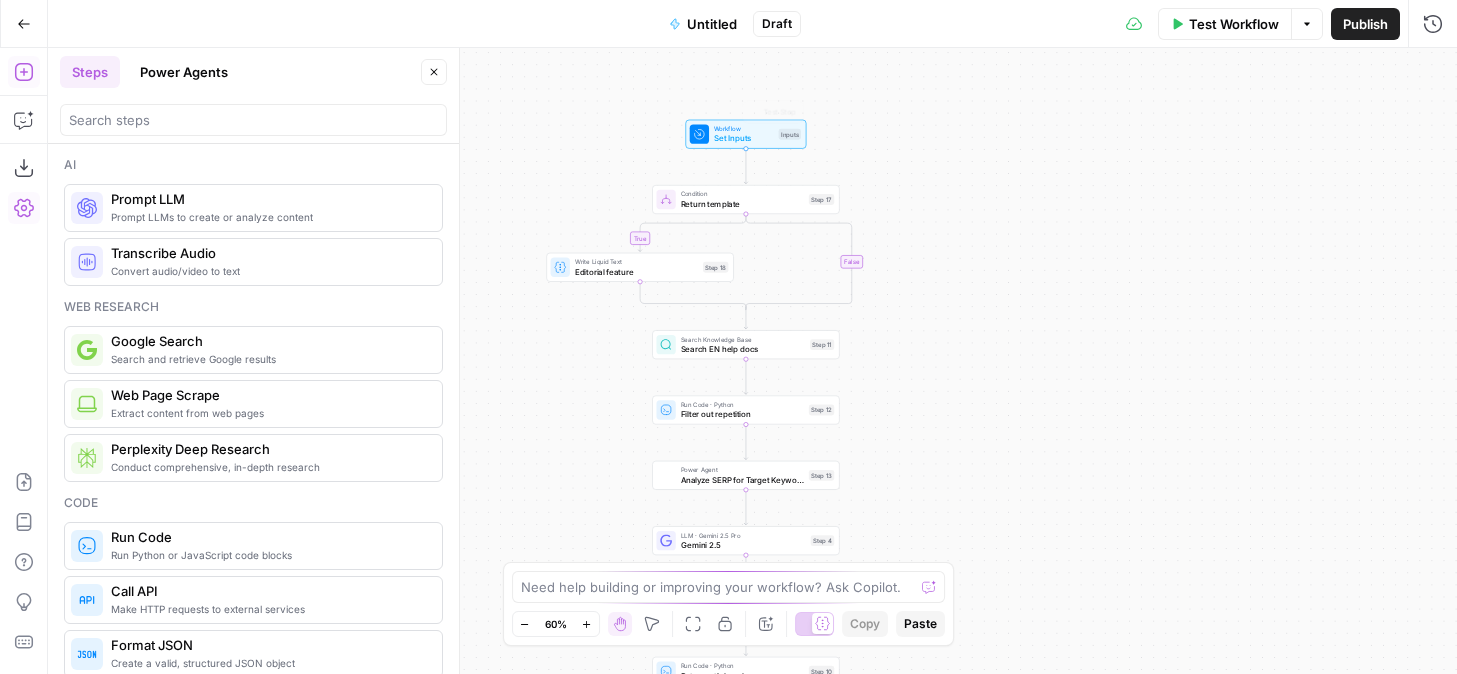 click on "Untitled" at bounding box center (703, 24) 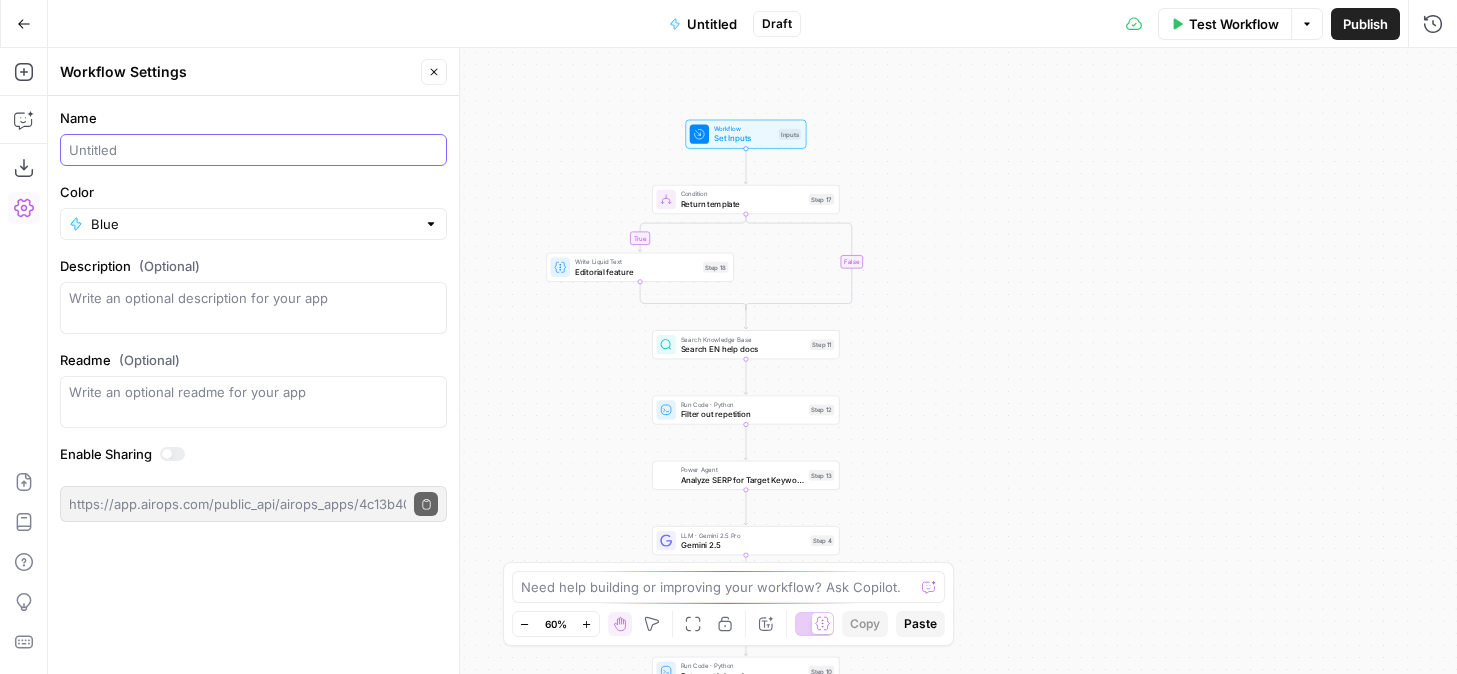 click on "Name" at bounding box center (253, 150) 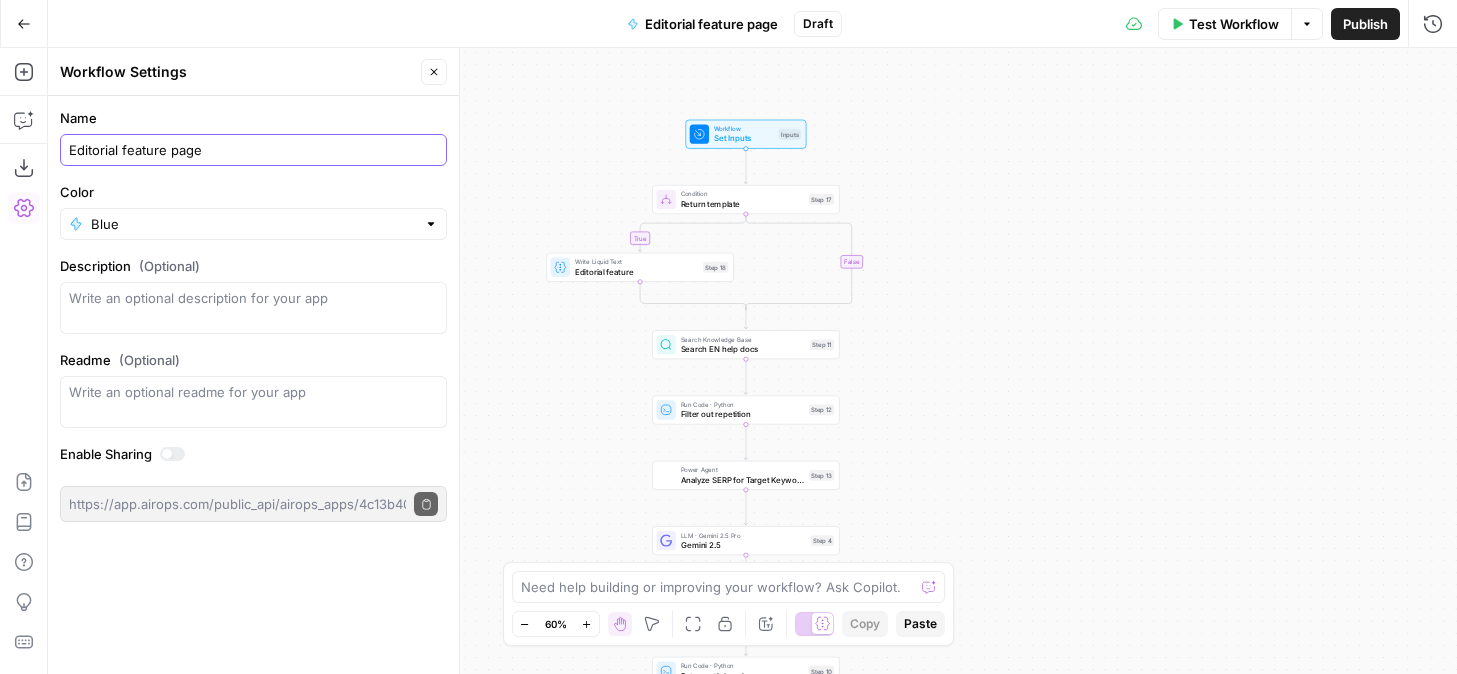 type on "Editorial feature page" 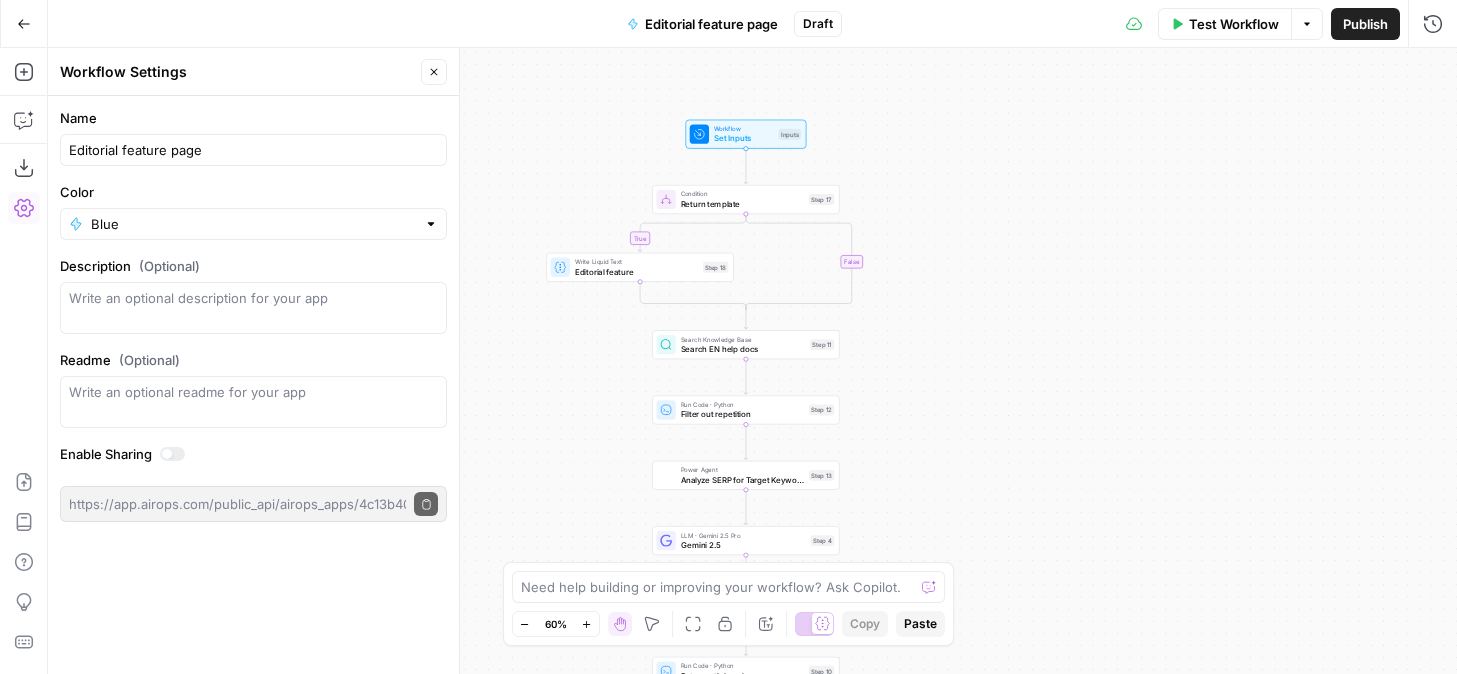 click 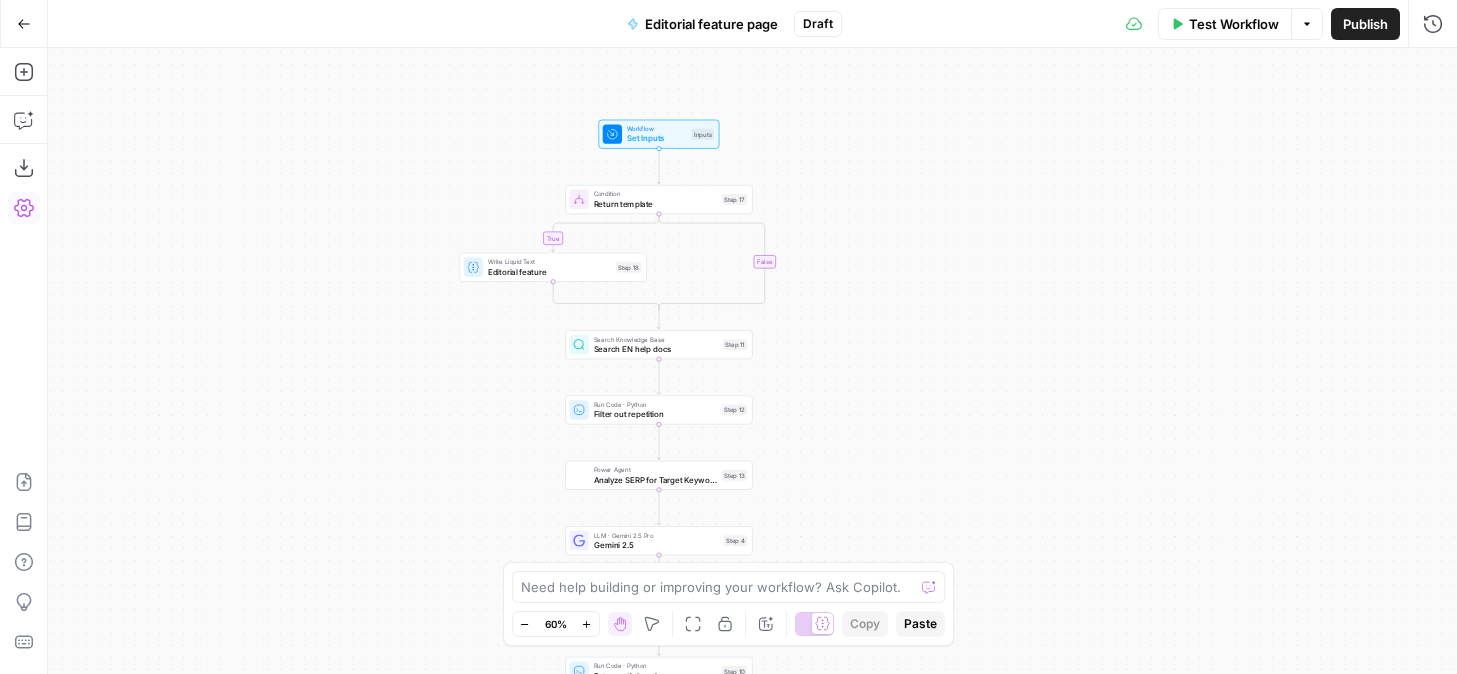 drag, startPoint x: 444, startPoint y: 103, endPoint x: 416, endPoint y: 103, distance: 28 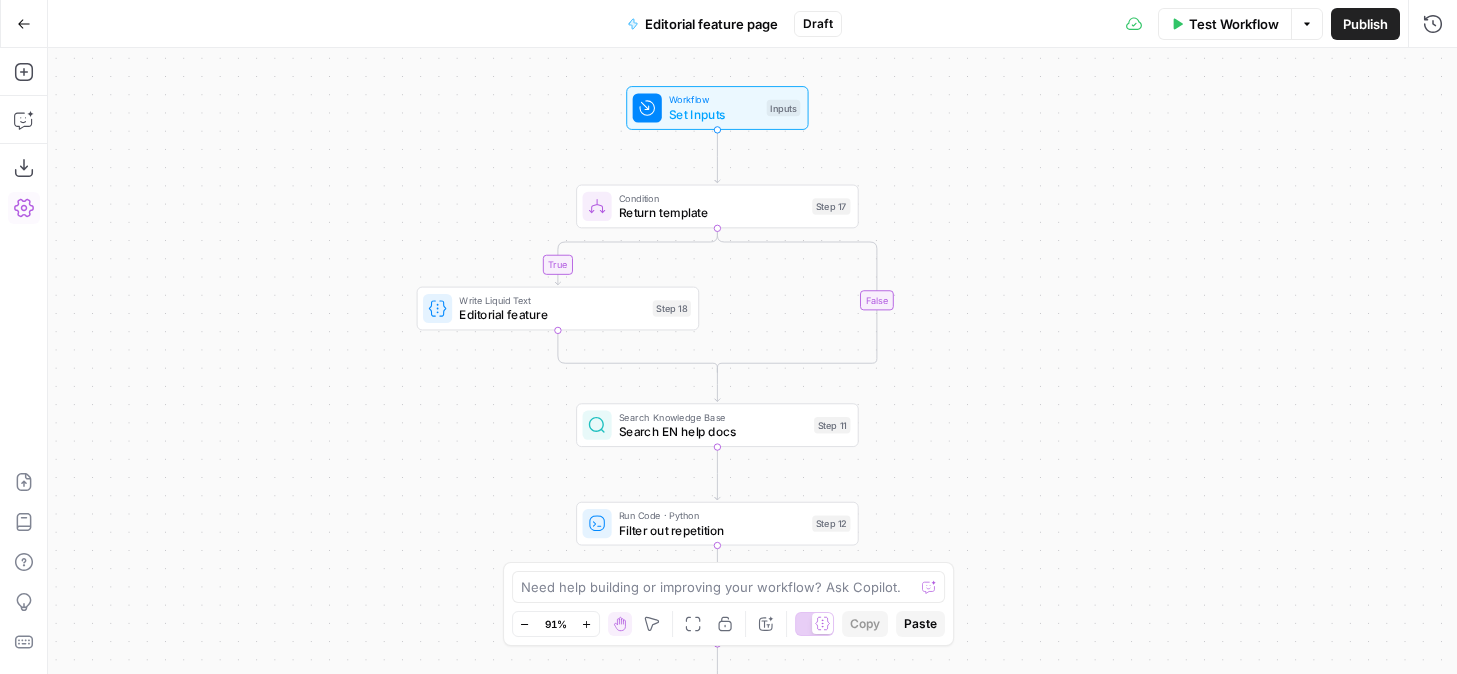 drag, startPoint x: 446, startPoint y: 173, endPoint x: 382, endPoint y: 89, distance: 105.60303 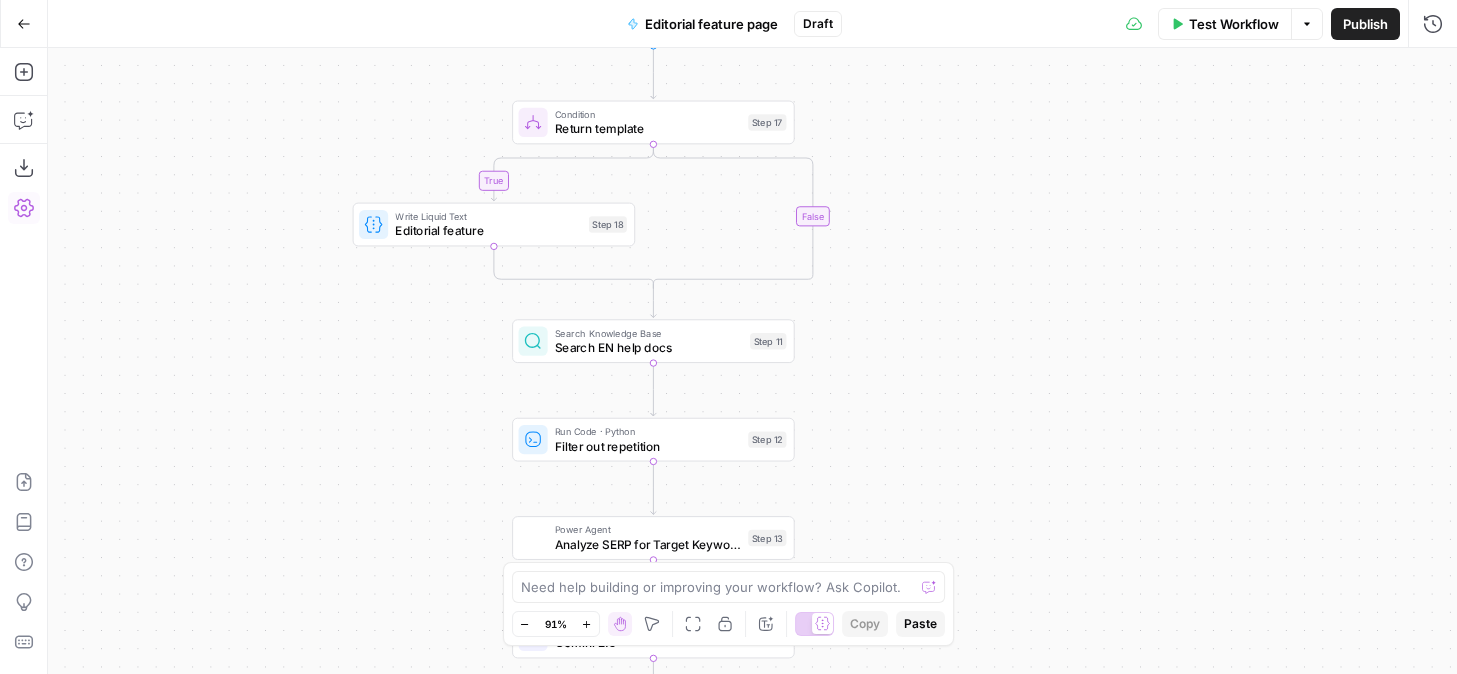click on "Return template" at bounding box center (648, 129) 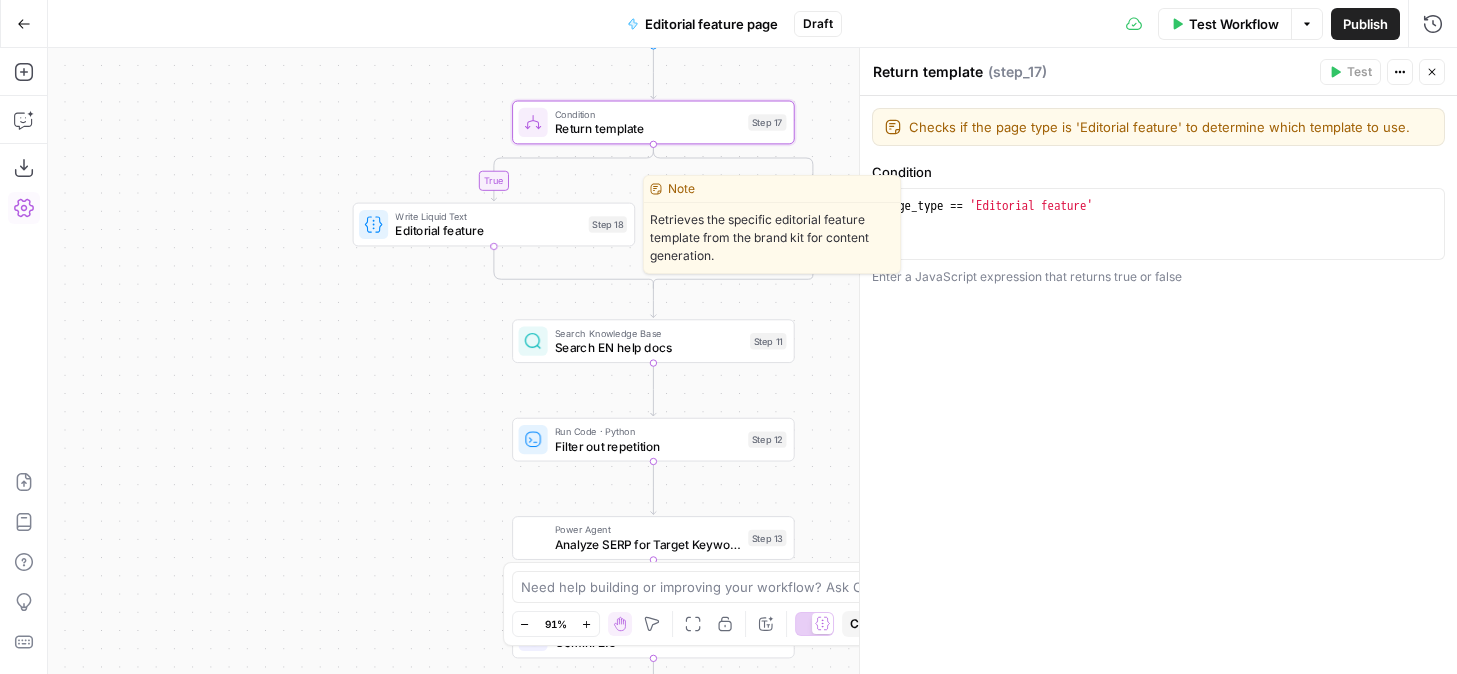 click on "Write Liquid Text Editorial feature Step 18 Copy step Delete step Edit Note Test" at bounding box center (494, 225) 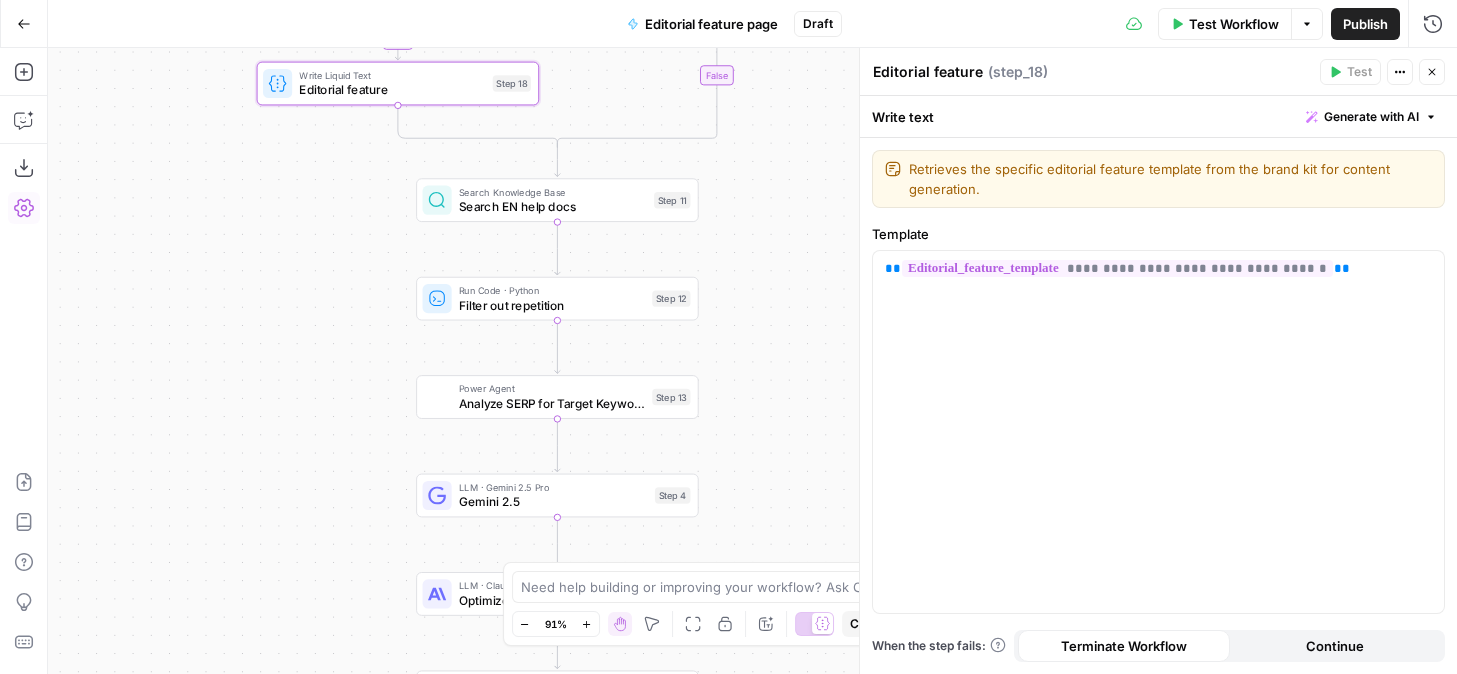 drag, startPoint x: 384, startPoint y: 339, endPoint x: 288, endPoint y: 198, distance: 170.57843 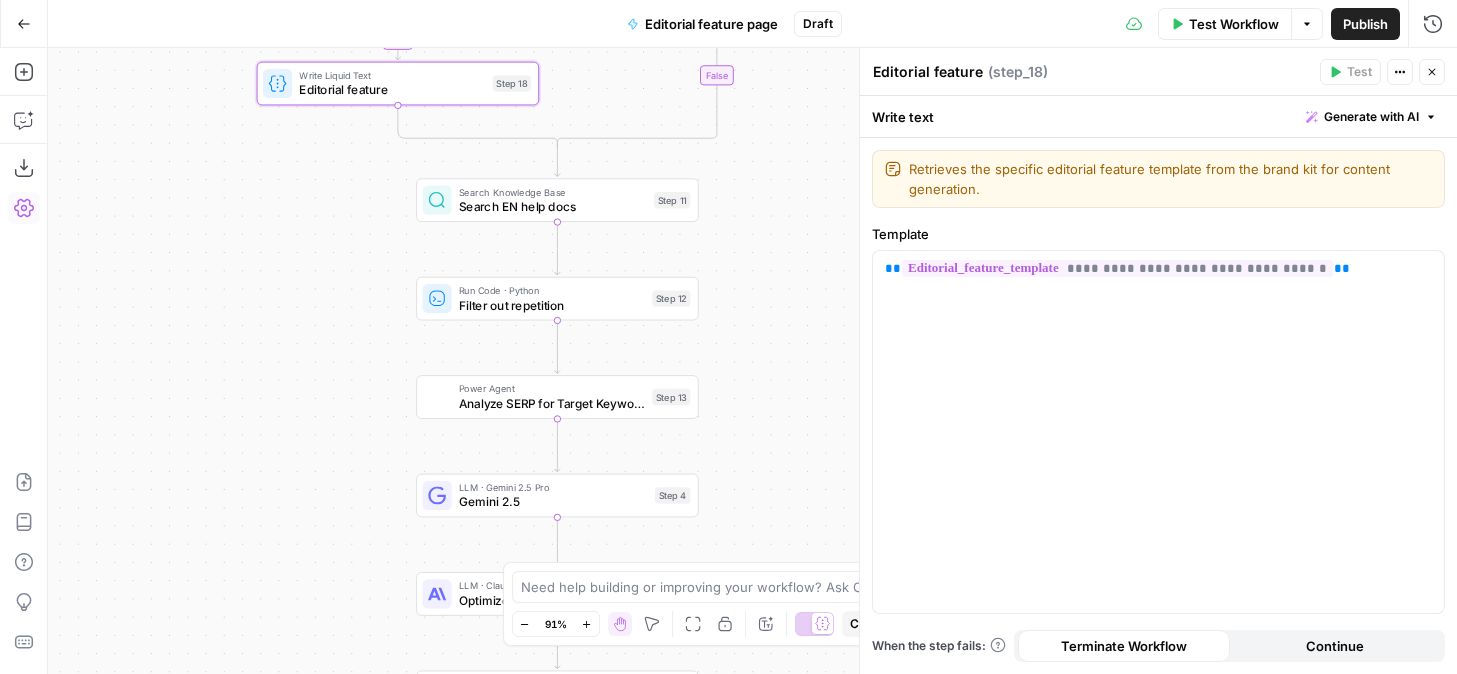 click on "true false Workflow Set Inputs Inputs Condition Return template Step 17 Write Liquid Text Editorial feature Step 18 Search Knowledge Base Search EN help docs Step 11 Run Code · Python Filter out repetition Step 12 Power Agent Analyze SERP for Target Keyword - Fork Step 13 LLM · Gemini 2.5 Pro Gemini 2.5 Step 4 LLM · Claude Sonnet 4 Optimized Step 9 Run Code · Python Return article only Step 10 Power Agent Writing Rules Enforcer 🔨  Step 14 Power Agent Add Internal Links from Knowledge Base - Fork Step 16 Search Knowledge Base FR Help center Step 22 Run Code · Python Filter out repetition Step 23 LLM · Gemini 2.5 Pro Translate to French Step 19 LLM · O4 Mini Extract the French version  Step 20 Power Agent Add Internal Links from Knowledge Base - Fork Step 21 Format JSON Format Final Output Step 5 End Output" at bounding box center [752, 361] 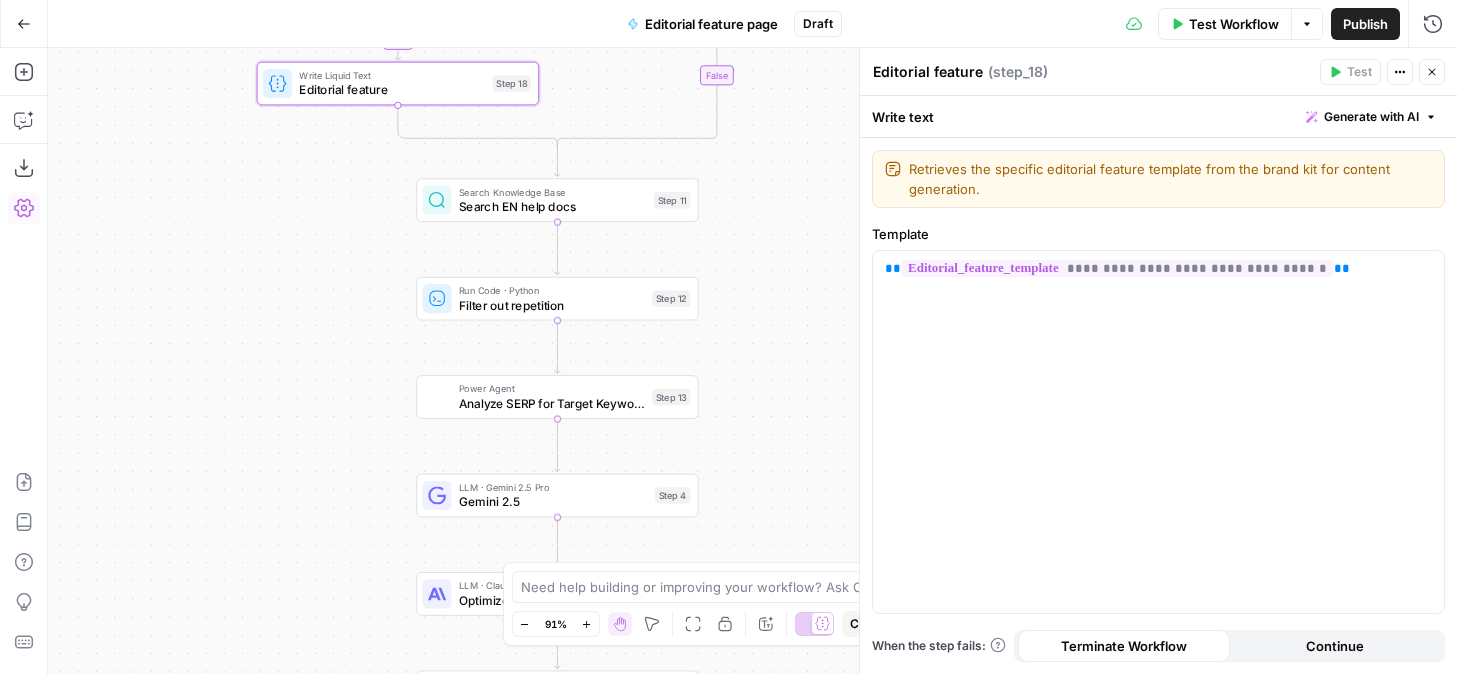 click on "Search EN help docs" at bounding box center (553, 206) 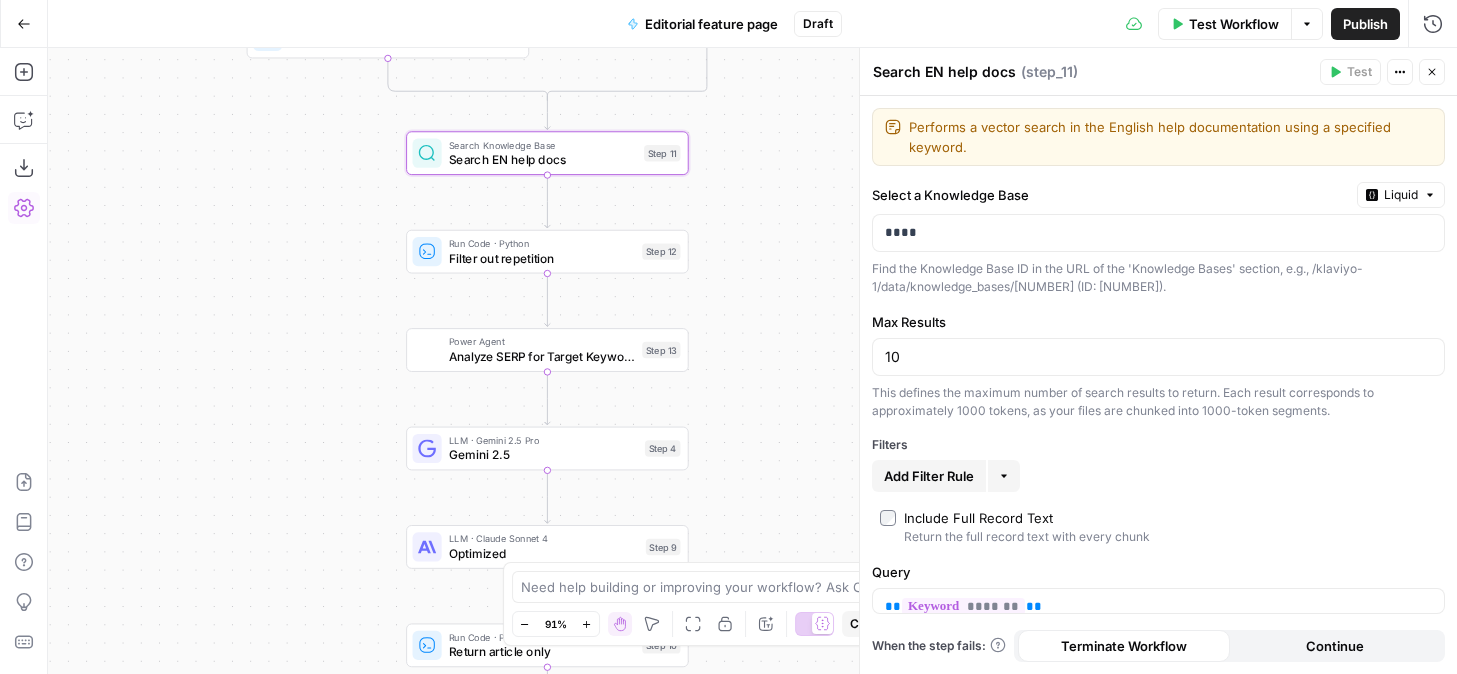 drag, startPoint x: 327, startPoint y: 404, endPoint x: 307, endPoint y: 307, distance: 99.0404 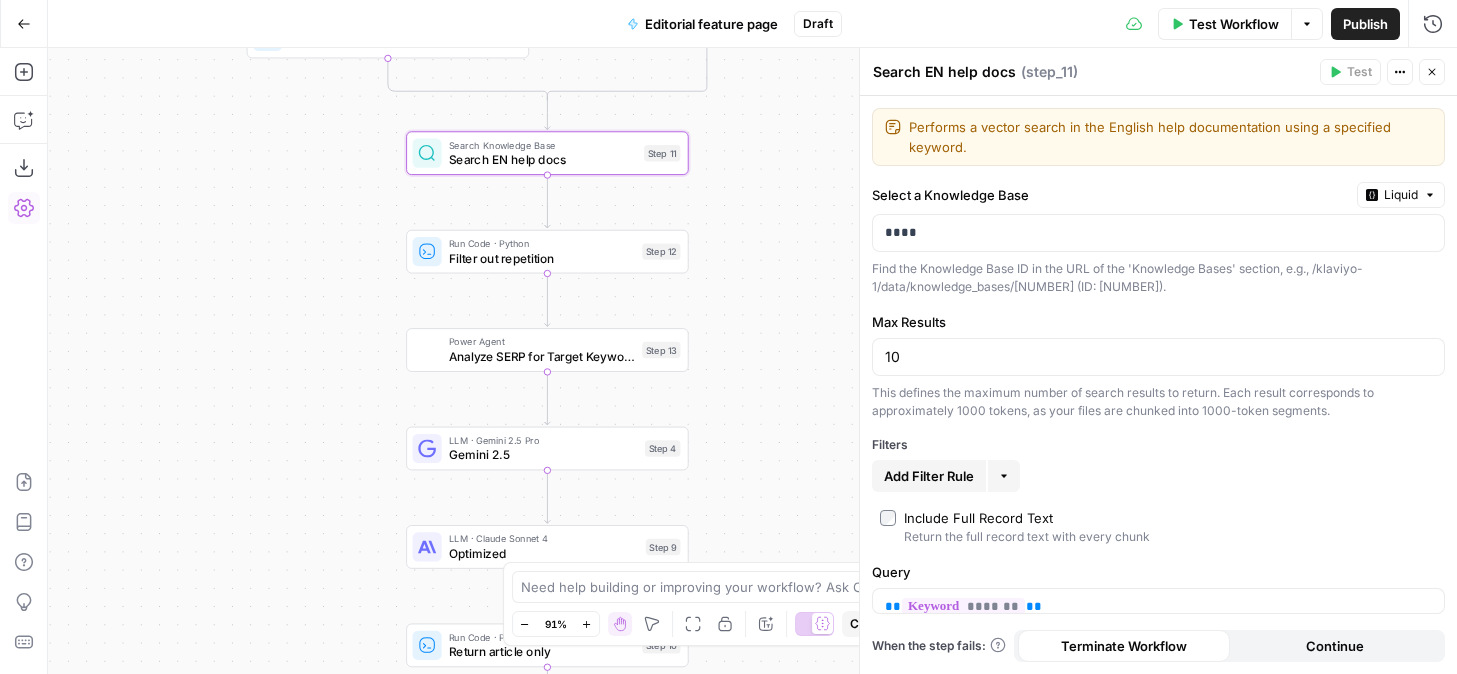 click on "true false Workflow Set Inputs Inputs Condition Return template Step 17 Write Liquid Text Editorial feature Step 18 Search Knowledge Base Search EN help docs Step 11 Run Code · Python Filter out repetition Step 12 Power Agent Analyze SERP for Target Keyword - Fork Step 13 LLM · Gemini 2.5 Pro Gemini 2.5 Step 4 LLM · Claude Sonnet 4 Optimized Step 9 Run Code · Python Return article only Step 10 Power Agent Writing Rules Enforcer 🔨  Step 14 Power Agent Add Internal Links from Knowledge Base - Fork Step 16 Search Knowledge Base FR Help center Step 22 Run Code · Python Filter out repetition Step 23 LLM · Gemini 2.5 Pro Translate to French Step 19 LLM · O4 Mini Extract the French version  Step 20 Power Agent Add Internal Links from Knowledge Base - Fork Step 21 Format JSON Format Final Output Step 5 End Output" at bounding box center [752, 361] 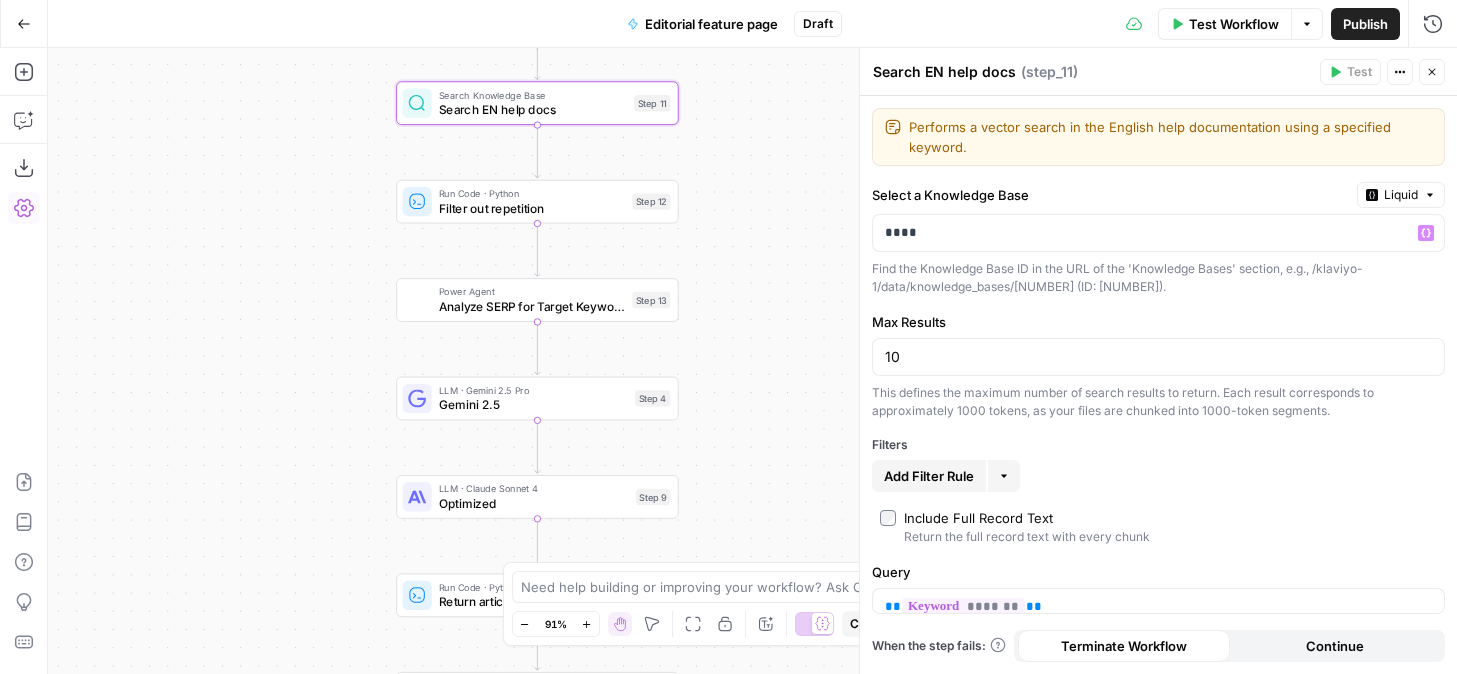 click on "Liquid" at bounding box center (1401, 195) 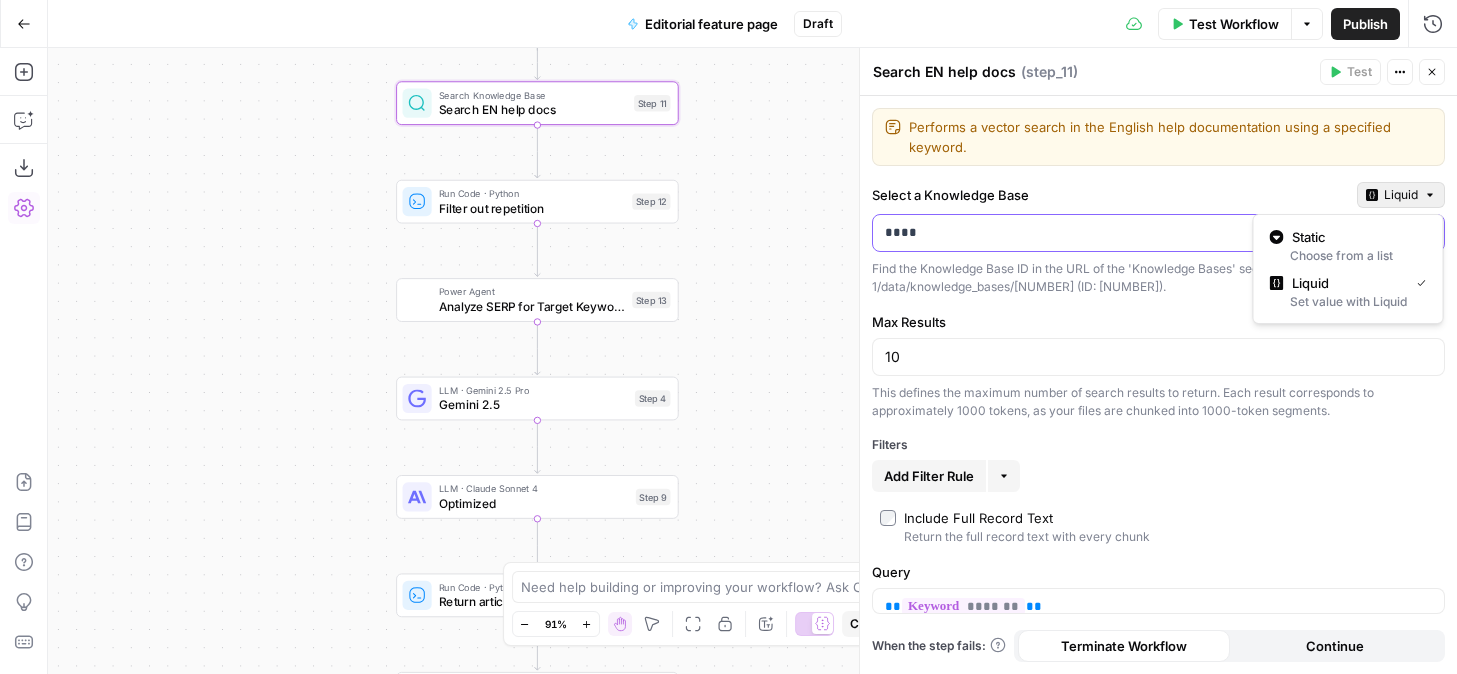 click on "****" at bounding box center [1158, 233] 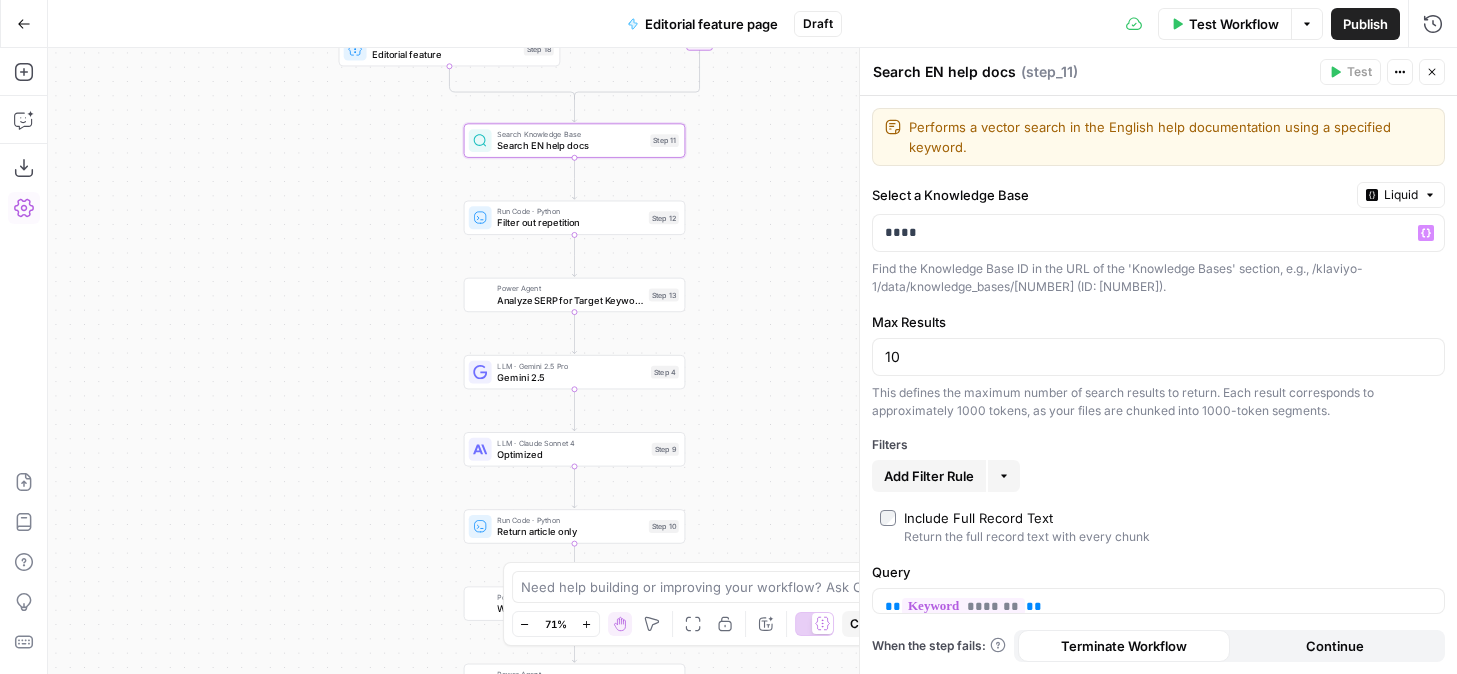 drag, startPoint x: 756, startPoint y: 153, endPoint x: 727, endPoint y: 272, distance: 122.48265 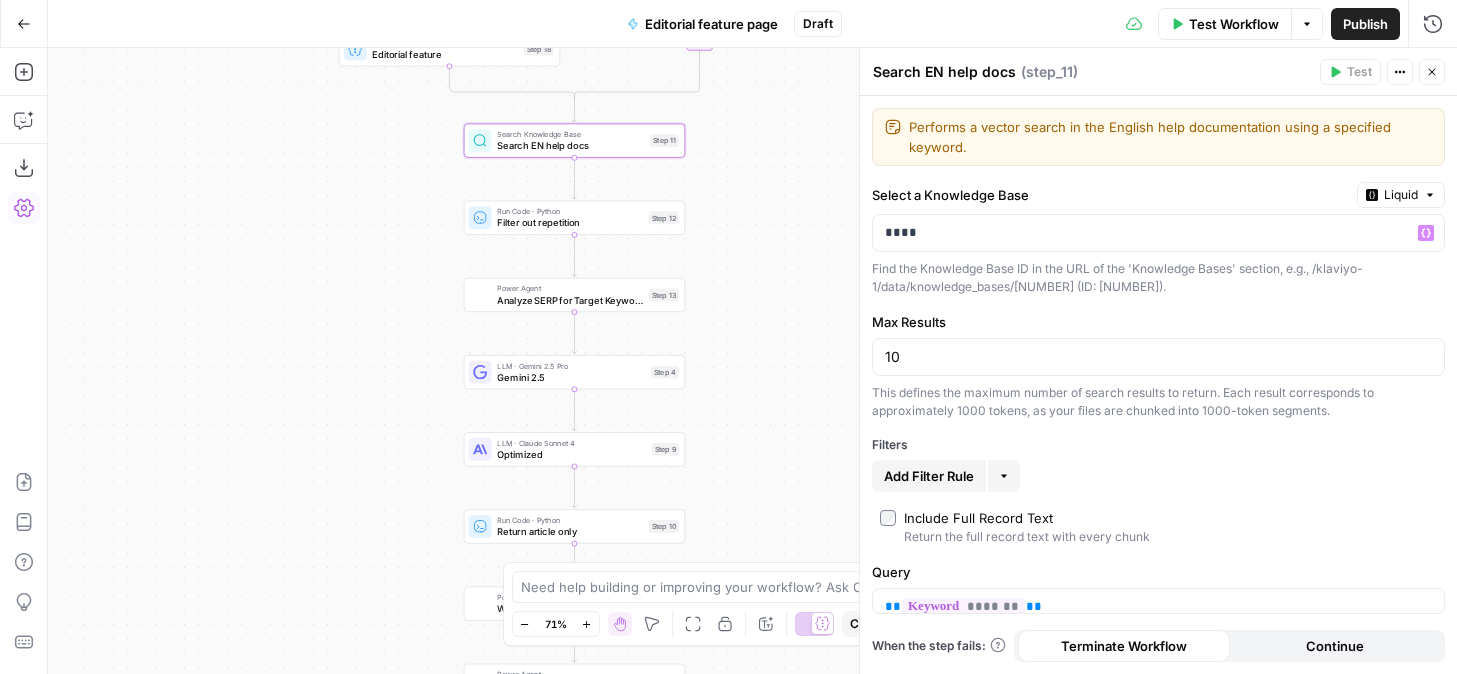 click on "true false Workflow Set Inputs Inputs Condition Return template Step 17 Write Liquid Text Editorial feature Step 18 Search Knowledge Base Search EN help docs Step 11 Run Code · Python Filter out repetition Step 12 Power Agent Analyze SERP for Target Keyword - Fork Step 13 LLM · Gemini 2.5 Pro Gemini 2.5 Step 4 LLM · Claude Sonnet 4 Optimized Step 9 Run Code · Python Return article only Step 10 Power Agent Writing Rules Enforcer 🔨  Step 14 Power Agent Add Internal Links from Knowledge Base - Fork Step 16 Search Knowledge Base FR Help center Step 22 Run Code · Python Filter out repetition Step 23 LLM · Gemini 2.5 Pro Translate to French Step 19 LLM · O4 Mini Extract the French version  Step 20 Power Agent Add Internal Links from Knowledge Base - Fork Step 21 Format JSON Format Final Output Step 5 End Output" at bounding box center (752, 361) 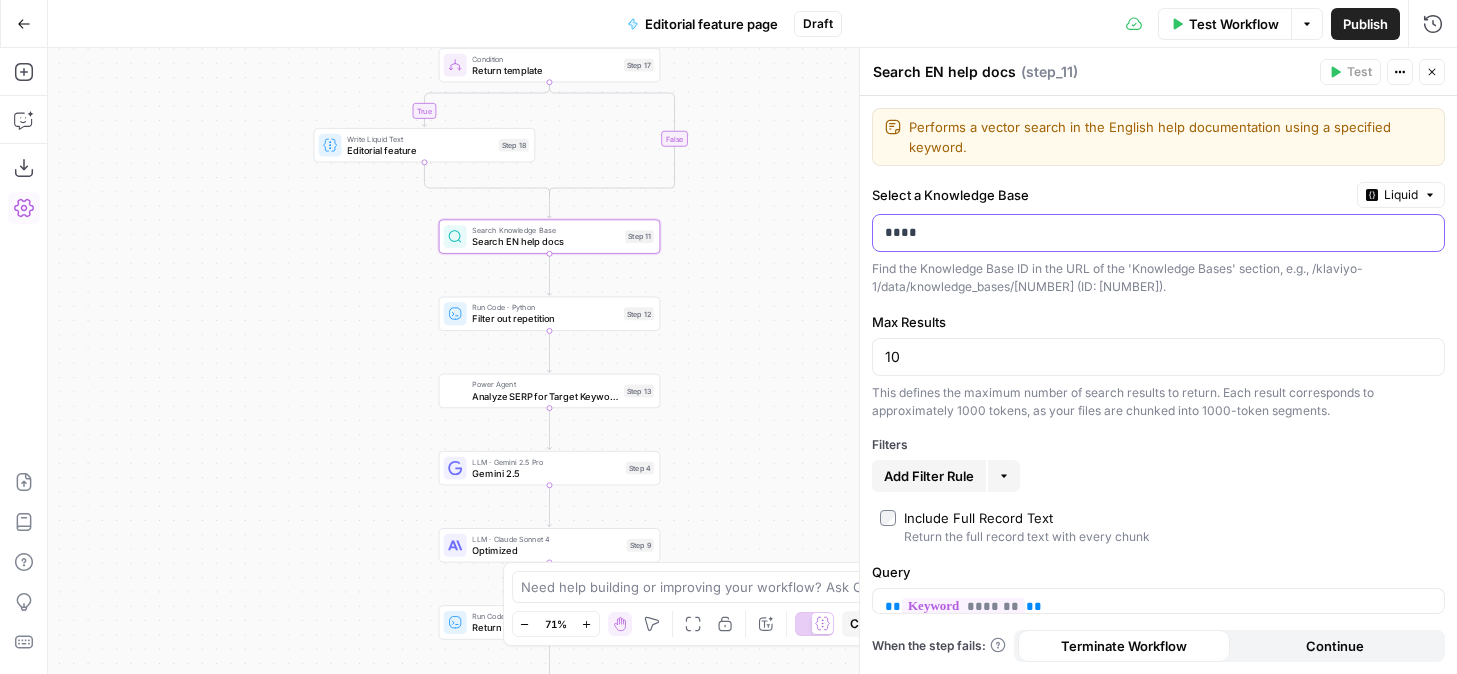 click on "****" at bounding box center (1158, 233) 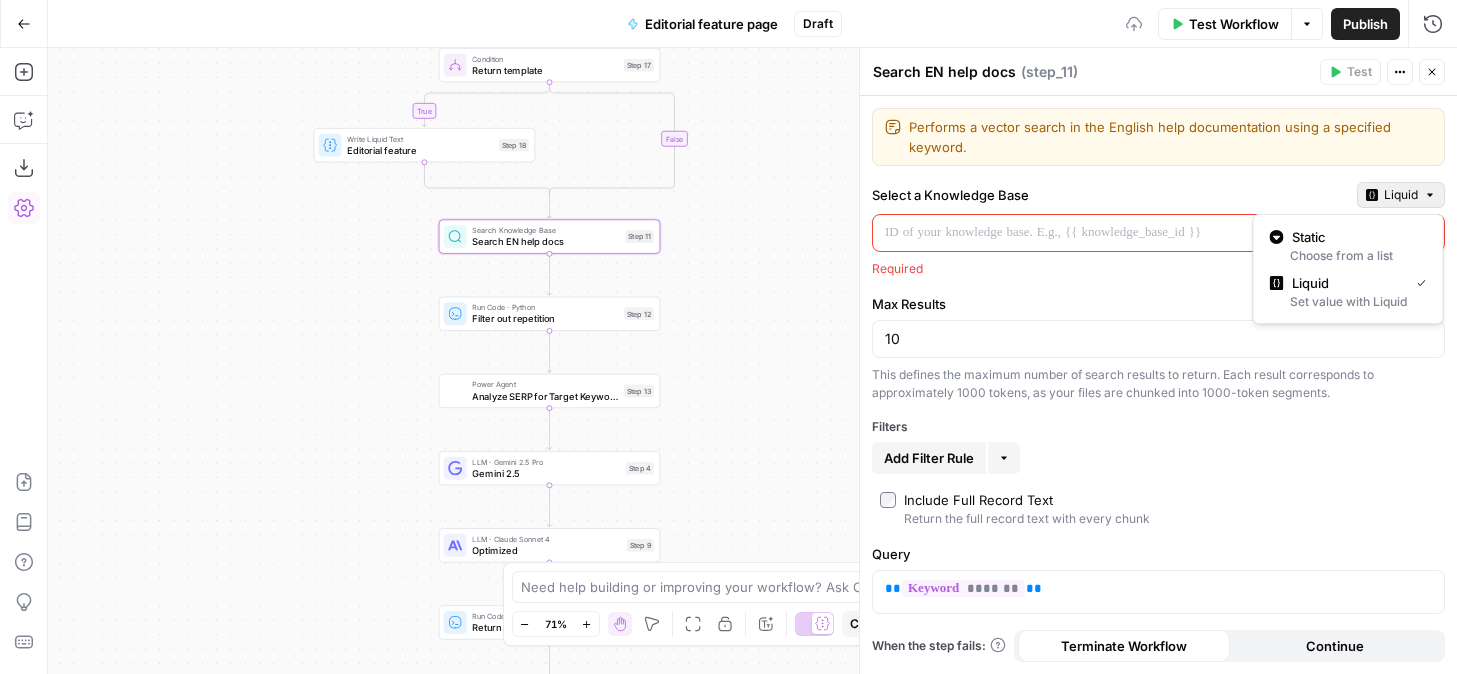 click 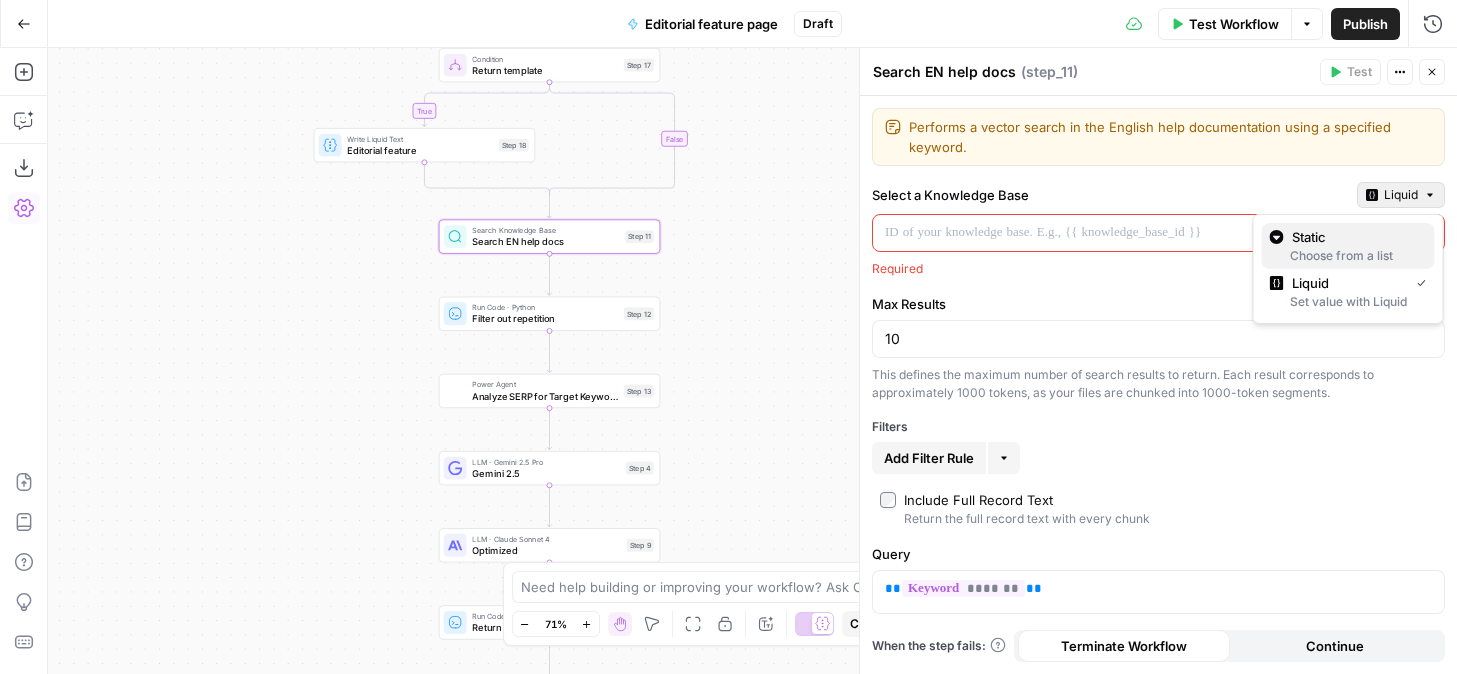 click on "Static" at bounding box center (1348, 237) 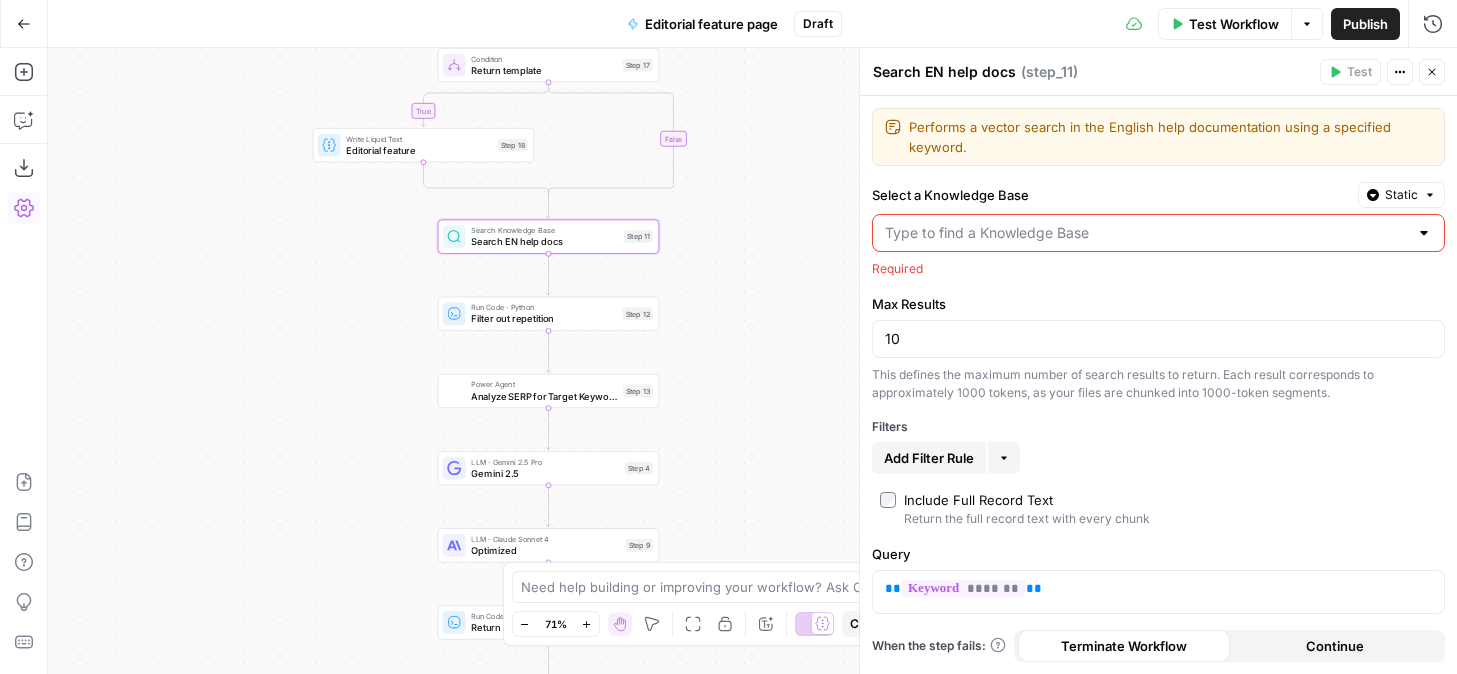drag, startPoint x: 776, startPoint y: 171, endPoint x: 754, endPoint y: 413, distance: 242.99794 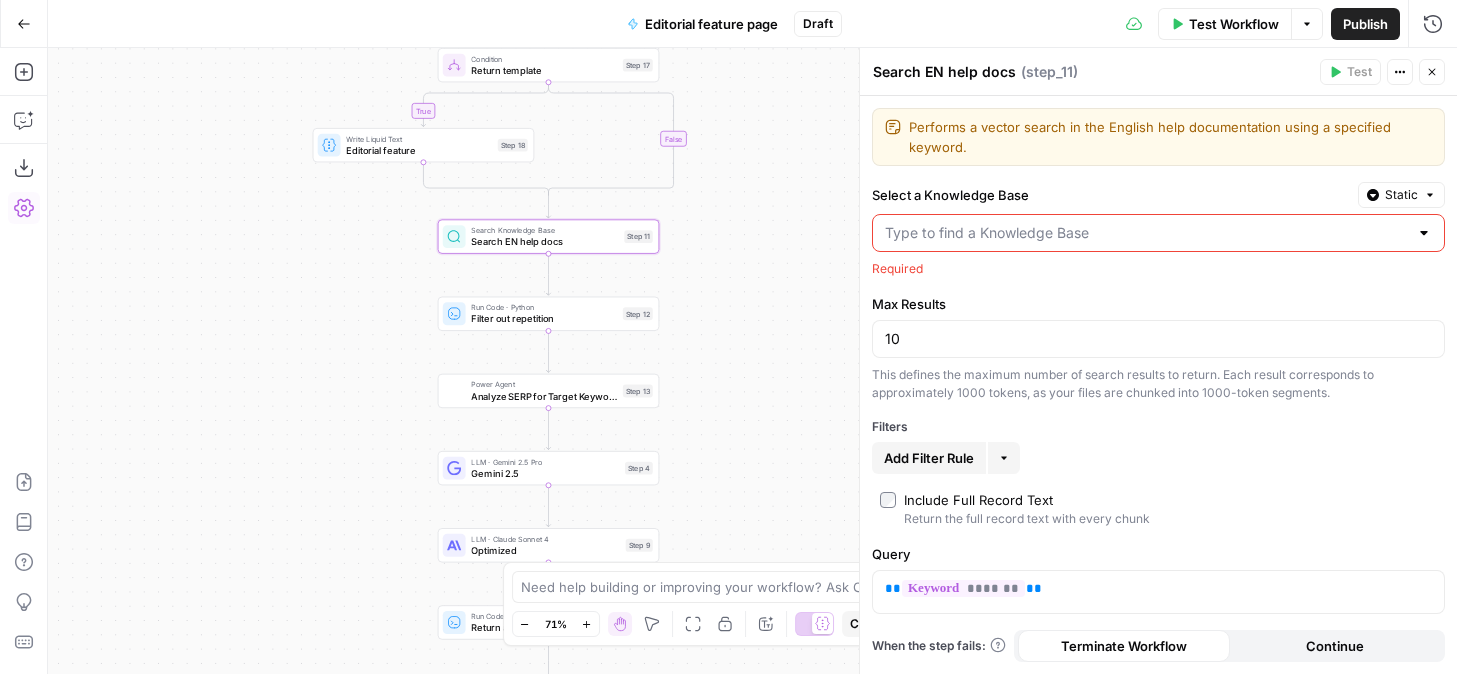 click on "true false Workflow Set Inputs Inputs Condition Return template Step 17 Write Liquid Text Editorial feature Step 18 Search Knowledge Base Search EN help docs Step 11 Run Code · Python Filter out repetition Step 12 Power Agent Analyze SERP for Target Keyword - Fork Step 13 LLM · Gemini 2.5 Pro Gemini 2.5 Step 4 LLM · Claude Sonnet 4 Optimized Step 9 Run Code · Python Return article only Step 10 Power Agent Writing Rules Enforcer 🔨  Step 14 Power Agent Add Internal Links from Knowledge Base - Fork Step 16 Search Knowledge Base FR Help center Step 22 Run Code · Python Filter out repetition Step 23 LLM · Gemini 2.5 Pro Translate to French Step 19 LLM · O4 Mini Extract the French version  Step 20 Power Agent Add Internal Links from Knowledge Base - Fork Step 21 Format JSON Format Final Output Step 5 End Output" at bounding box center (752, 361) 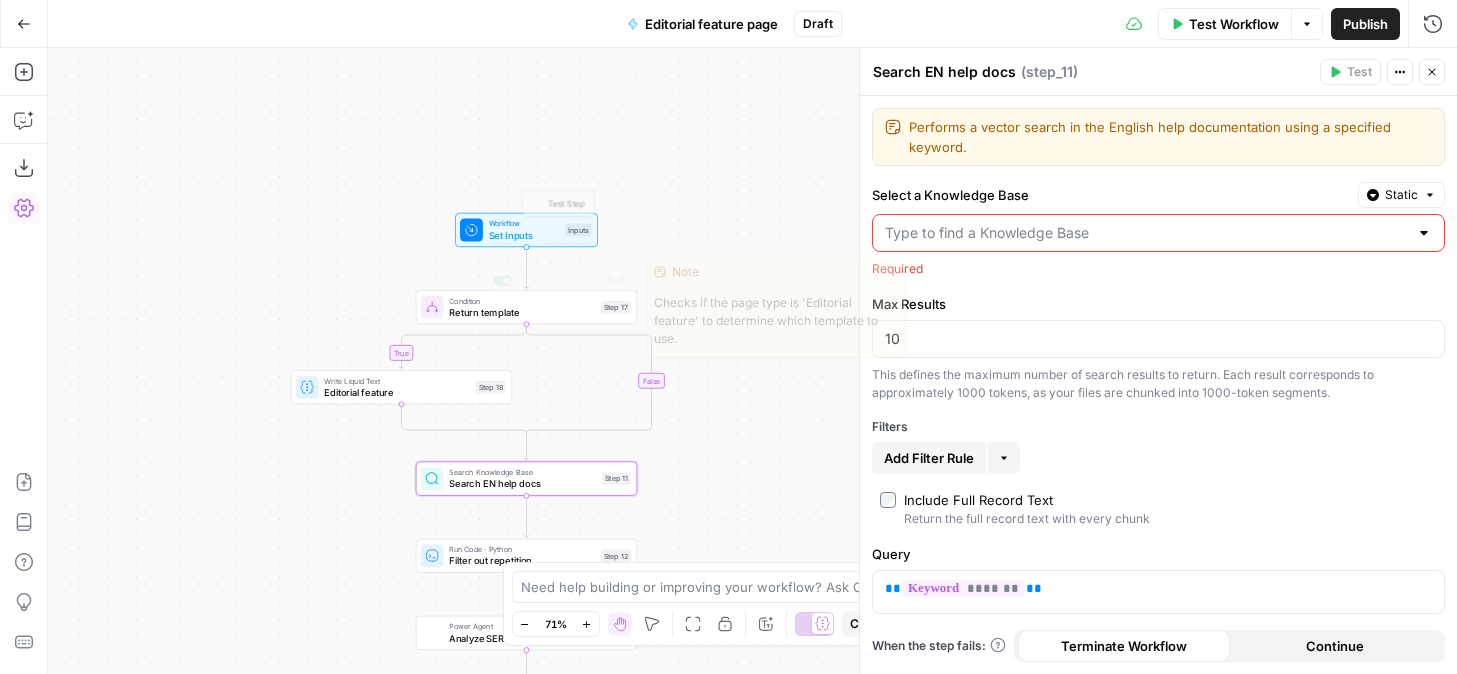 click on "true false Workflow Set Inputs Inputs Test Step Condition Return template Step 17 Copy step Delete step Edit Note Test Write Liquid Text Editorial feature Step 18 Search Knowledge Base Search EN help docs Step 11 Run Code · Python Filter out repetition Step 12 Power Agent Analyze SERP for Target Keyword - Fork Step 13 LLM · Gemini 2.5 Pro Gemini 2.5 Step 4 LLM · Claude Sonnet 4 Optimized Step 9 Run Code · Python Return article only Step 10 Power Agent Writing Rules Enforcer 🔨  Step 14 Power Agent Add Internal Links from Knowledge Base - Fork Step 16 Search Knowledge Base FR Help center Step 22 Run Code · Python Filter out repetition Step 23 LLM · Gemini 2.5 Pro Translate to French Step 19 LLM · O4 Mini Extract the French version  Step 20 Power Agent Add Internal Links from Knowledge Base - Fork Step 21 Format JSON Format Final Output Step 5 End Output" at bounding box center (752, 361) 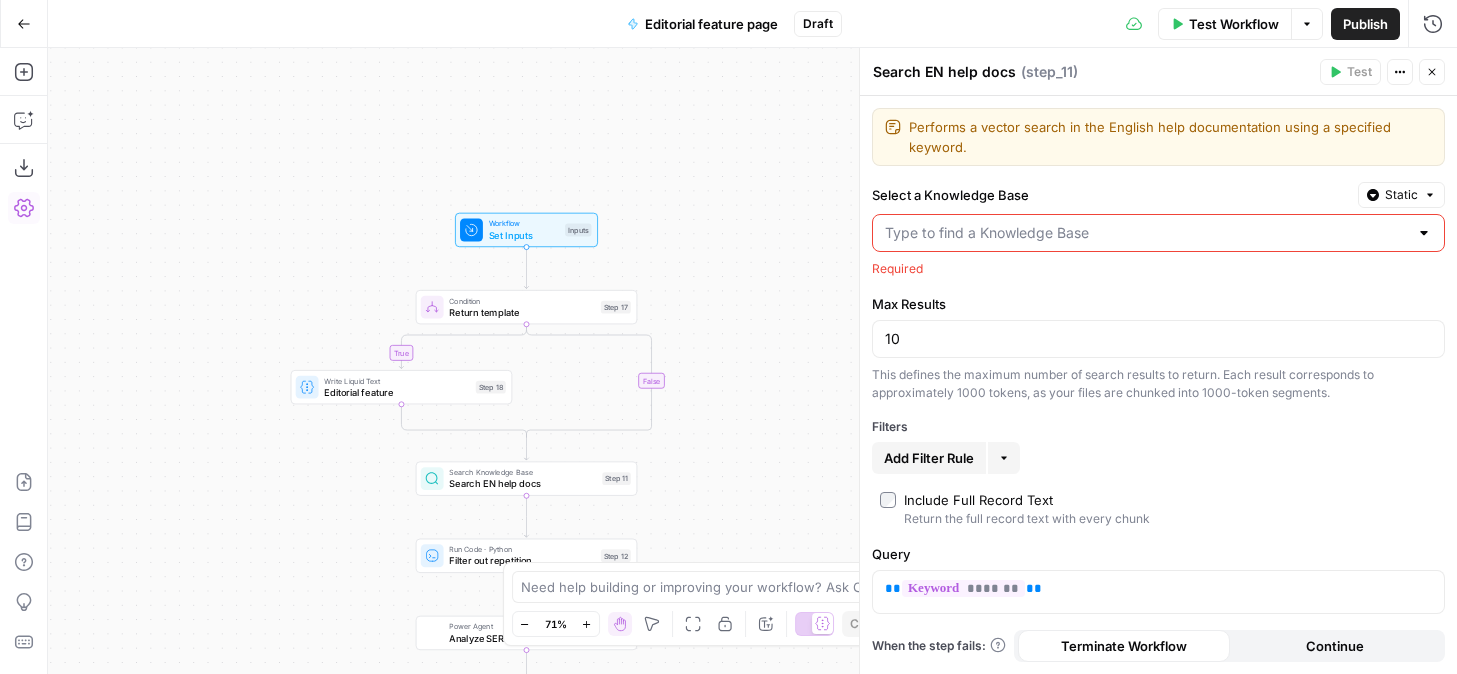 click on "Set Inputs" at bounding box center [524, 235] 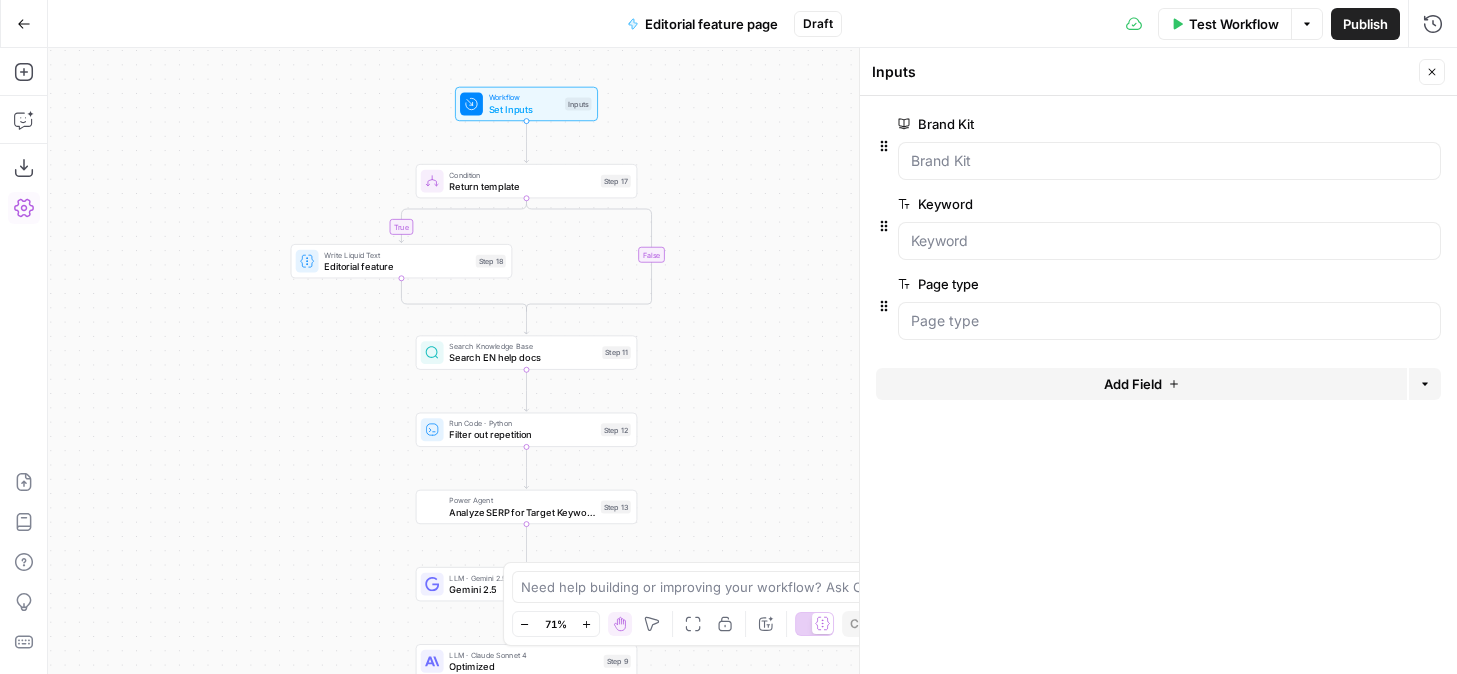drag, startPoint x: 333, startPoint y: 629, endPoint x: 329, endPoint y: 428, distance: 201.0398 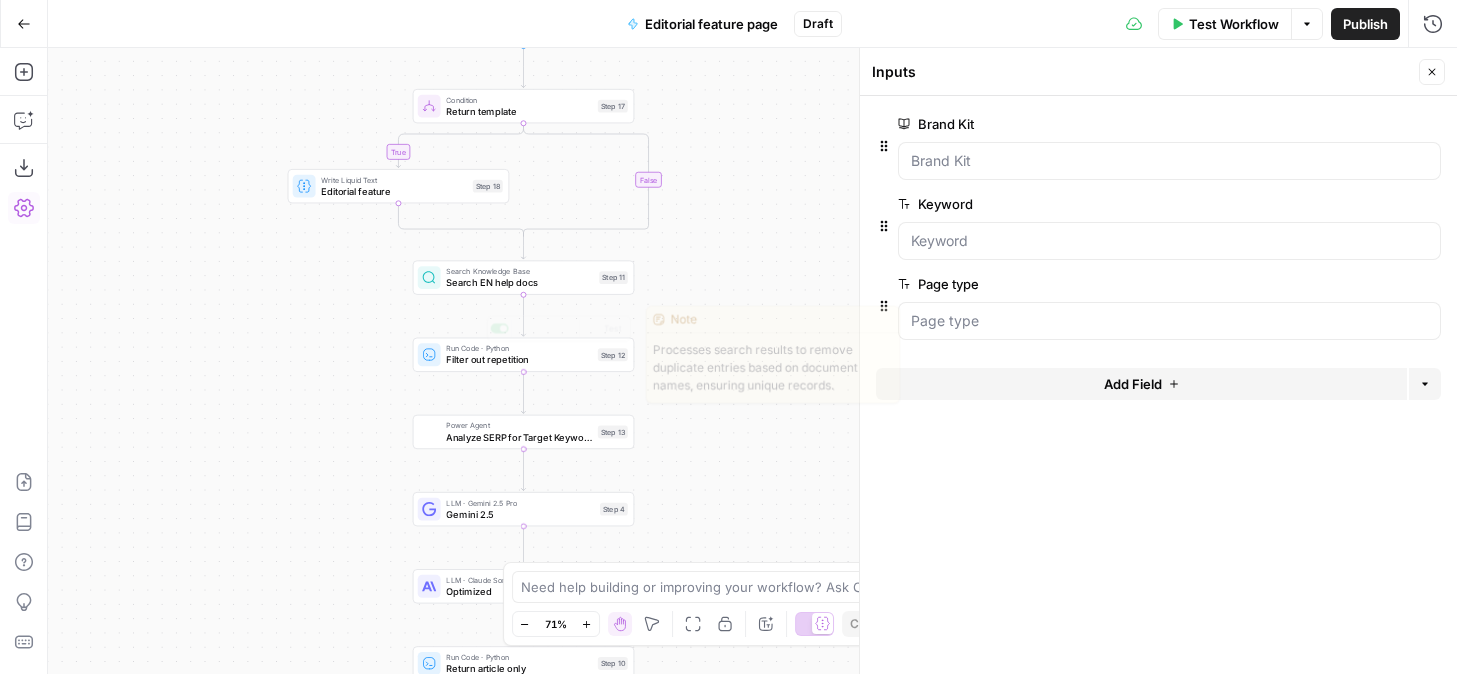 click on "Search Knowledge Base Search EN help docs Step 11" at bounding box center [524, 277] 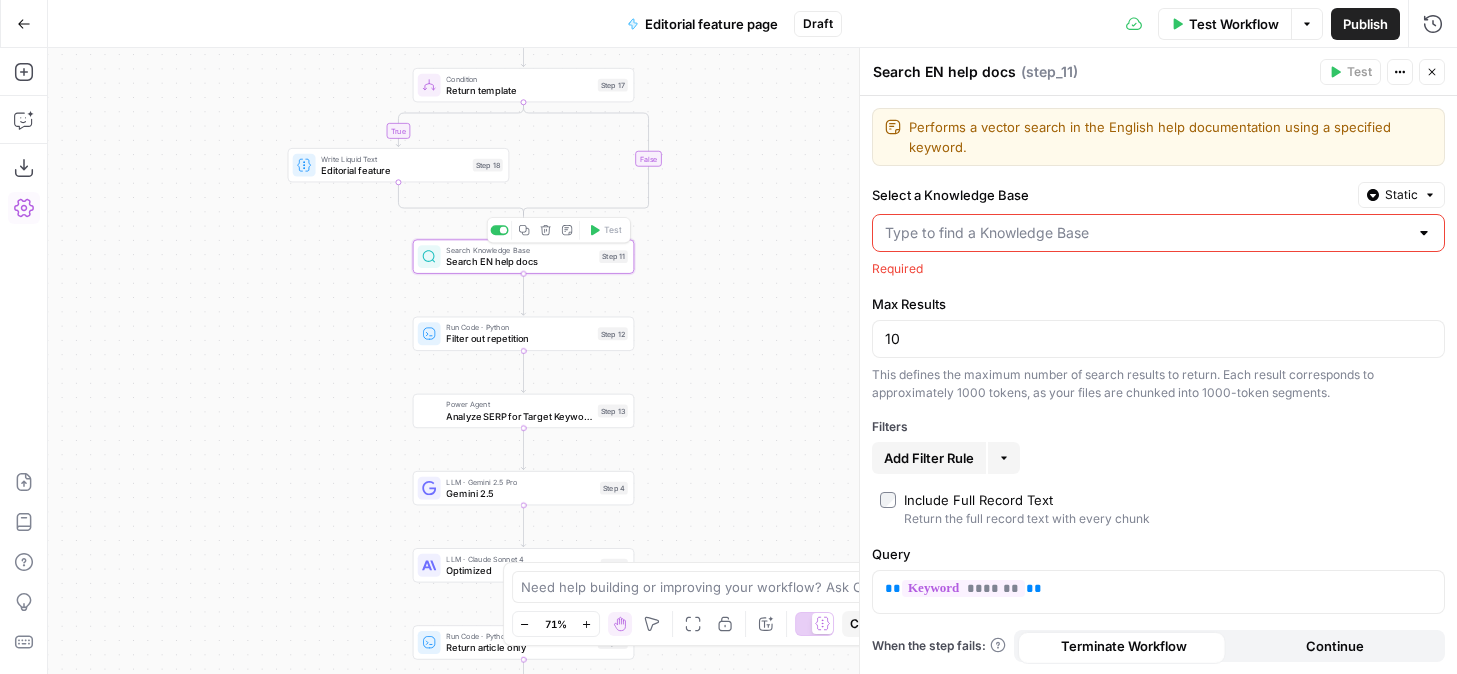 drag, startPoint x: 353, startPoint y: 464, endPoint x: 409, endPoint y: 272, distance: 200 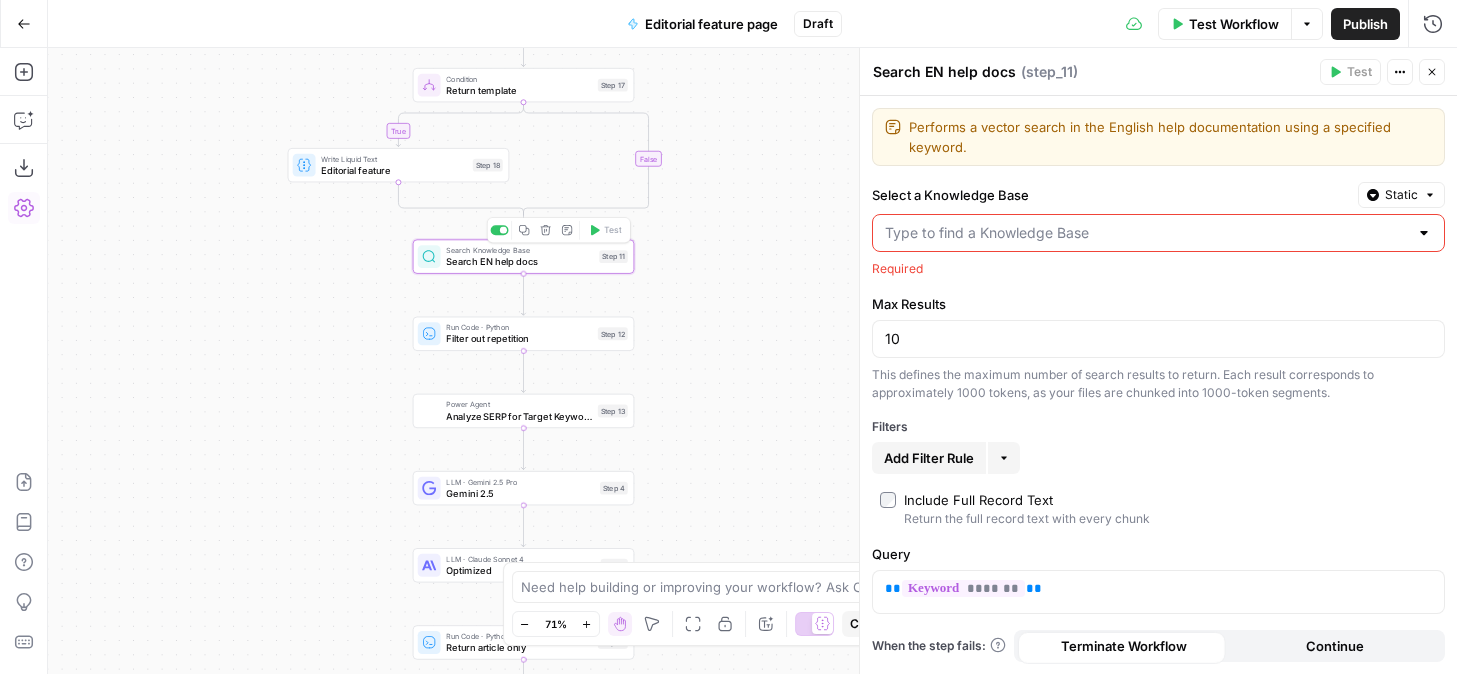 click on "true false Workflow Set Inputs Inputs Condition Return template Step 17 Write Liquid Text Editorial feature Step 18 Search Knowledge Base Search EN help docs Step 11 Copy step Delete step Edit Note Test Run Code · Python Filter out repetition Step 12 Copy step Delete step Edit Note Test Power Agent Analyze SERP for Target Keyword - Fork Step 13 LLM · Gemini 2.5 Pro Gemini 2.5 Step 4 LLM · Claude Sonnet 4 Optimized Step 9 Run Code · Python Return article only Step 10 Power Agent Writing Rules Enforcer 🔨  Step 14 Power Agent Add Internal Links from Knowledge Base - Fork Step 16 Search Knowledge Base FR Help center Step 22 Run Code · Python Filter out repetition Step 23 LLM · Gemini 2.5 Pro Translate to French Step 19 LLM · O4 Mini Extract the French version  Step 20 Power Agent Add Internal Links from Knowledge Base - Fork Step 21 Format JSON Format Final Output Step 5 End Output" at bounding box center (752, 361) 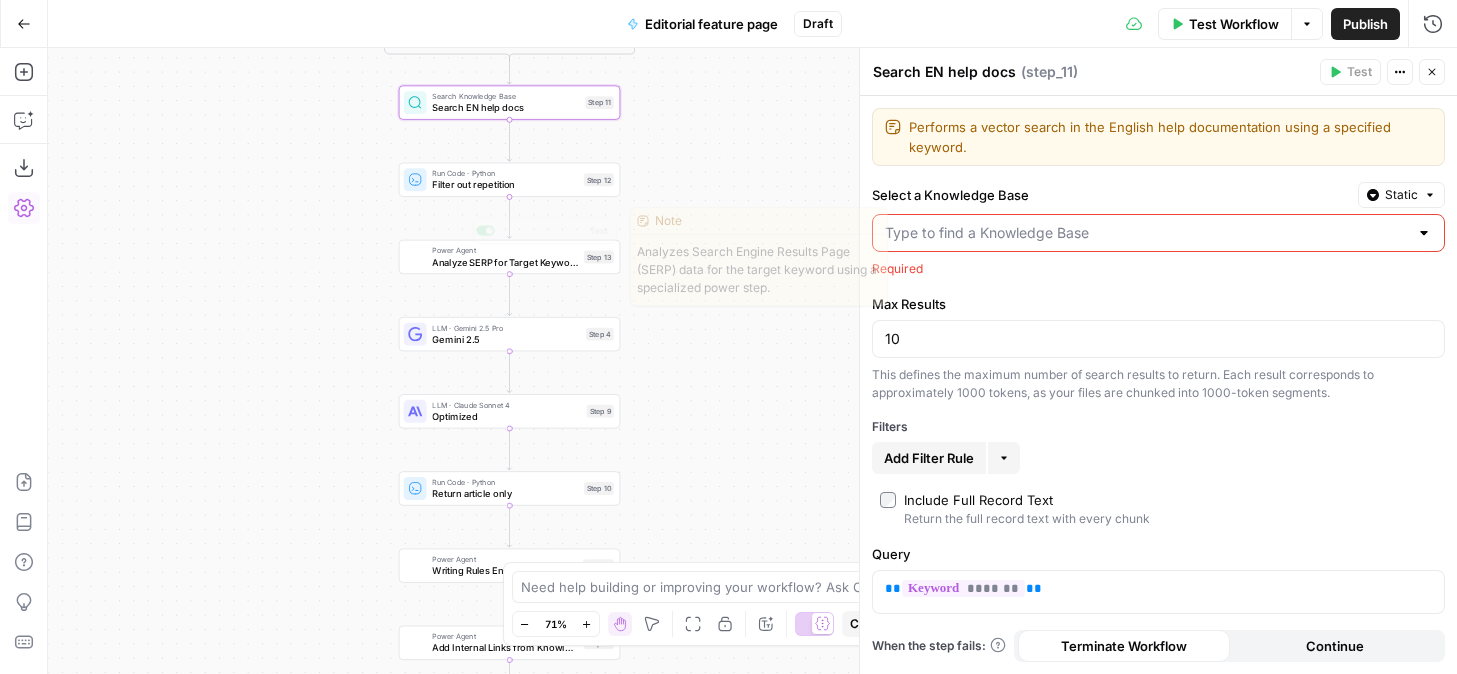 click at bounding box center (1158, 233) 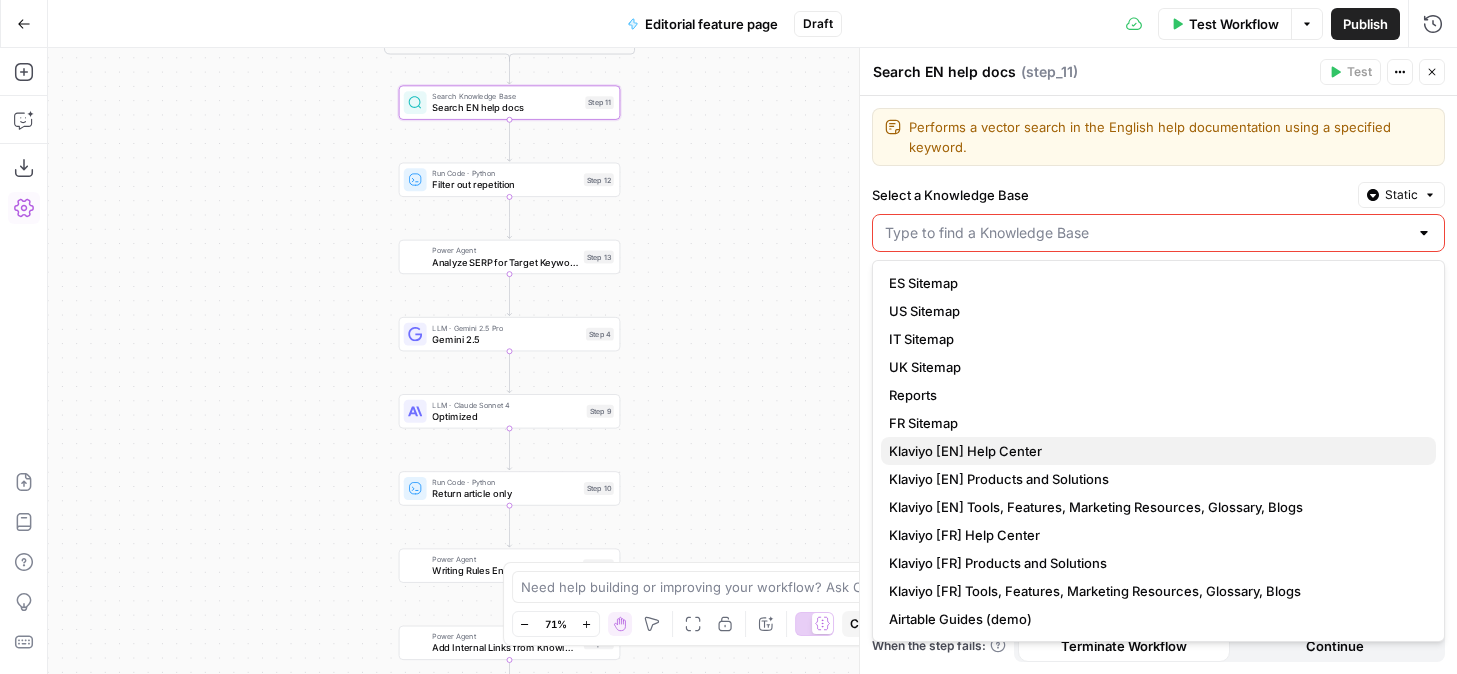 click on "Klaviyo [EN] Help Center" at bounding box center [965, 451] 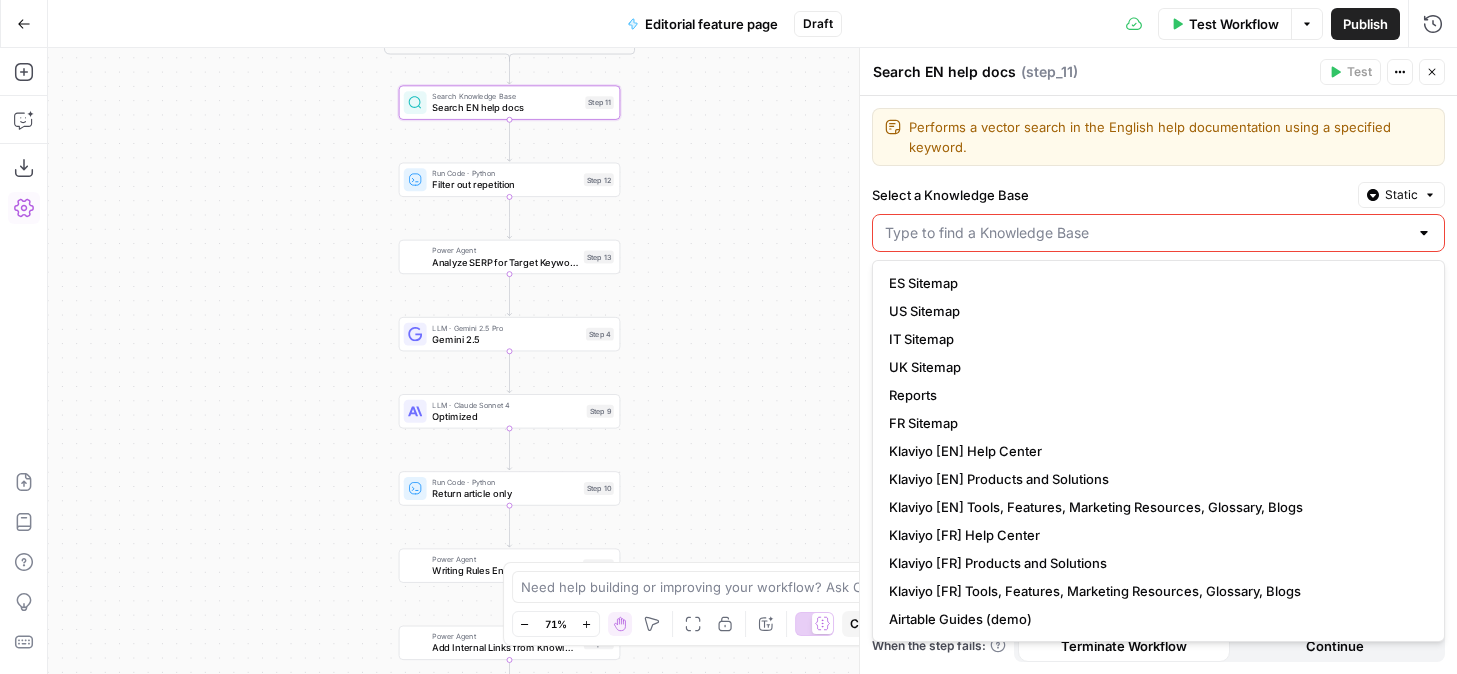 type on "Klaviyo [EN] Help Center" 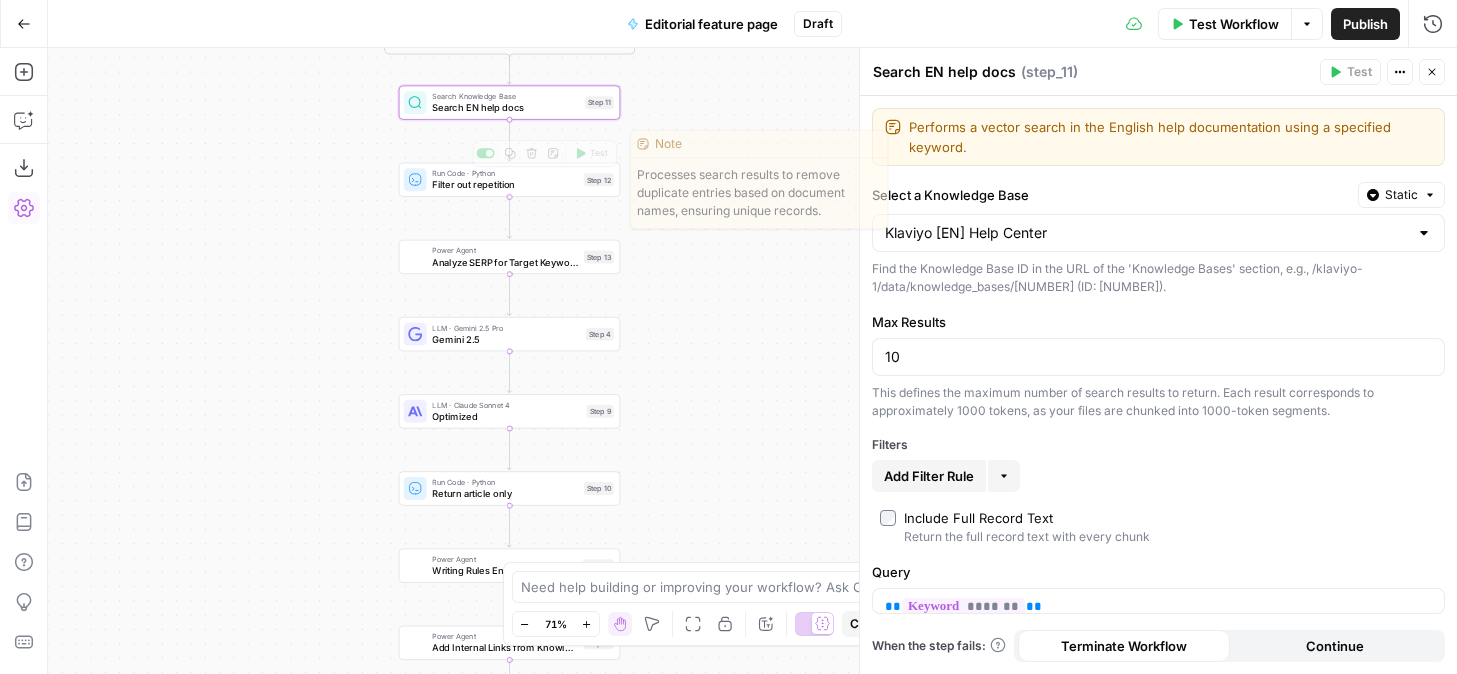 click on "Analyze SERP for Target Keyword - Fork" at bounding box center (505, 262) 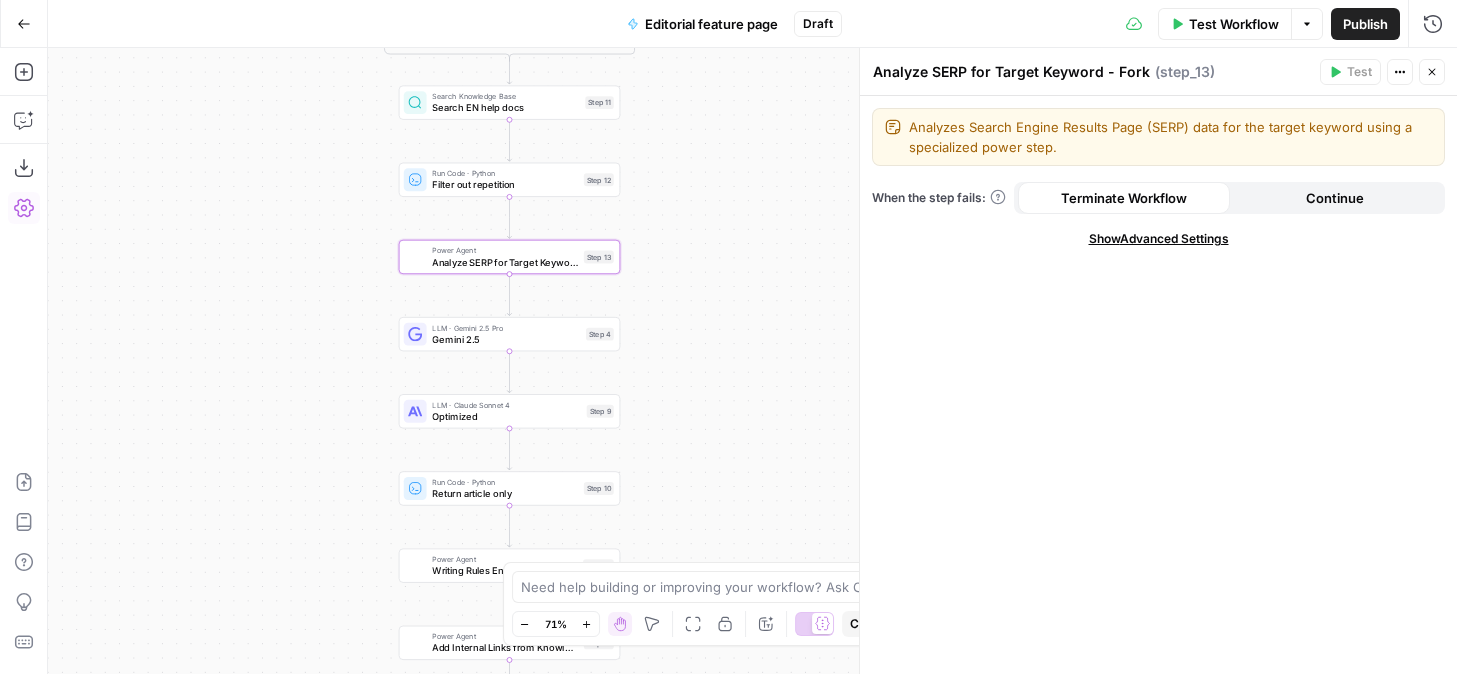 click on "Show  Advanced Settings" at bounding box center [1159, 239] 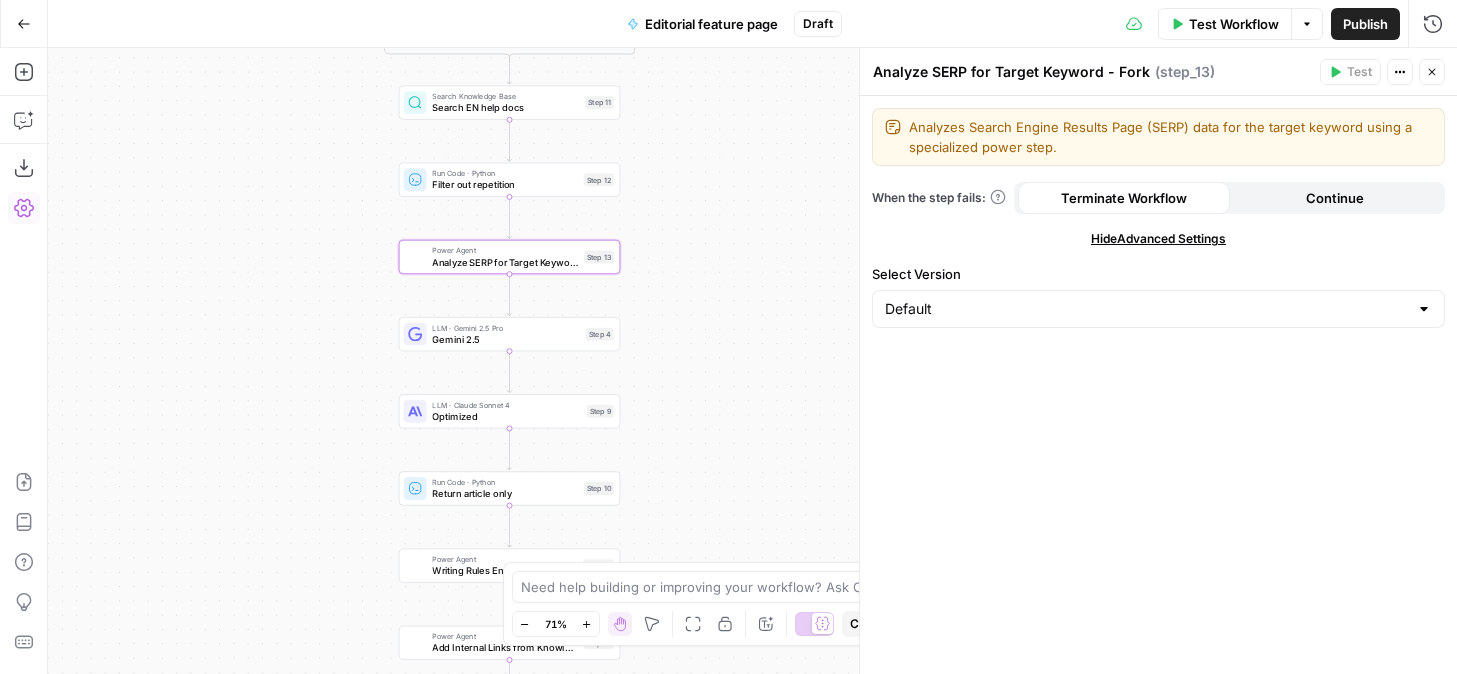 drag, startPoint x: 692, startPoint y: 400, endPoint x: 692, endPoint y: 208, distance: 192 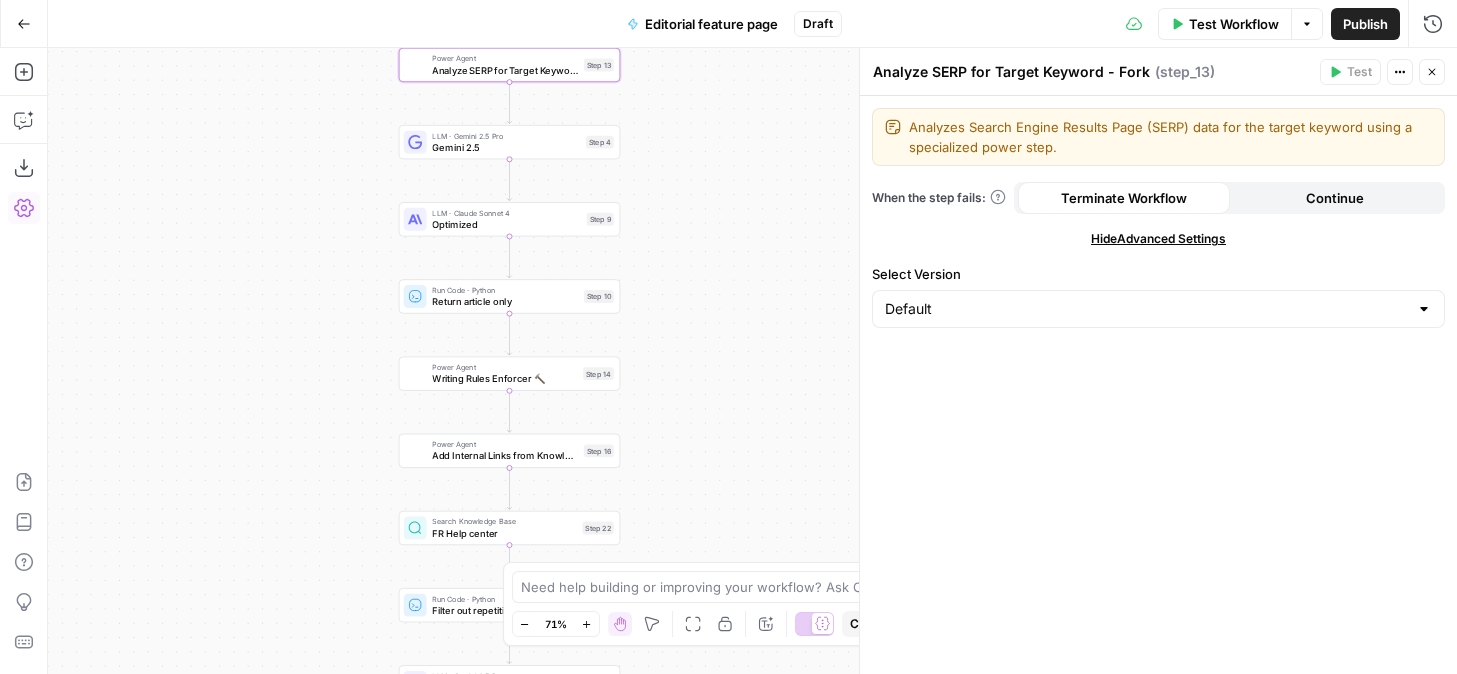 drag, startPoint x: 279, startPoint y: 420, endPoint x: 283, endPoint y: 213, distance: 207.03865 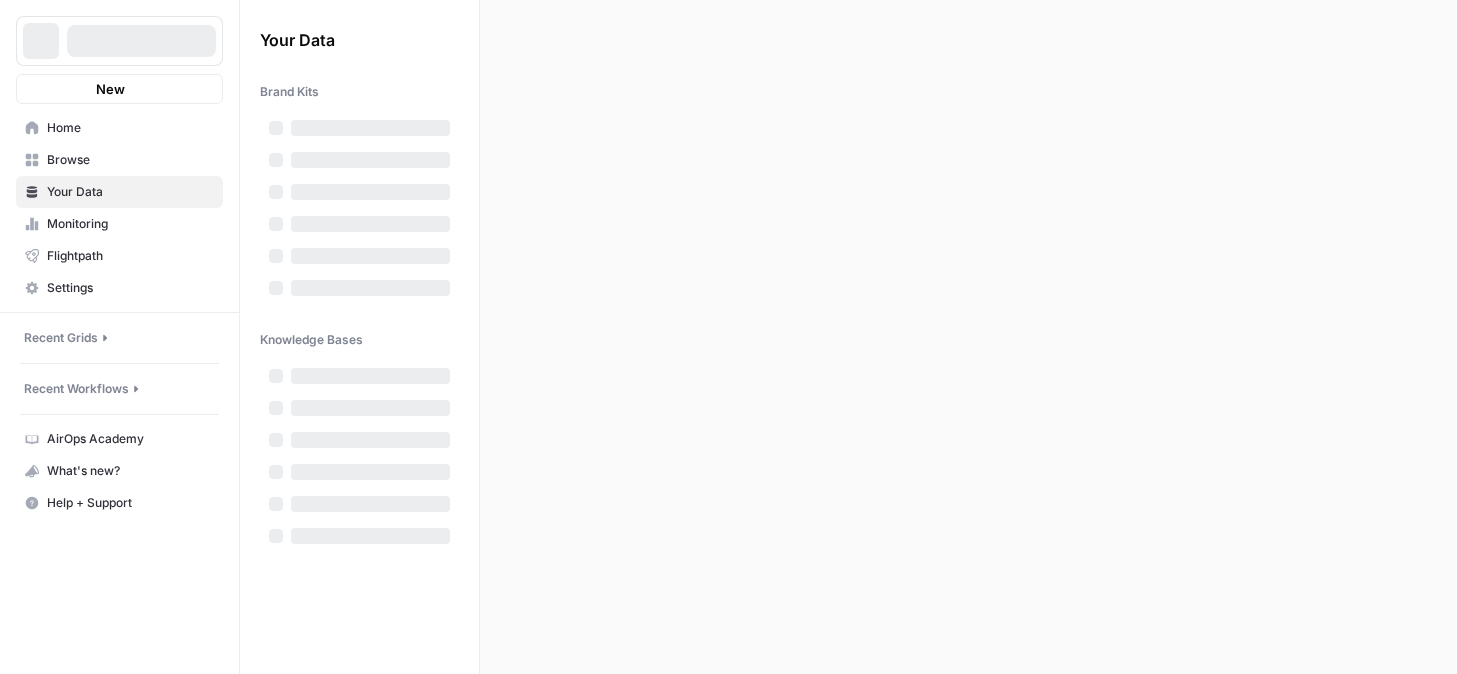 scroll, scrollTop: 0, scrollLeft: 0, axis: both 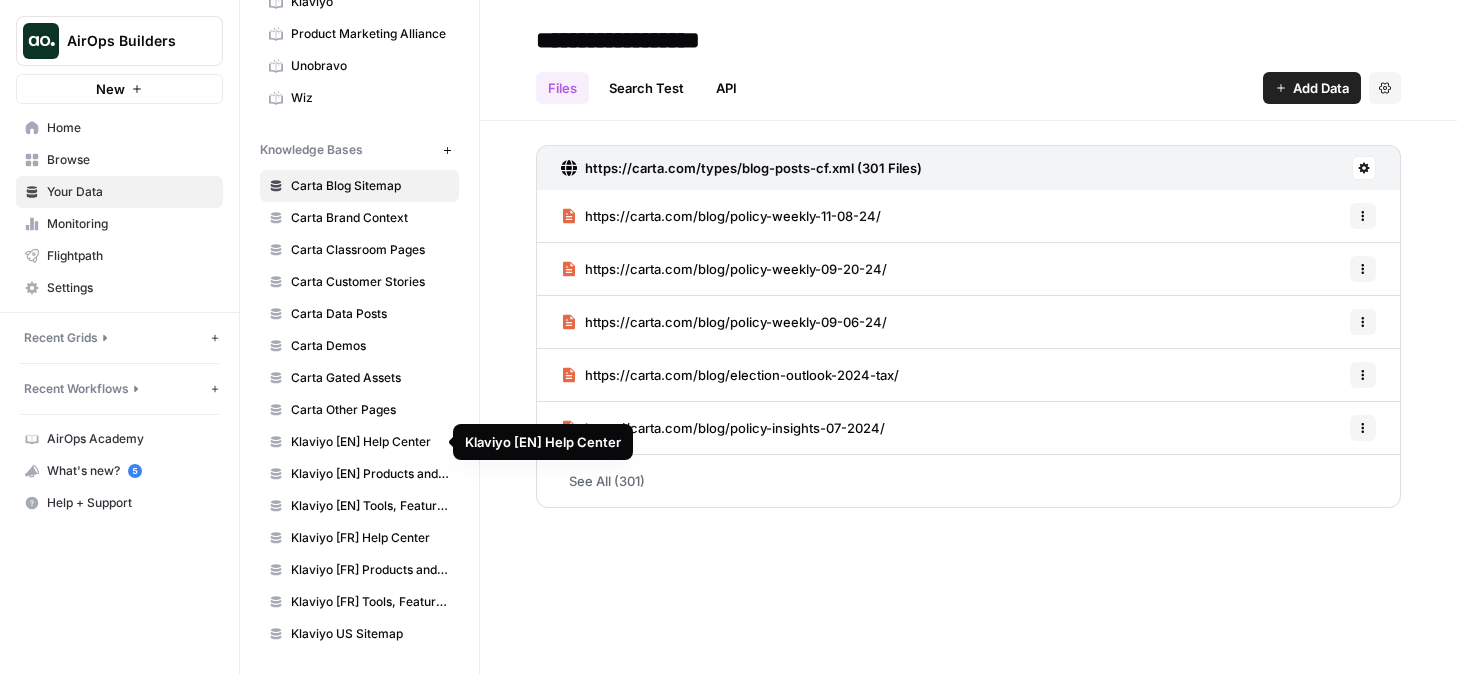 click on "Klaviyo [EN] Help Center" at bounding box center (370, 442) 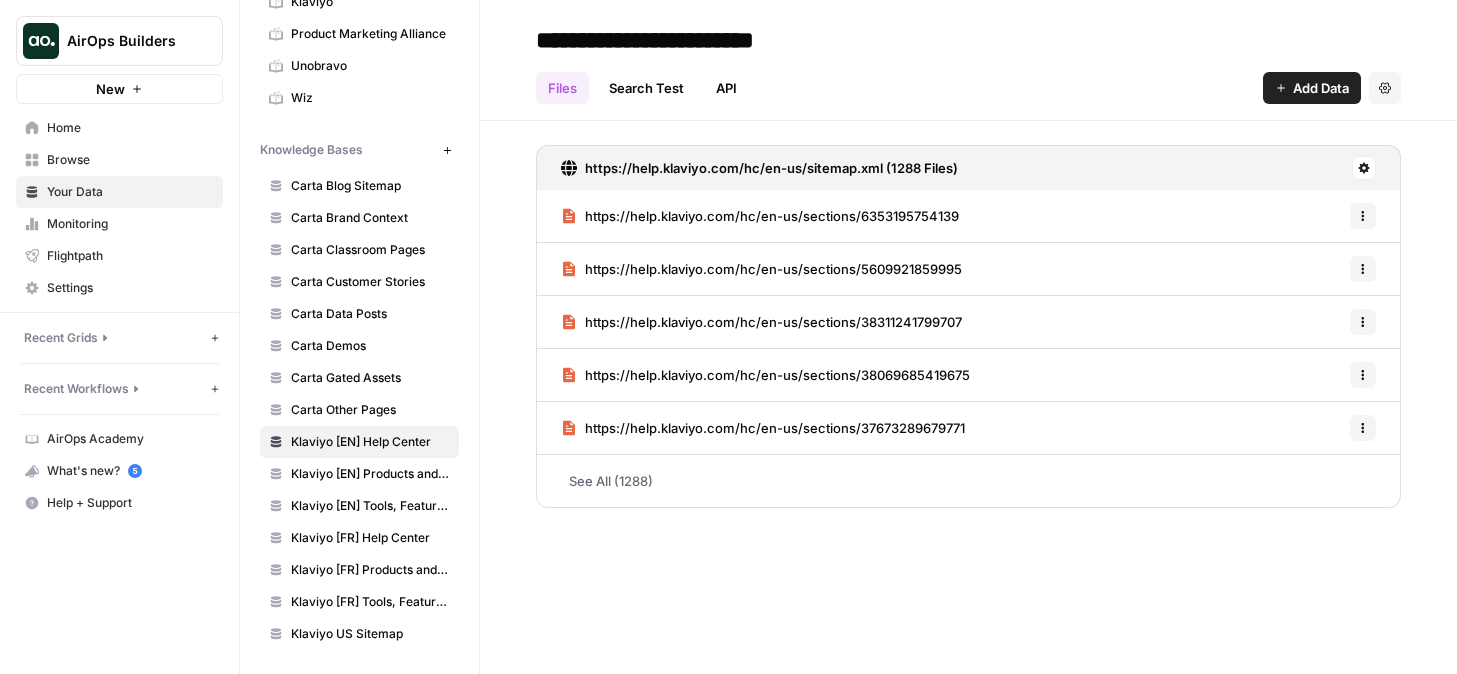 click on "**********" at bounding box center (688, 40) 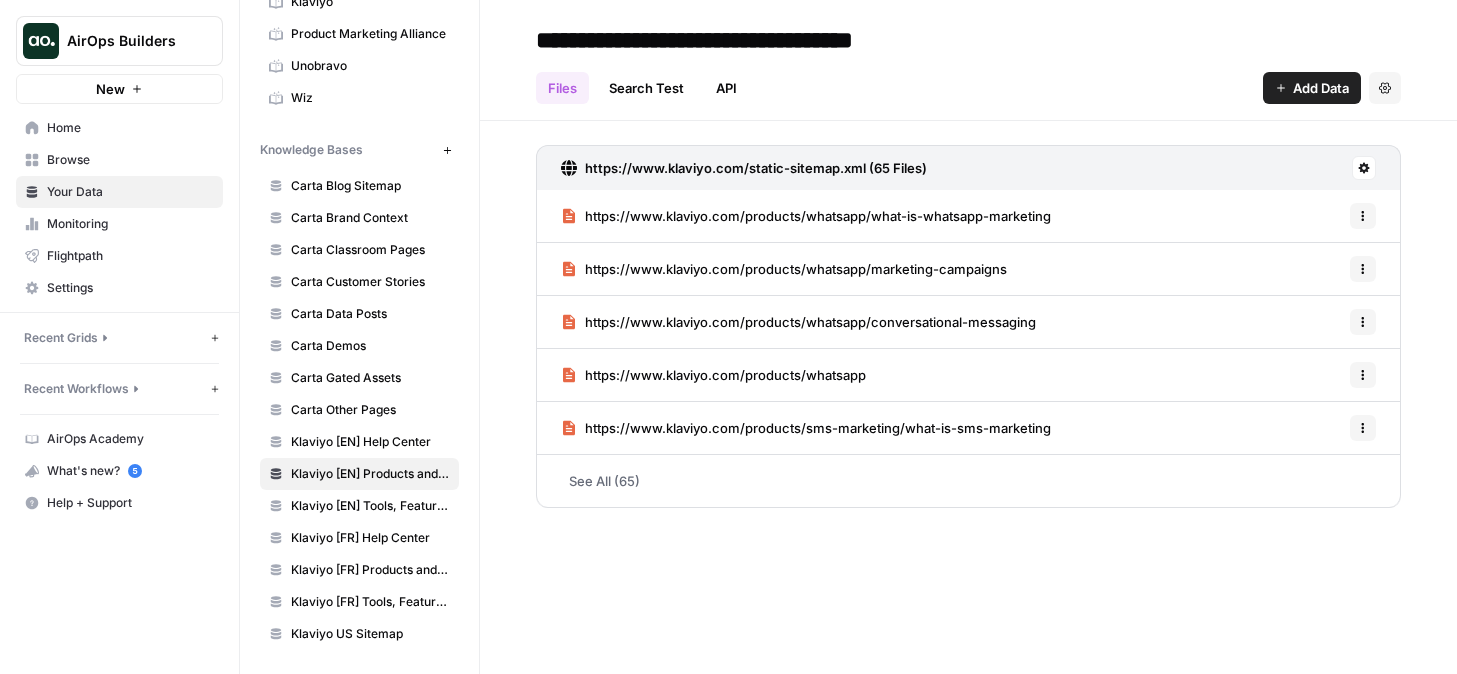 click on "**********" at bounding box center (745, 40) 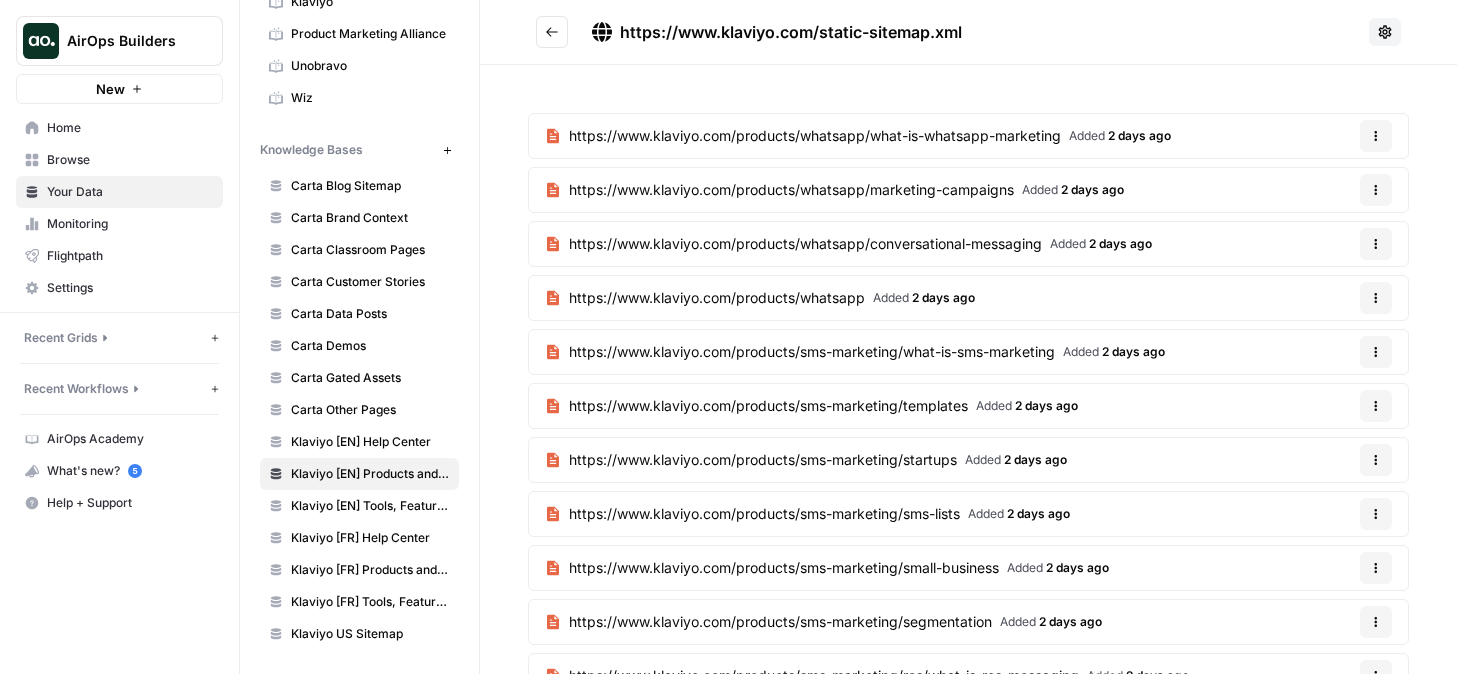 drag, startPoint x: 619, startPoint y: 35, endPoint x: 1073, endPoint y: 36, distance: 454.0011 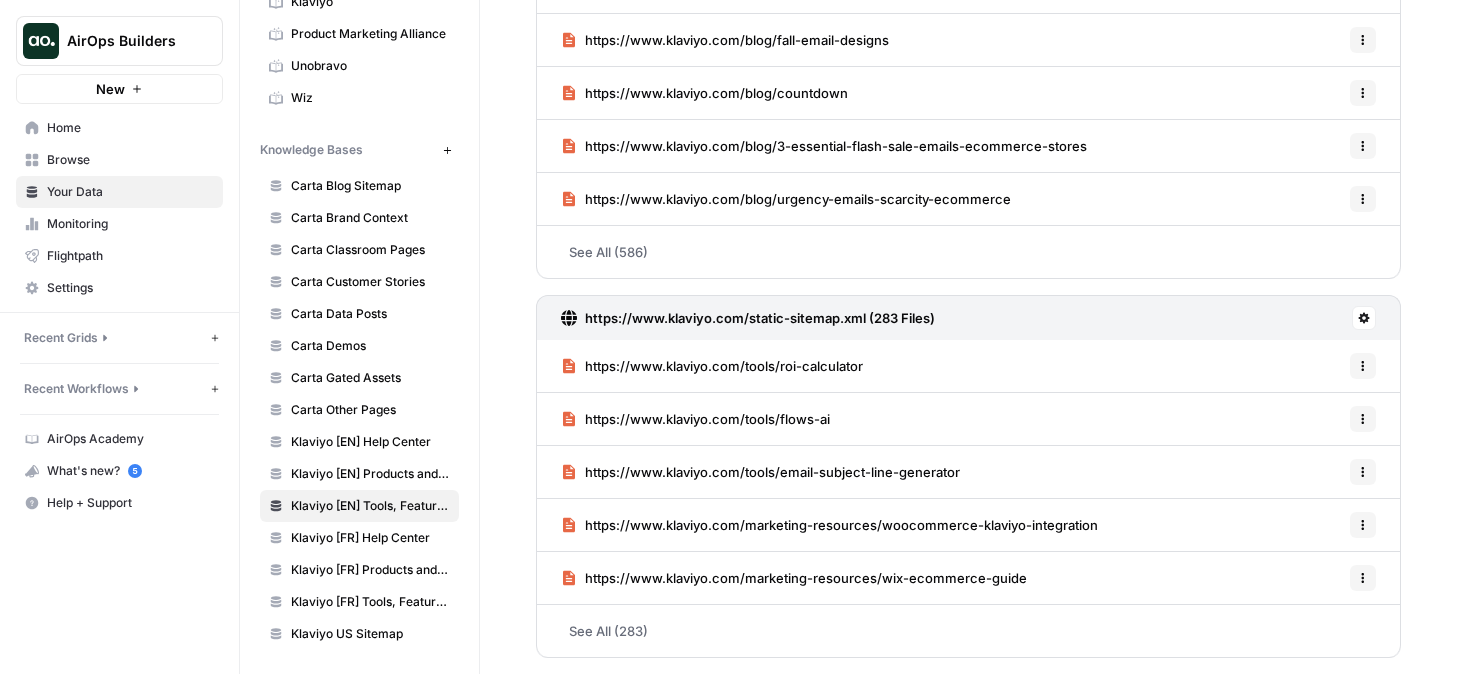 scroll, scrollTop: 0, scrollLeft: 0, axis: both 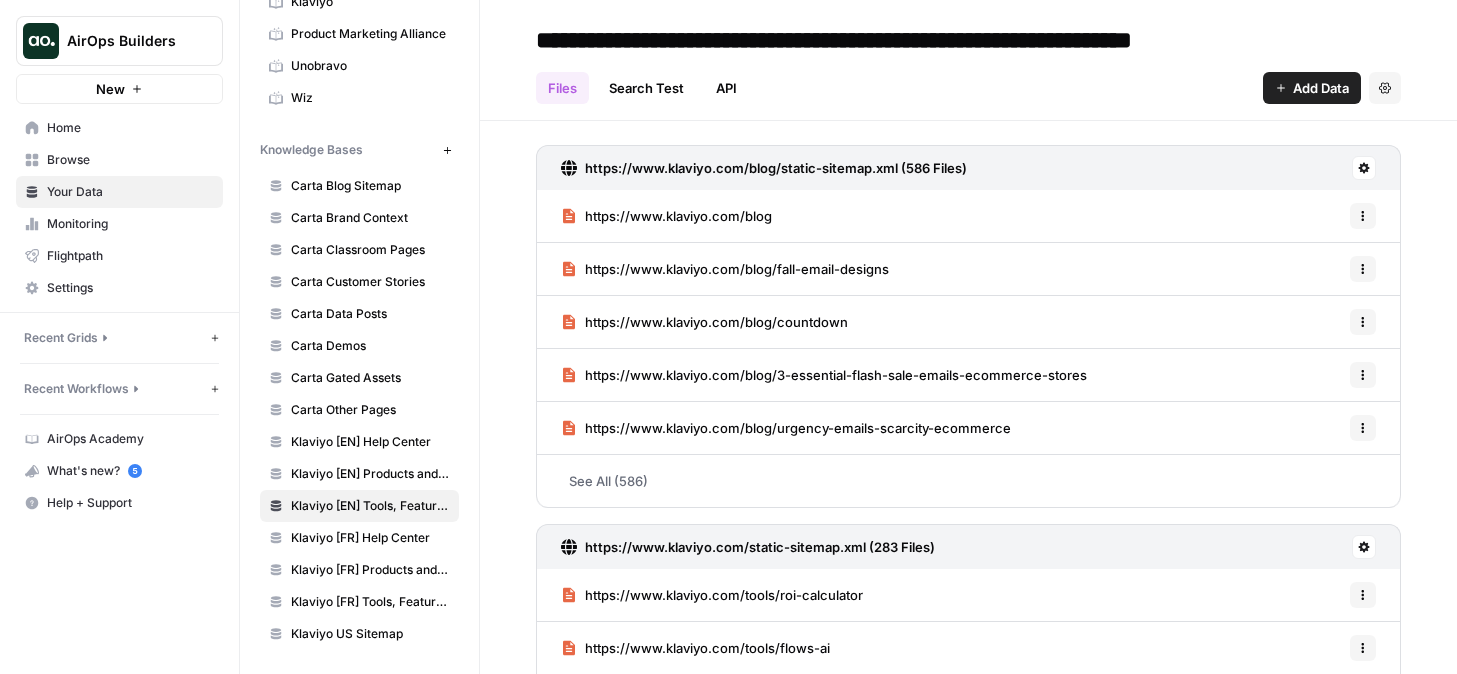 click 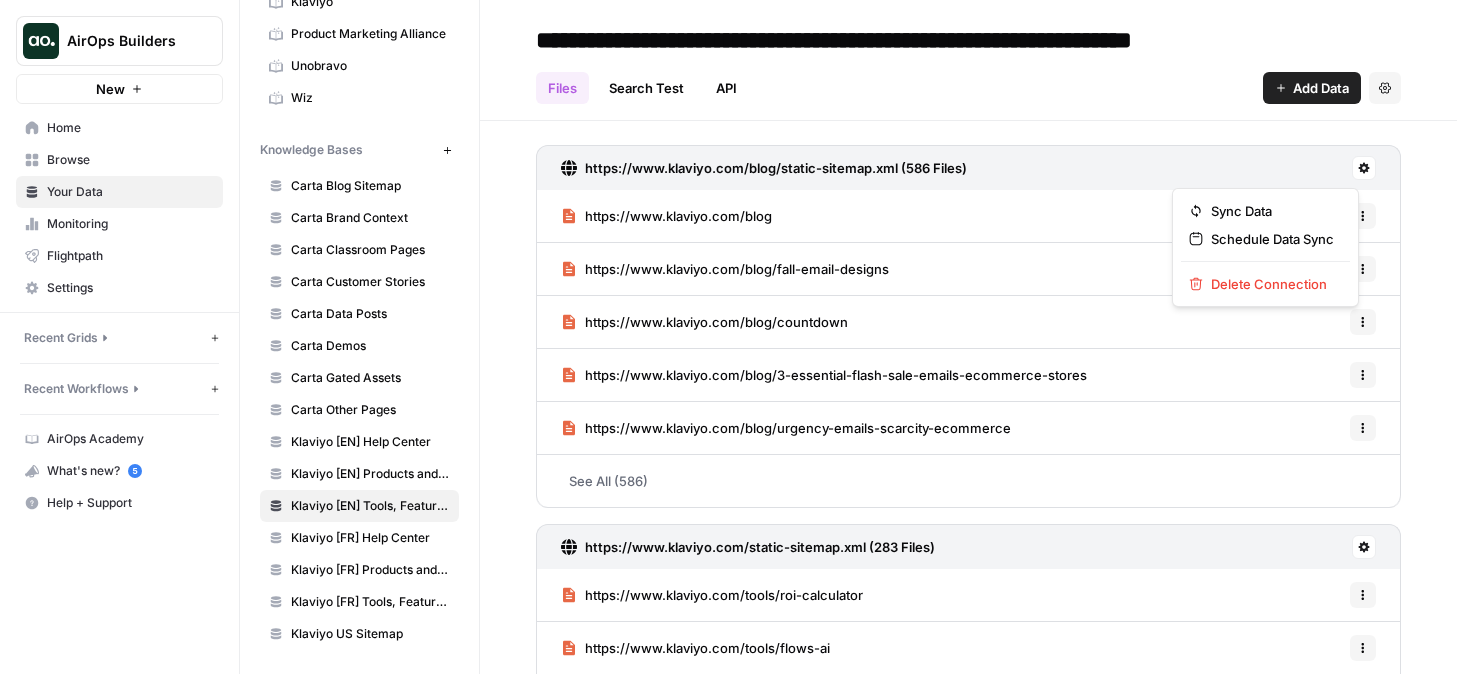 click on "https://www.klaviyo.com/blog/static-sitemap.xml (586 Files)" at bounding box center [968, 167] 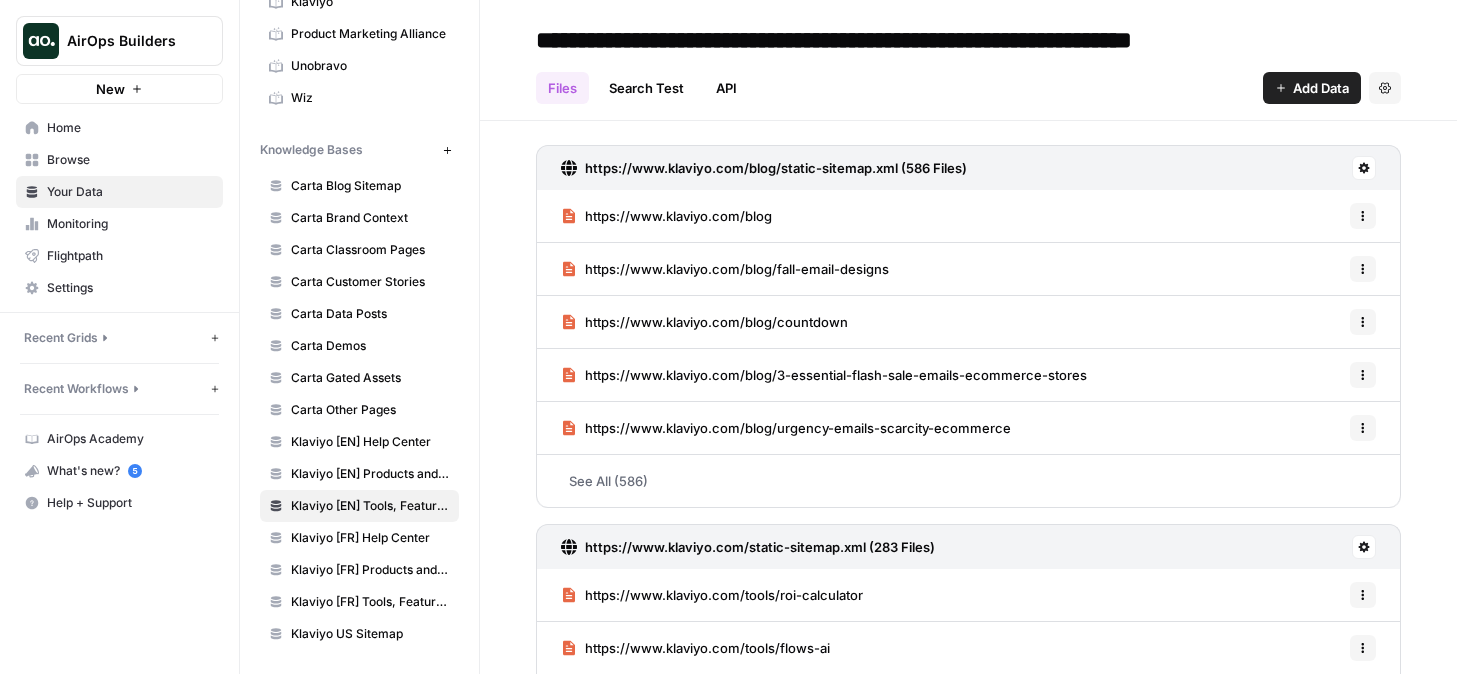 click on "https://www.klaviyo.com/blog/static-sitemap.xml (586 Files)" at bounding box center (776, 168) 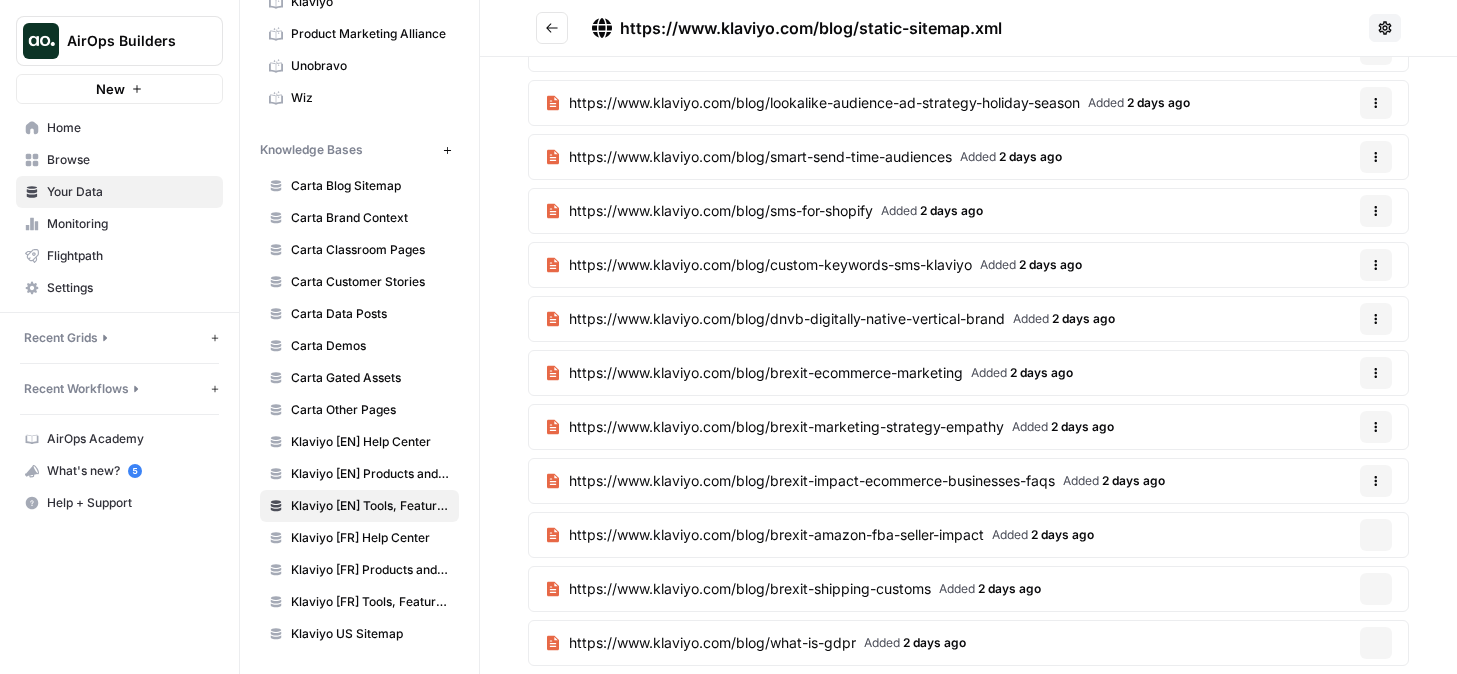 scroll, scrollTop: 0, scrollLeft: 0, axis: both 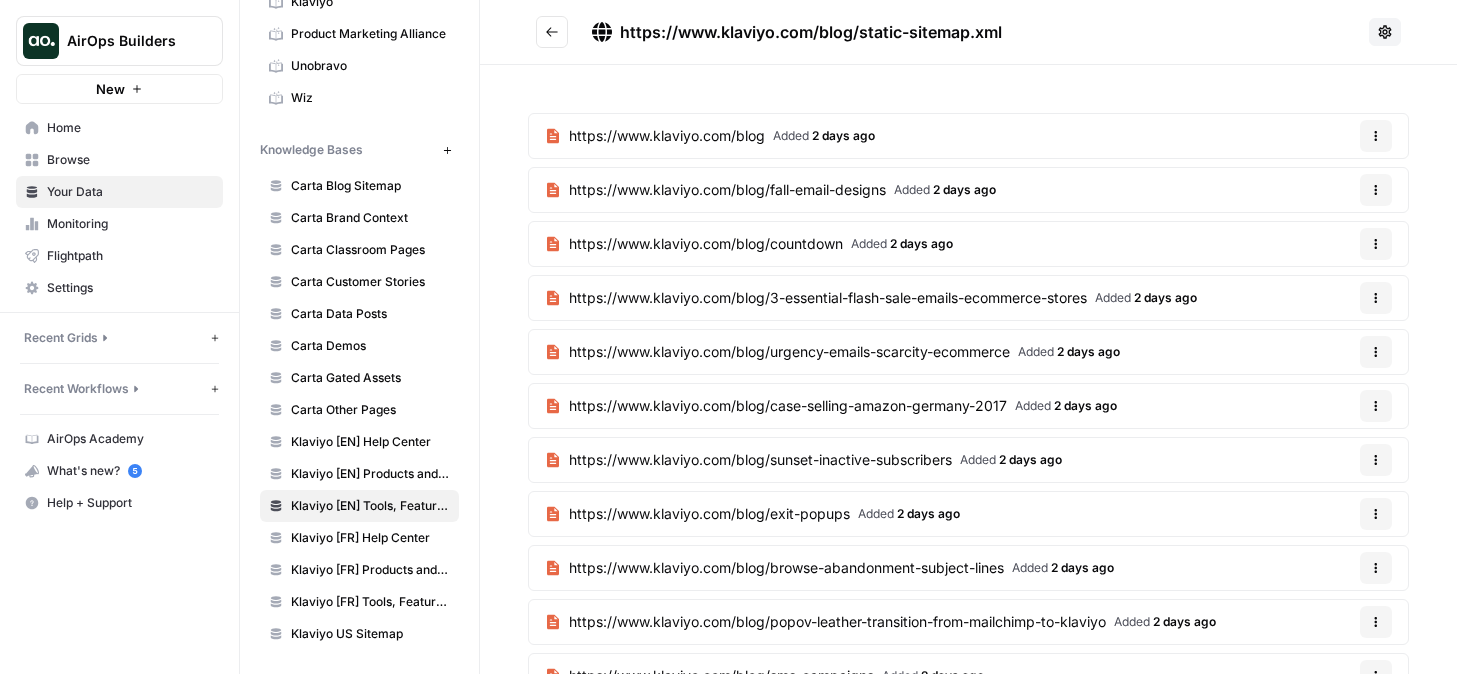 click at bounding box center (552, 32) 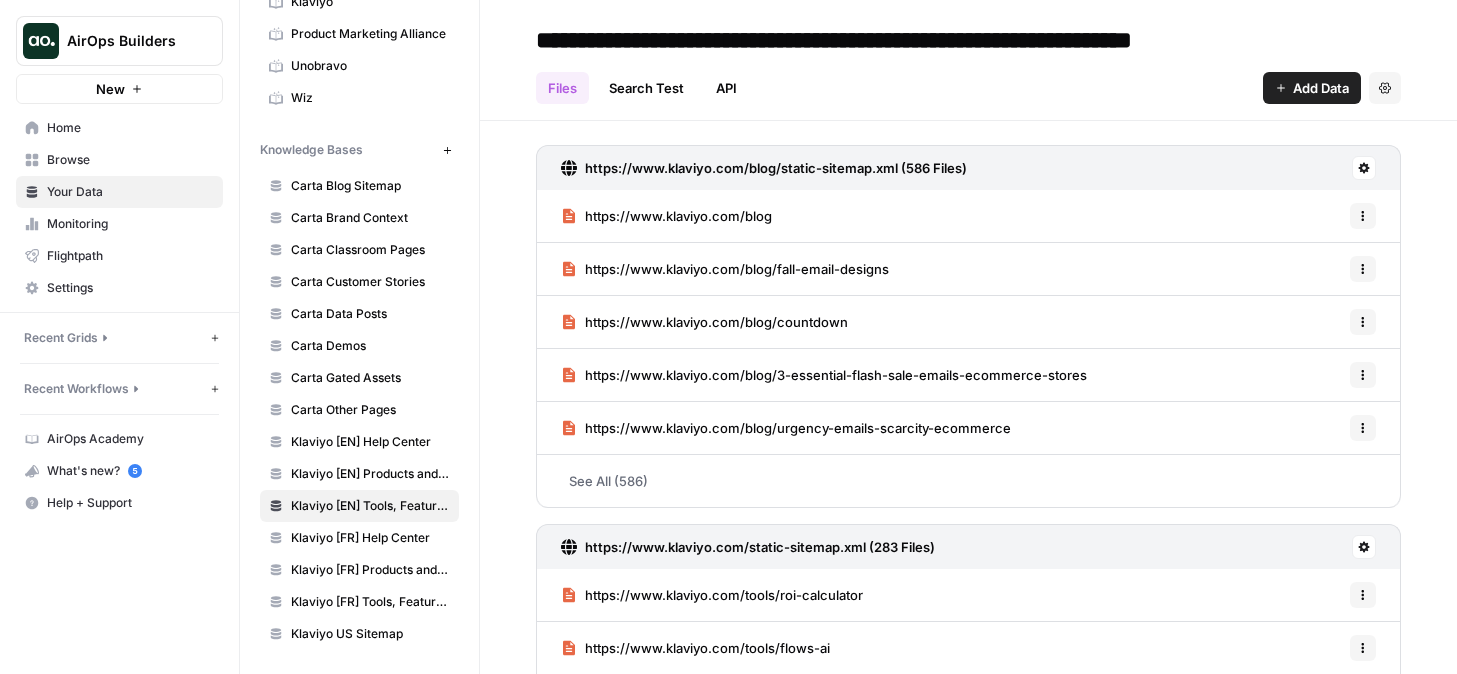 click on "https://www.klaviyo.com/blog/static-sitemap.xml (586 Files)" at bounding box center [968, 167] 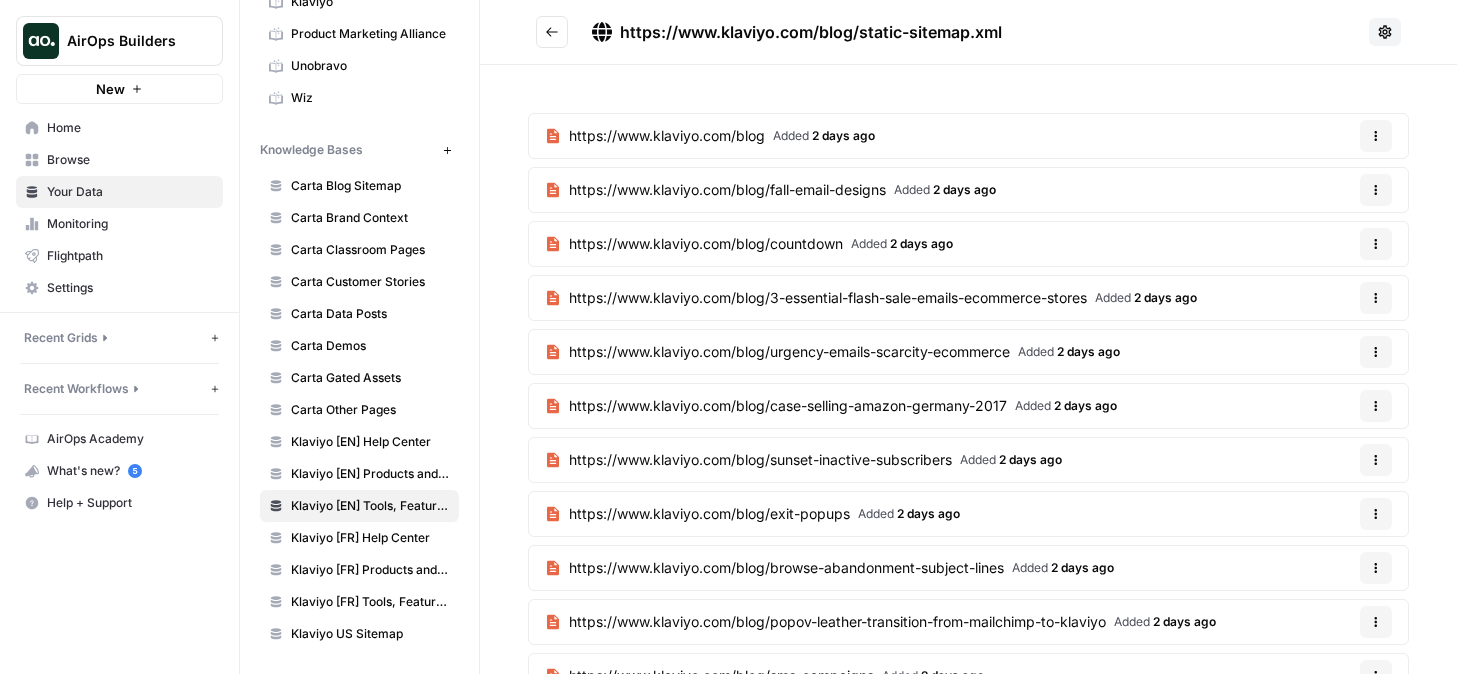 drag, startPoint x: 1033, startPoint y: 38, endPoint x: 616, endPoint y: 39, distance: 417.0012 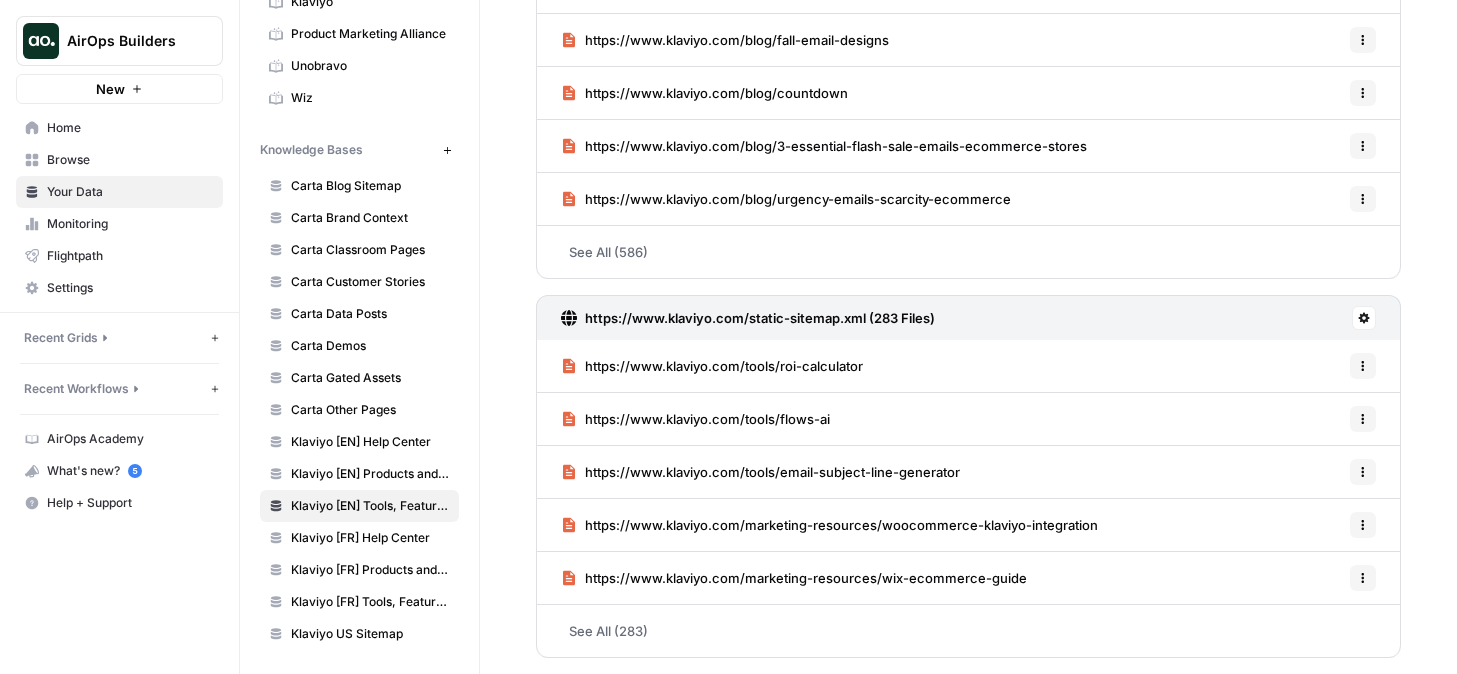 scroll, scrollTop: 0, scrollLeft: 0, axis: both 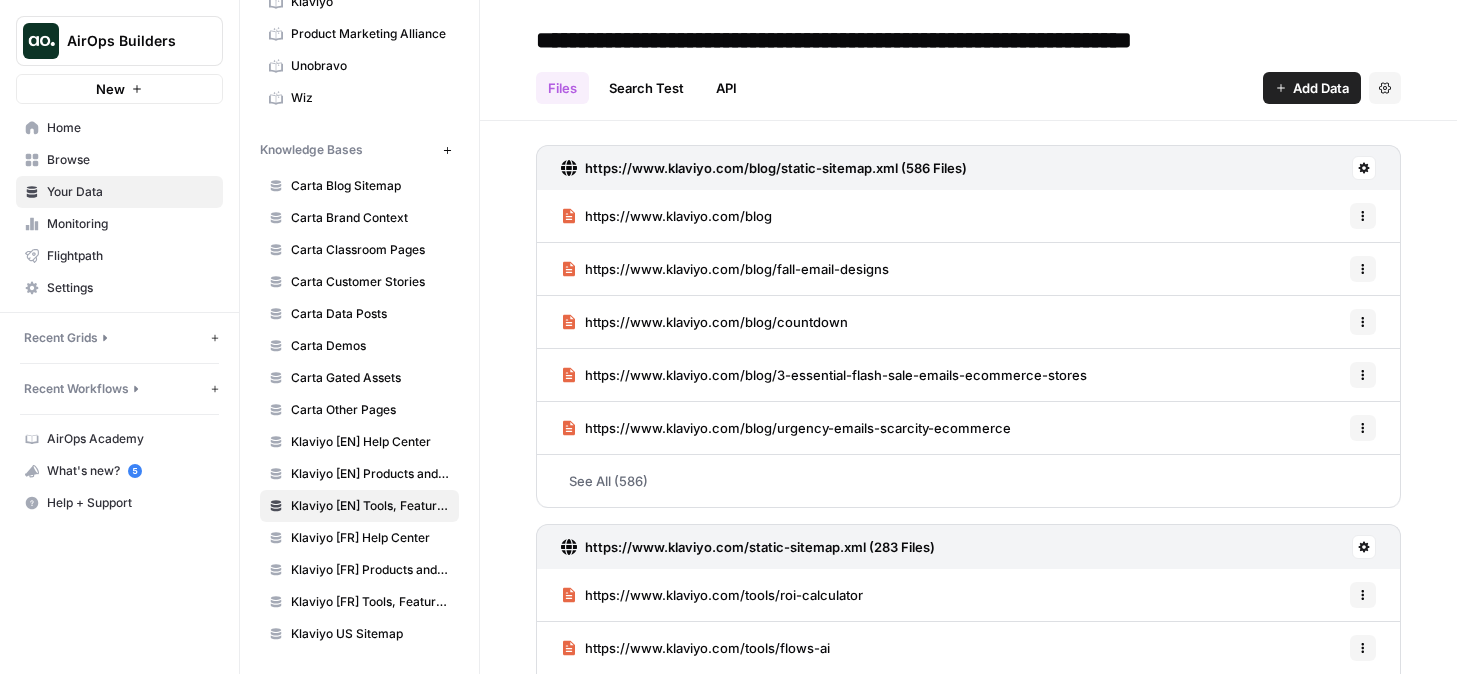 click on "https://www.klaviyo.com/static-sitemap.xml (283 Files)" at bounding box center [760, 547] 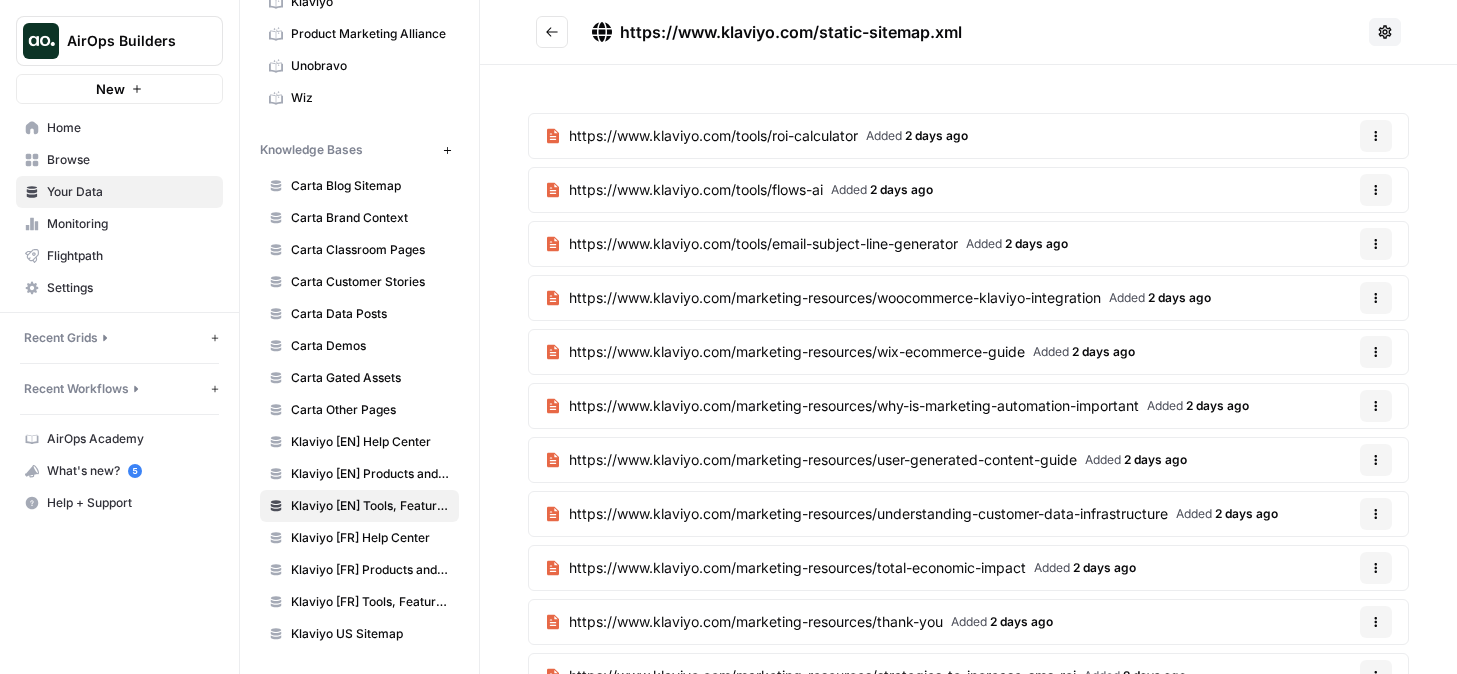 drag, startPoint x: 1026, startPoint y: 44, endPoint x: 622, endPoint y: 35, distance: 404.10025 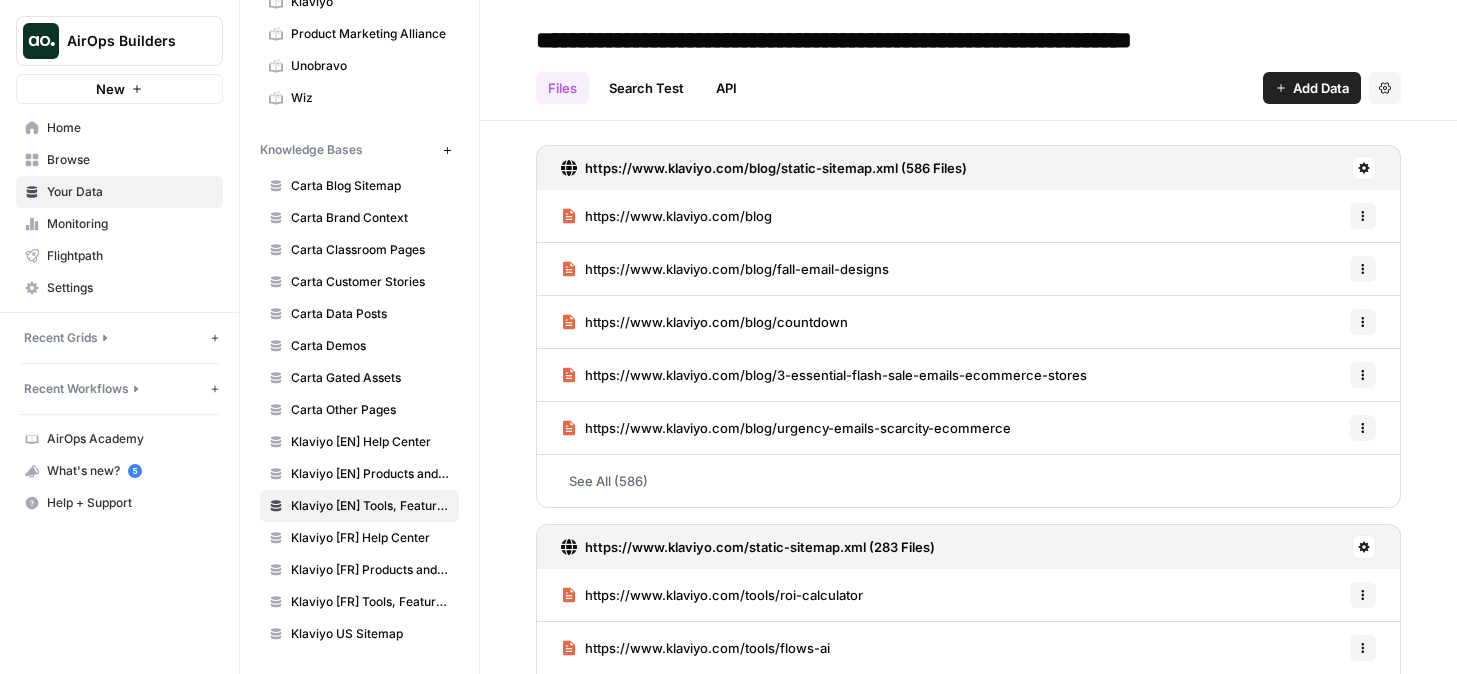 click on "**********" at bounding box center (927, 40) 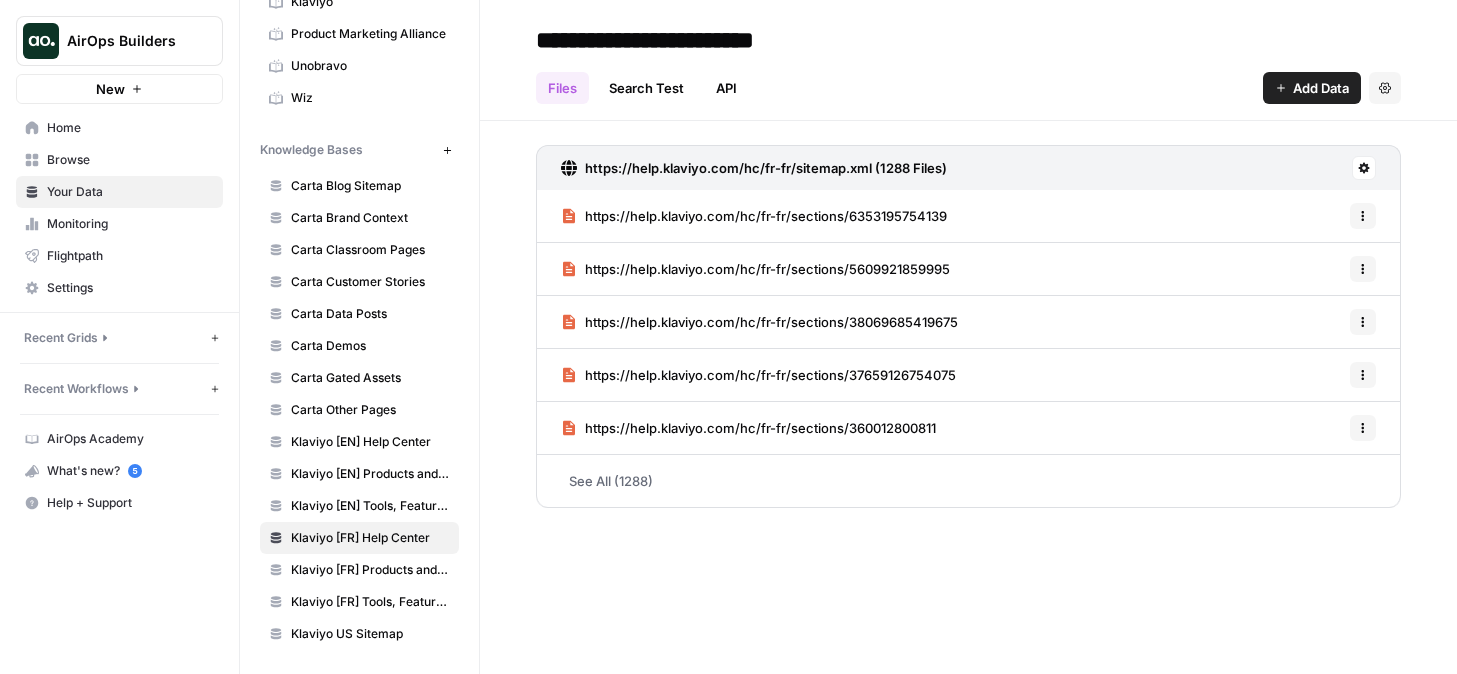 click on "https://help.klaviyo.com/hc/fr-fr/sitemap.xml (1288 Files)" at bounding box center [766, 168] 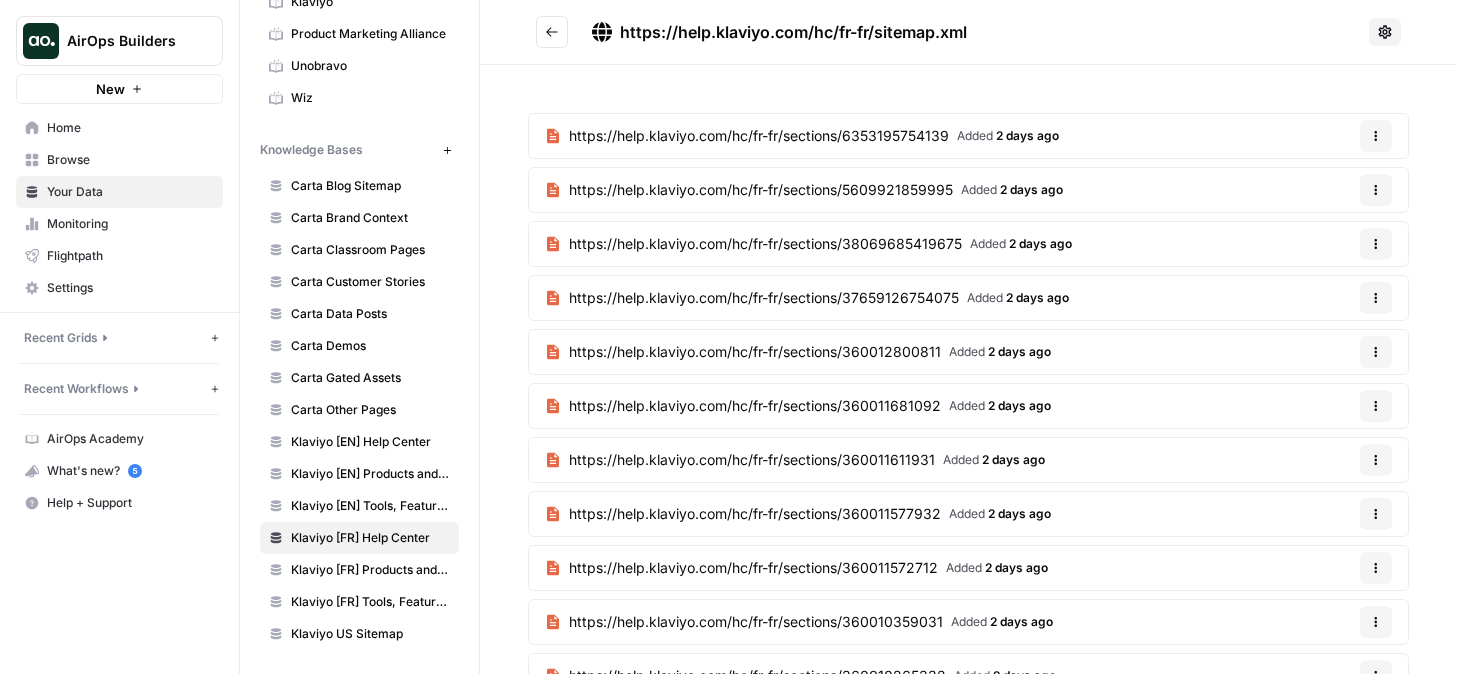 drag, startPoint x: 1073, startPoint y: 35, endPoint x: 624, endPoint y: 36, distance: 449.0011 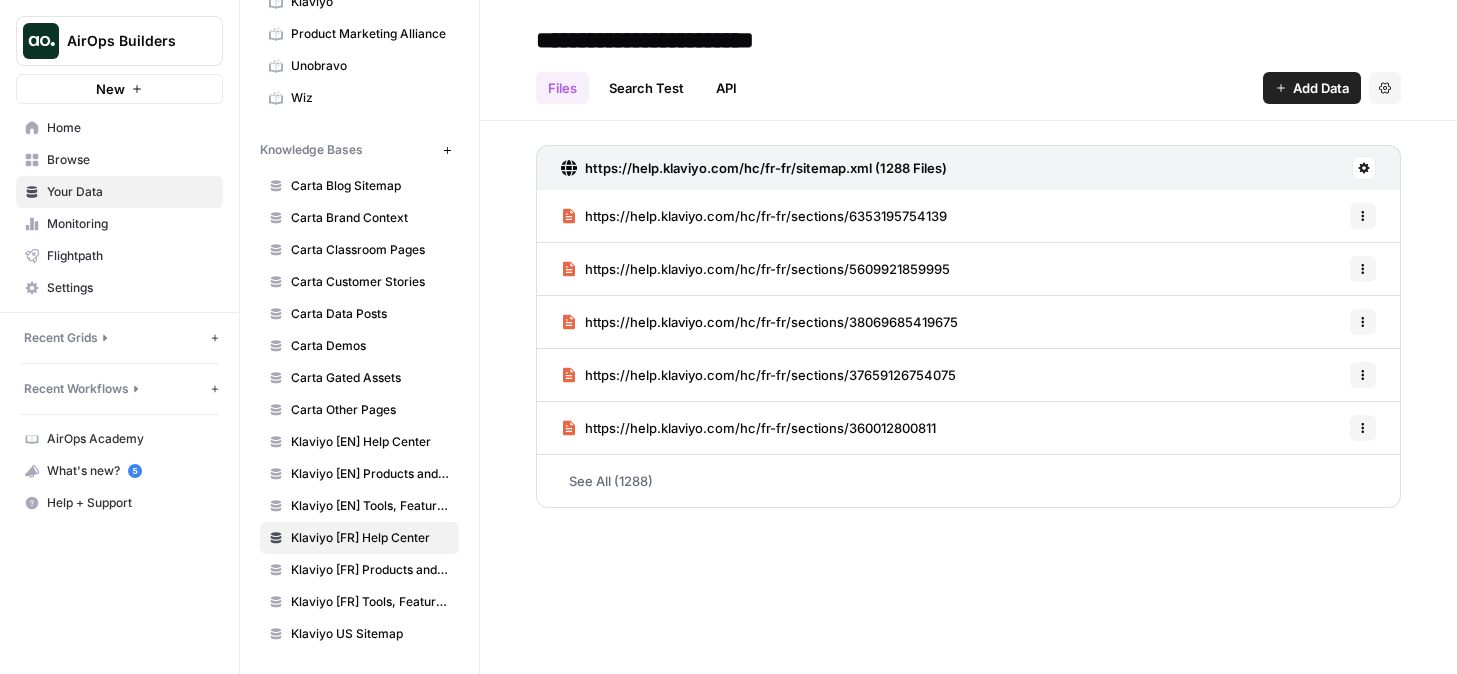 click on "https://help.klaviyo.com/hc/fr-fr/sections/6353195754139" at bounding box center (766, 216) 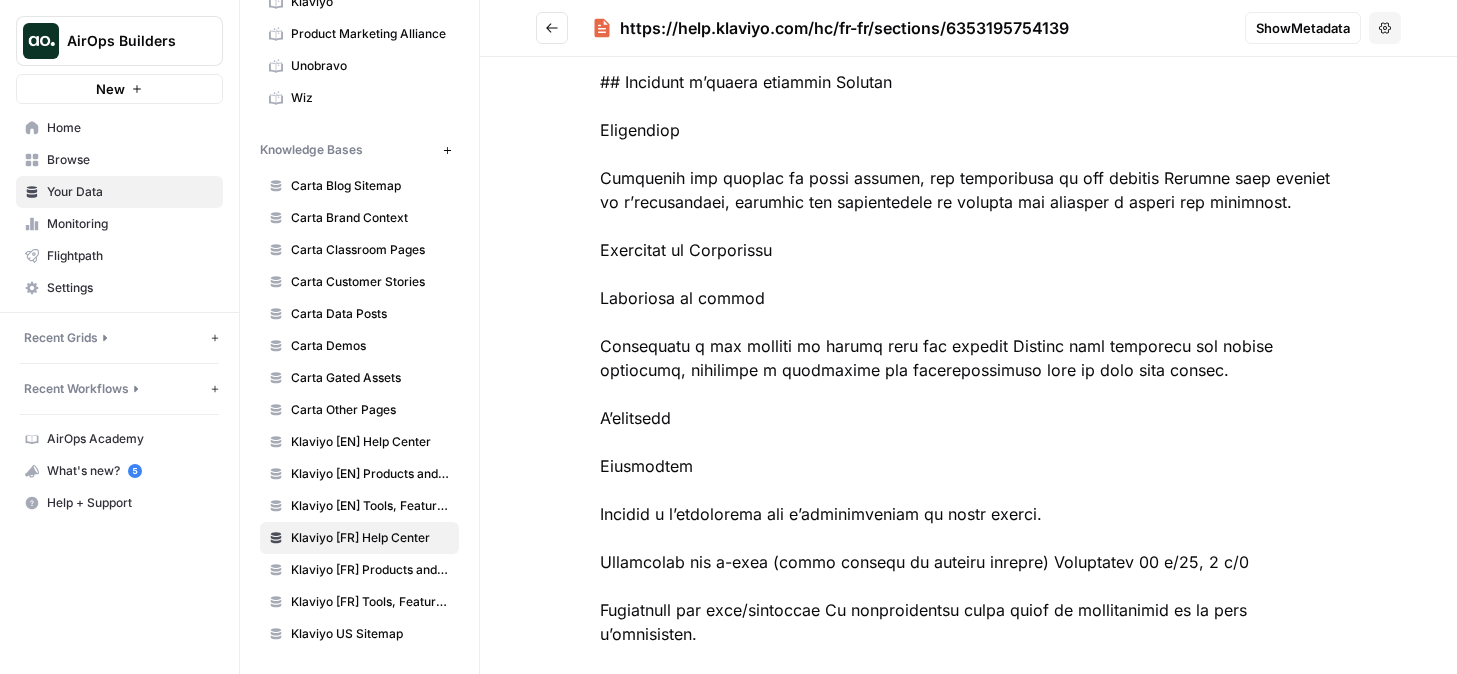 scroll, scrollTop: 1487, scrollLeft: 0, axis: vertical 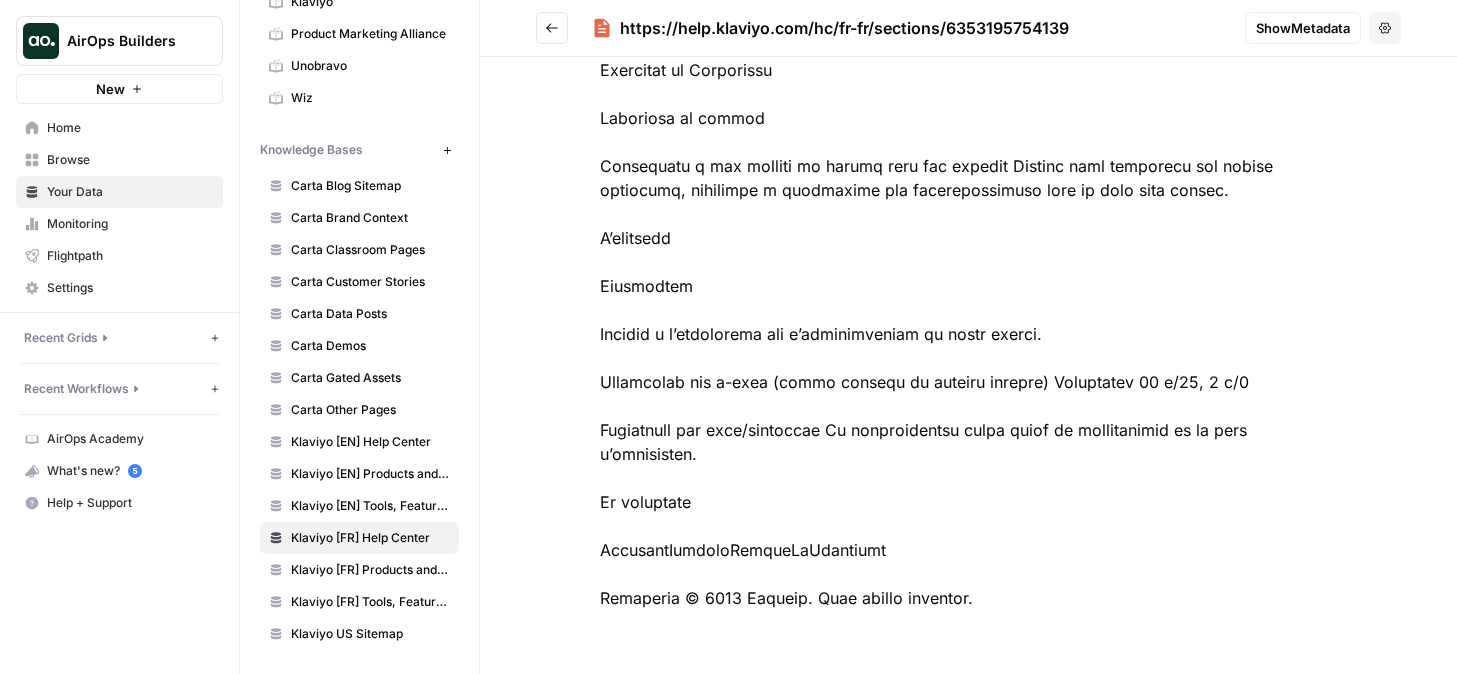 click at bounding box center (552, 28) 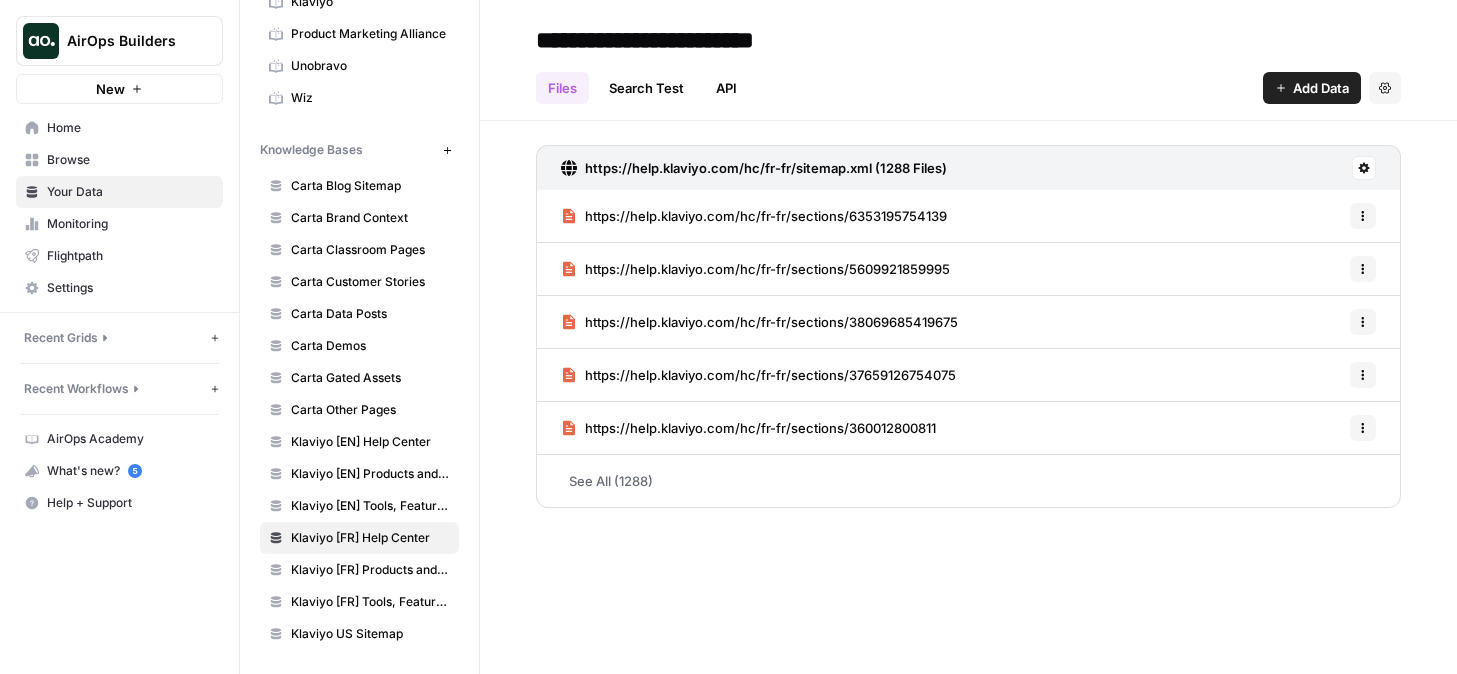 click on "**********" at bounding box center [688, 40] 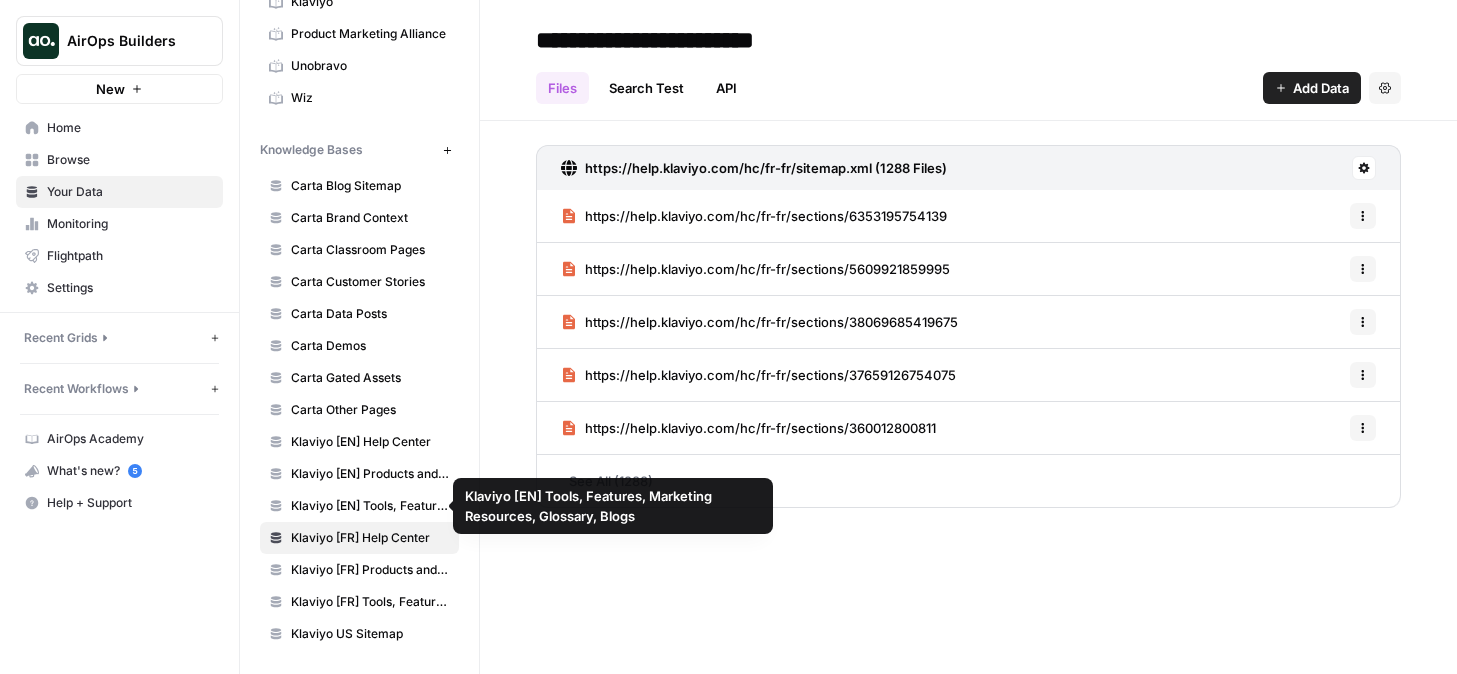 click on "Klaviyo [FR] Products and Solutions" at bounding box center (370, 570) 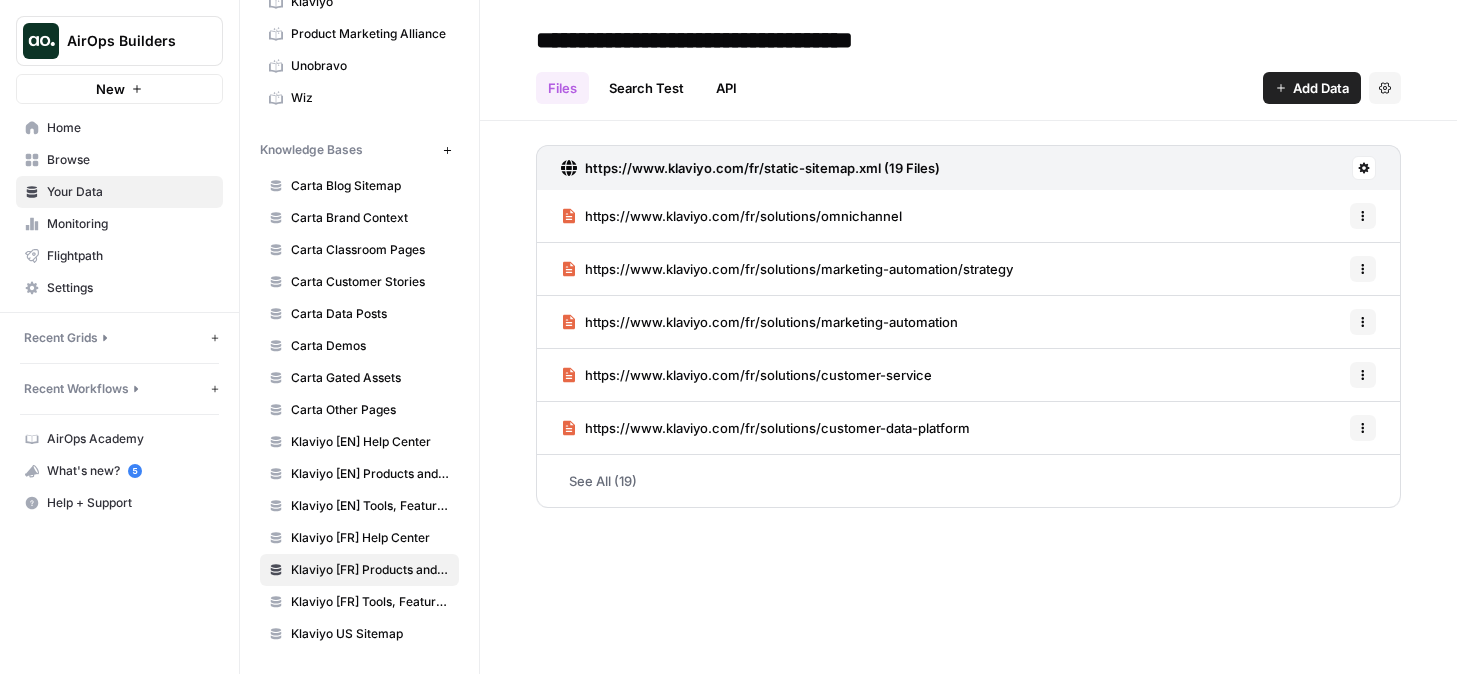 click on "**********" at bounding box center (744, 40) 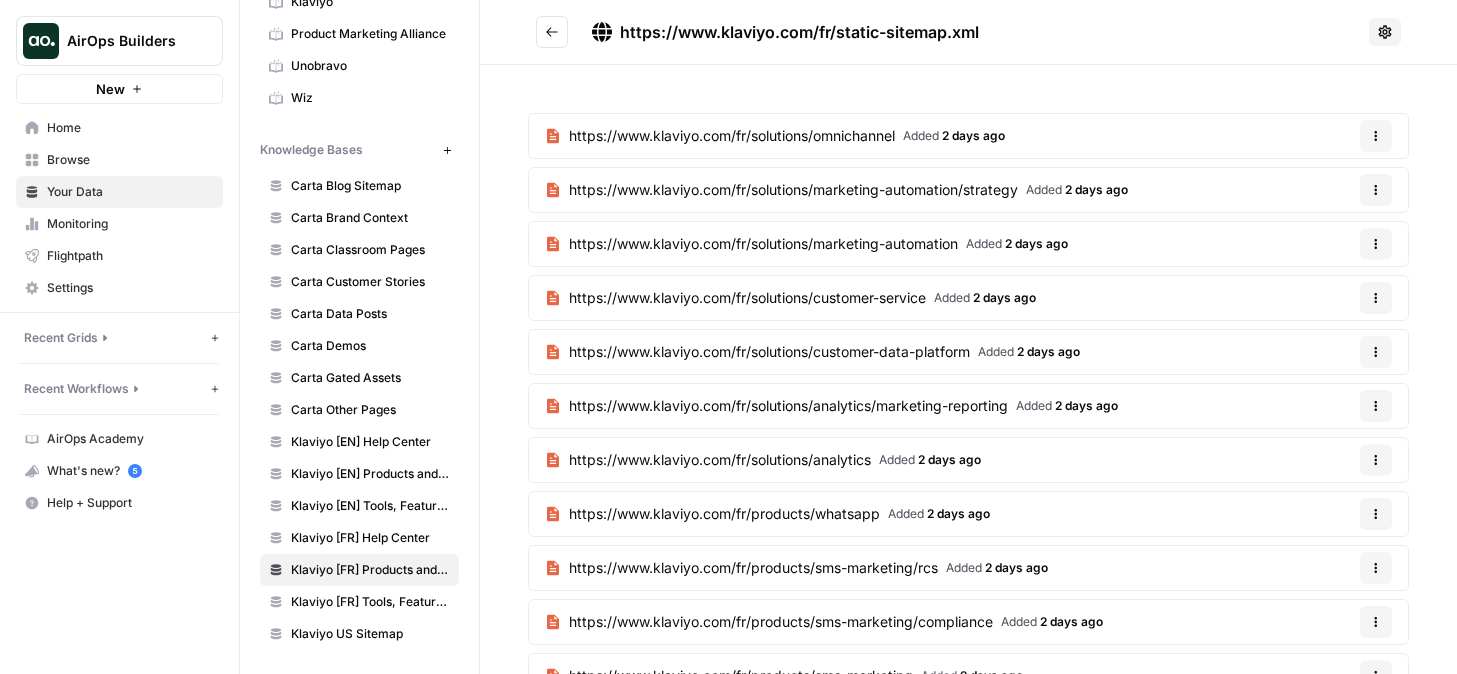 drag, startPoint x: 1059, startPoint y: 41, endPoint x: 618, endPoint y: 34, distance: 441.05554 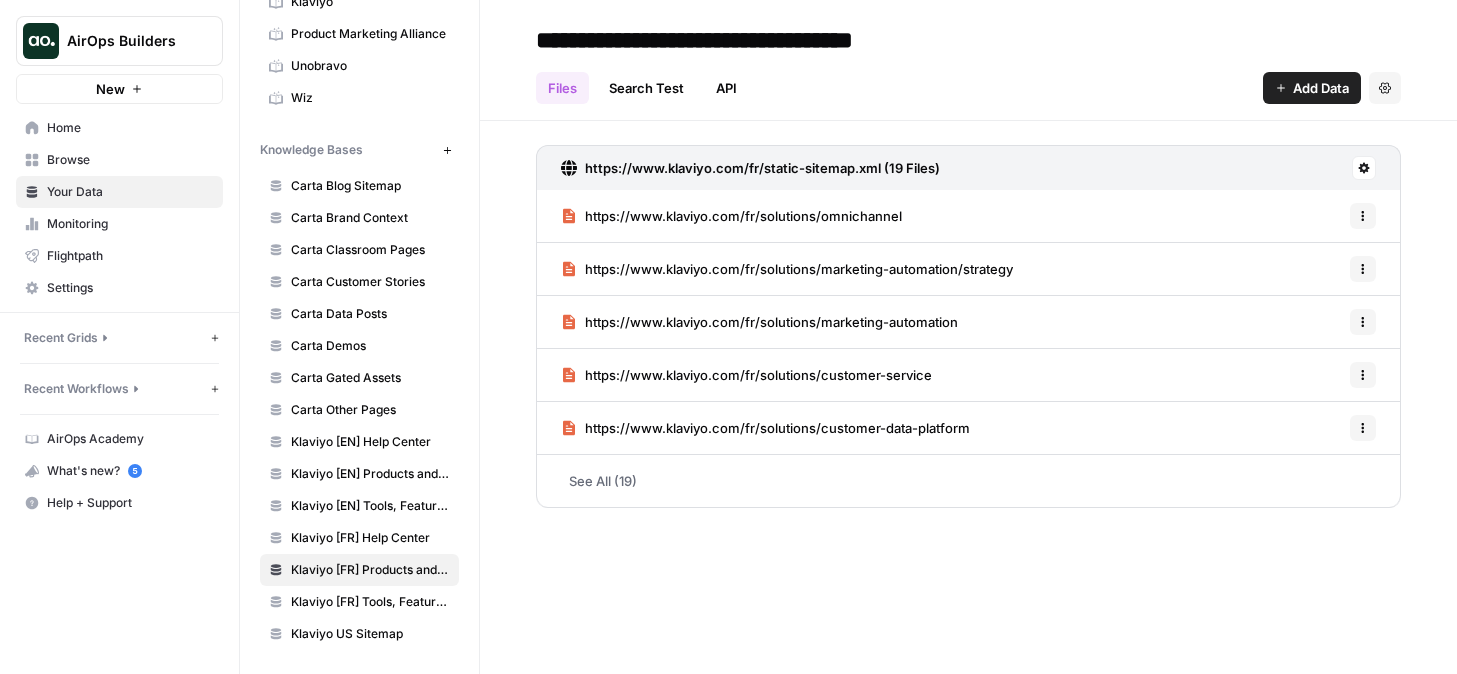 click on "Klaviyo [FR] Tools, Features, Marketing Resources, Glossary, Blogs" at bounding box center (370, 602) 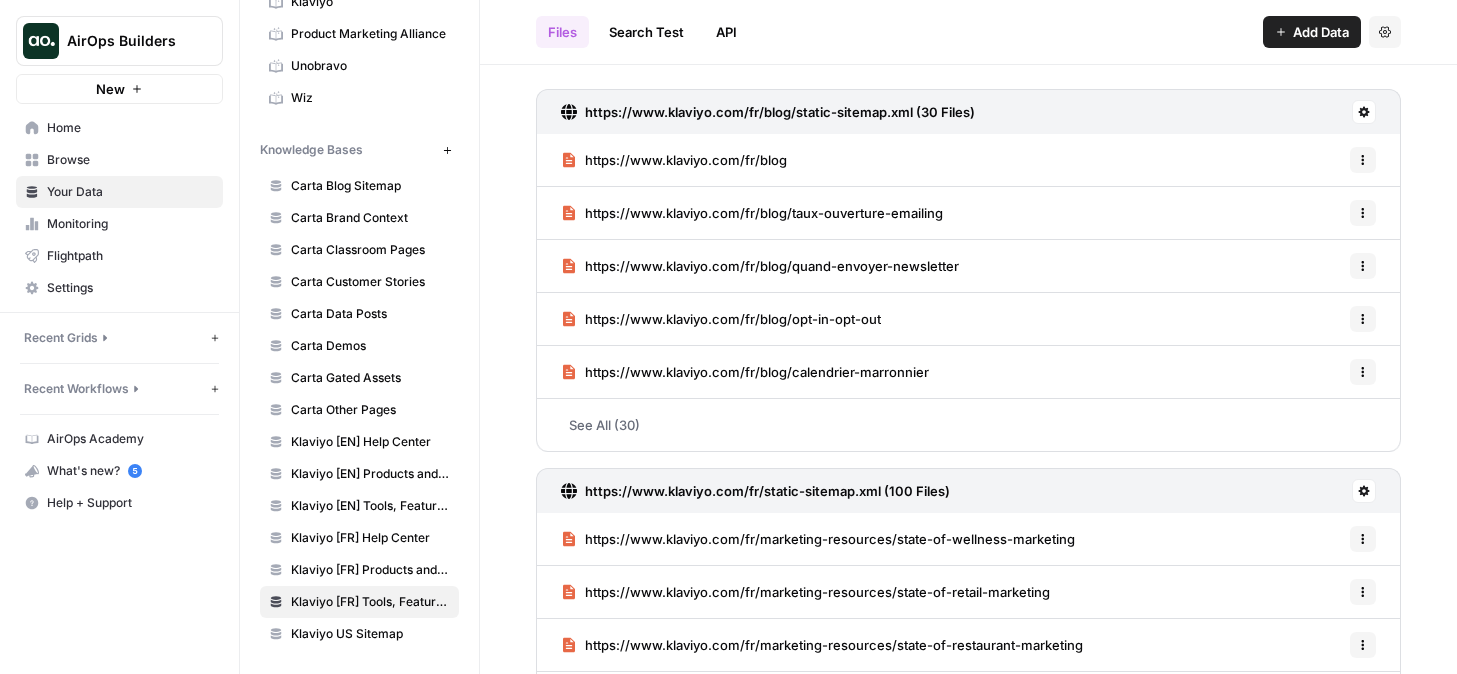 scroll, scrollTop: 53, scrollLeft: 0, axis: vertical 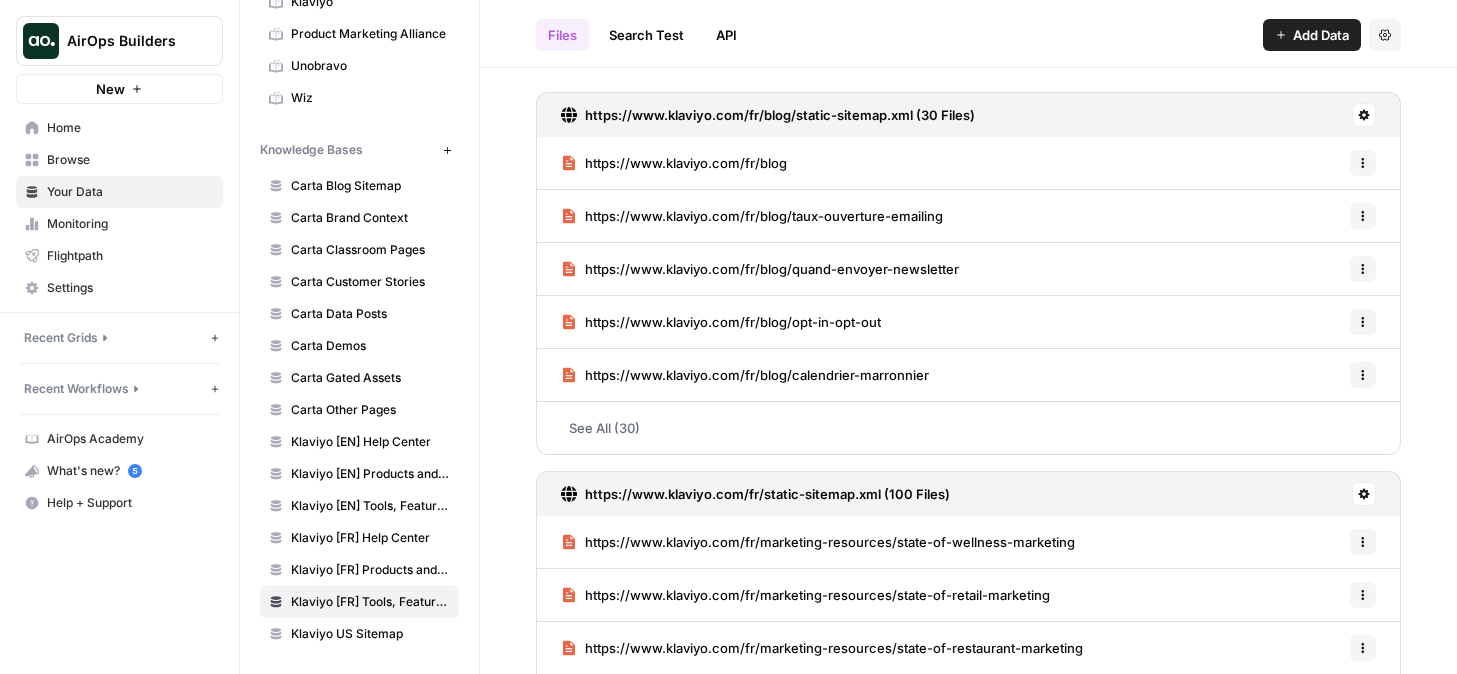 click on "https://www.klaviyo.com/fr/blog/static-sitemap.xml (30 Files)" at bounding box center [780, 115] 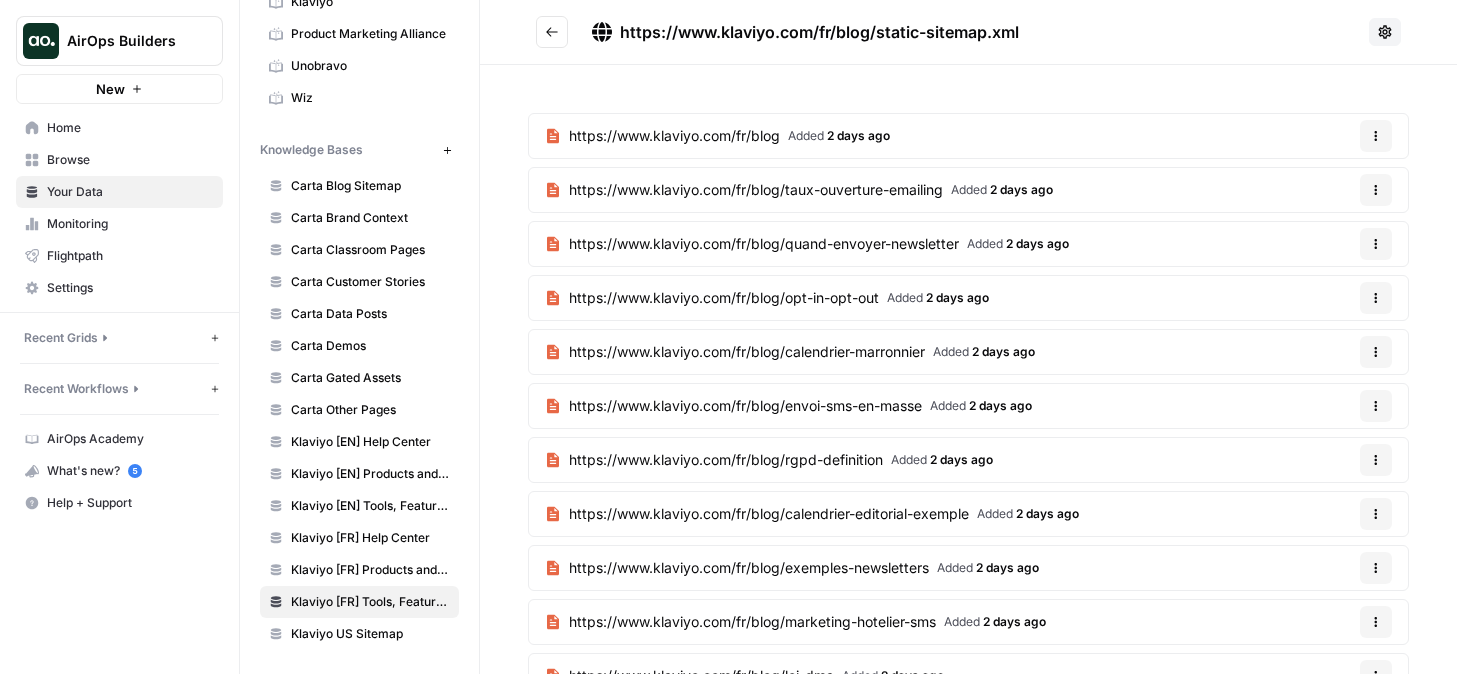 drag, startPoint x: 1053, startPoint y: 34, endPoint x: 616, endPoint y: 36, distance: 437.00458 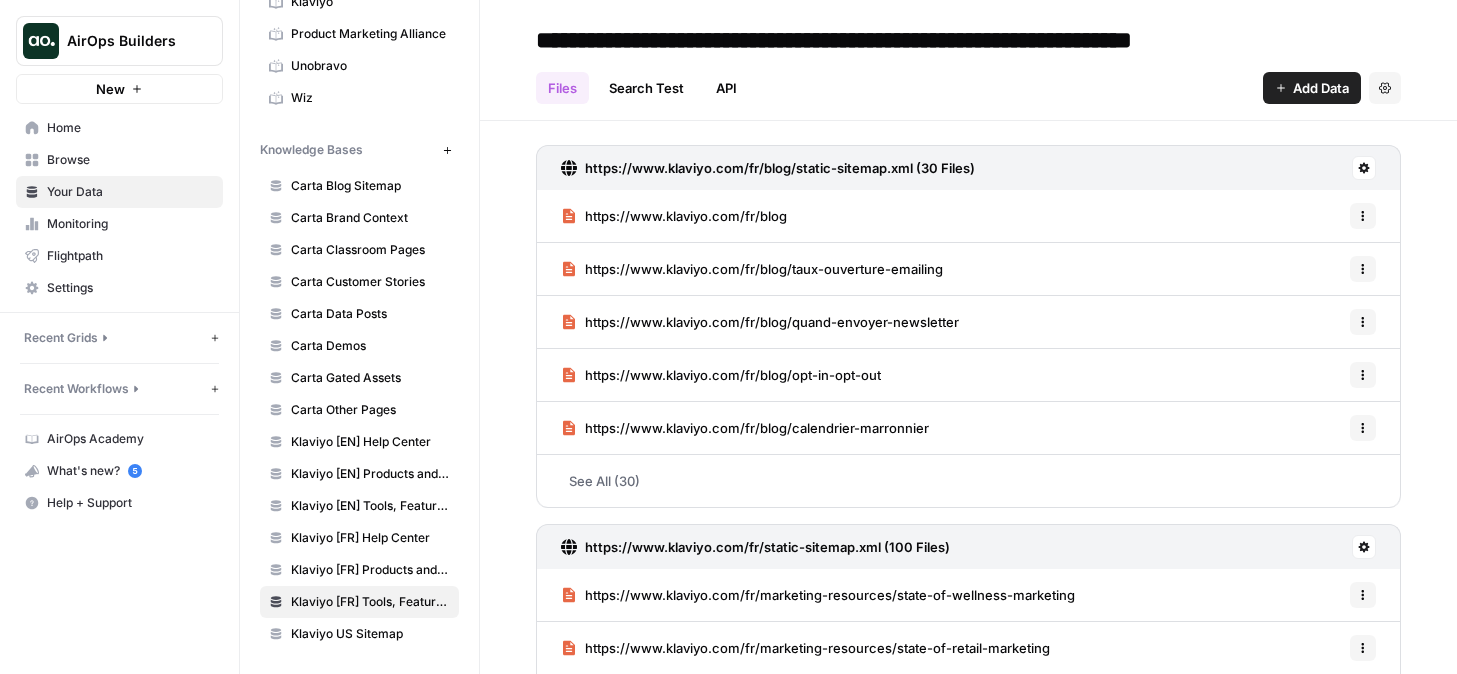 scroll, scrollTop: 30, scrollLeft: 0, axis: vertical 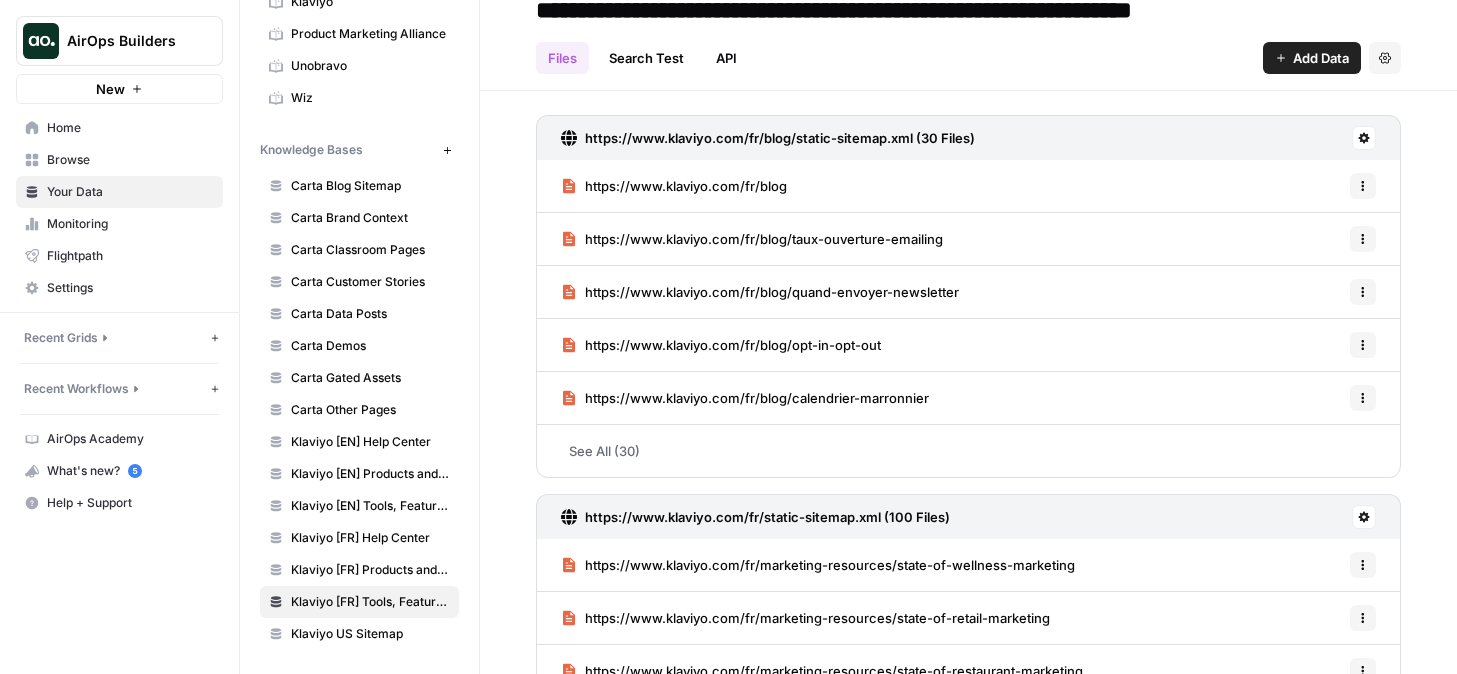 click on "https://www.klaviyo.com/fr/static-sitemap.xml (100 Files)" at bounding box center (767, 517) 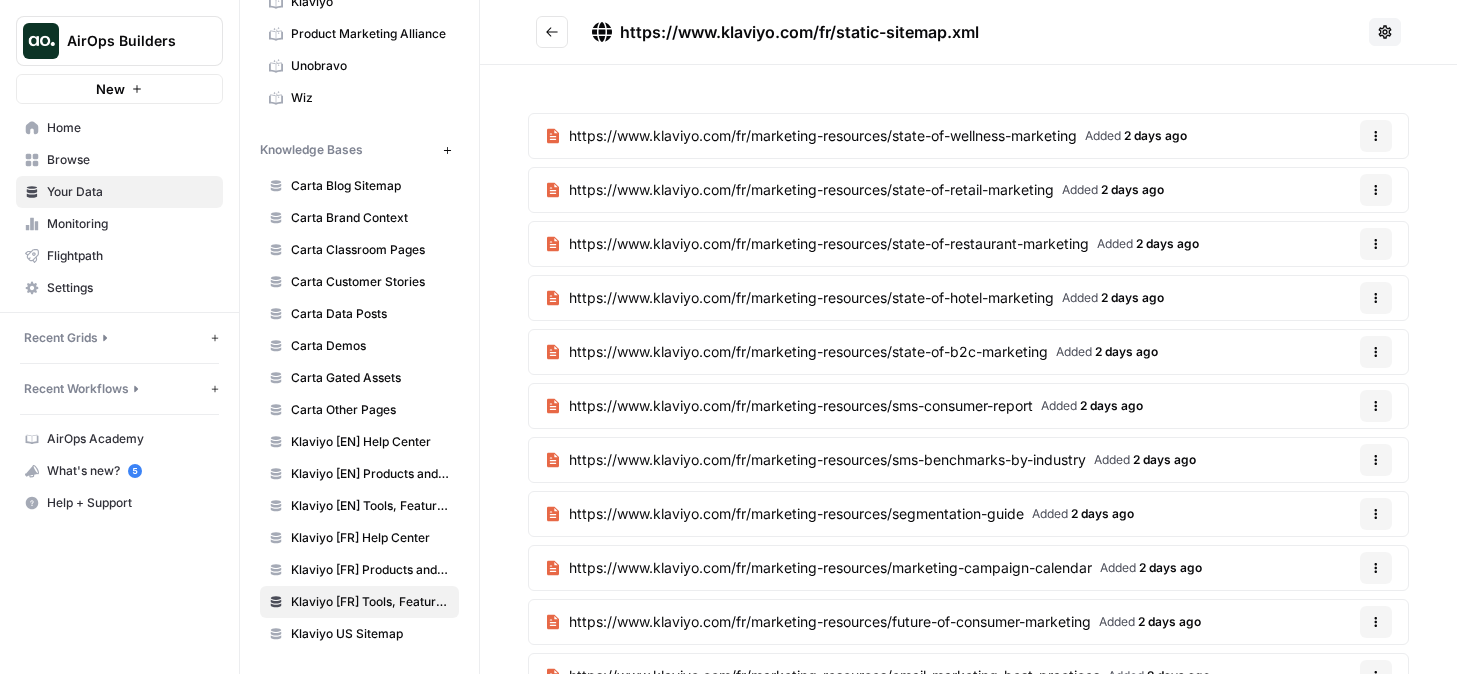 drag, startPoint x: 1016, startPoint y: 43, endPoint x: 618, endPoint y: 34, distance: 398.10175 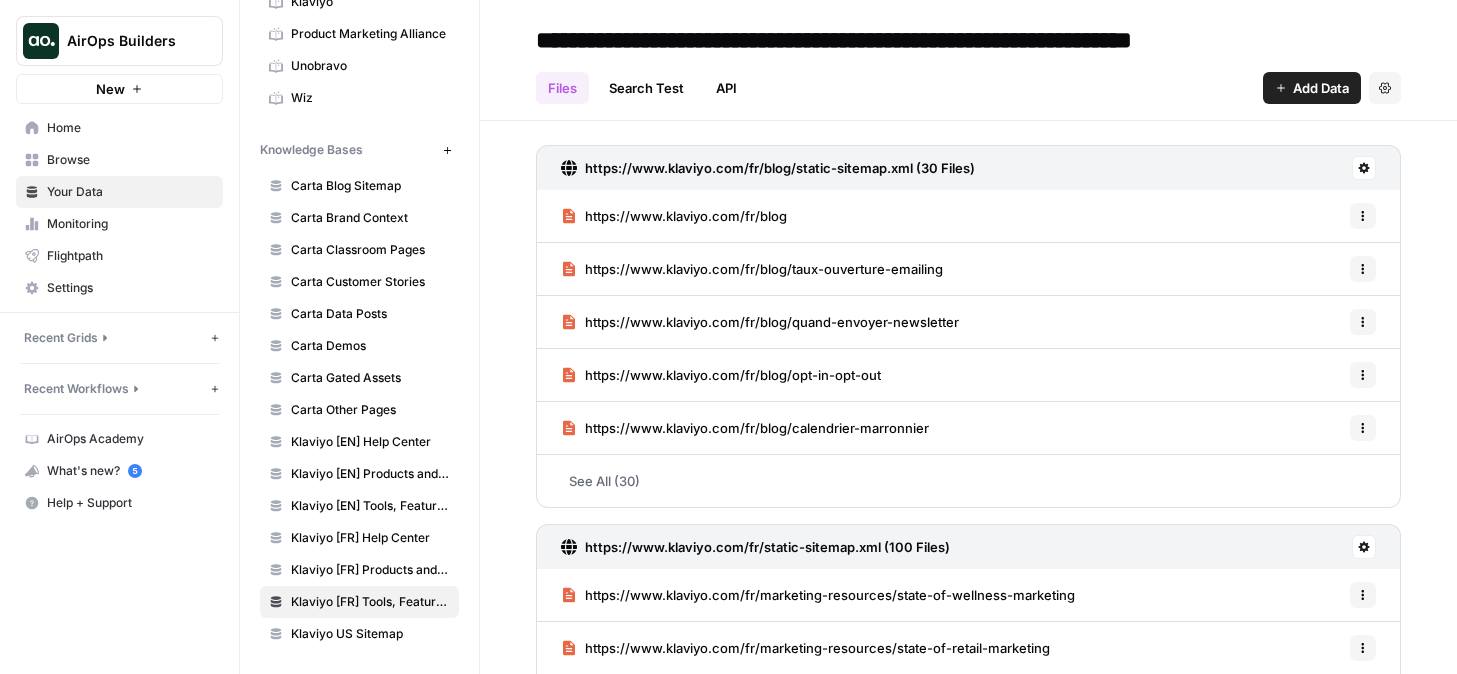 click on "**********" at bounding box center (925, 40) 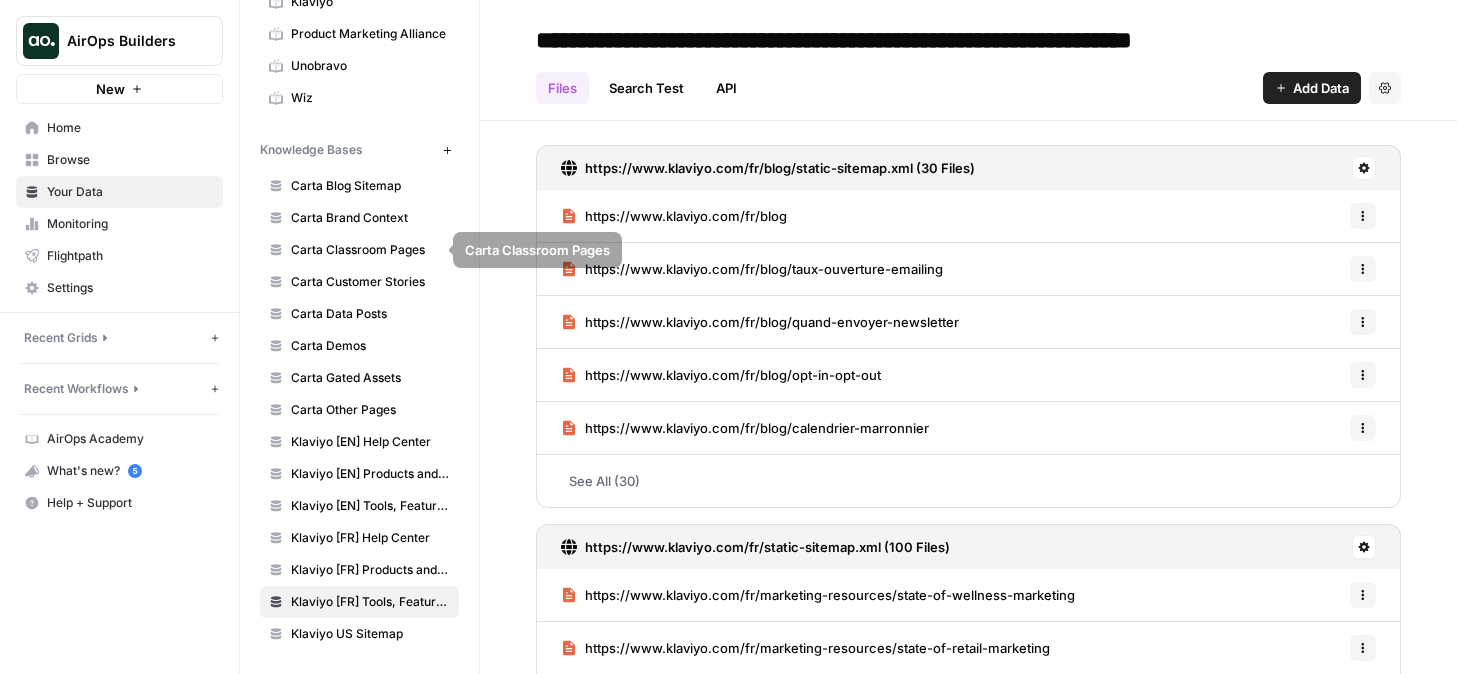 click on "Home" at bounding box center (119, 128) 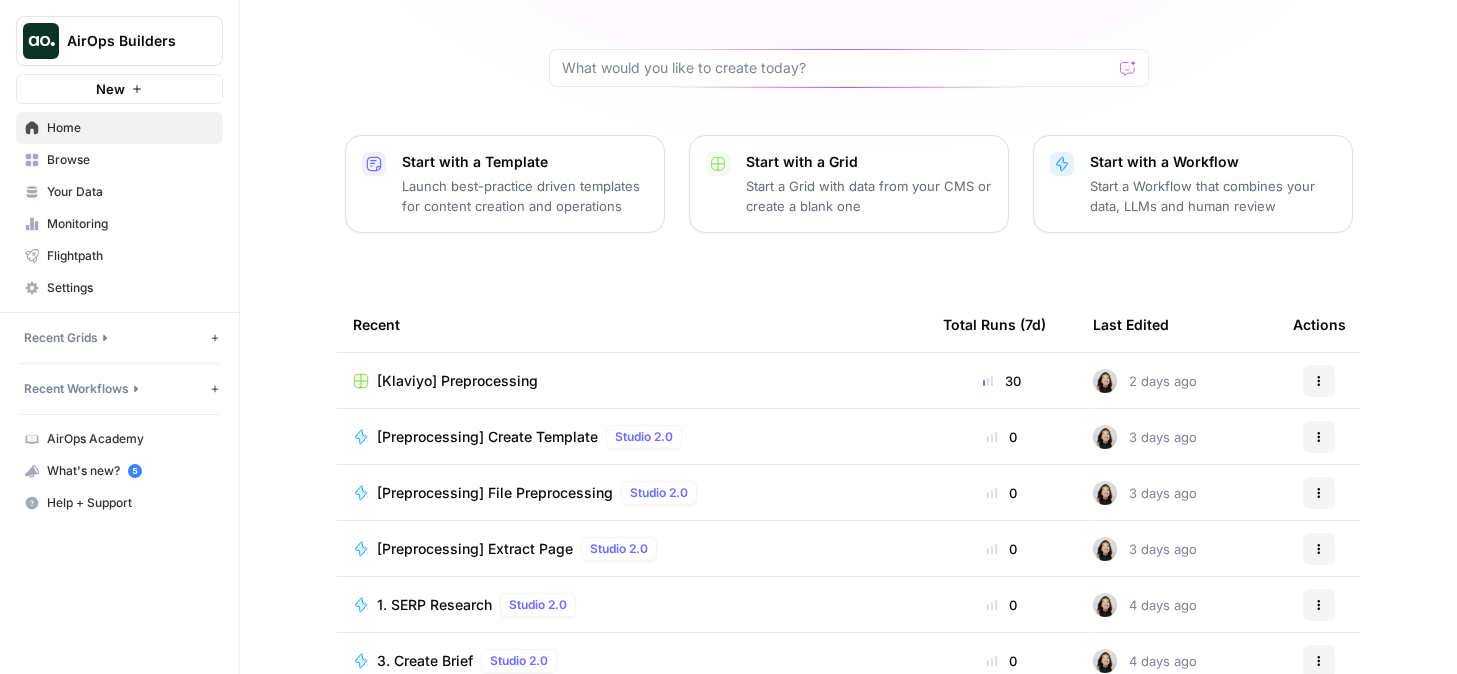 scroll, scrollTop: 231, scrollLeft: 0, axis: vertical 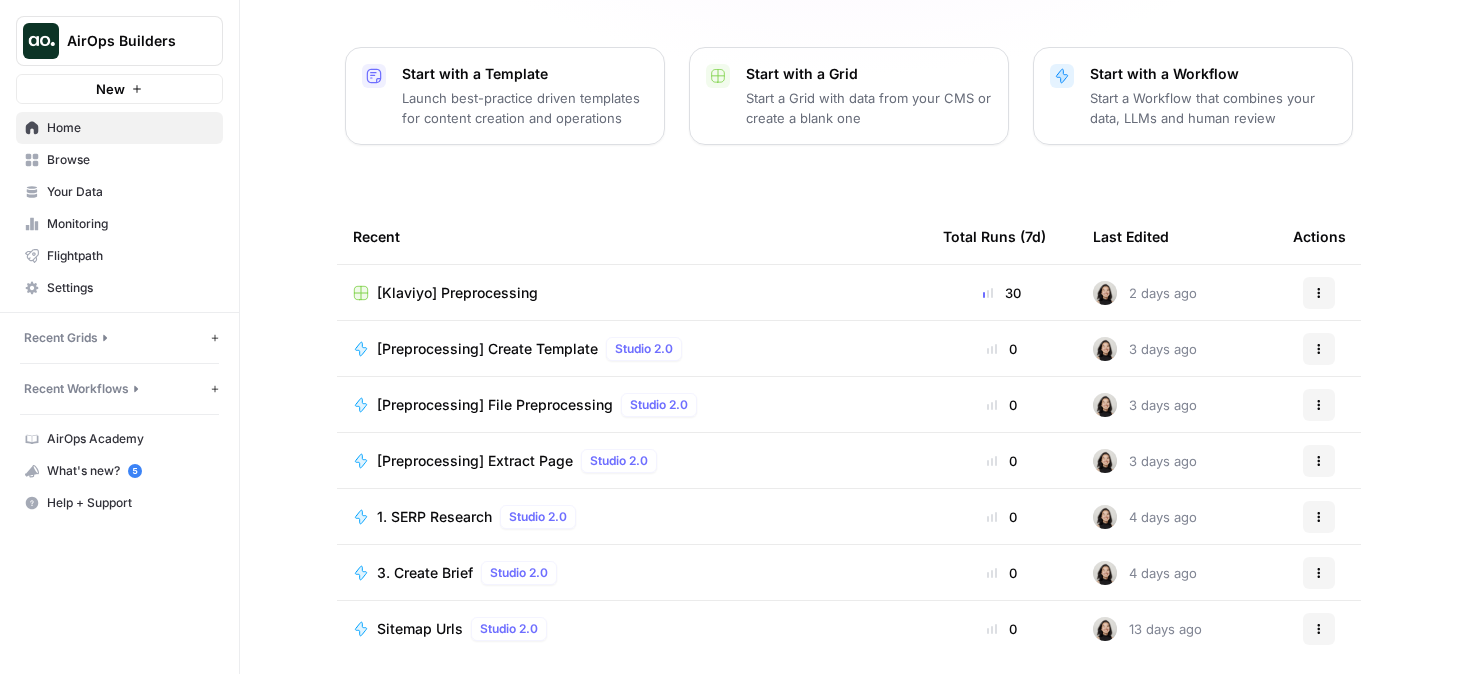 click on "Browse" at bounding box center [130, 160] 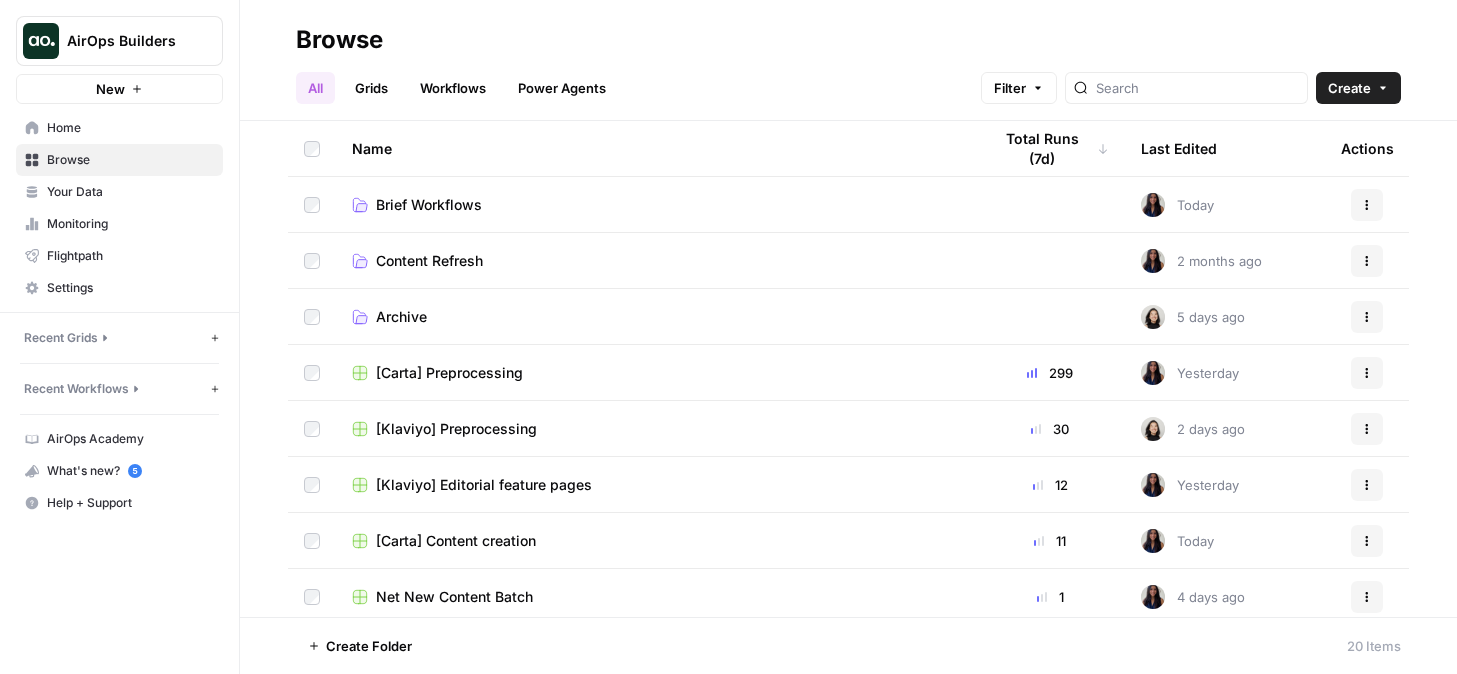 click on "Your Data" at bounding box center (119, 192) 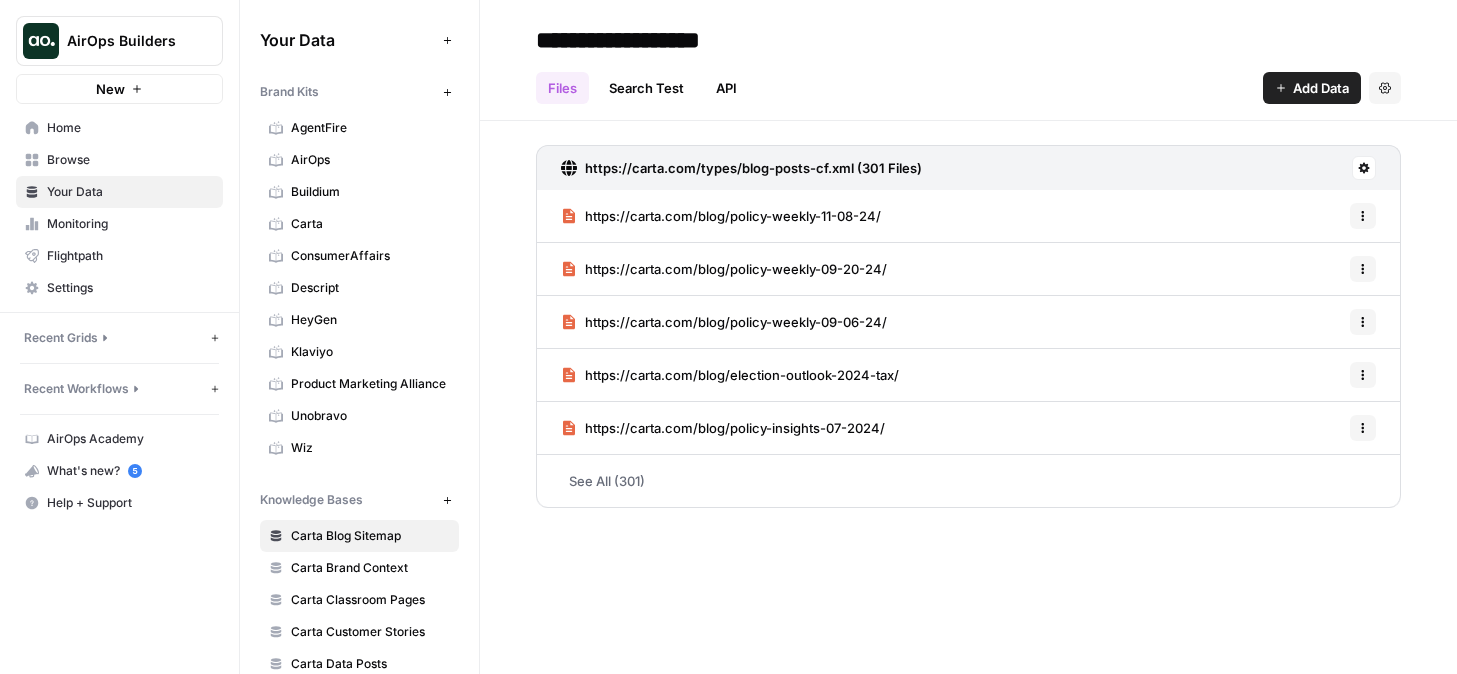 click on "Klaviyo" at bounding box center [370, 352] 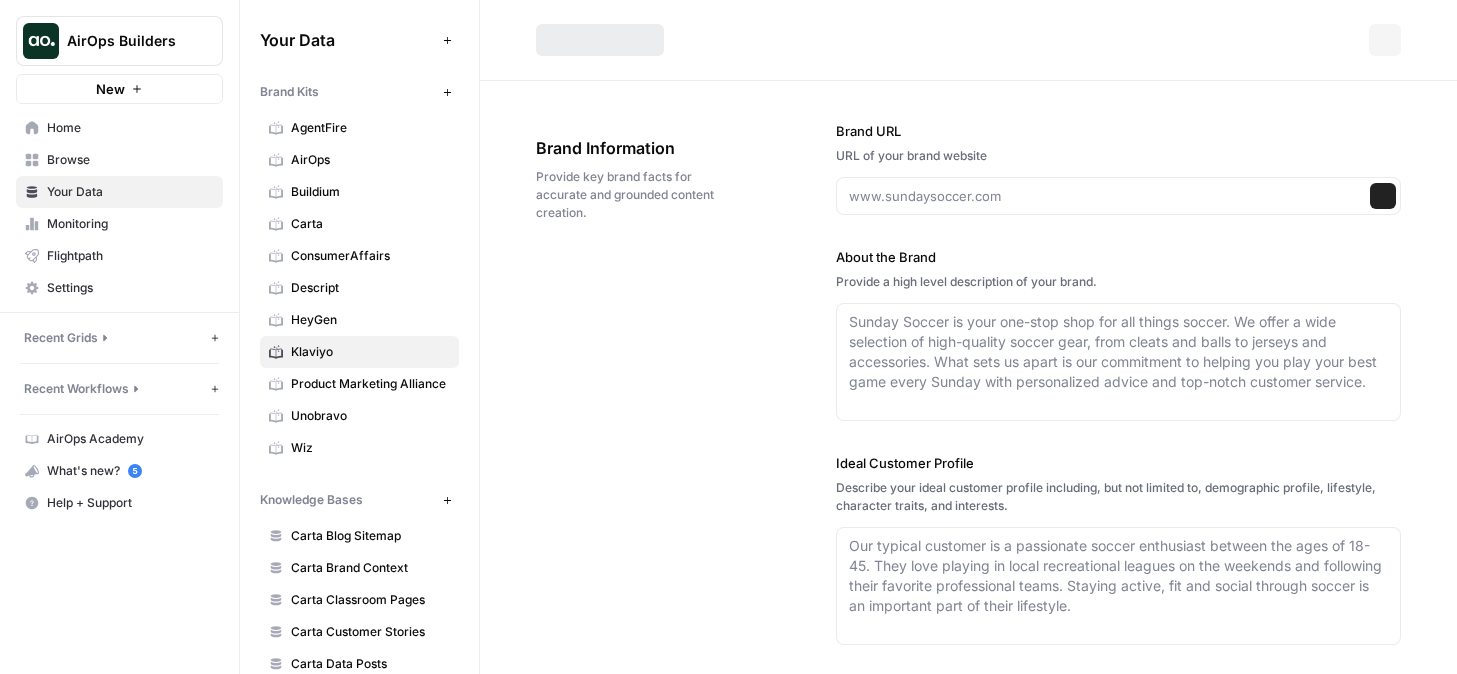 type on "https://www.klaviyo.com/" 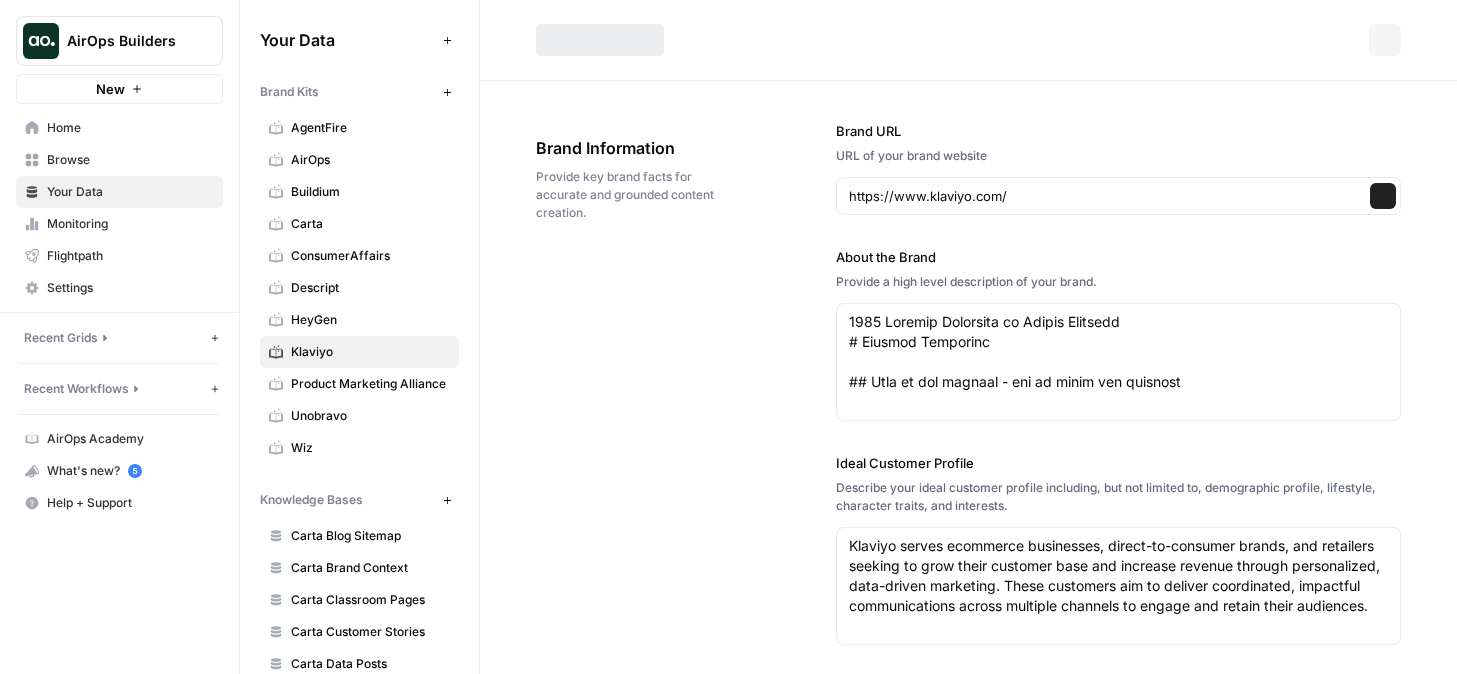 type on "Postscript, Mailchimp, Omnisend, Attentive, Braze, Constant Contact, Flodesk" 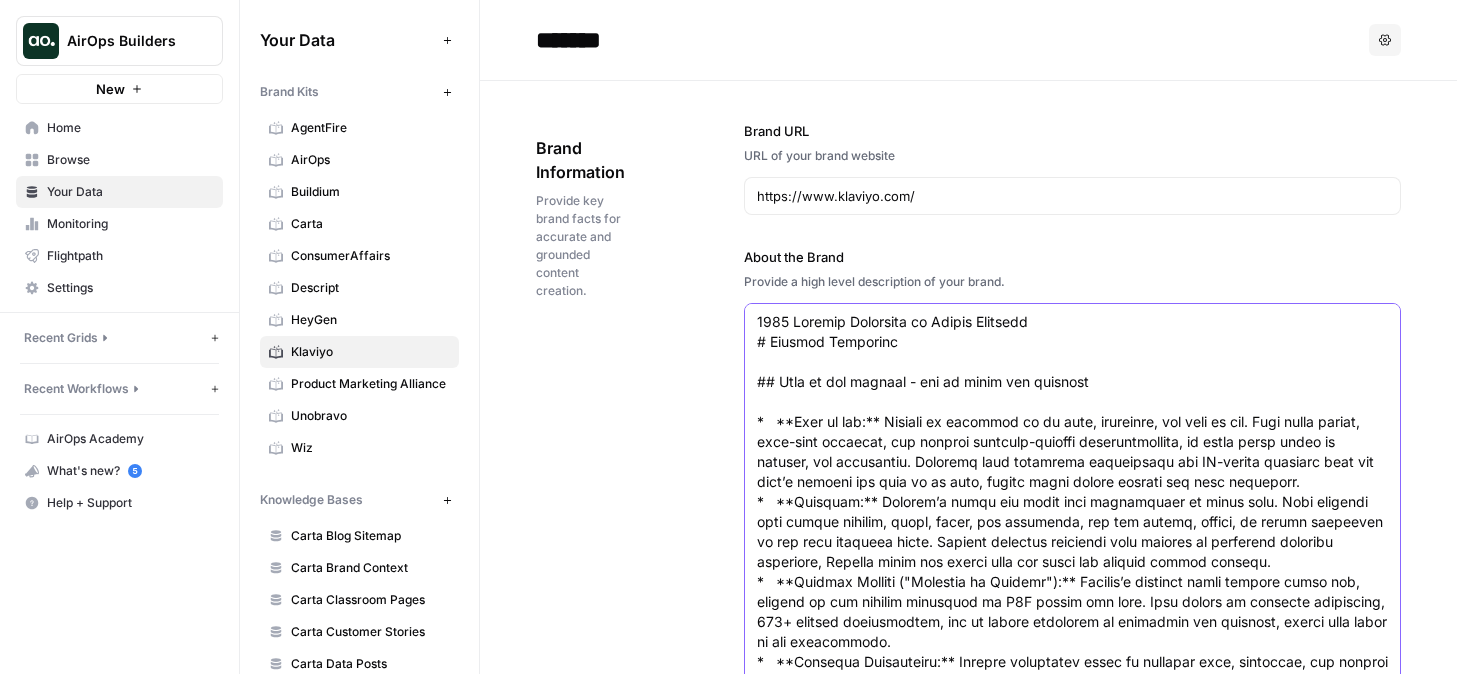 click on "About the Brand" at bounding box center [1072, 4702] 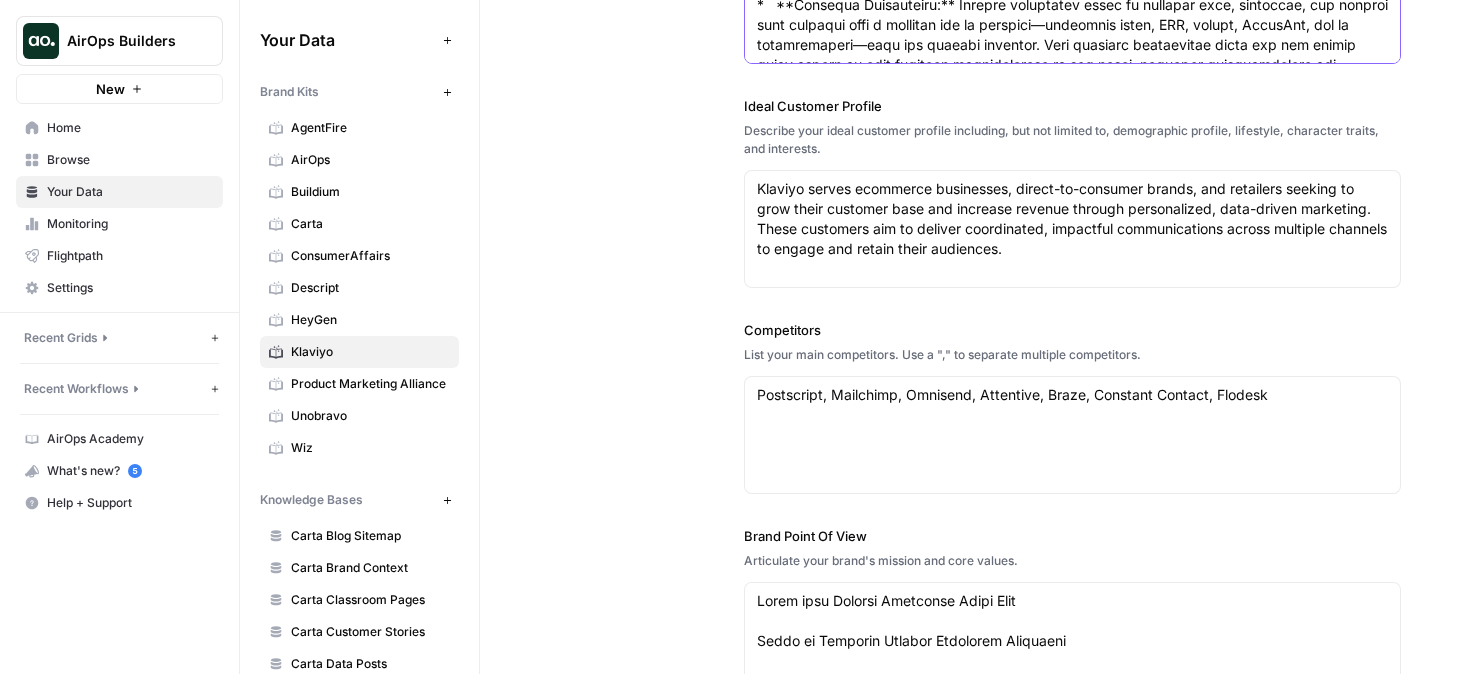 scroll, scrollTop: 651, scrollLeft: 0, axis: vertical 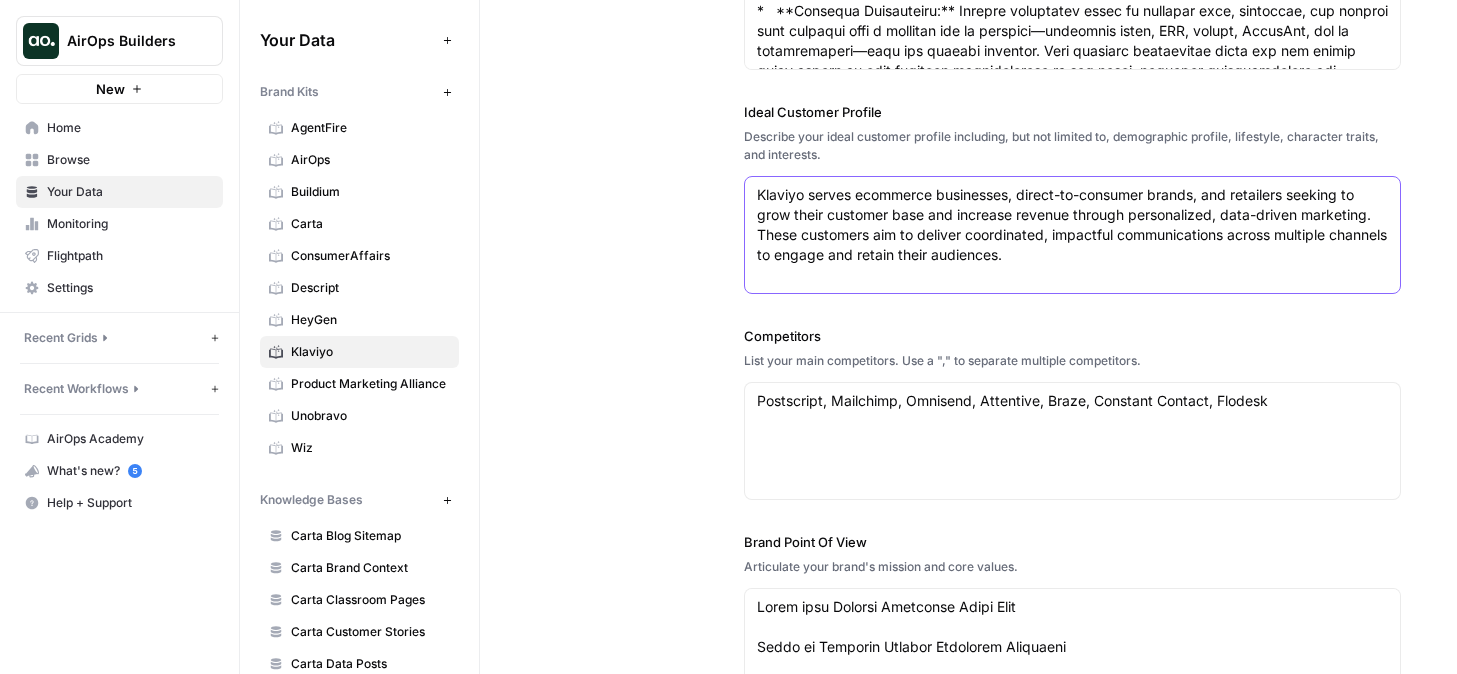 click on "Klaviyo serves ecommerce businesses, direct-to-consumer brands, and retailers seeking to grow their customer base and increase revenue through personalized, data-driven marketing. These customers aim to deliver coordinated, impactful communications across multiple channels to engage and retain their audiences." at bounding box center [1072, 225] 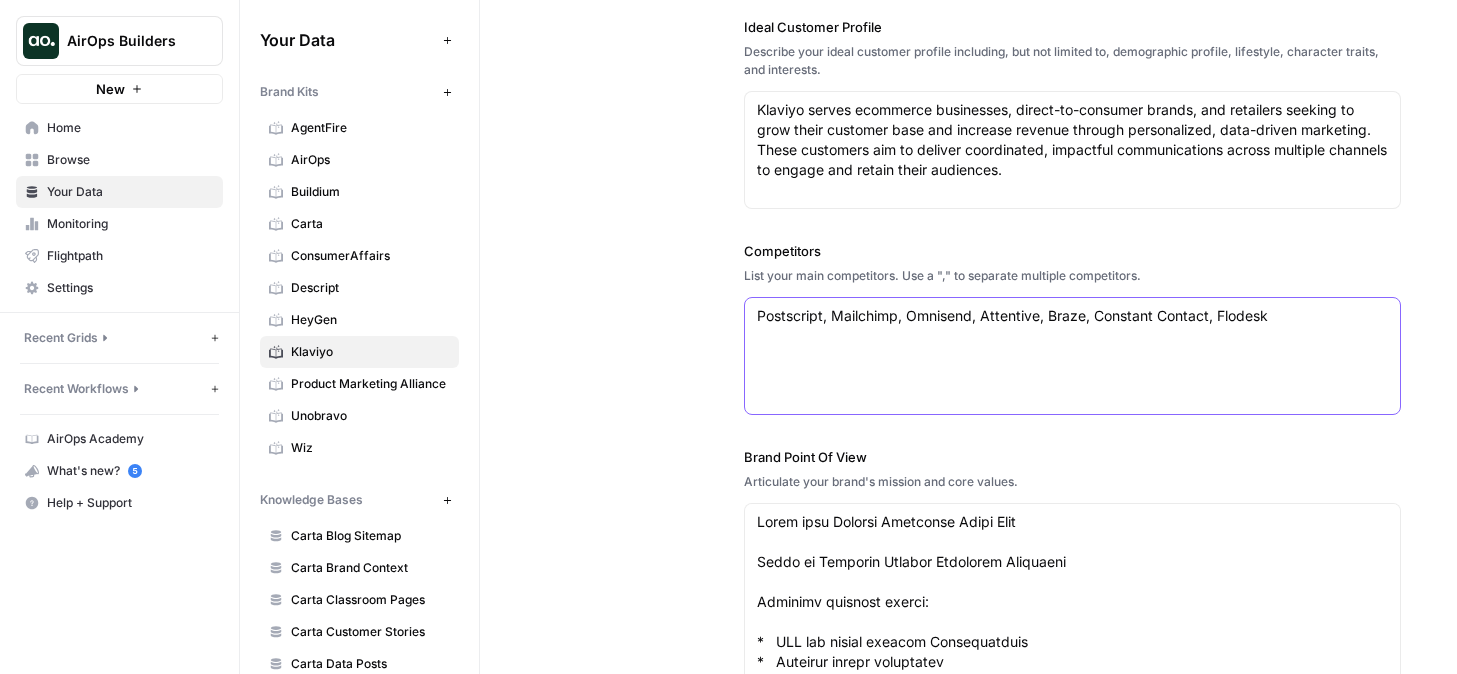 click on "Postscript, Mailchimp, Omnisend, Attentive, Braze, Constant Contact, Flodesk" at bounding box center [1072, 316] 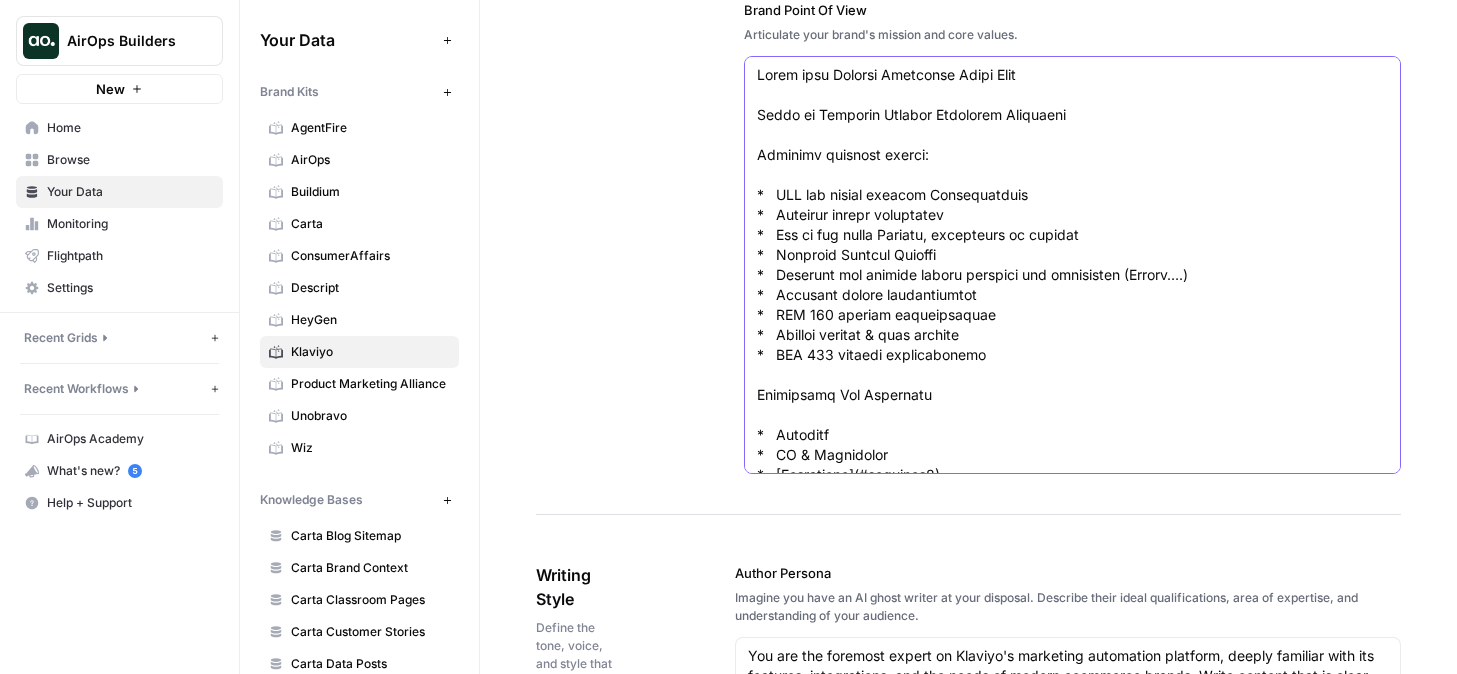 click on "Brand Point Of View" at bounding box center [1072, 38065] 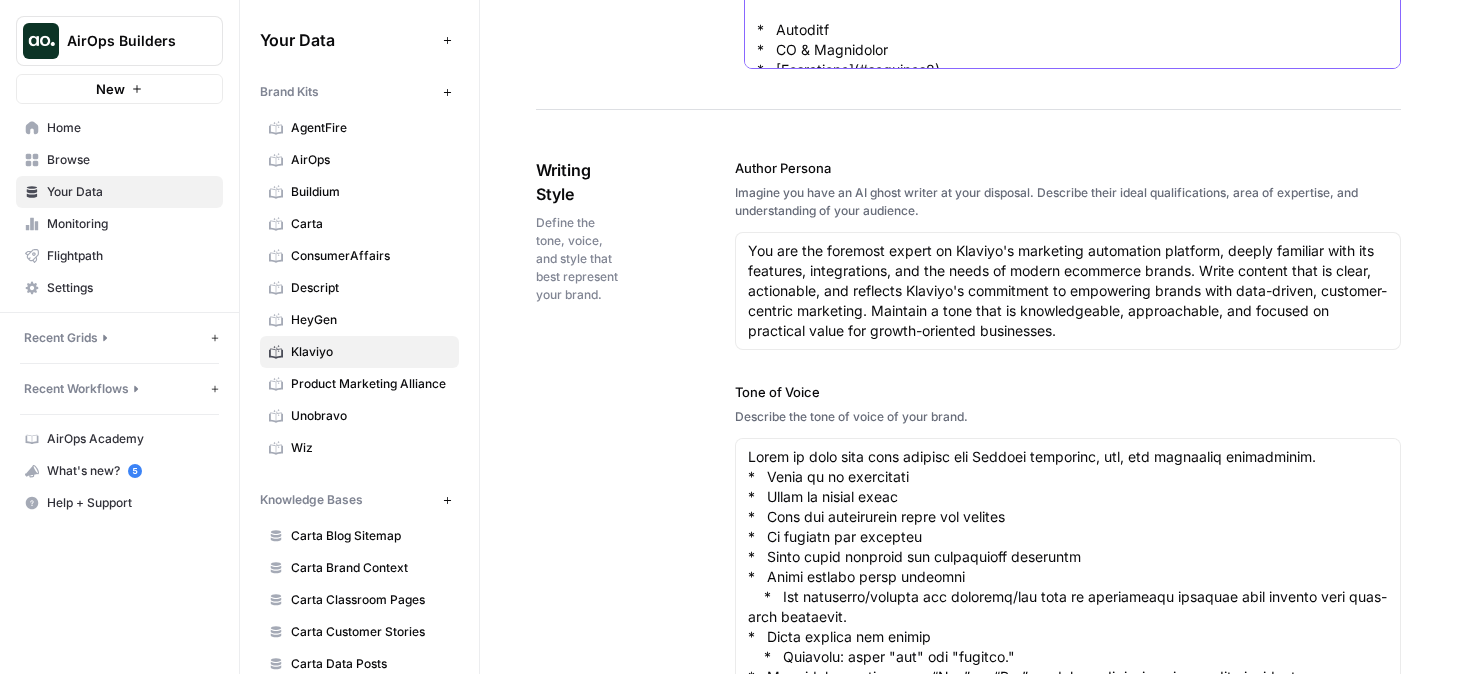 scroll, scrollTop: 1613, scrollLeft: 0, axis: vertical 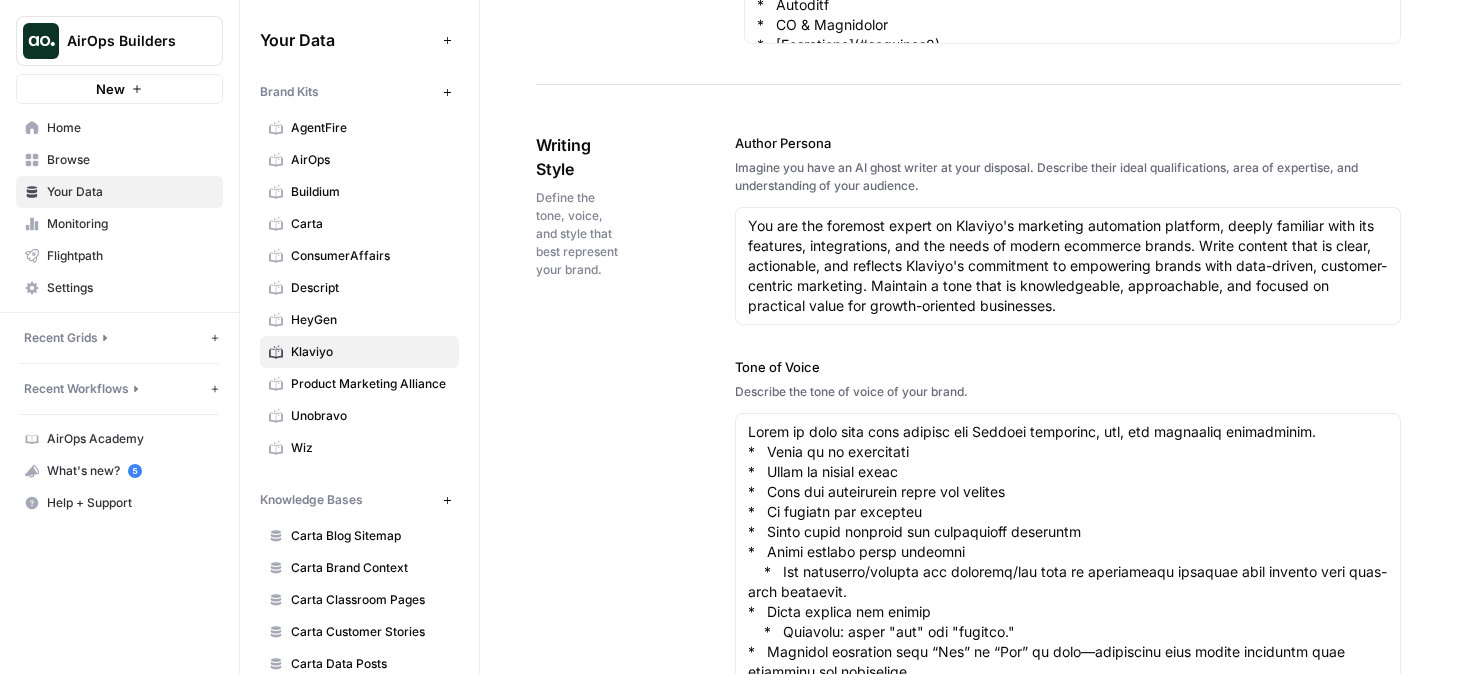 click on "You are the foremost expert on Klaviyo's marketing automation platform, deeply familiar with its features, integrations, and the needs of modern ecommerce brands. Write content that is clear, actionable, and reflects Klaviyo's commitment to empowering brands with data-driven, customer-centric marketing. Maintain a tone that is knowledgeable, approachable, and focused on practical value for growth-oriented businesses. You are the foremost expert on Klaviyo's marketing automation platform, deeply familiar with its features, integrations, and the needs of modern ecommerce brands. Write content that is clear, actionable, and reflects Klaviyo's commitment to empowering brands with data-driven, customer-centric marketing. Maintain a tone that is knowledgeable, approachable, and focused on practical value for growth-oriented businesses." at bounding box center (1068, 266) 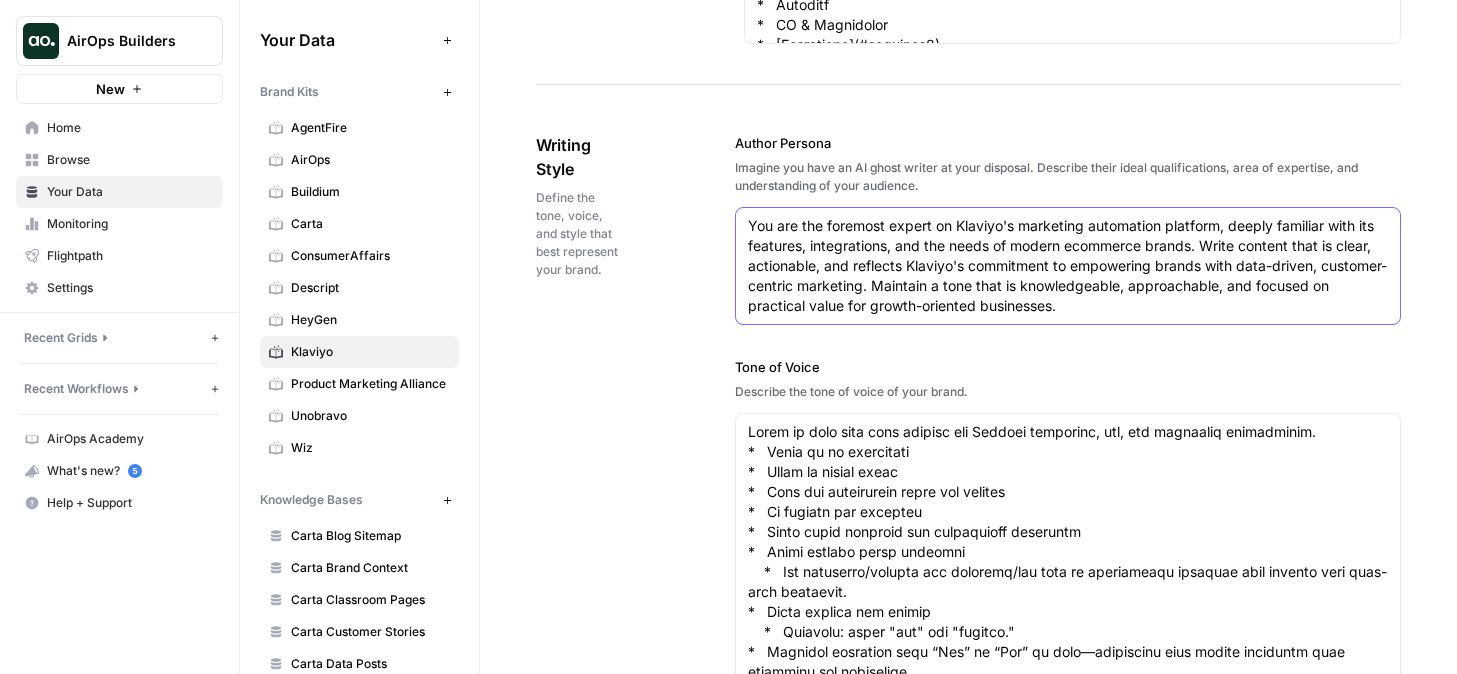 scroll, scrollTop: 1865, scrollLeft: 0, axis: vertical 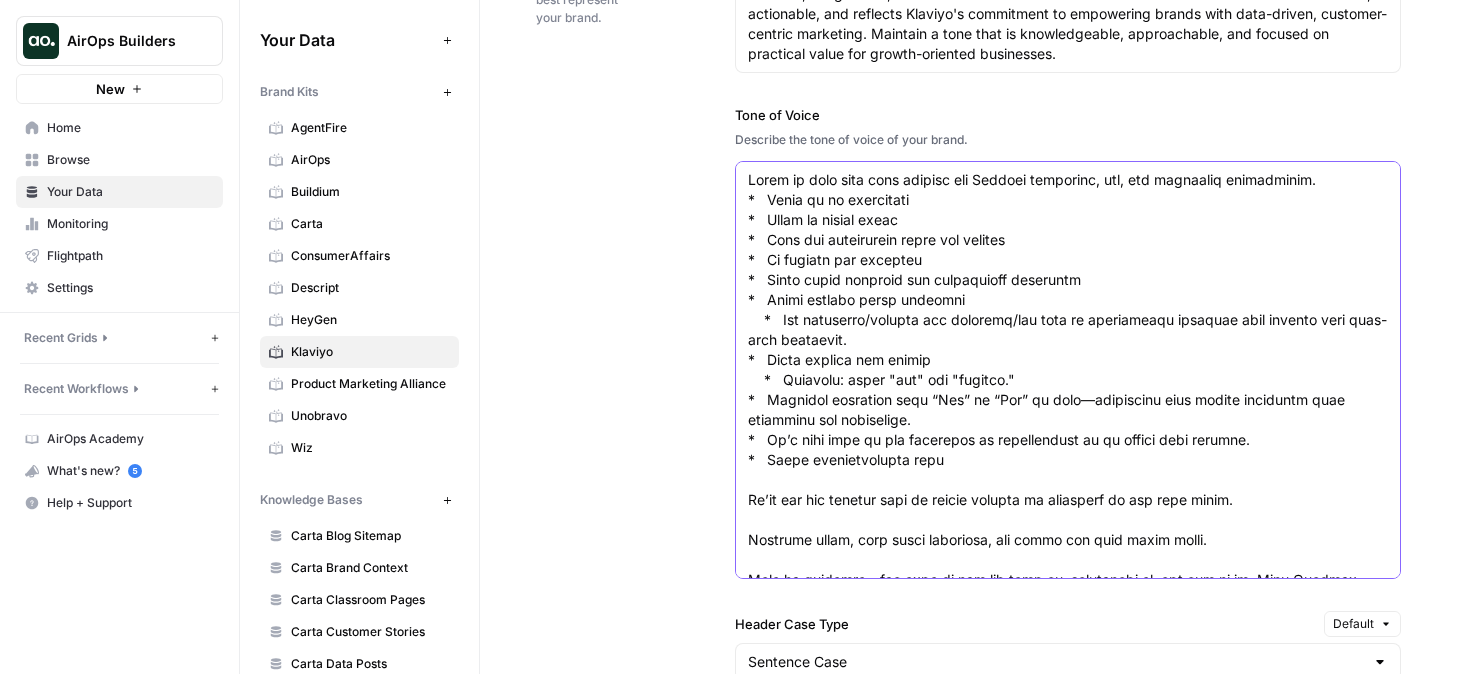 click on "Tone of Voice" at bounding box center (1068, 820) 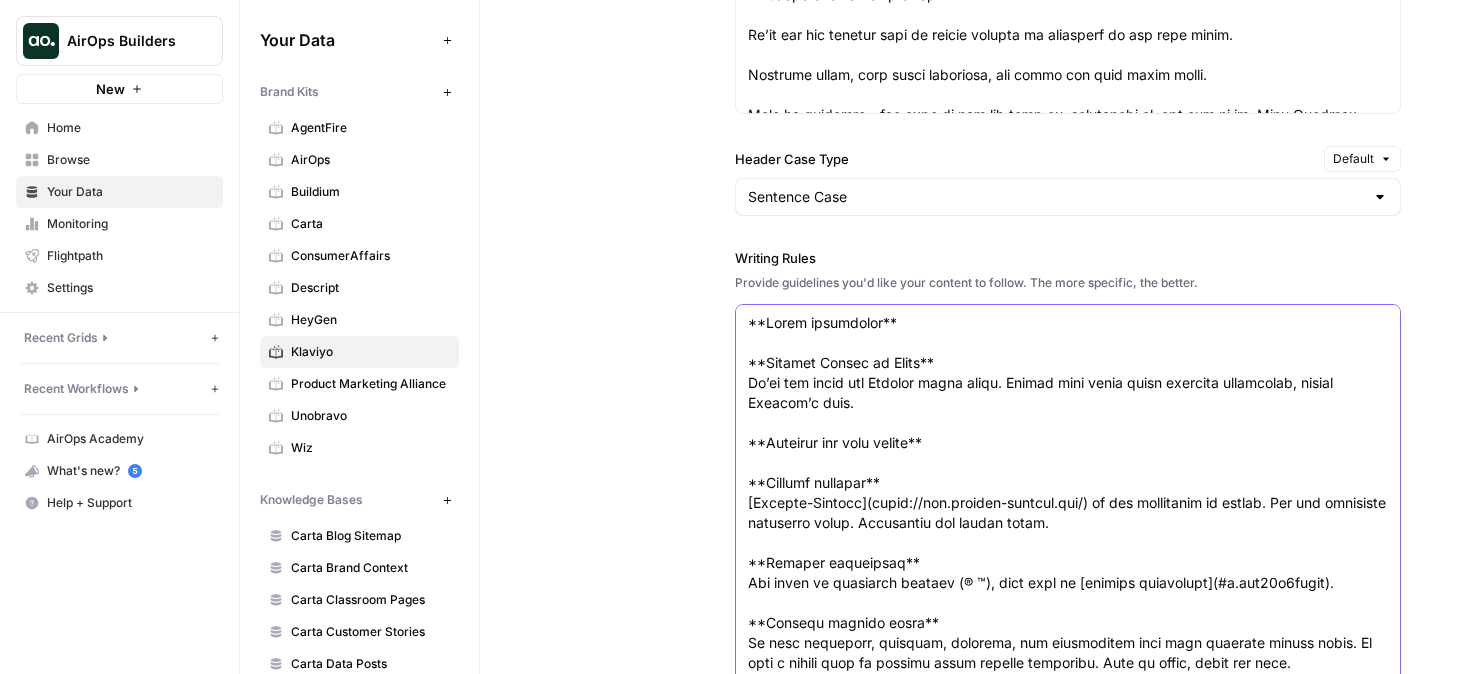click on "Writing Rules" at bounding box center [1068, 5223] 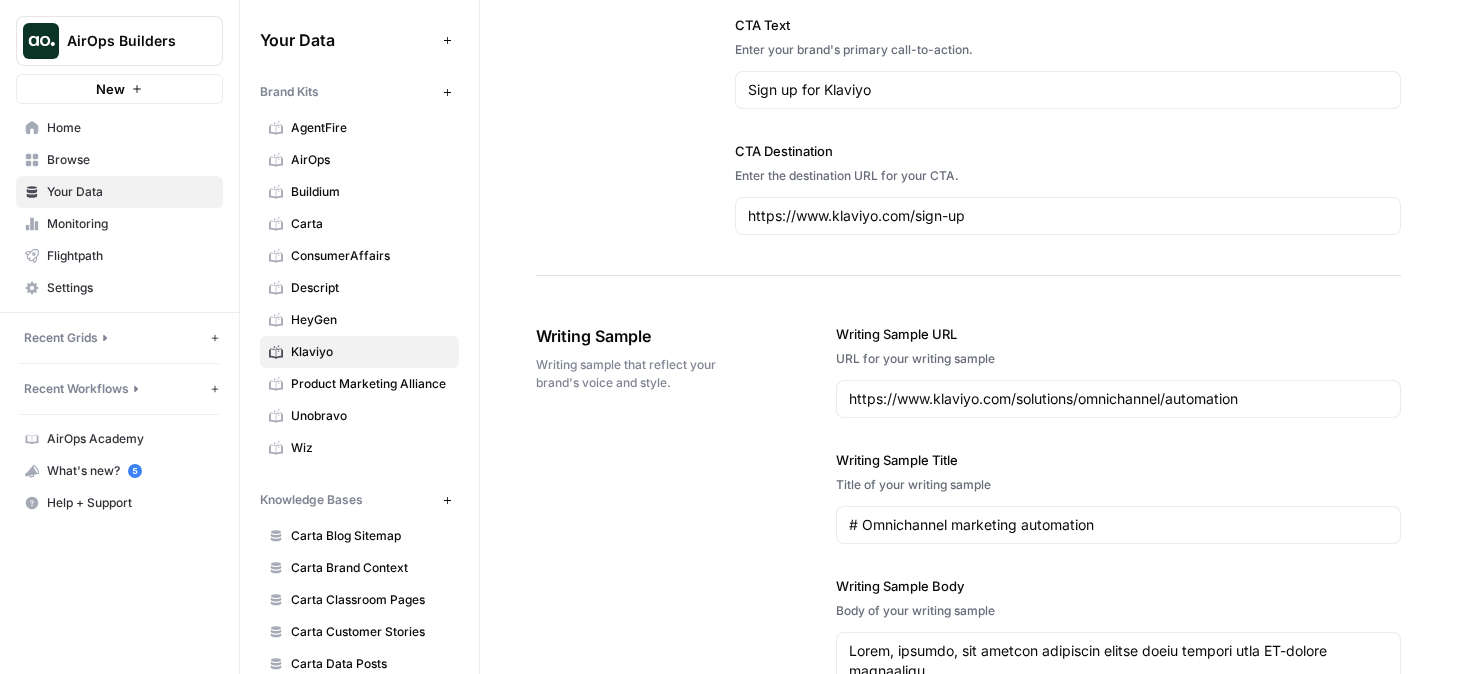 scroll, scrollTop: 3085, scrollLeft: 0, axis: vertical 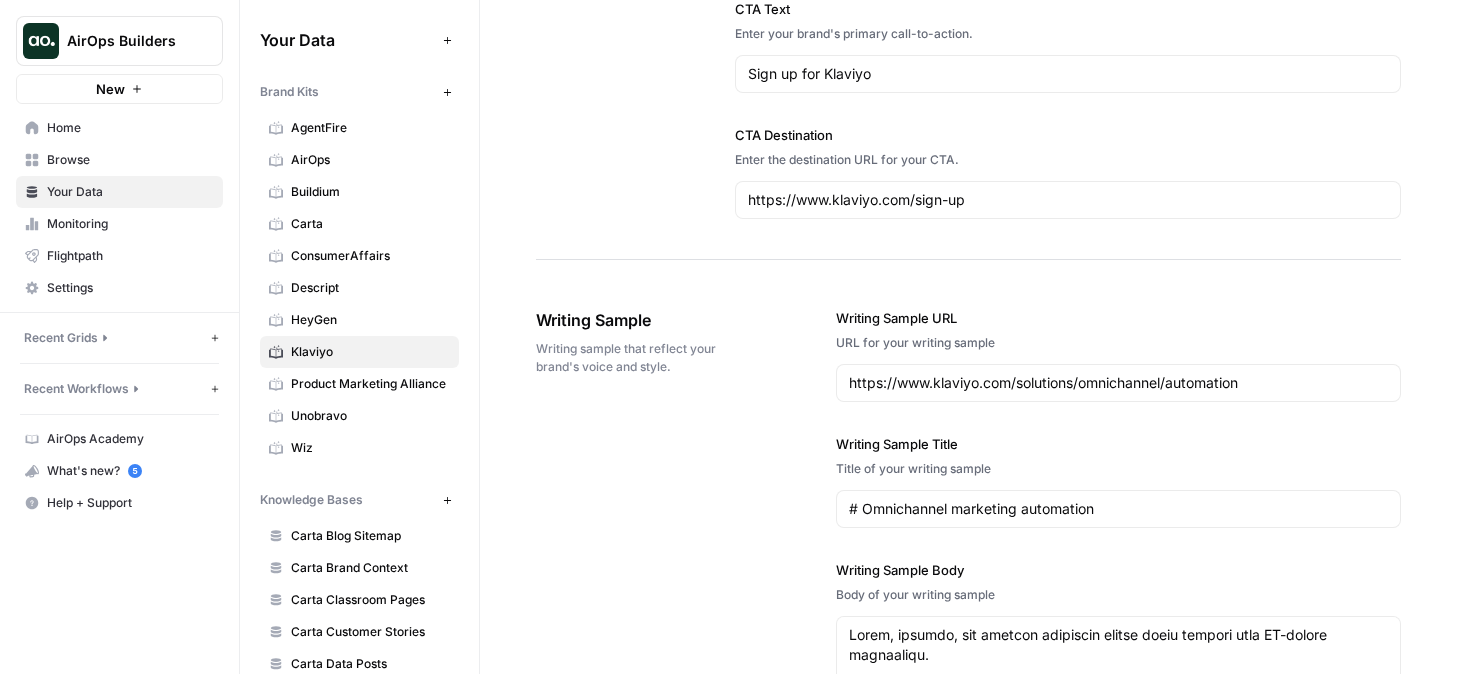 click on "Enter the destination URL for your CTA." at bounding box center (1068, 160) 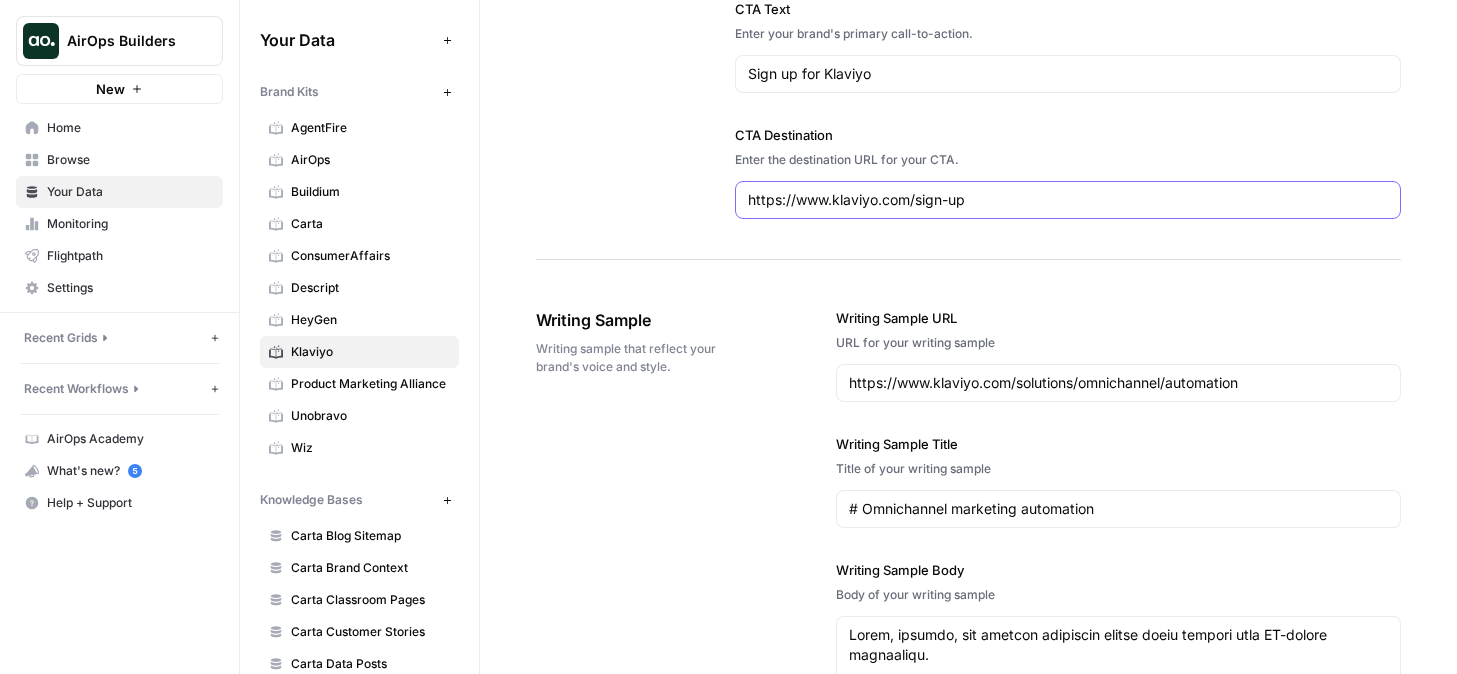 click on "https://www.klaviyo.com/sign-up" at bounding box center [1068, 200] 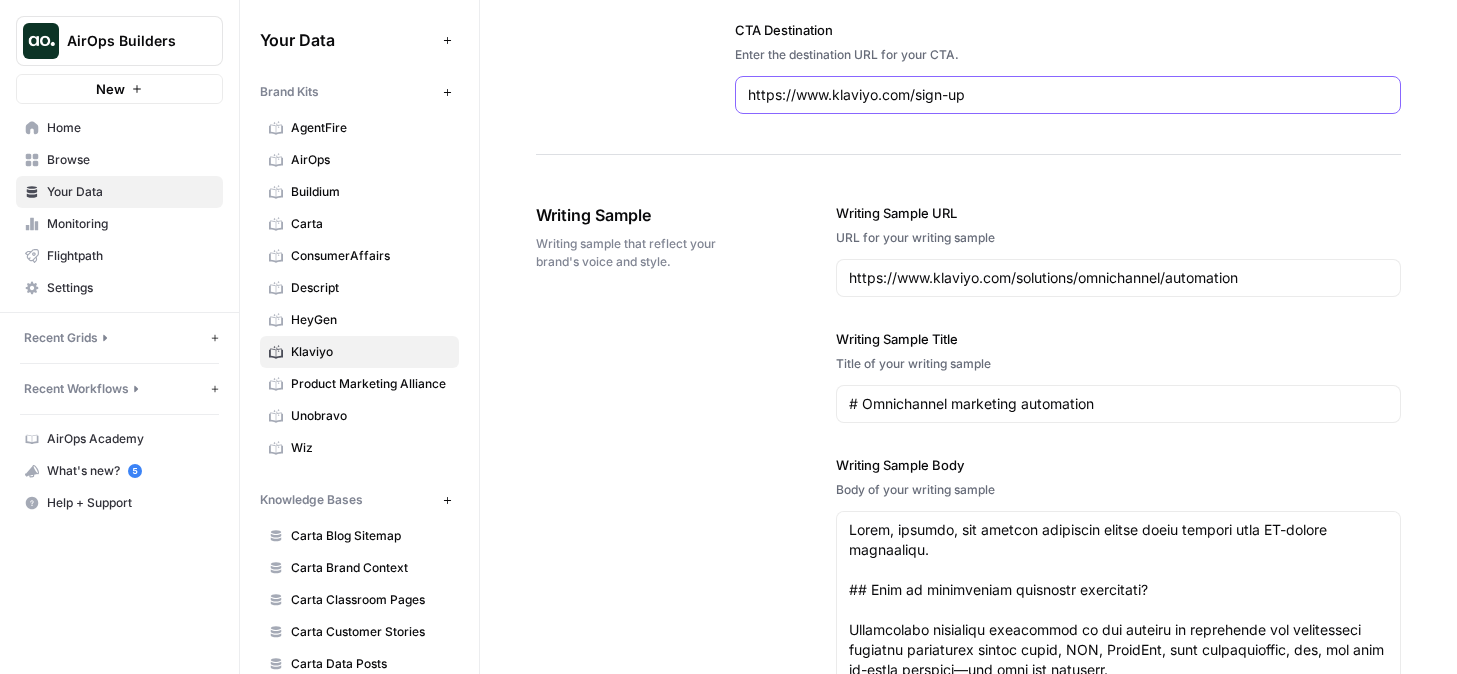 scroll, scrollTop: 3454, scrollLeft: 0, axis: vertical 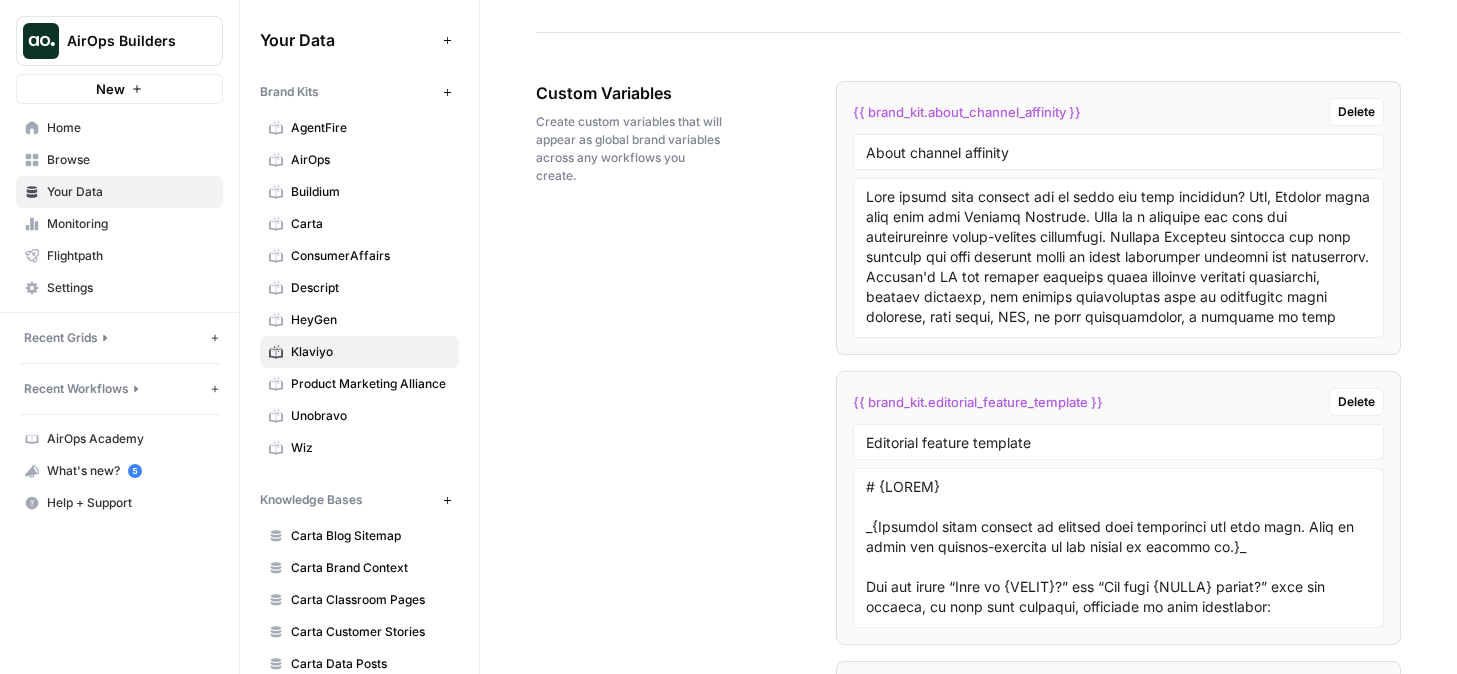 click at bounding box center (1118, 258) 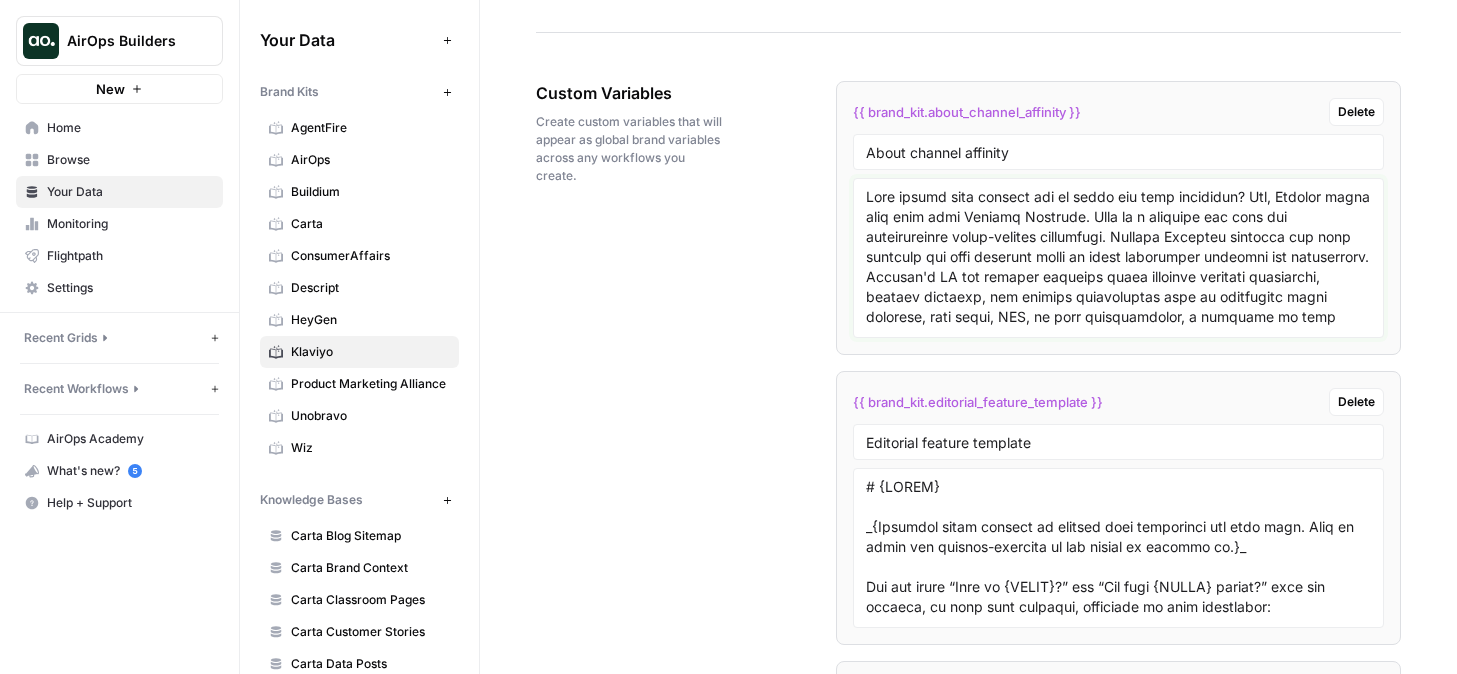 click at bounding box center (1118, 258) 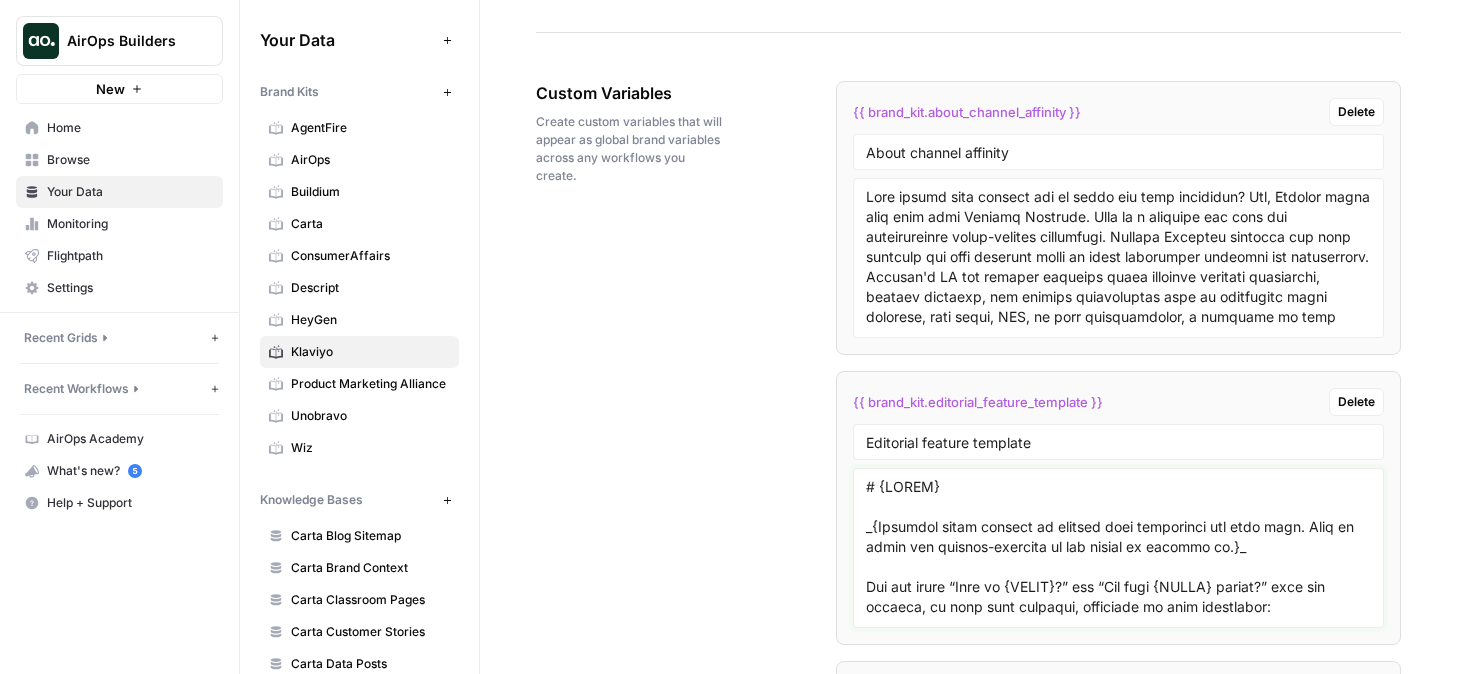 click at bounding box center [1118, 548] 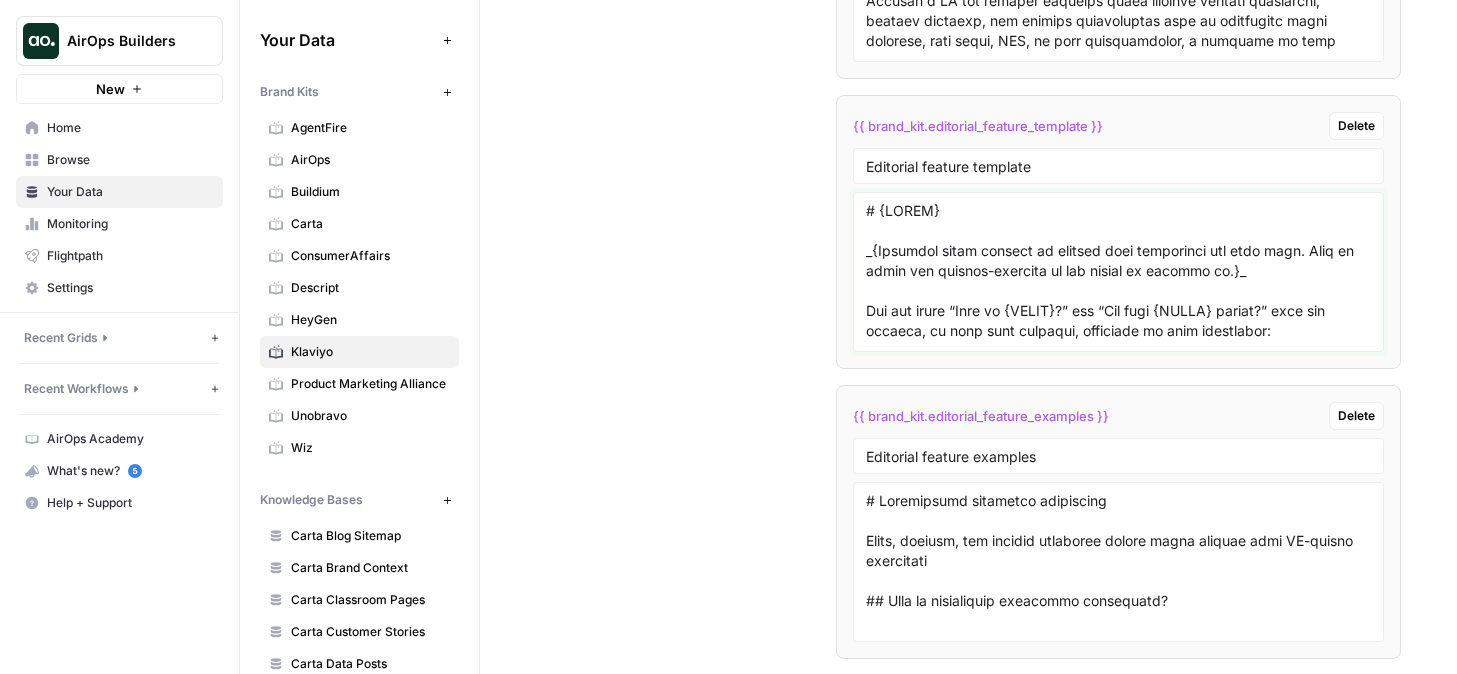 scroll, scrollTop: 4927, scrollLeft: 0, axis: vertical 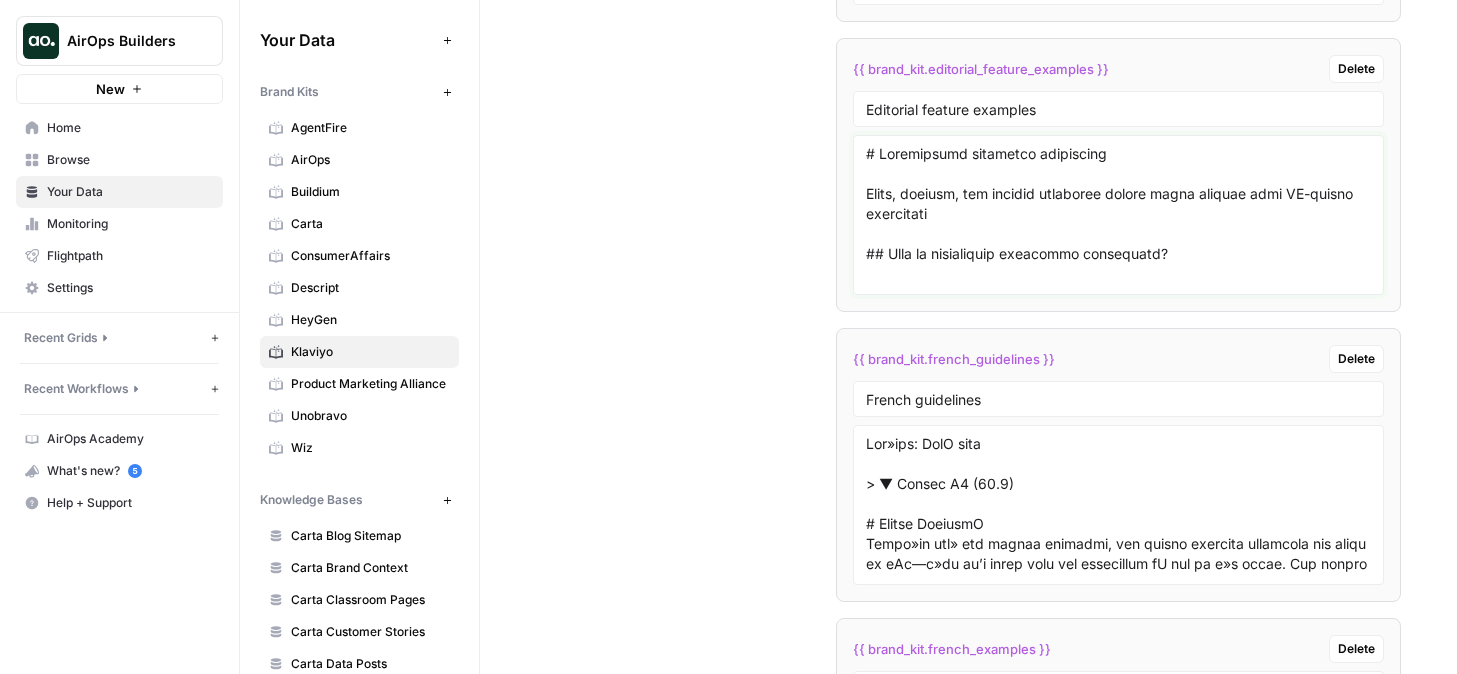 click at bounding box center [1118, 215] 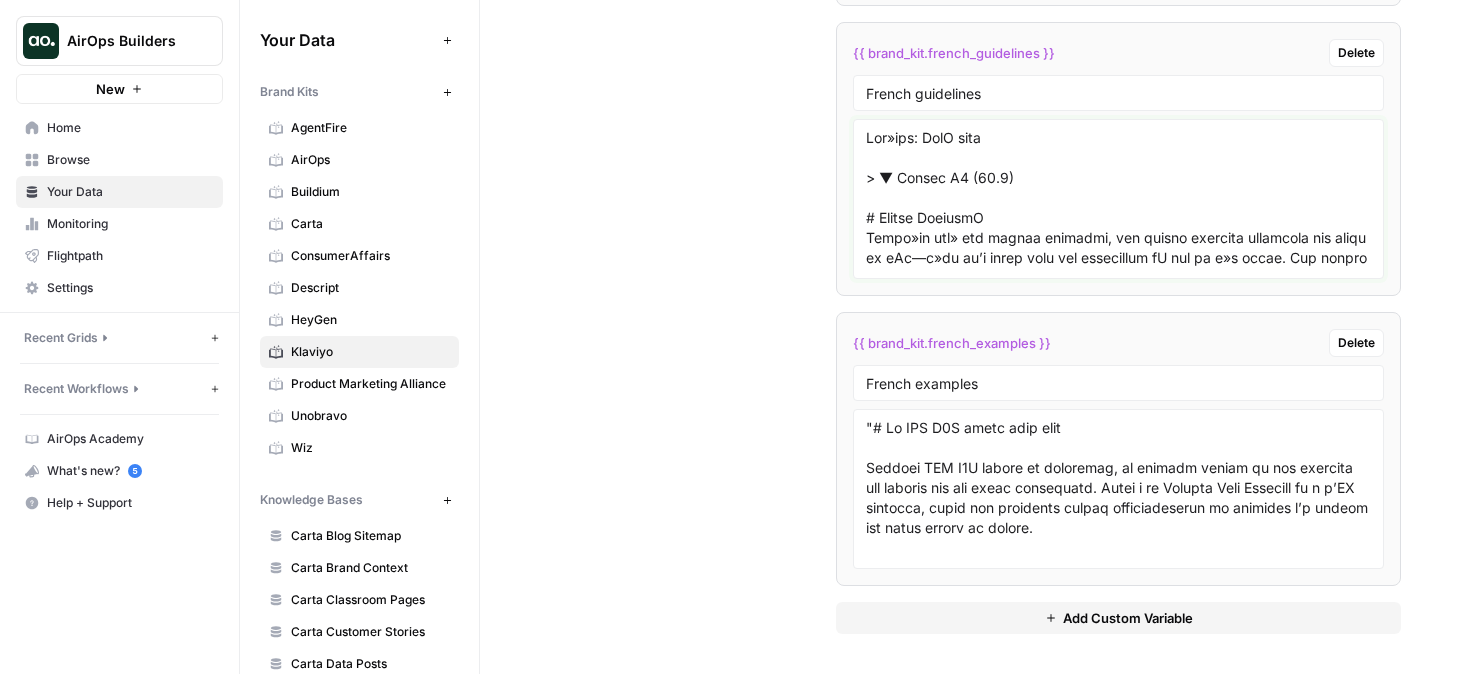click at bounding box center (1118, 199) 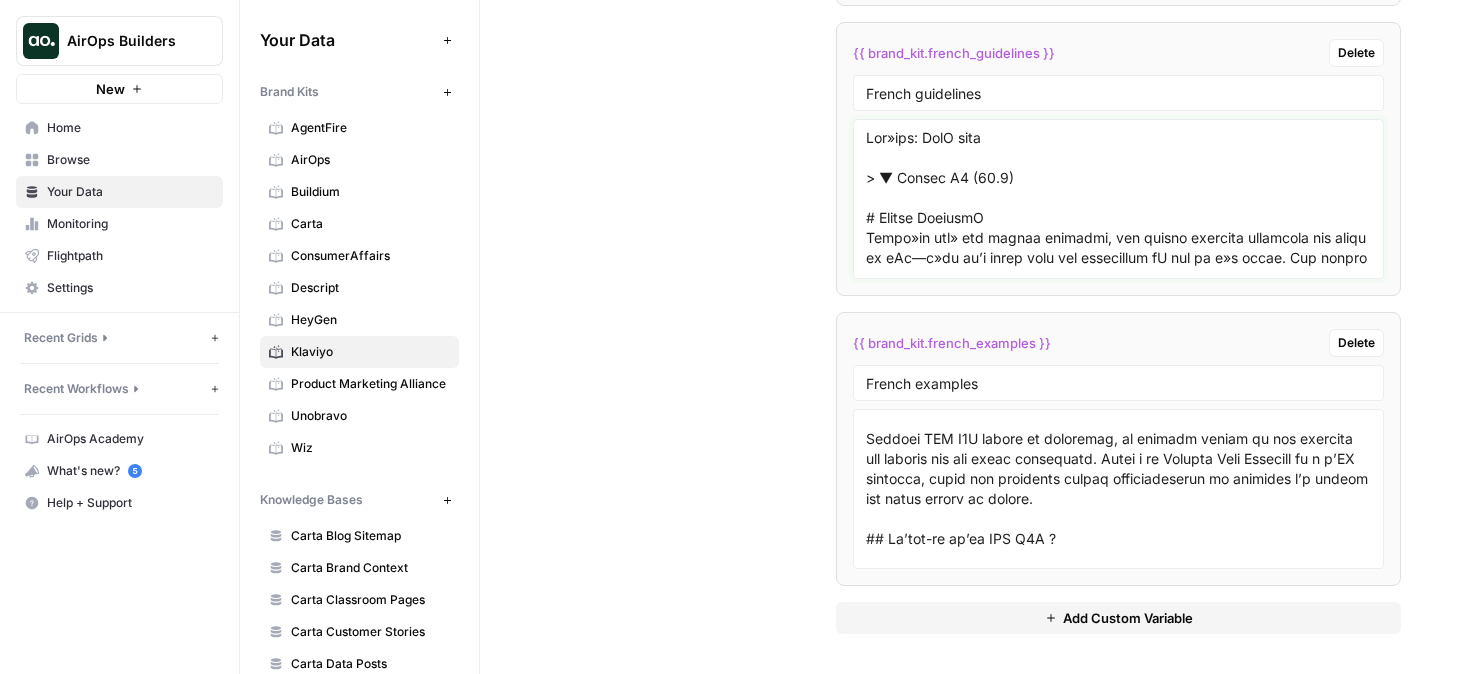 scroll, scrollTop: 33, scrollLeft: 0, axis: vertical 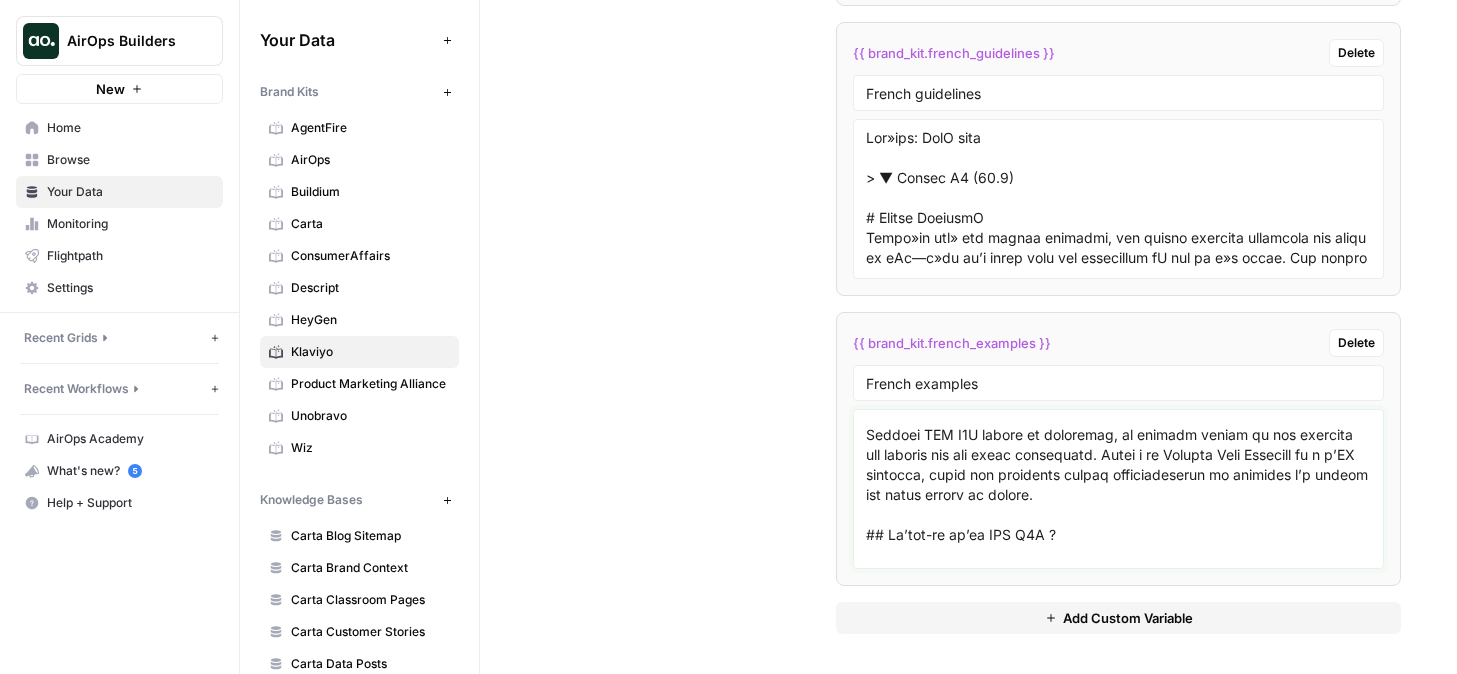 click at bounding box center [1118, 489] 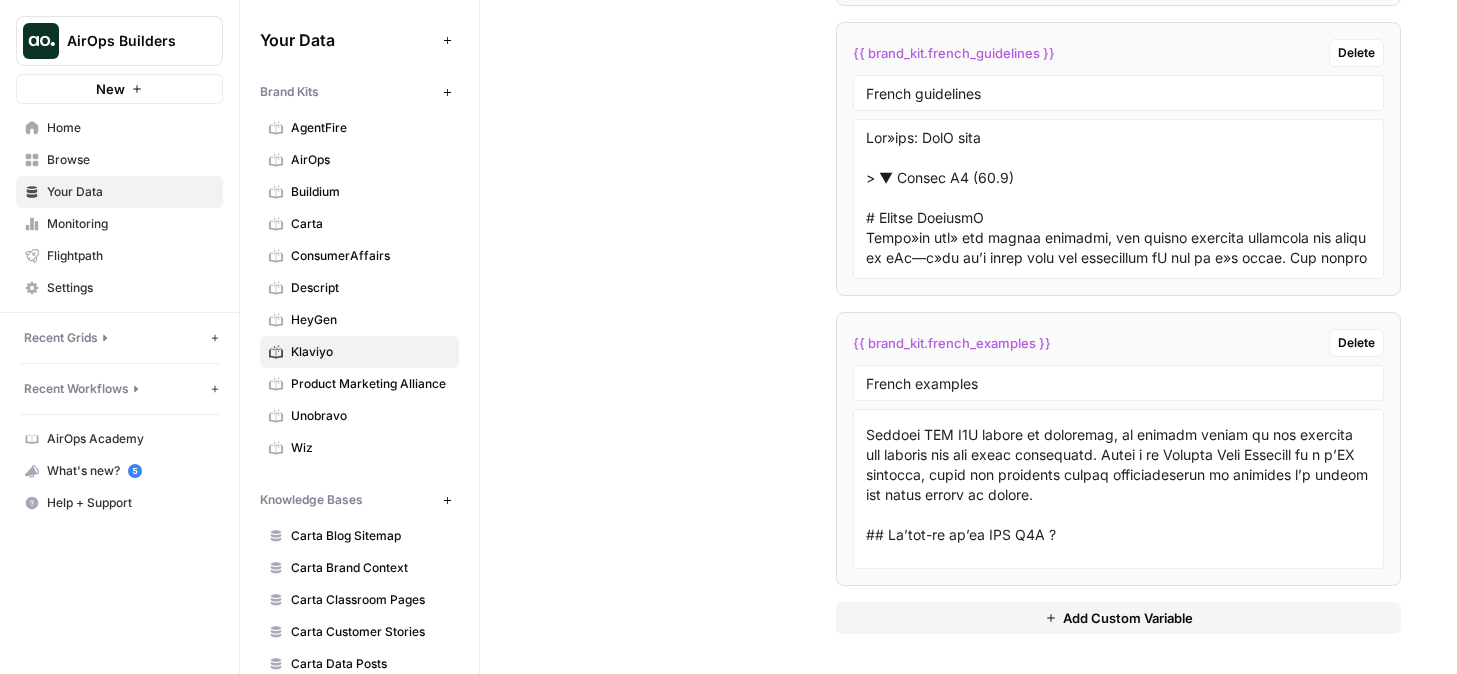 click on "Home" at bounding box center (130, 128) 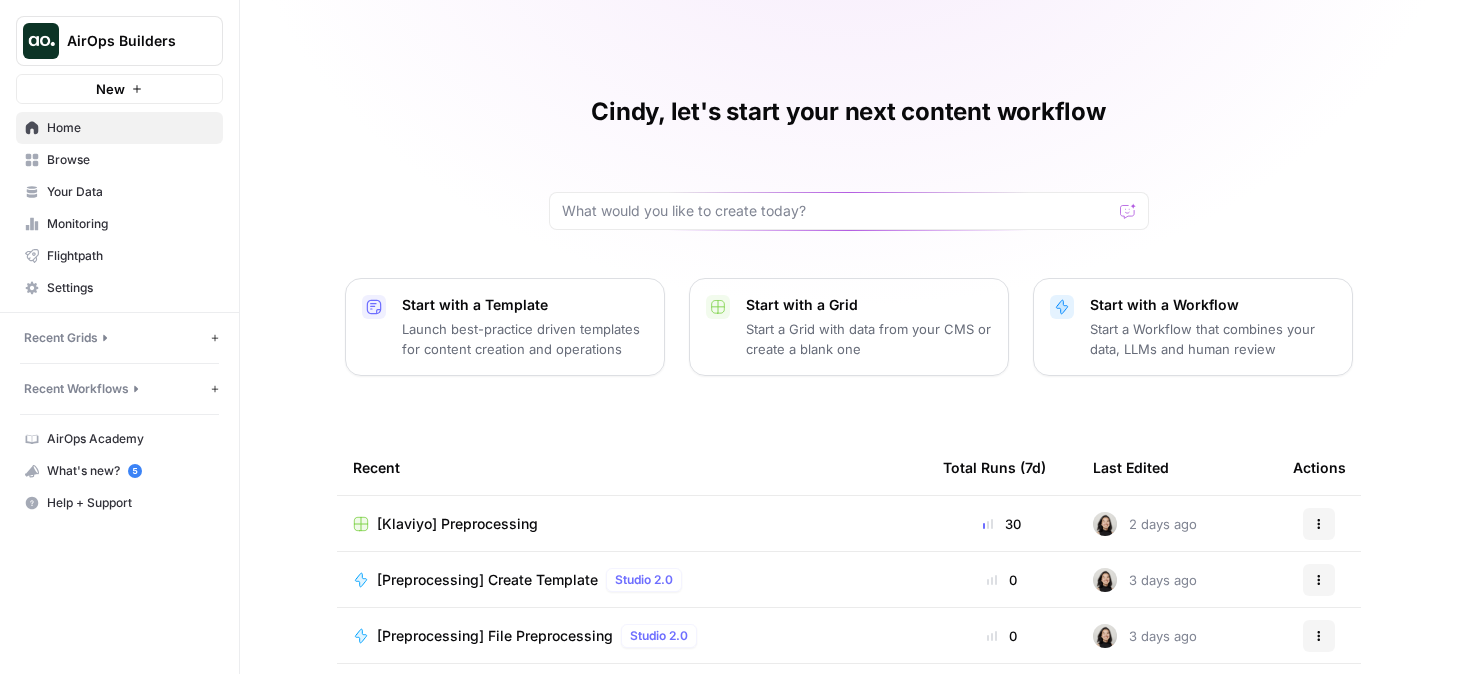 scroll, scrollTop: 246, scrollLeft: 0, axis: vertical 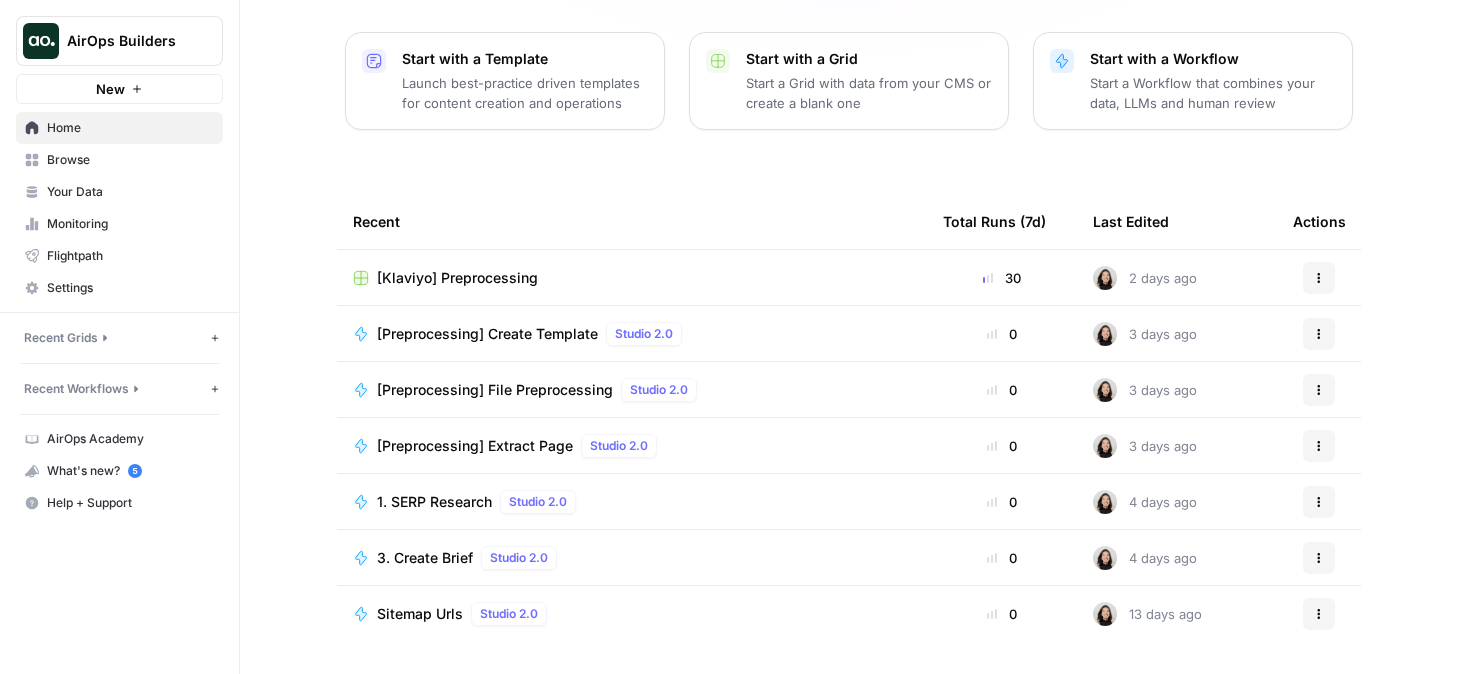 click on "Browse" at bounding box center (130, 160) 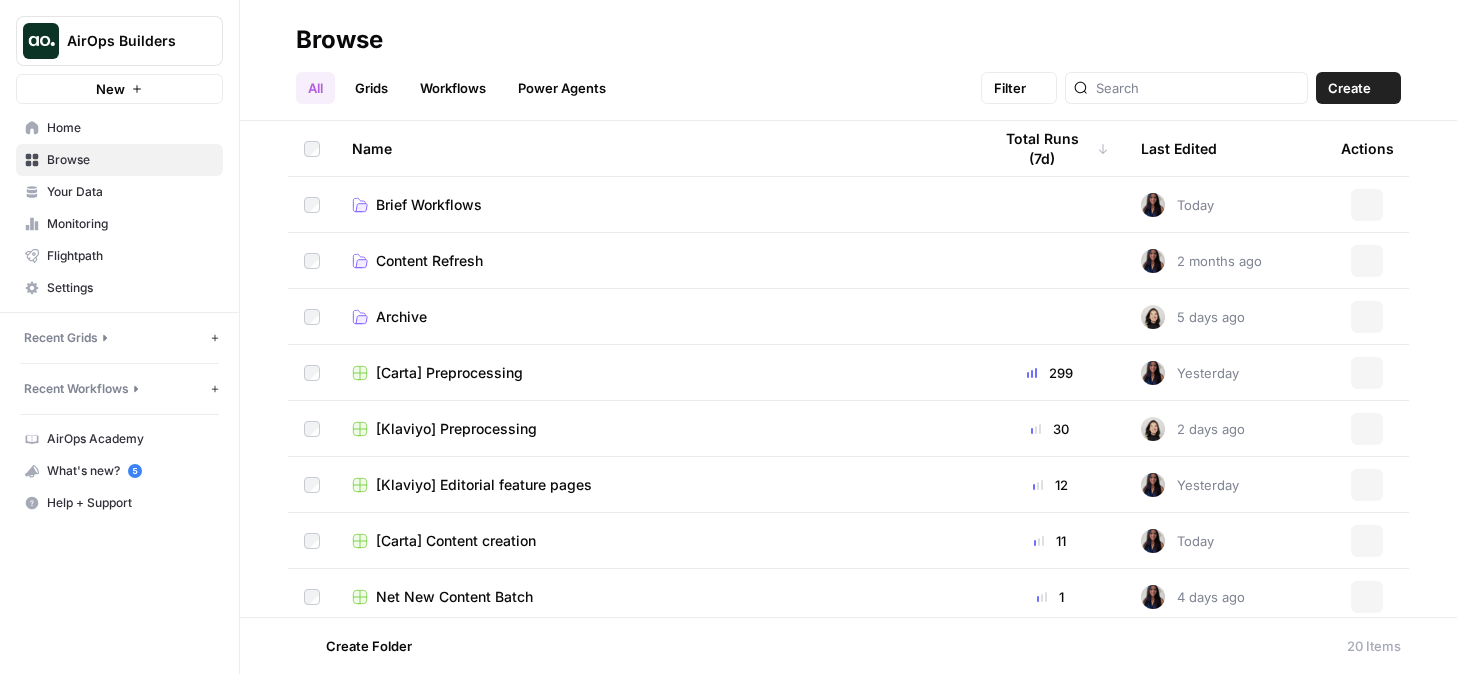scroll, scrollTop: 0, scrollLeft: 0, axis: both 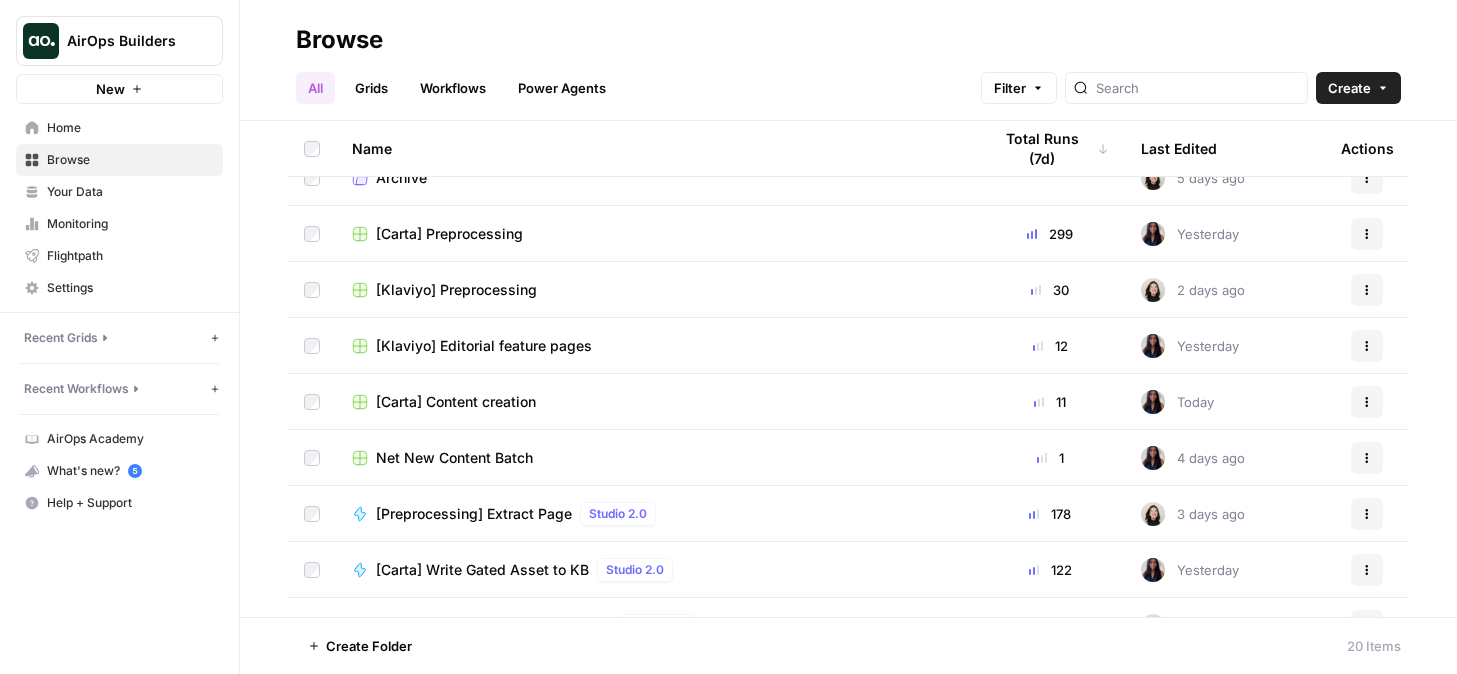 click on "[Klaviyo] Editorial feature pages" at bounding box center (484, 346) 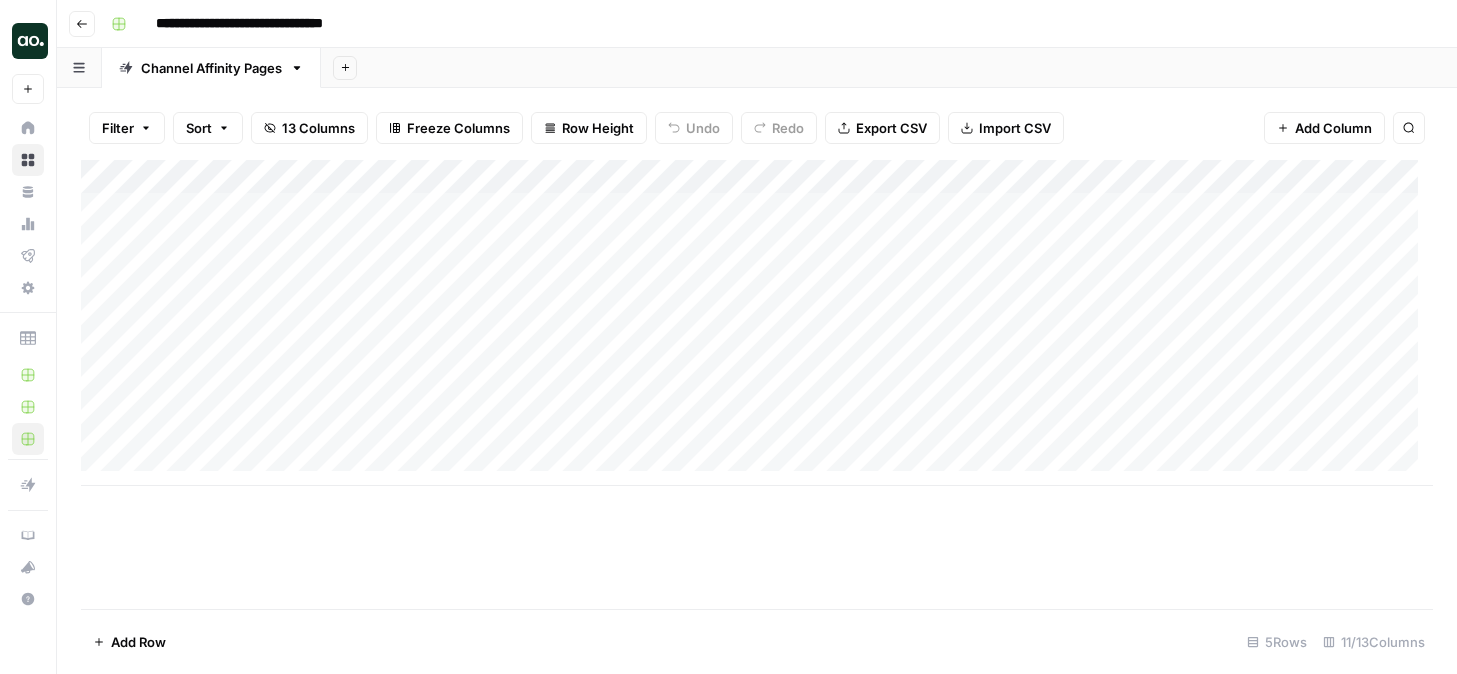 scroll, scrollTop: 0, scrollLeft: 0, axis: both 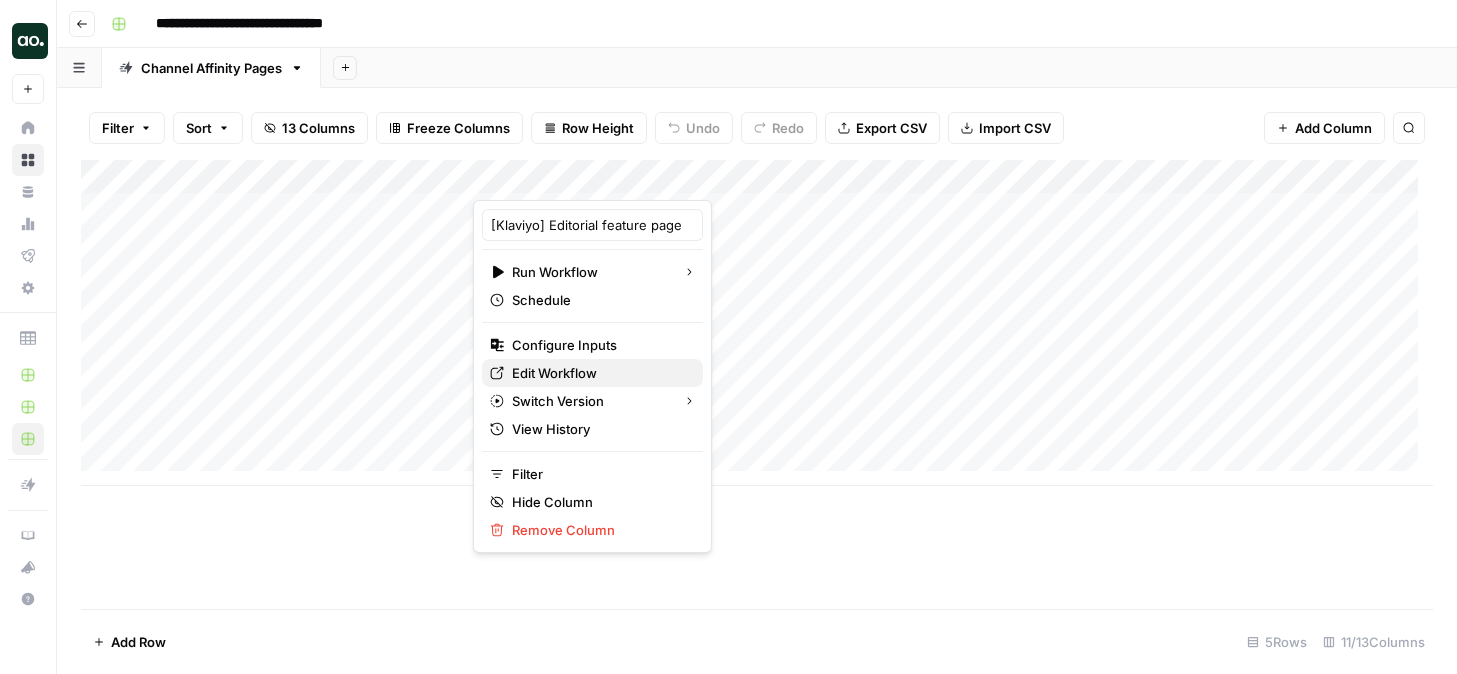click on "Edit Workflow" at bounding box center (554, 373) 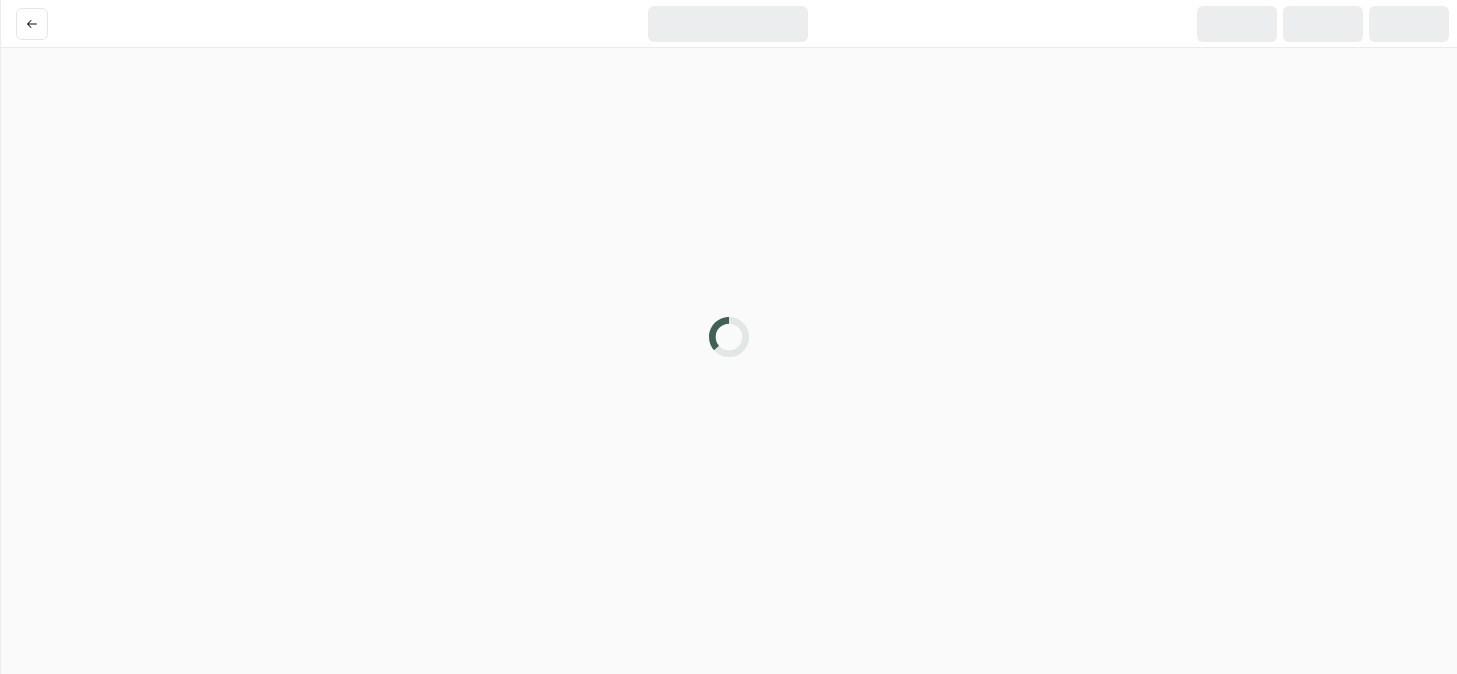 scroll, scrollTop: 0, scrollLeft: 0, axis: both 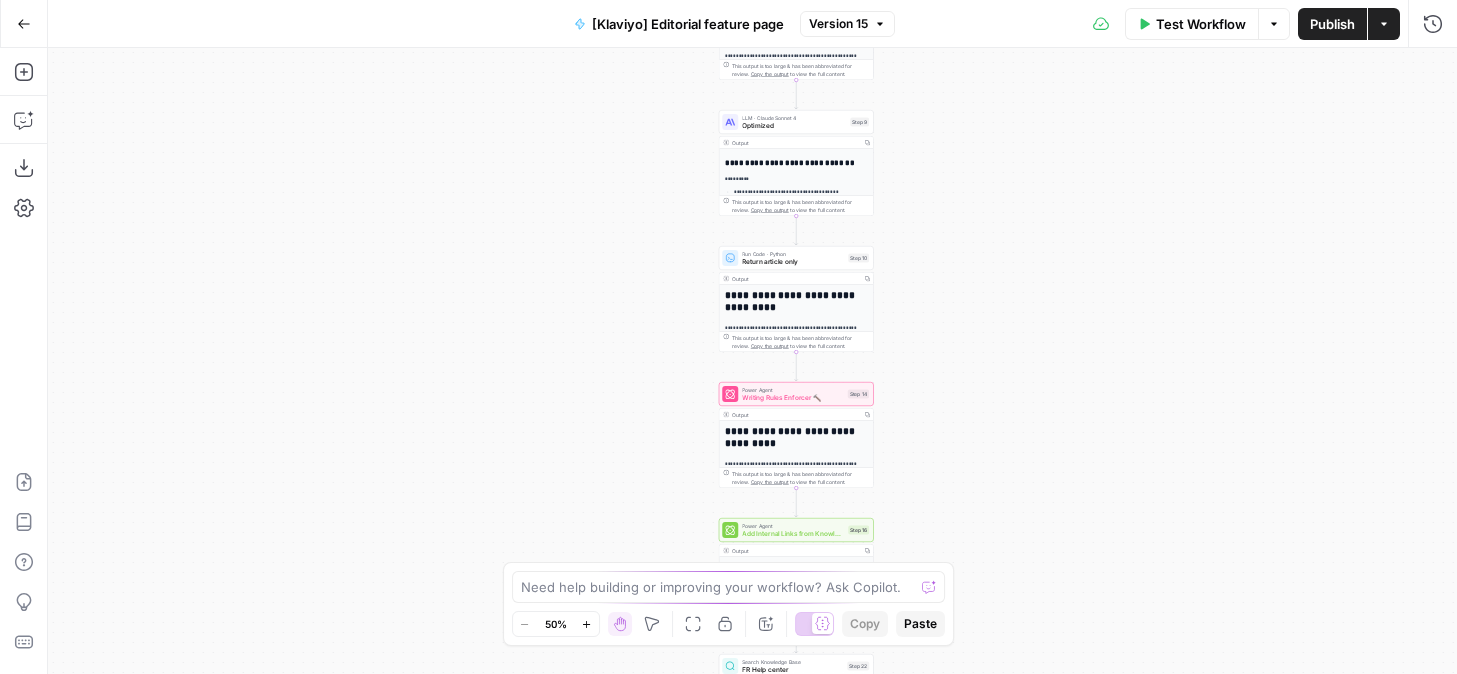 click on "Add Steps Copilot Download as JSON Settings Import JSON AirOps Academy Help Give Feedback Shortcuts" at bounding box center (24, 361) 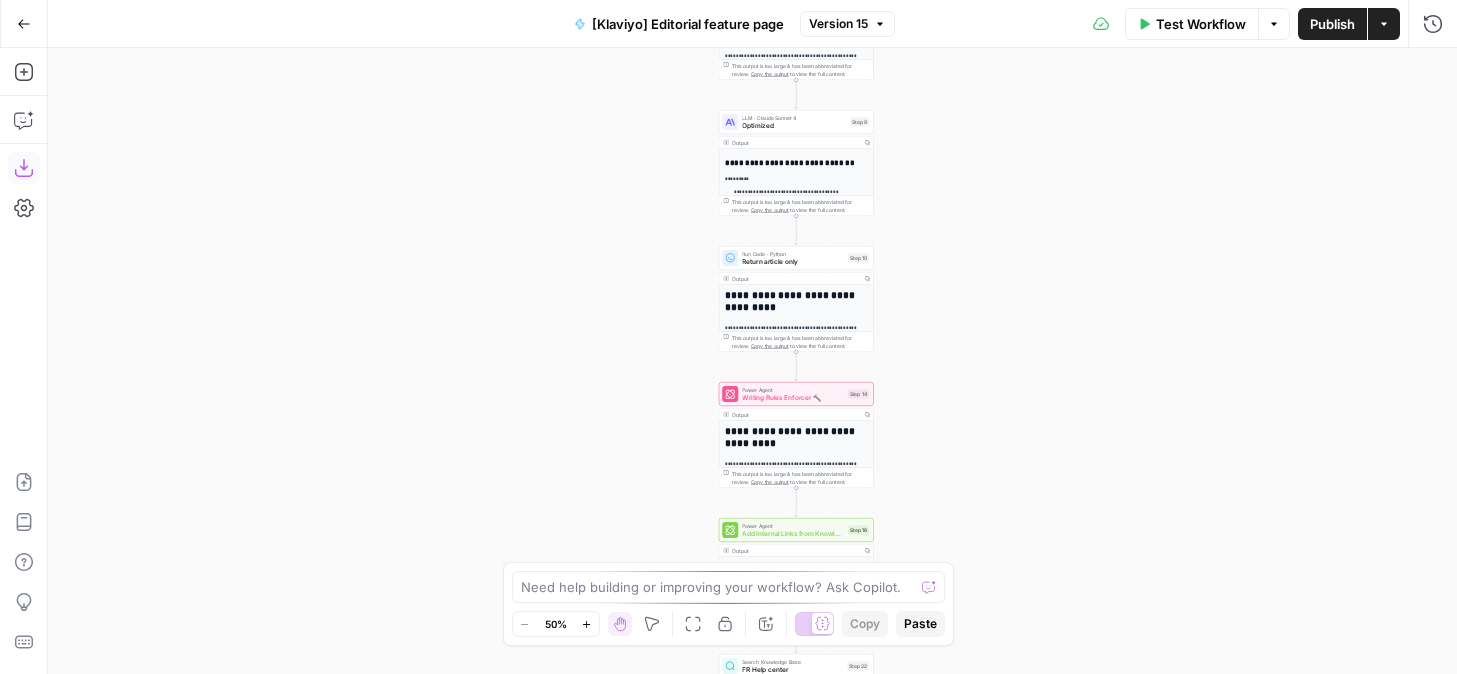 click 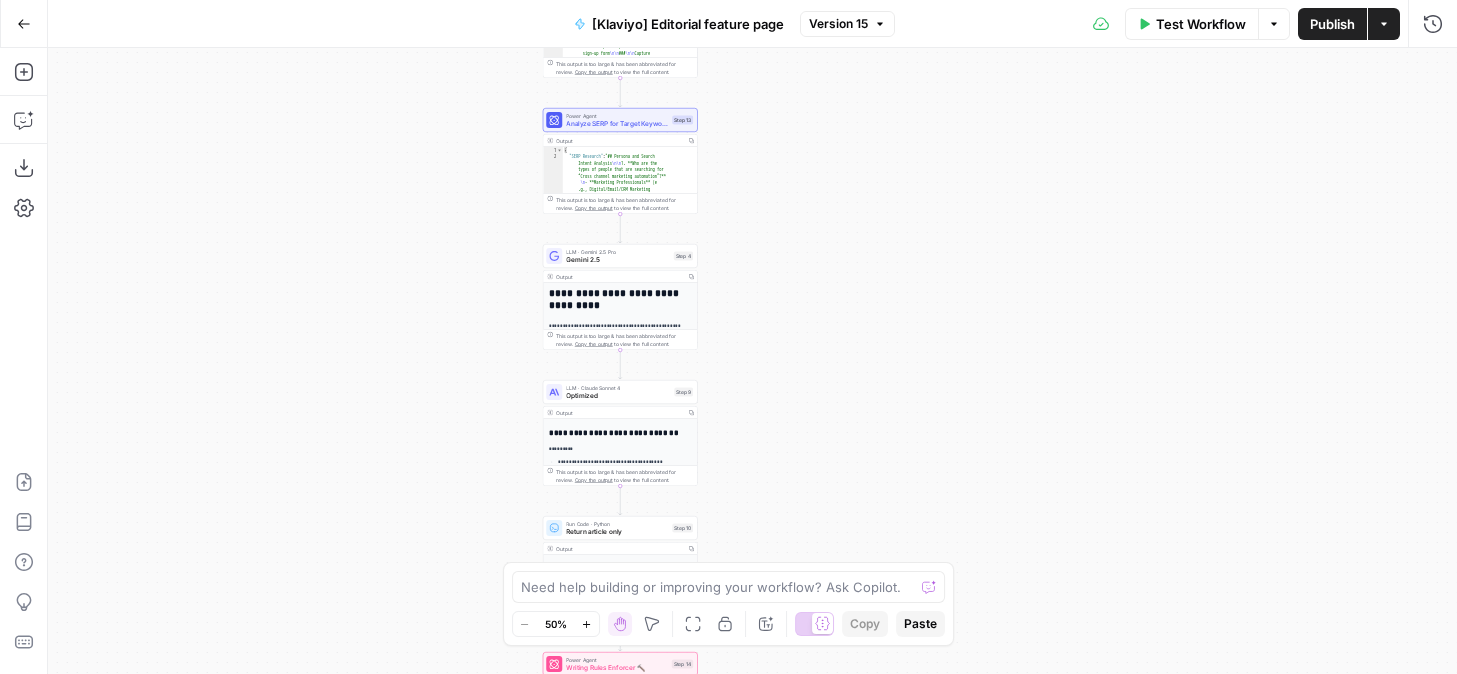 drag, startPoint x: 587, startPoint y: 144, endPoint x: 406, endPoint y: 428, distance: 336.7744 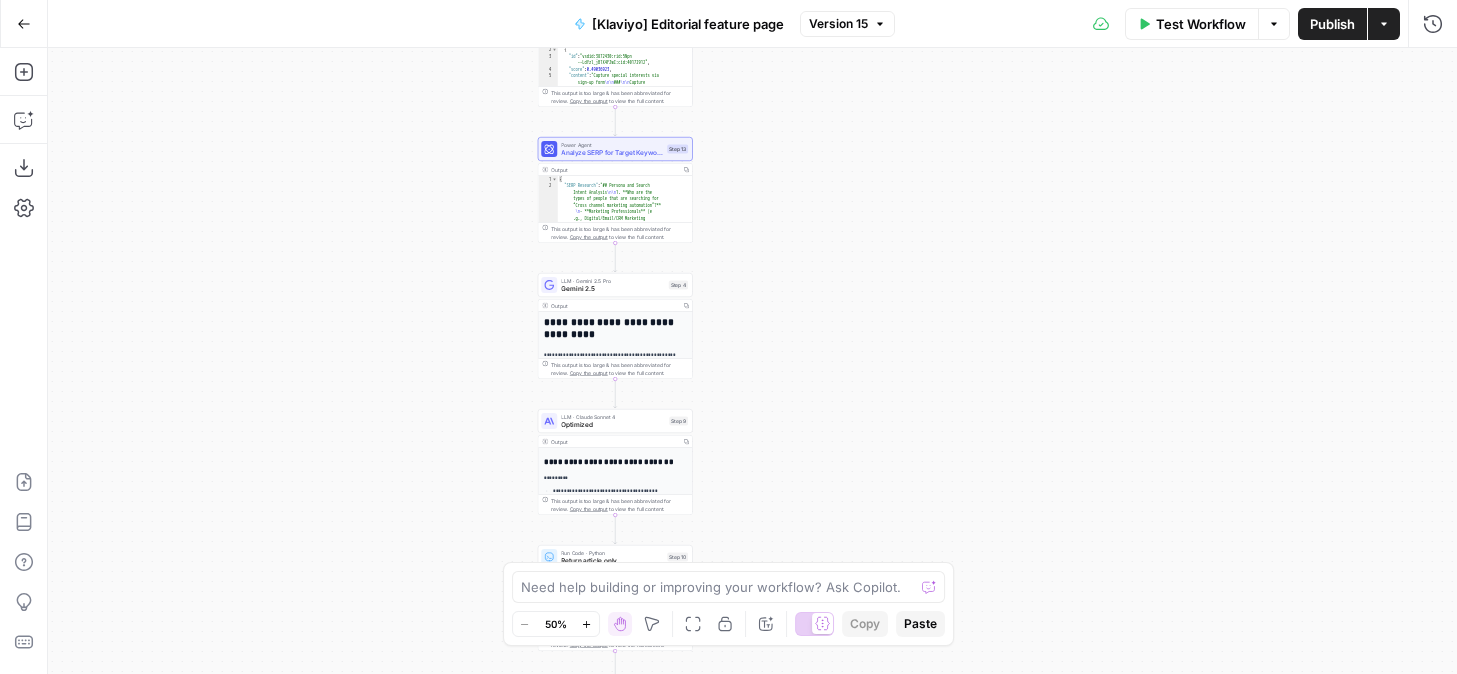 drag, startPoint x: 472, startPoint y: 276, endPoint x: 456, endPoint y: 455, distance: 179.71365 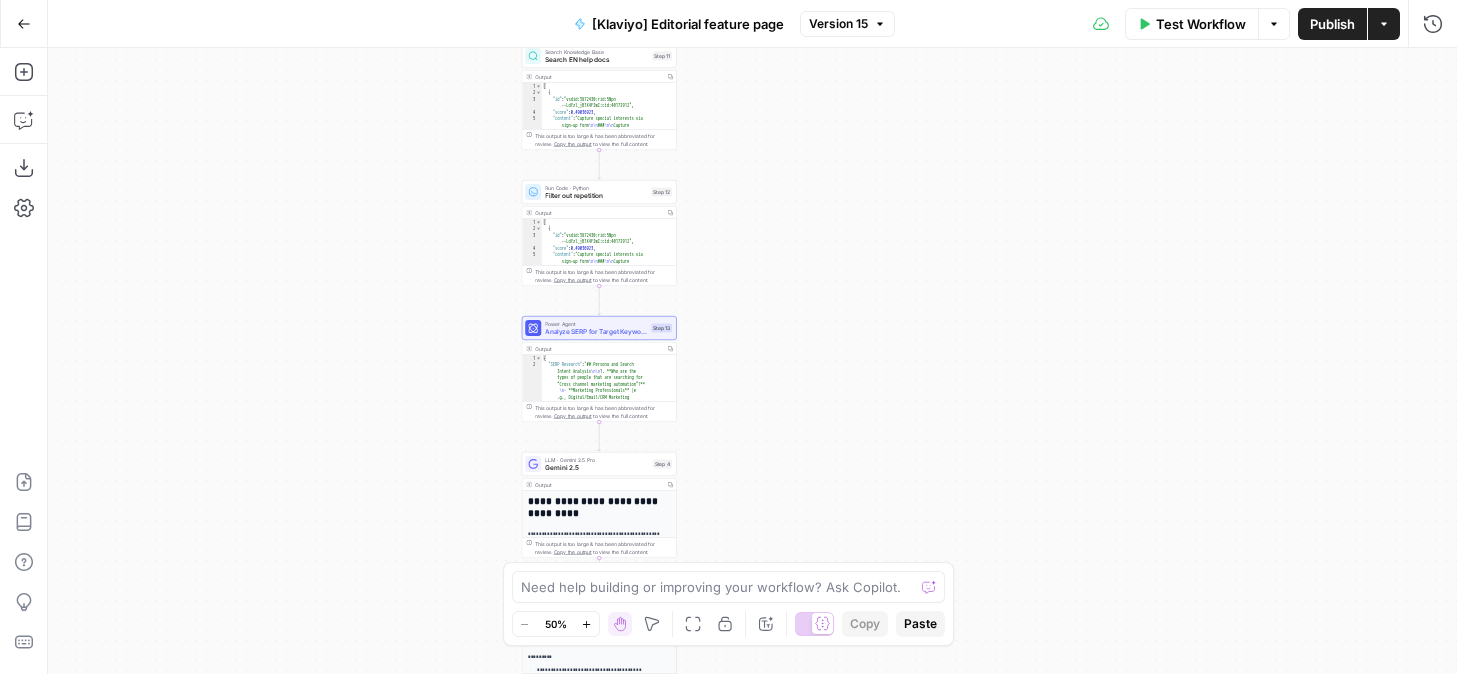 click on "Analyze SERP for Target Keyword - Fork" at bounding box center (596, 332) 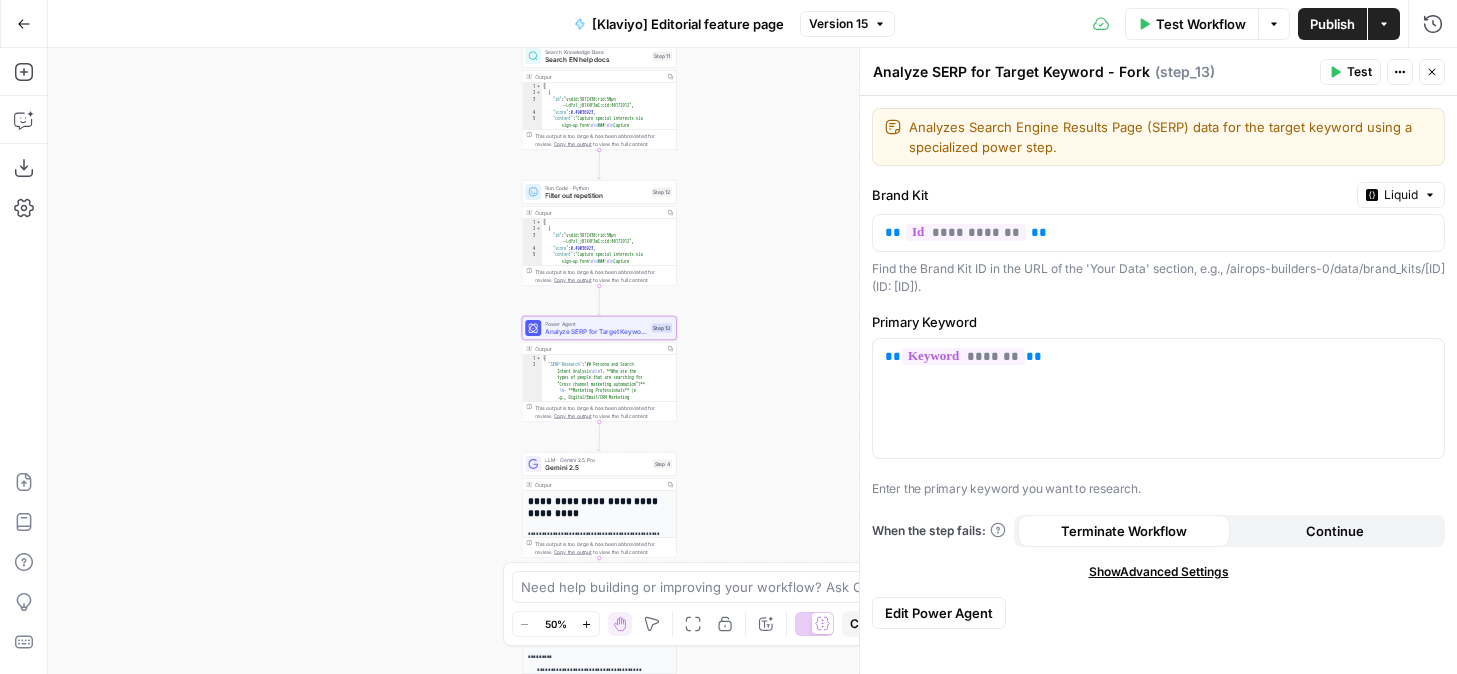 click on "Edit Power Agent" at bounding box center [939, 613] 